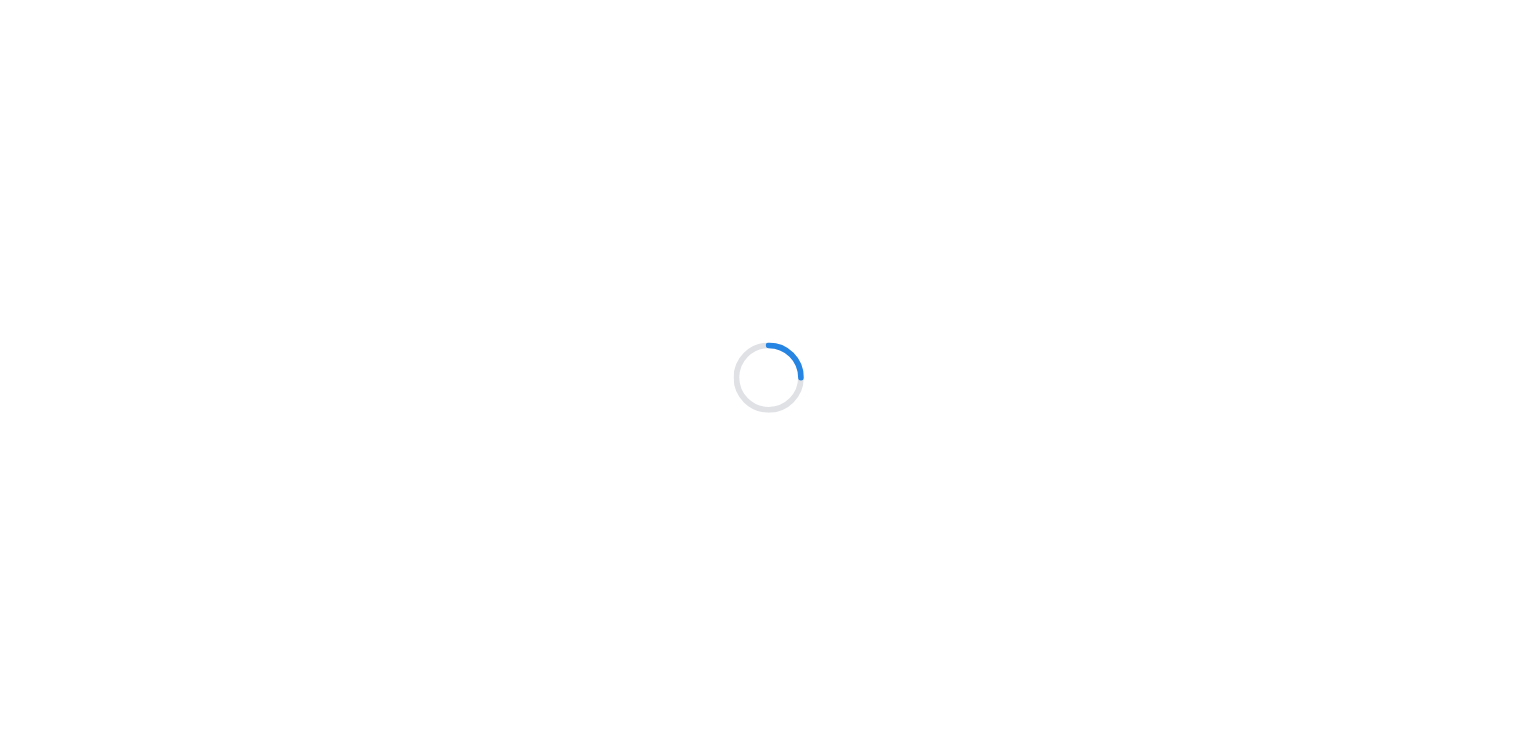 scroll, scrollTop: 0, scrollLeft: 0, axis: both 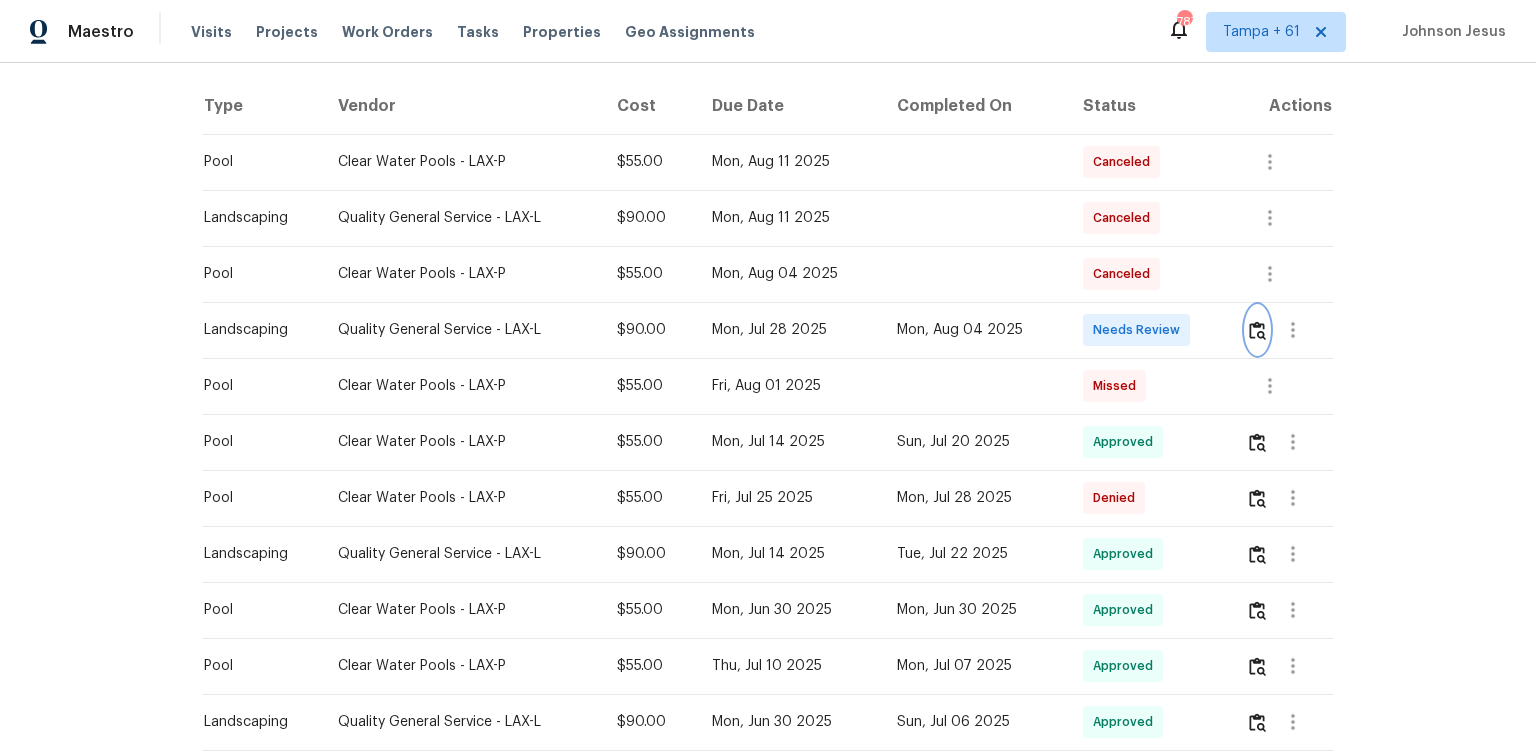 click at bounding box center [1257, 330] 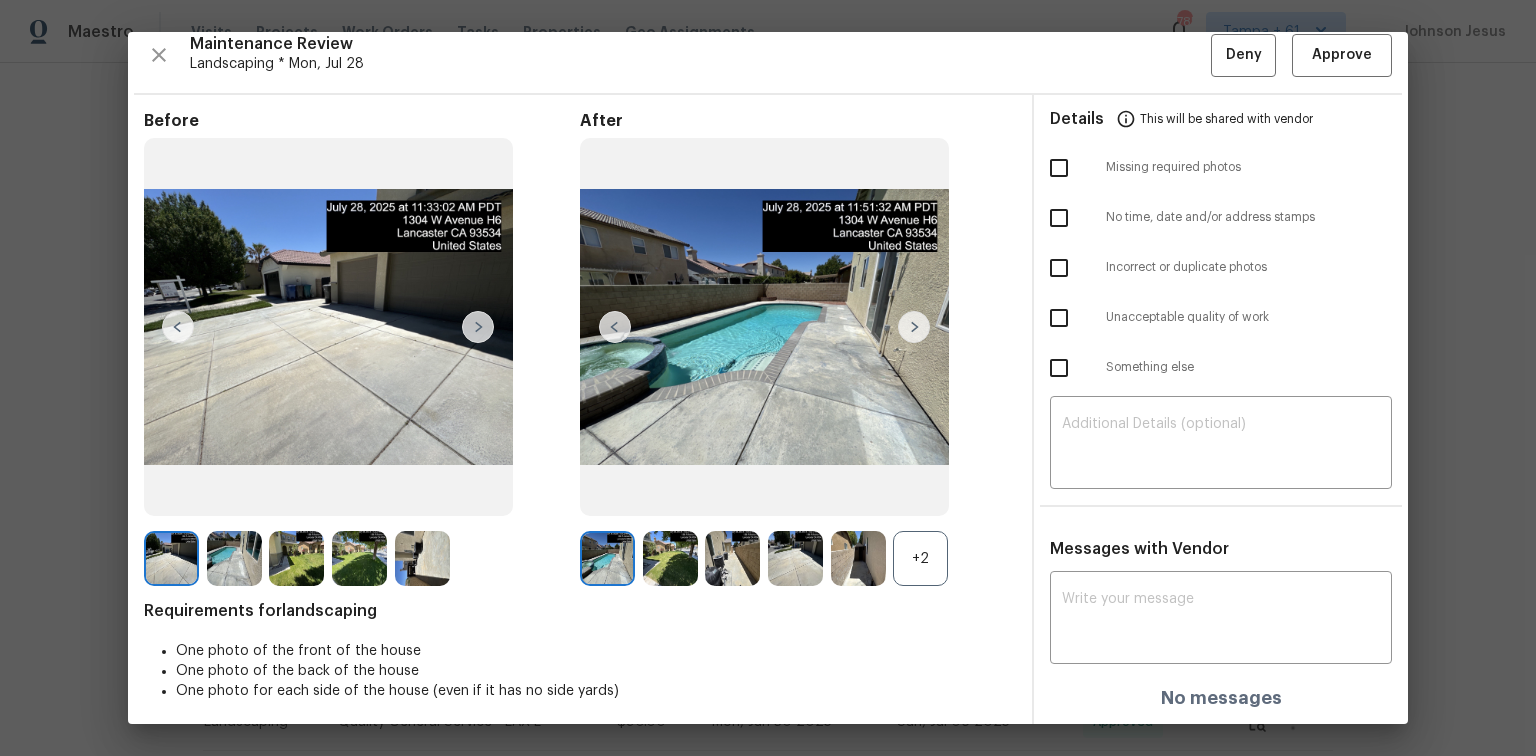 scroll, scrollTop: 16, scrollLeft: 0, axis: vertical 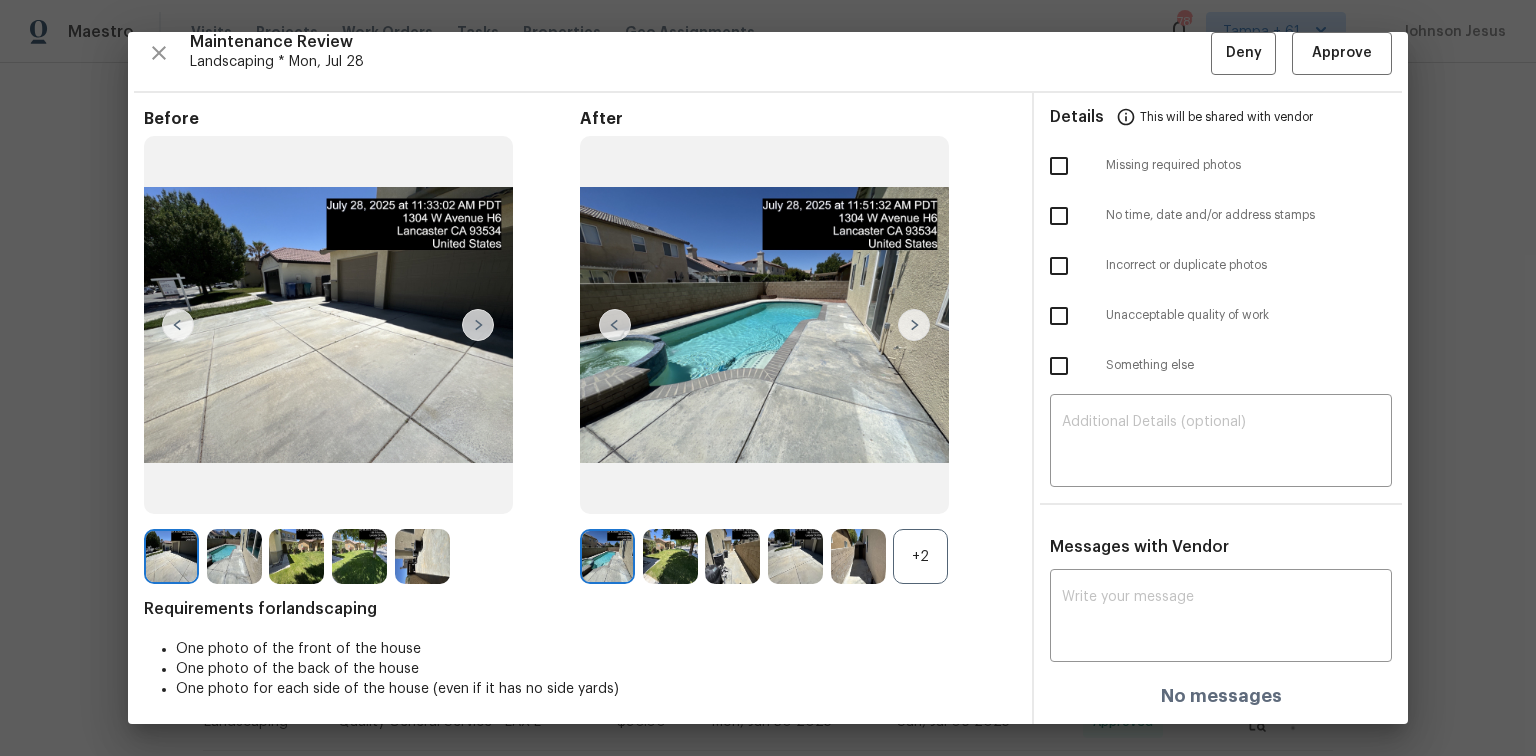 click at bounding box center (732, 556) 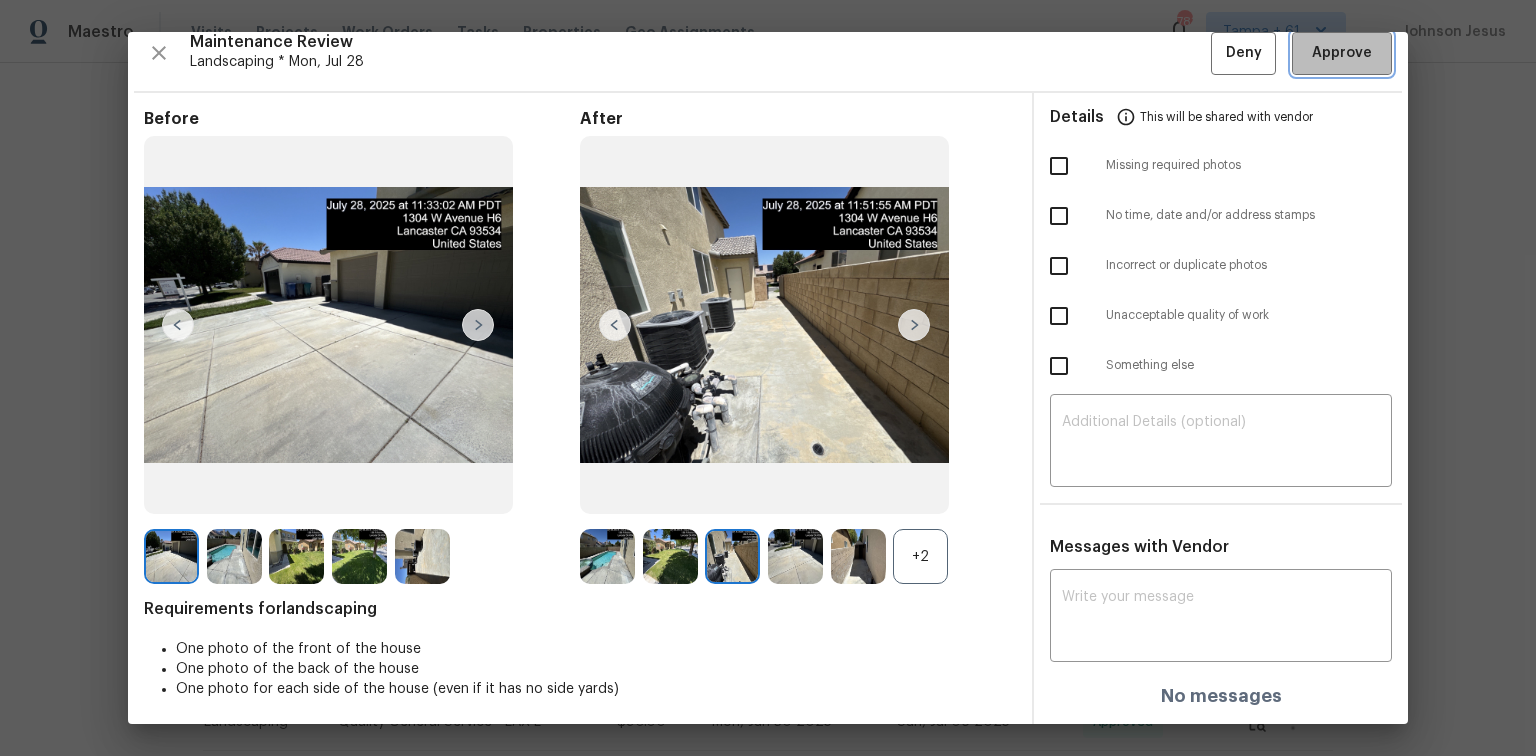 click on "Approve" at bounding box center (1342, 53) 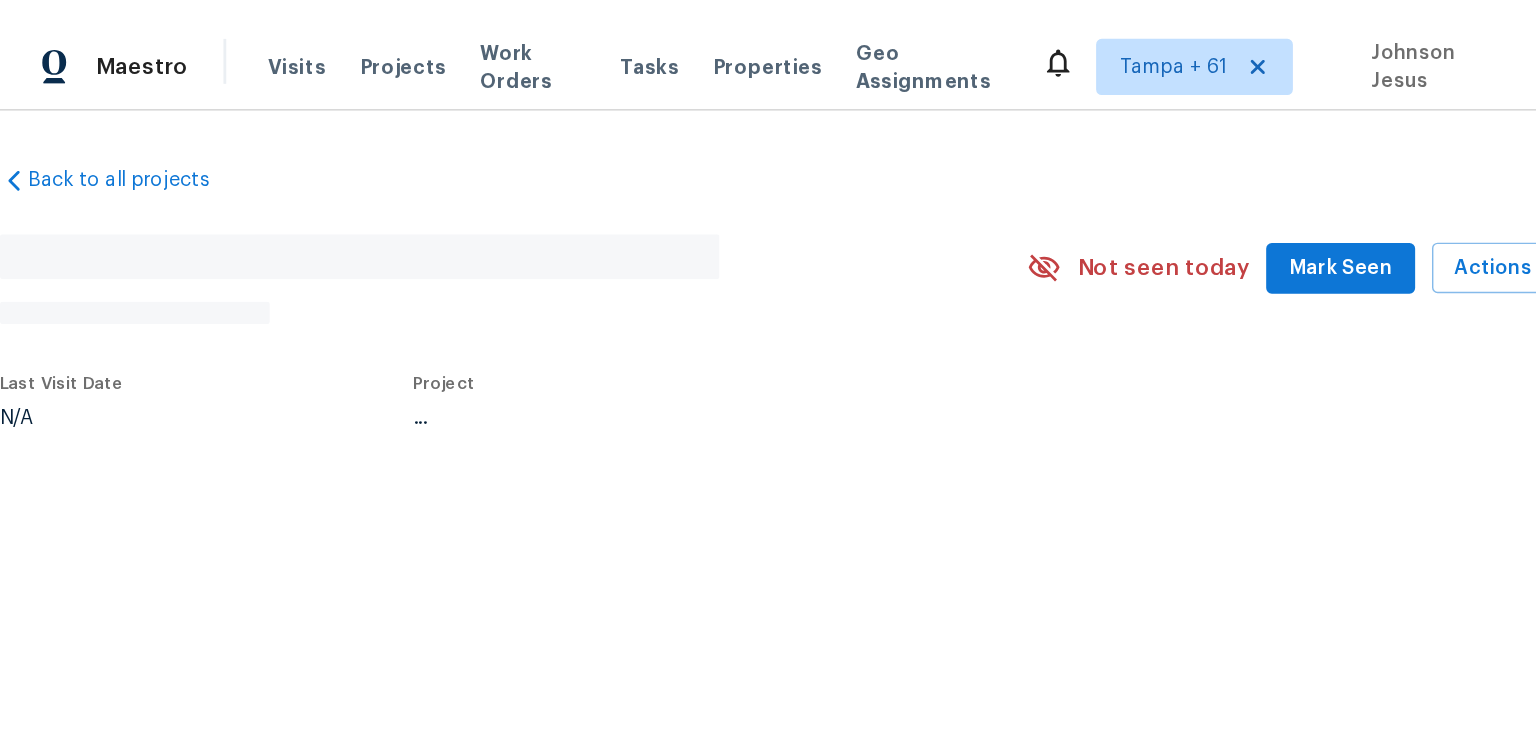 scroll, scrollTop: 0, scrollLeft: 0, axis: both 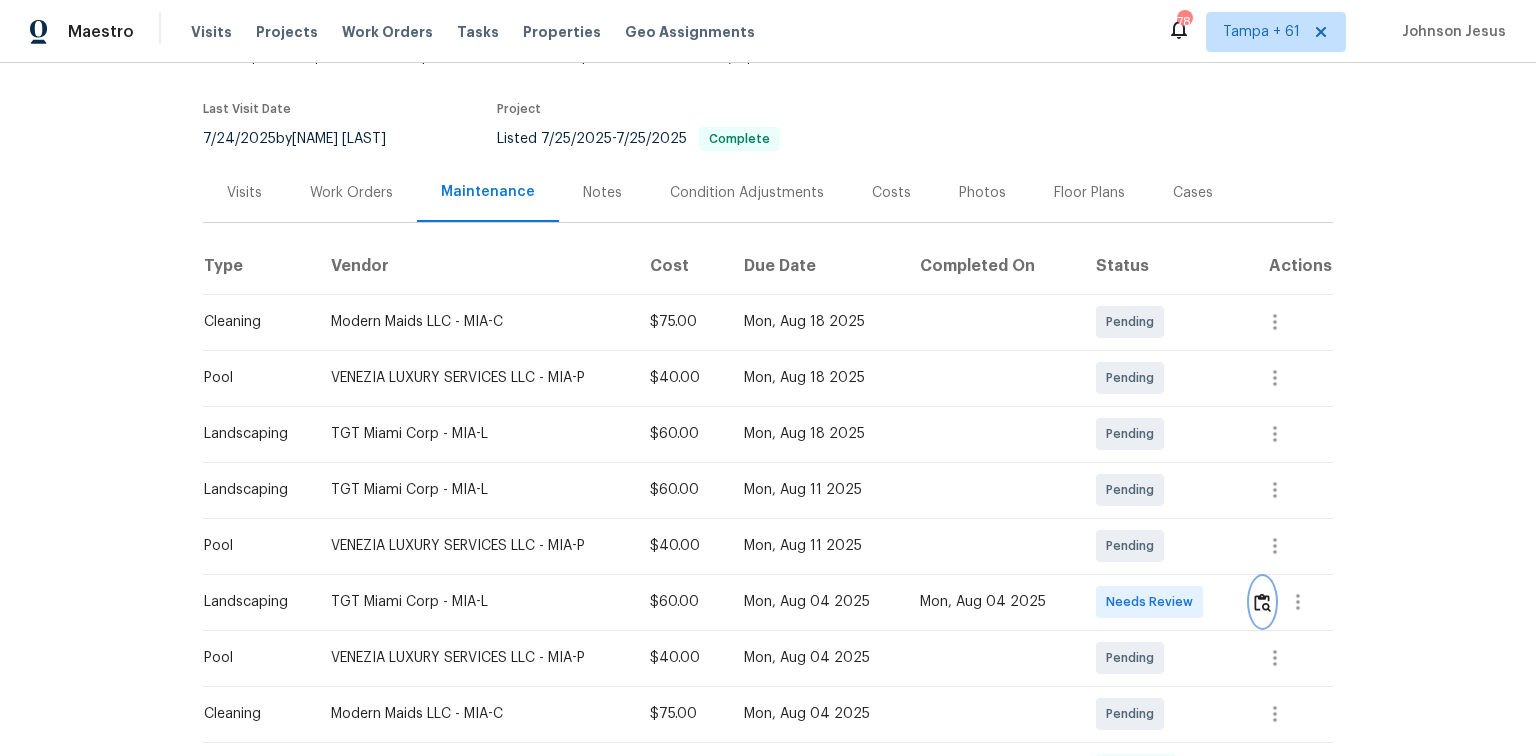 click at bounding box center [1262, 602] 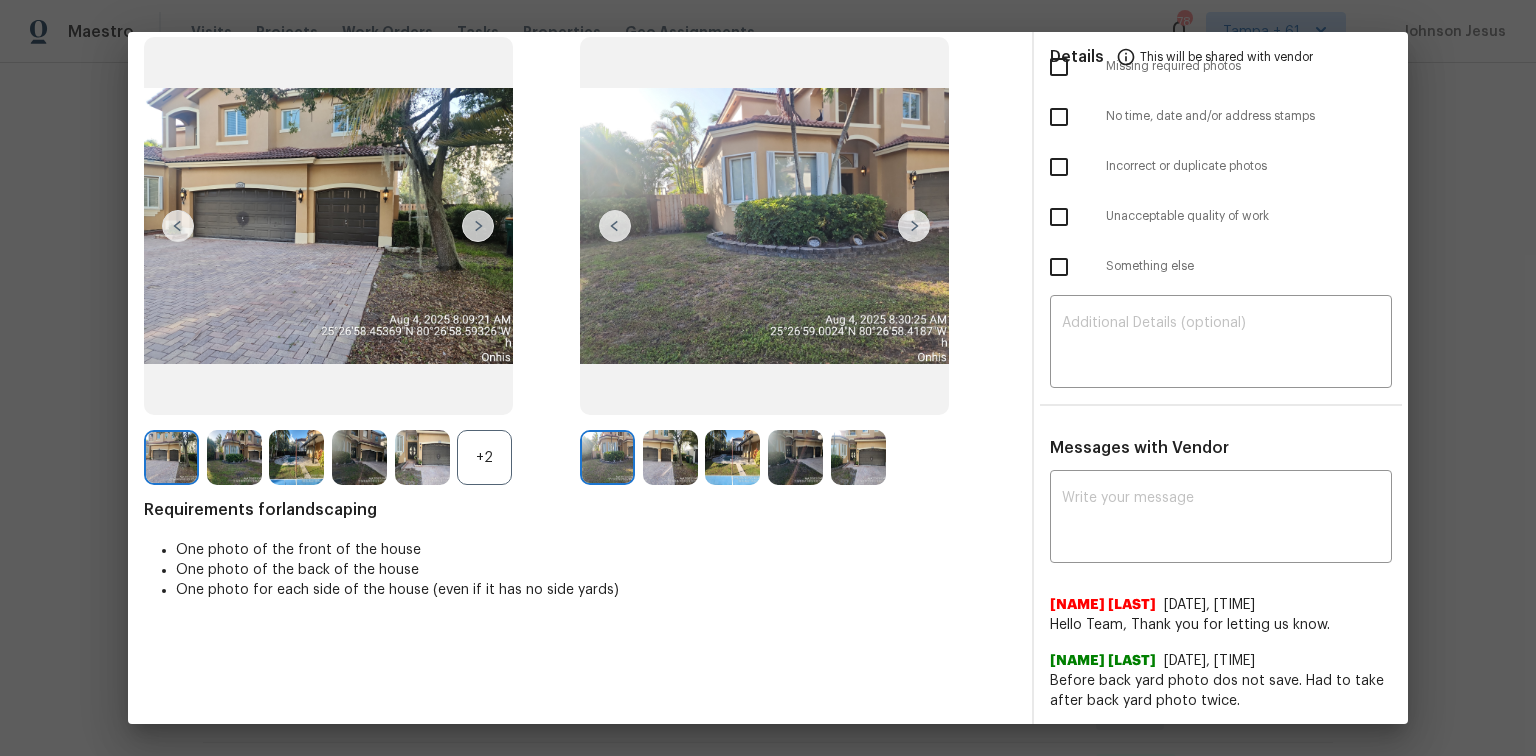 scroll, scrollTop: 0, scrollLeft: 0, axis: both 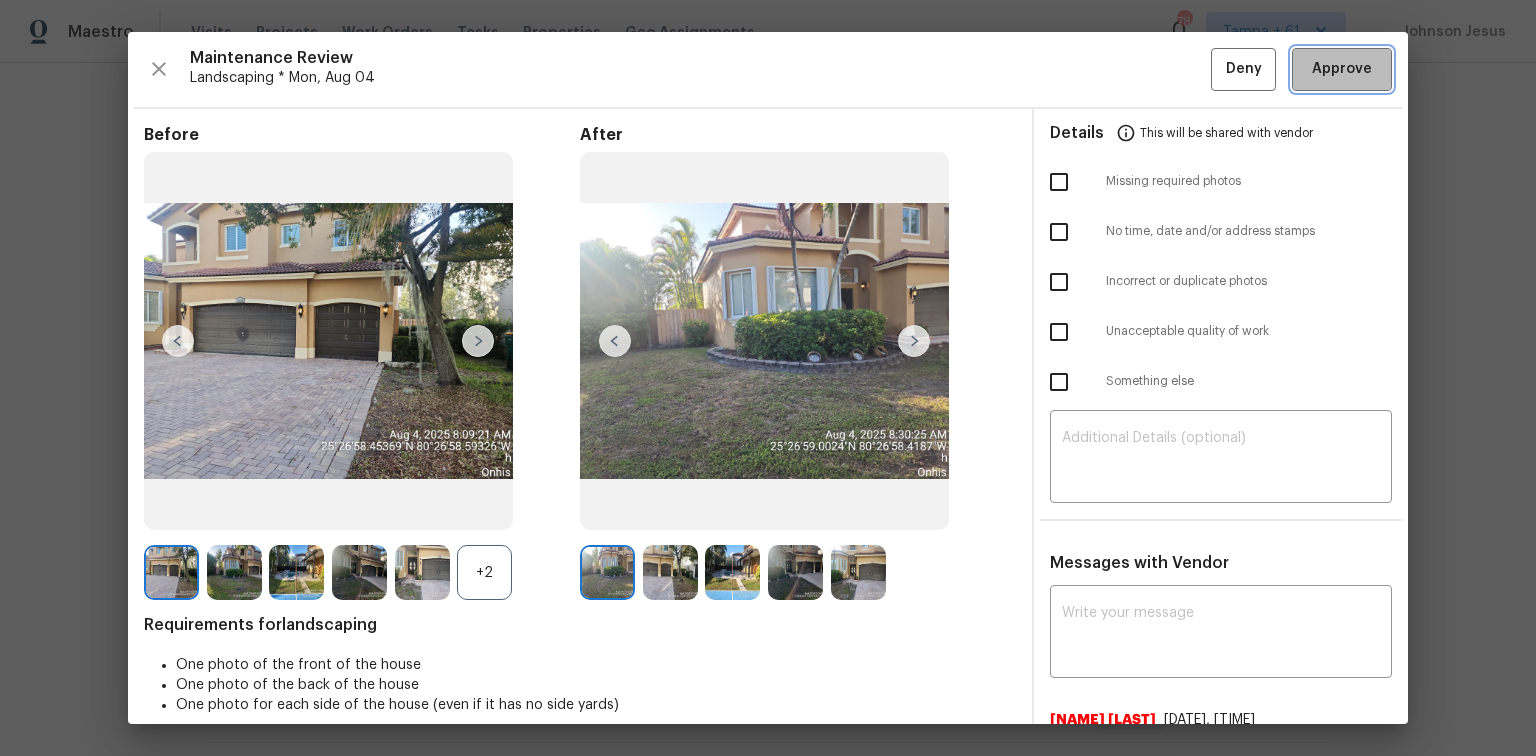 click on "Approve" at bounding box center [1342, 69] 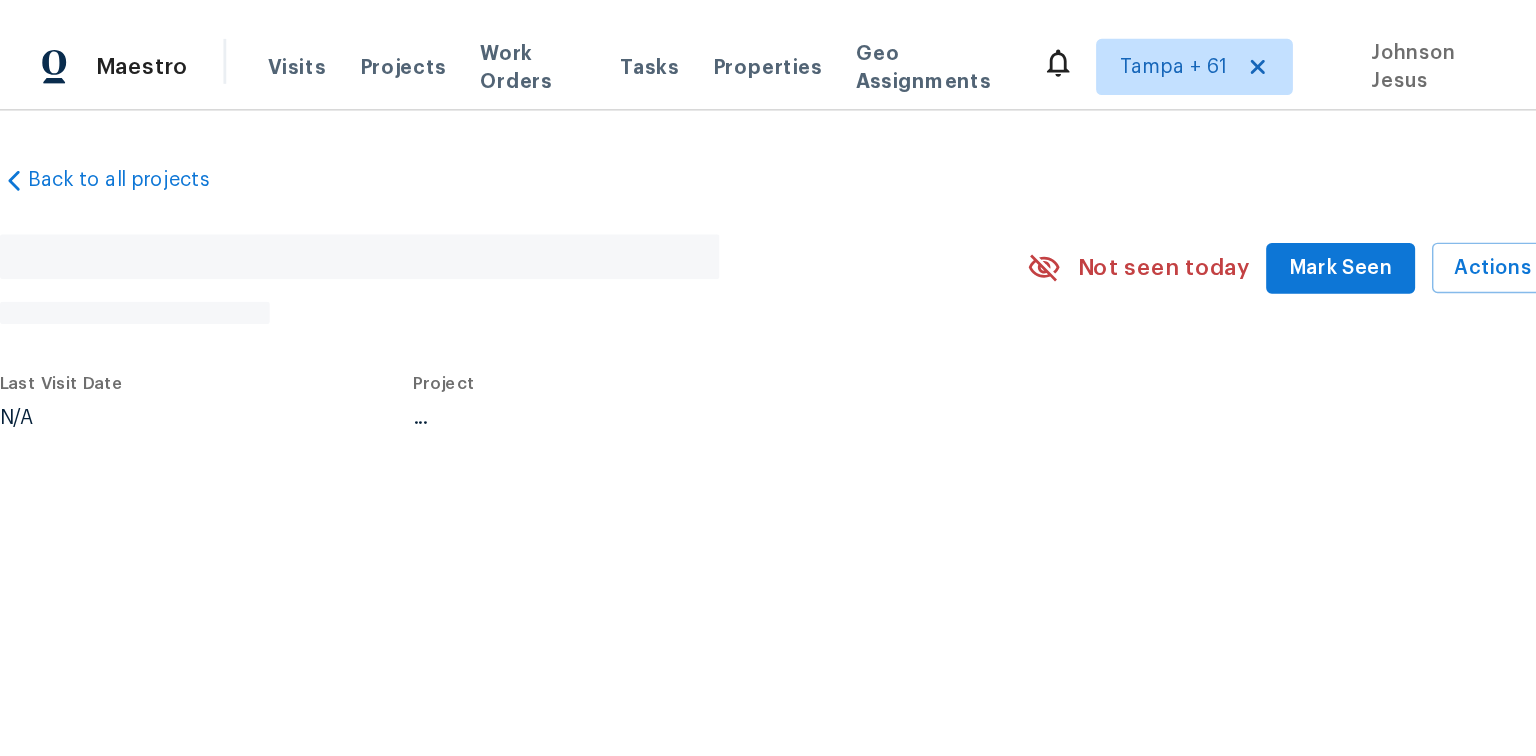 scroll, scrollTop: 0, scrollLeft: 0, axis: both 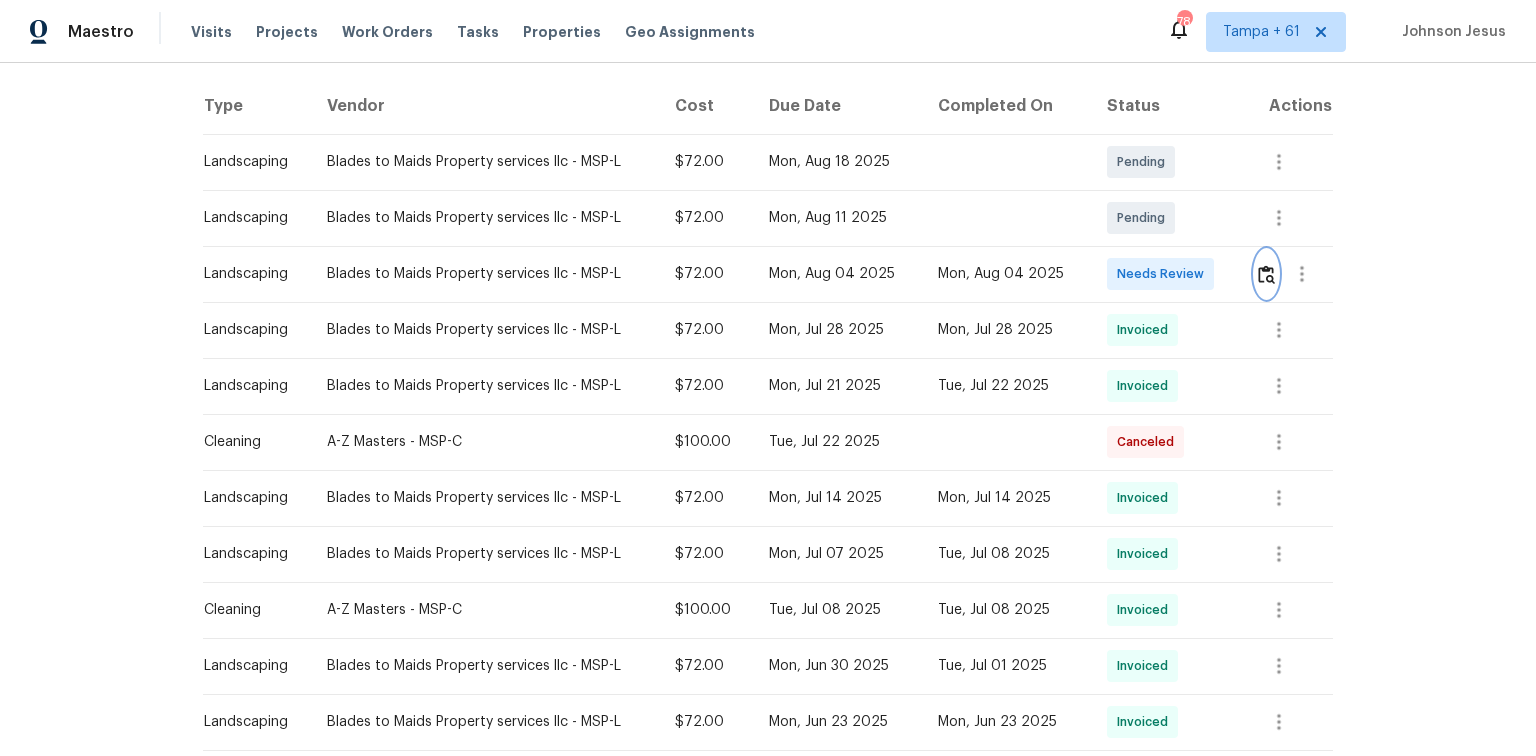 click at bounding box center (1266, 274) 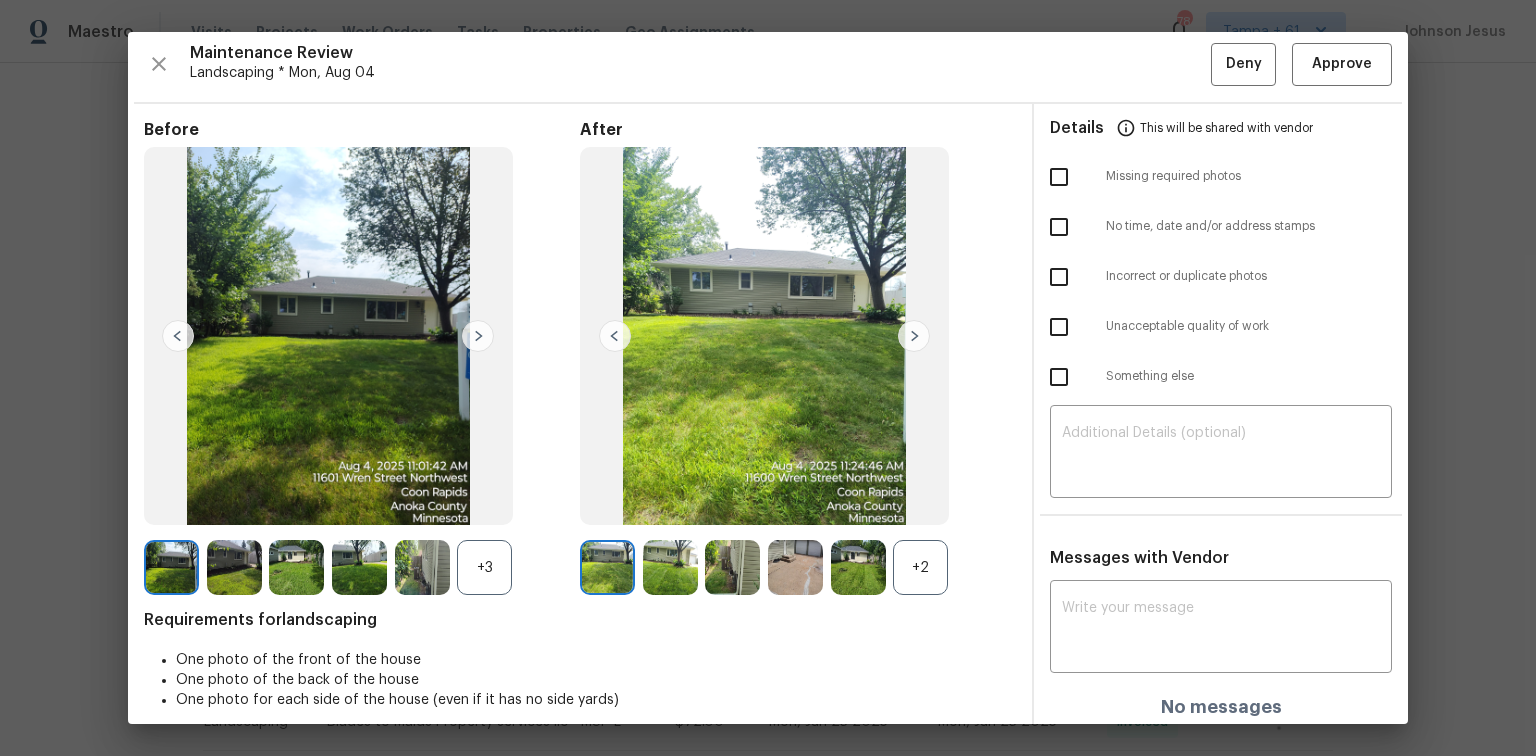 scroll, scrollTop: 0, scrollLeft: 0, axis: both 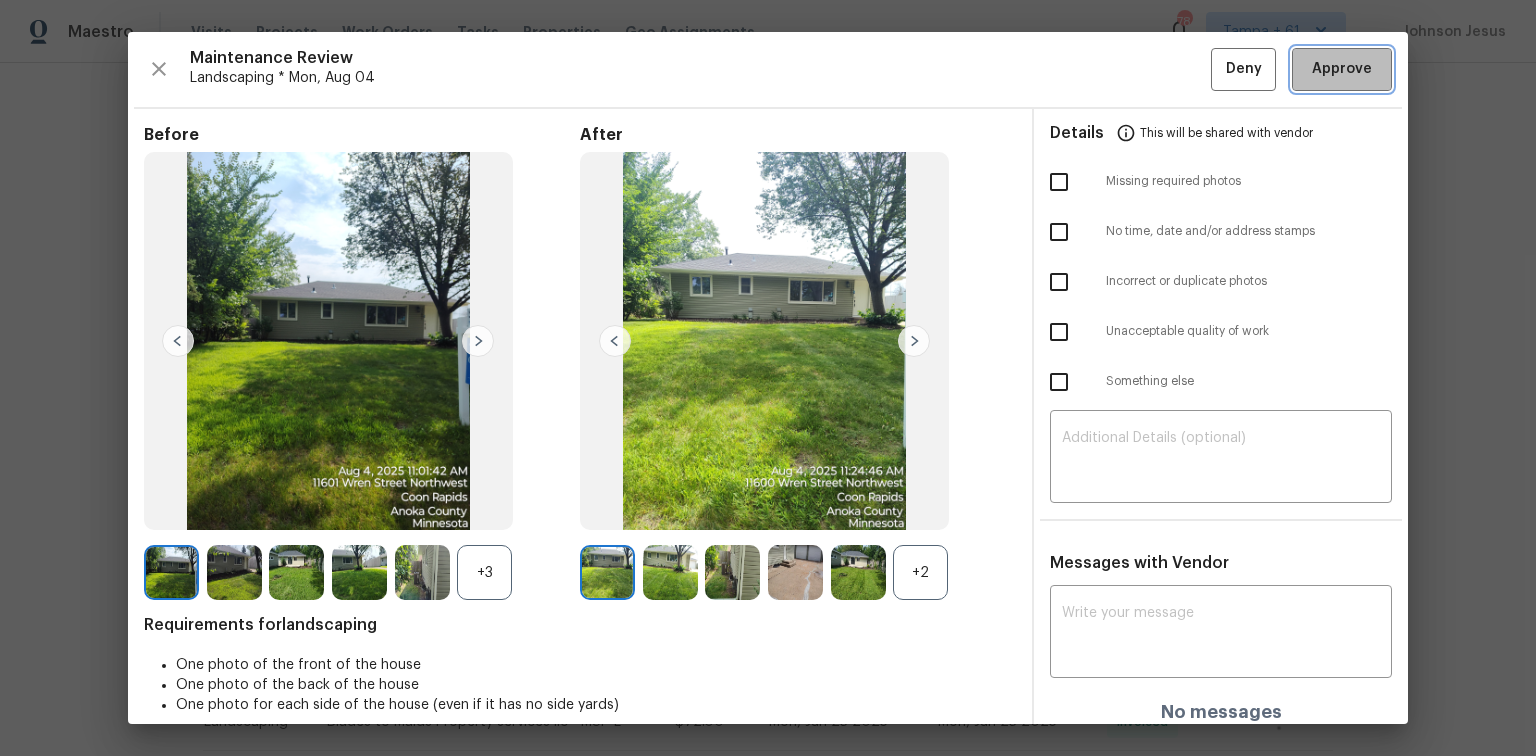 click on "Approve" at bounding box center (1342, 69) 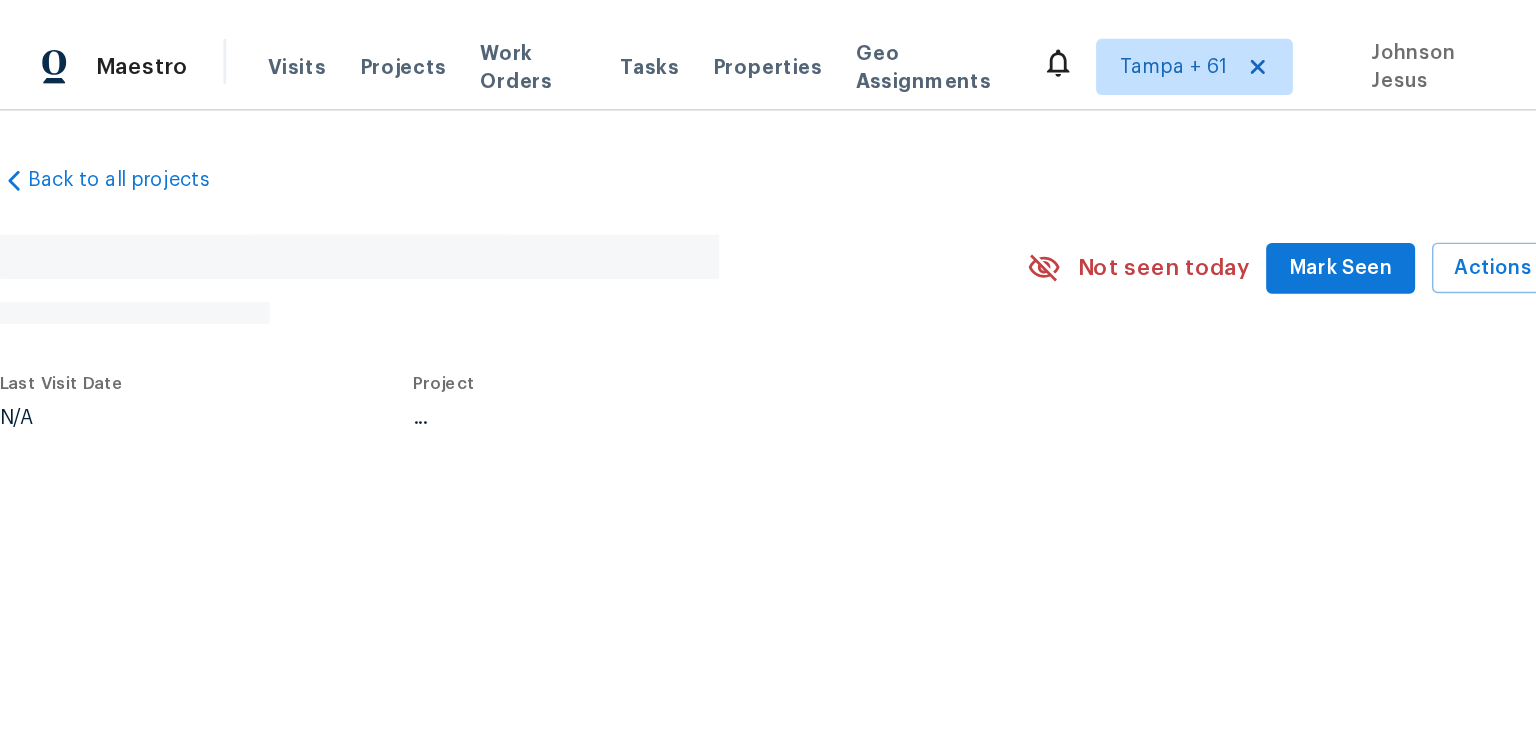 scroll, scrollTop: 0, scrollLeft: 0, axis: both 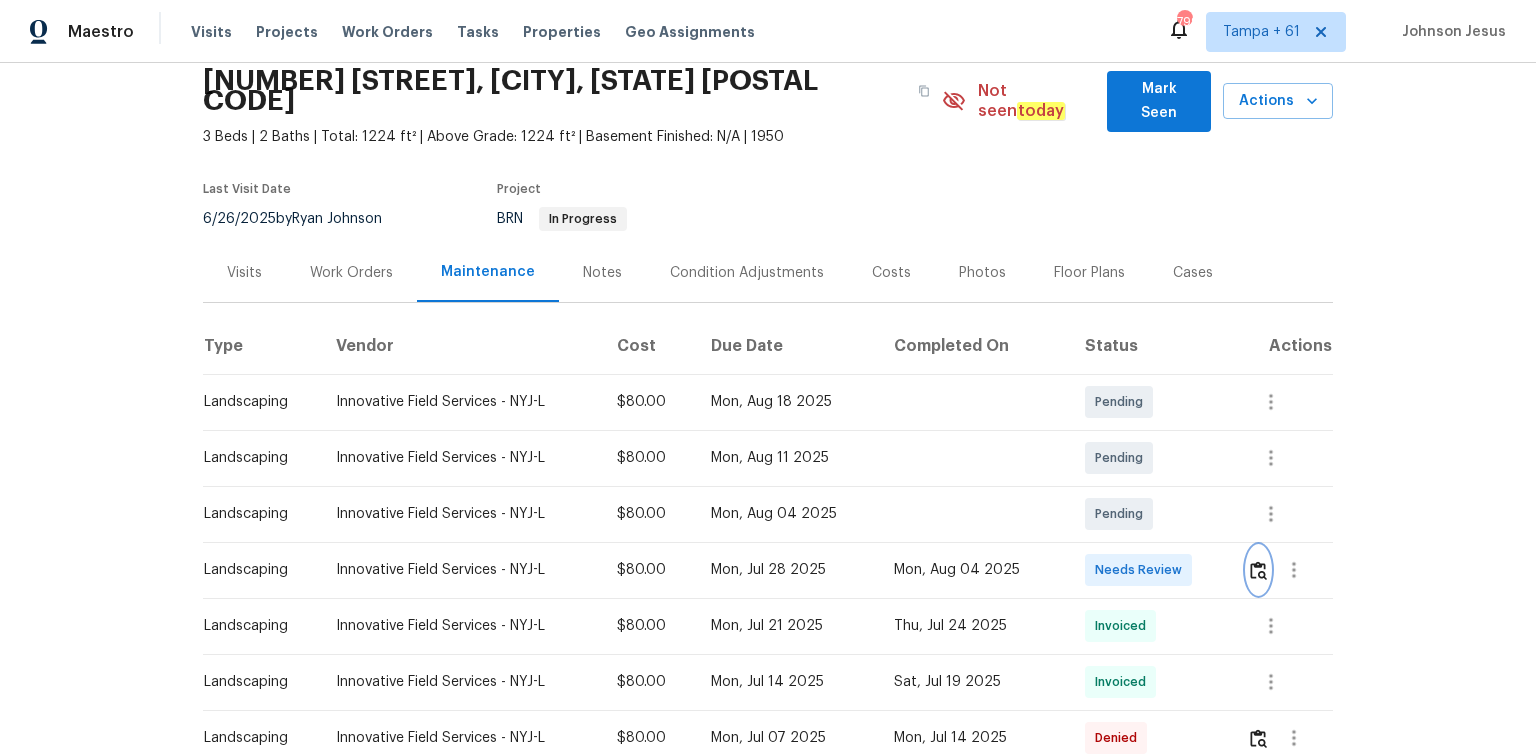 click at bounding box center [1258, 570] 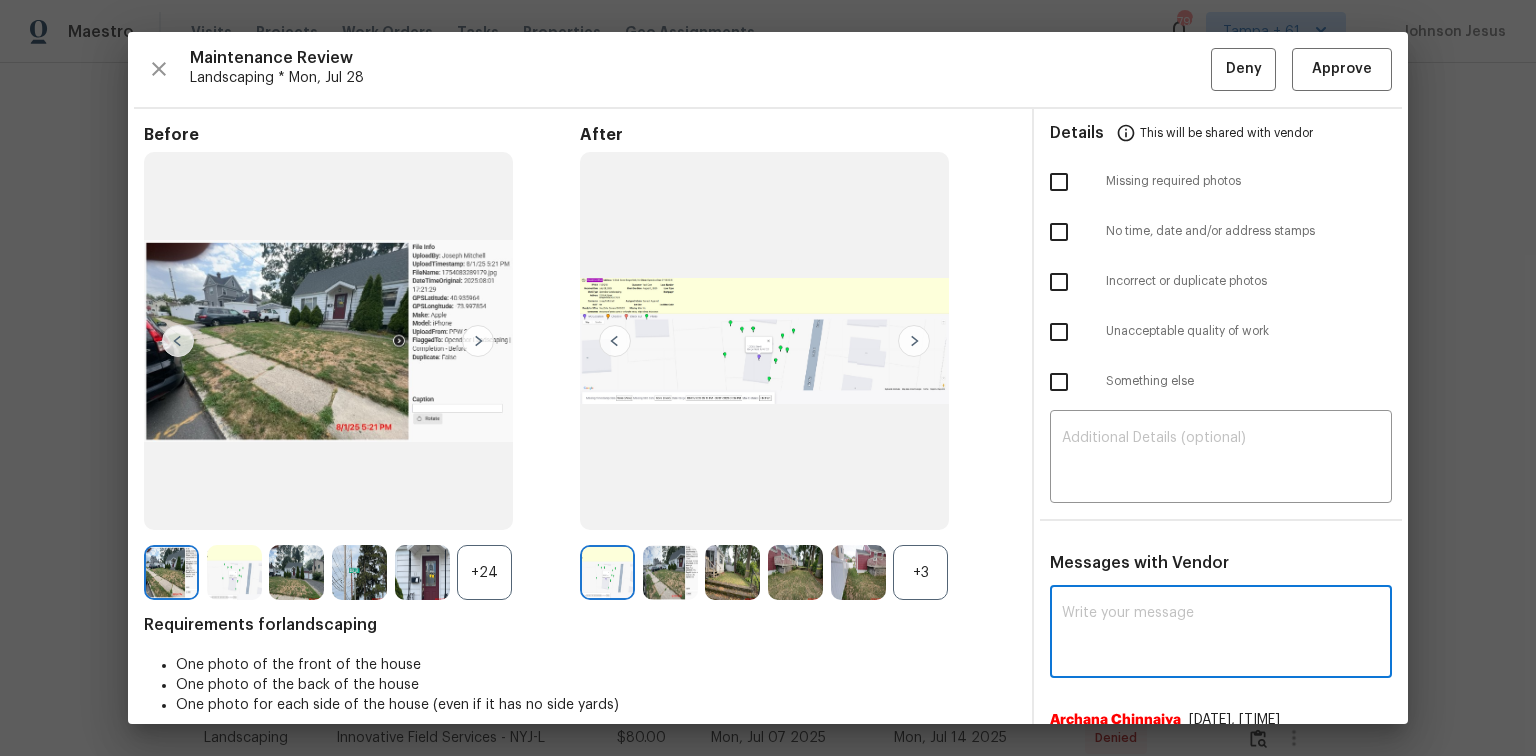 click at bounding box center (1221, 634) 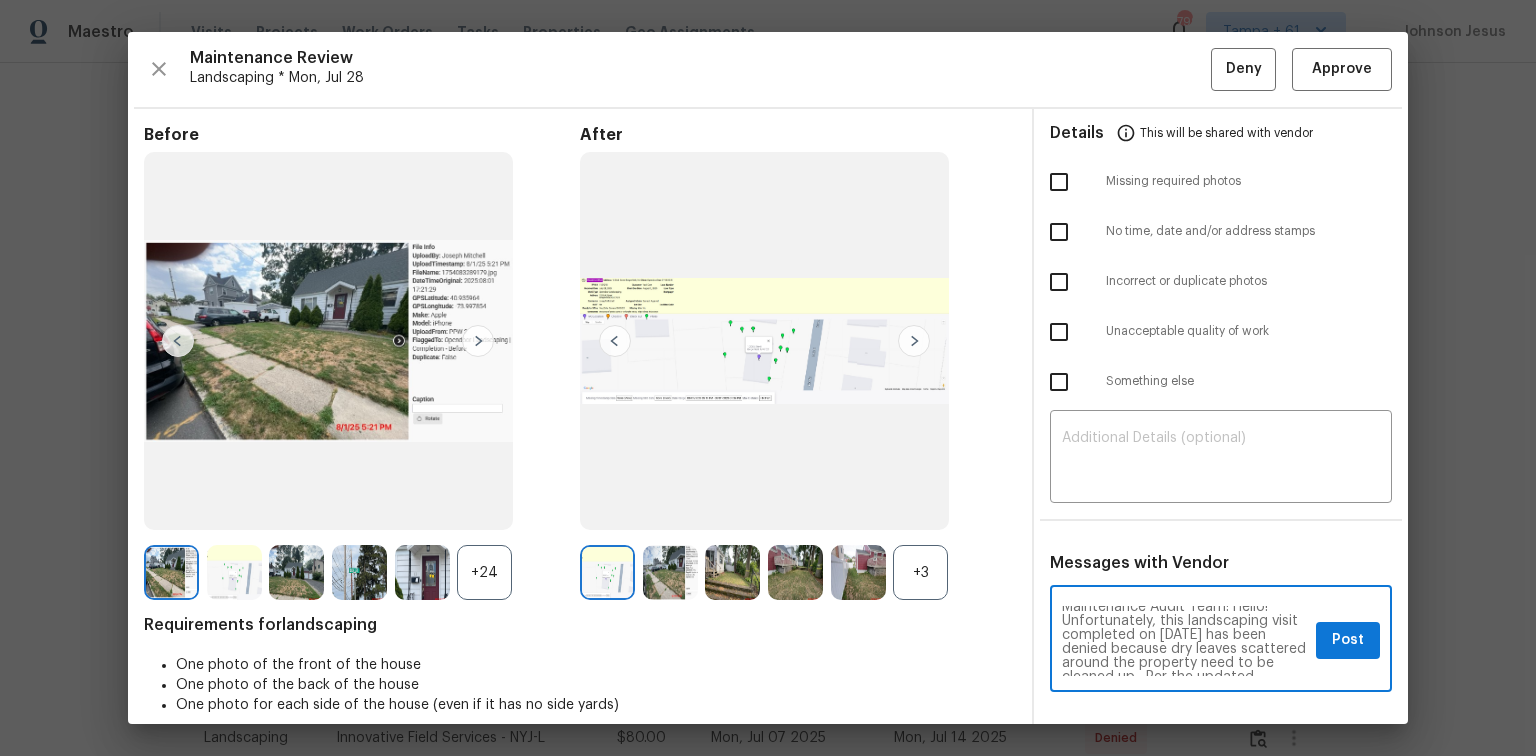 scroll, scrollTop: 0, scrollLeft: 0, axis: both 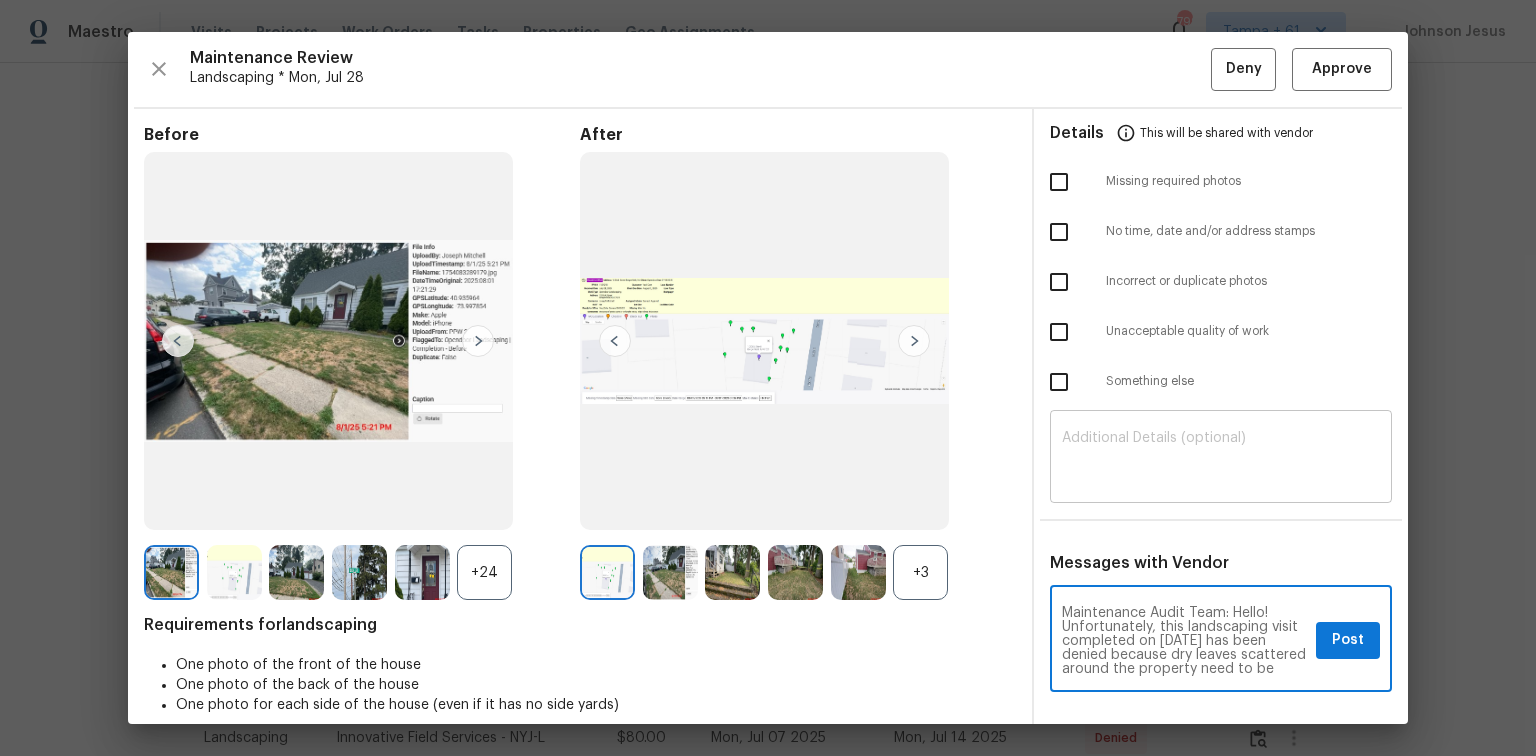 type on "Maintenance Audit Team: Hello! Unfortunately, this landscaping visit completed on 08/04/2025 has been denied because dry leaves scattered around the property need to be cleaned up . Per the updated Standards of Work, return visits to correct quality issues from a previously denied visit are not permitted. The work must meet quality standards and be fully completed during the initial visit in order to be approved. Please ensure that all standards are met at the next scheduled visit. If you or your team need a refresher on the quality standards and requirements, please refer to the updated Standards of Work that have been distributed via email. Thank you!" 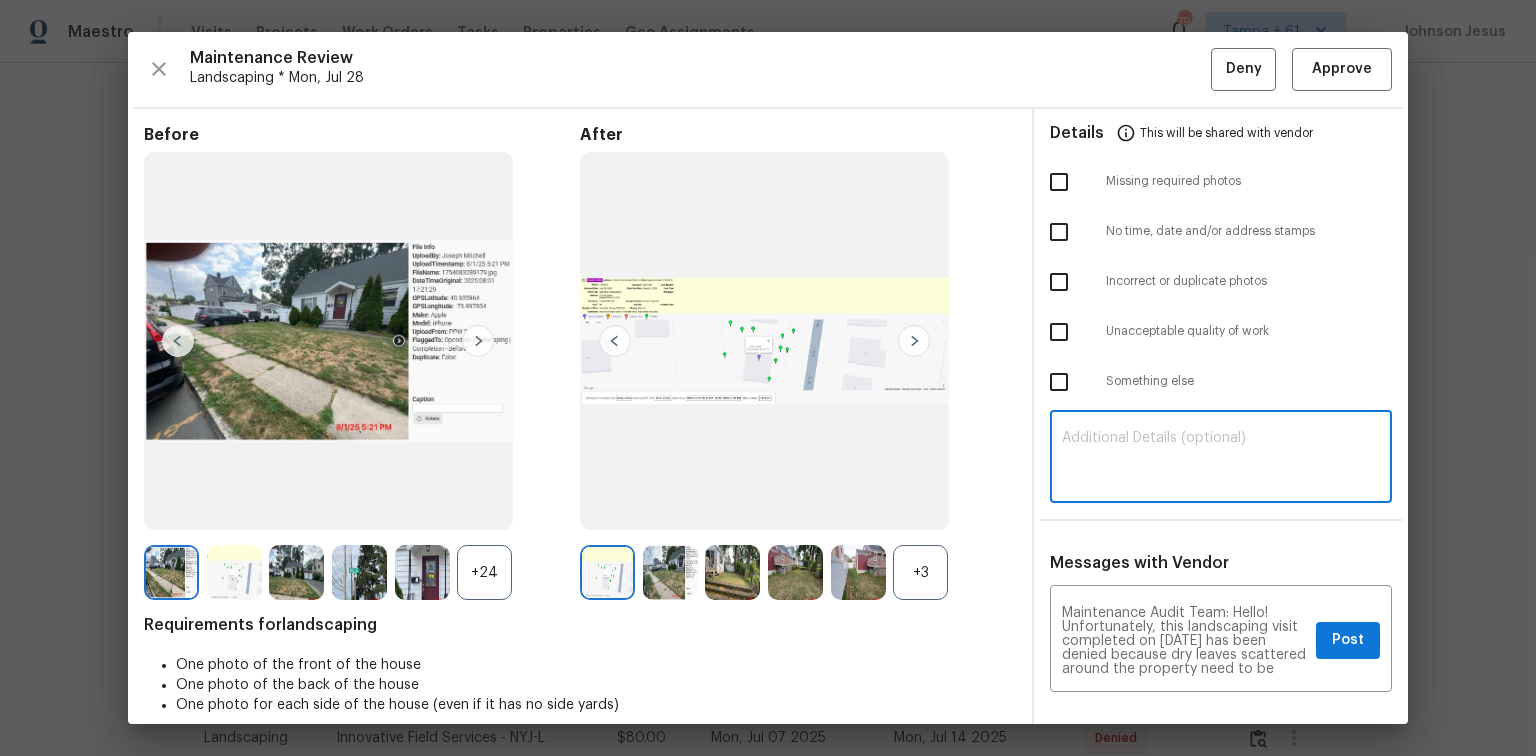 paste on "Maintenance Audit Team: Hello! Unfortunately, this landscaping visit completed on 08/04/2025 has been denied because dry leaves scattered around the property need to be cleaned up . Per the updated Standards of Work, return visits to correct quality issues from a previously denied visit are not permitted. The work must meet quality standards and be fully completed during the initial visit in order to be approved. Please ensure that all standards are met at the next scheduled visit. If you or your team need a refresher on the quality standards and requirements, please refer to the updated Standards of Work that have been distributed via email. Thank you!" 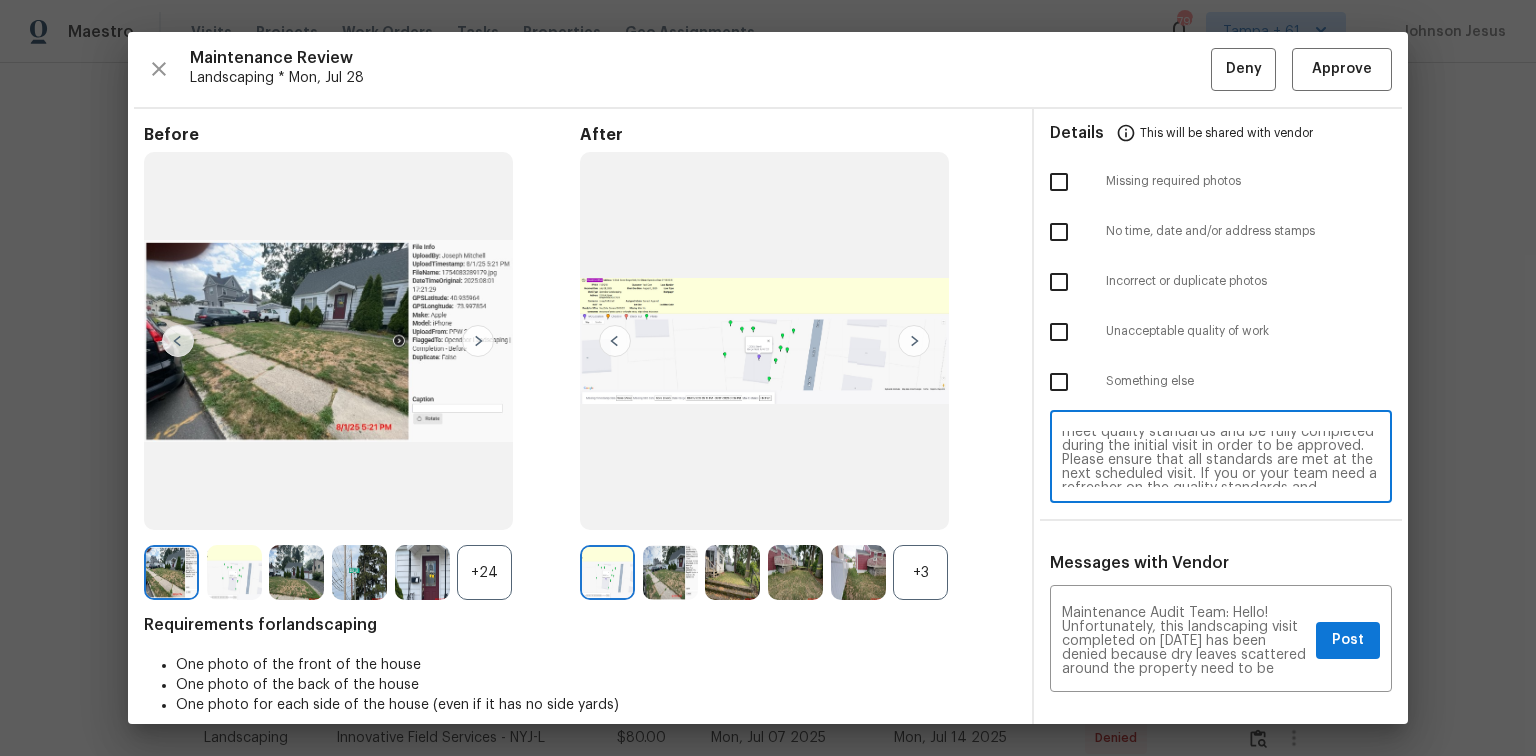 scroll, scrollTop: 0, scrollLeft: 0, axis: both 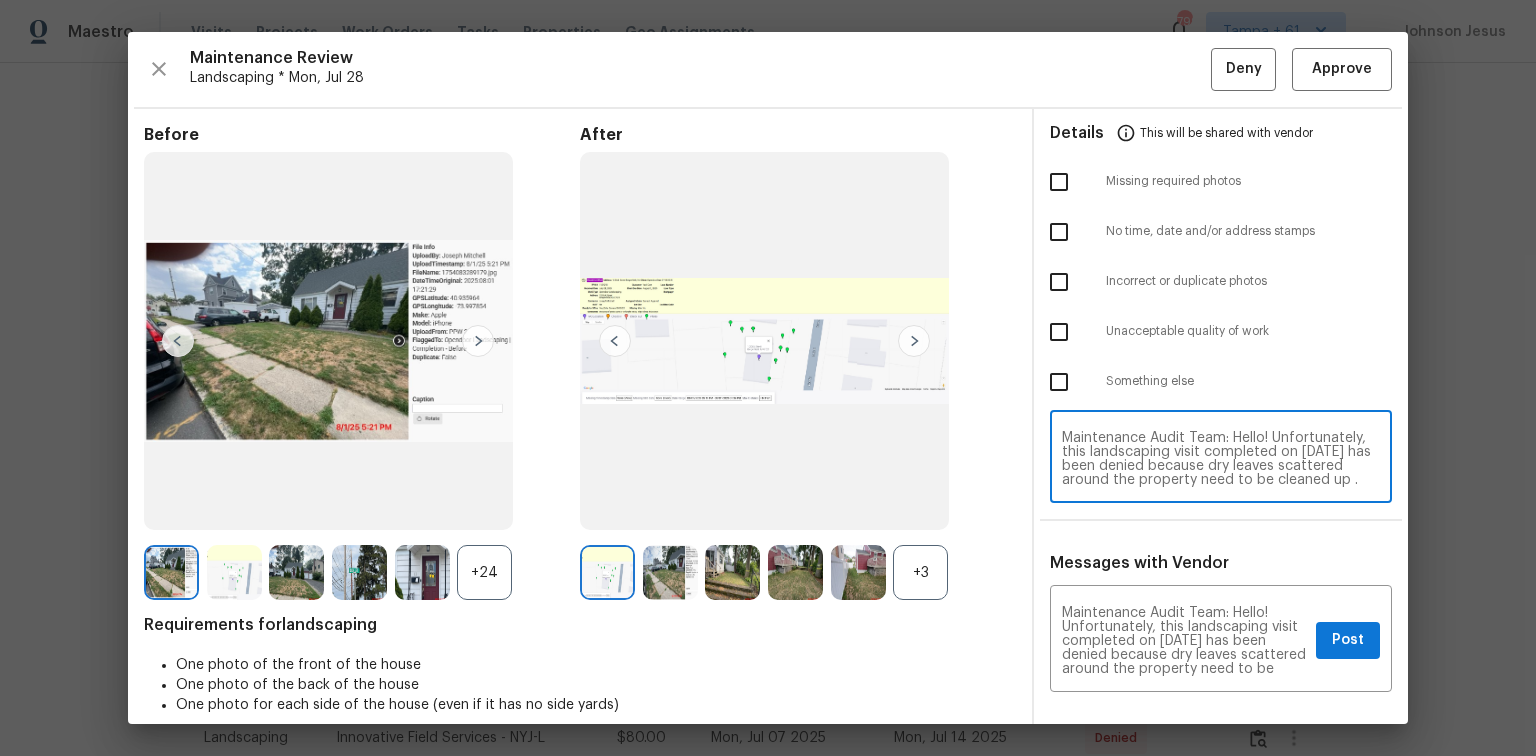 type on "Maintenance Audit Team: Hello! Unfortunately, this landscaping visit completed on 08/04/2025 has been denied because dry leaves scattered around the property need to be cleaned up . Per the updated Standards of Work, return visits to correct quality issues from a previously denied visit are not permitted. The work must meet quality standards and be fully completed during the initial visit in order to be approved. Please ensure that all standards are met at the next scheduled visit. If you or your team need a refresher on the quality standards and requirements, please refer to the updated Standards of Work that have been distributed via email. Thank you!" 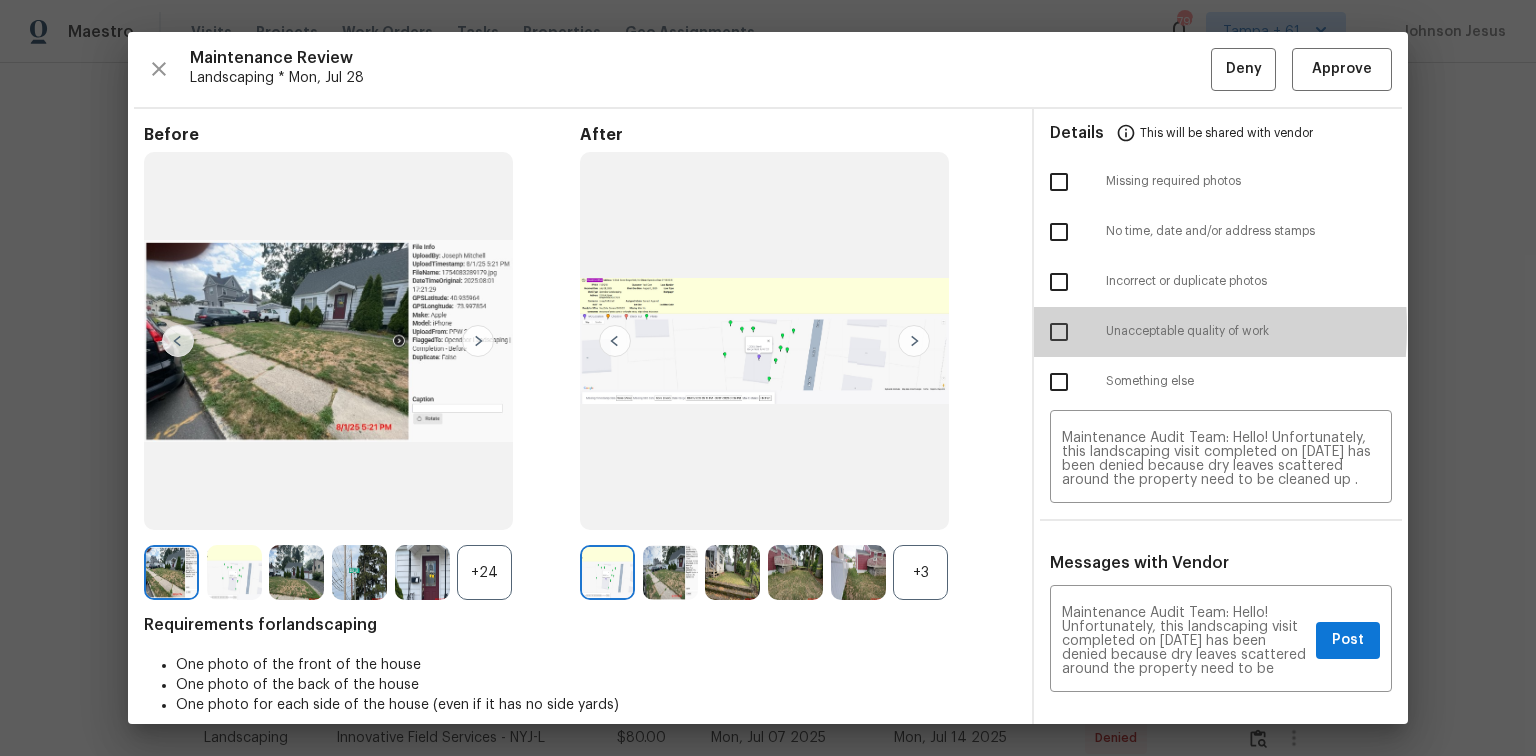 click at bounding box center [1059, 332] 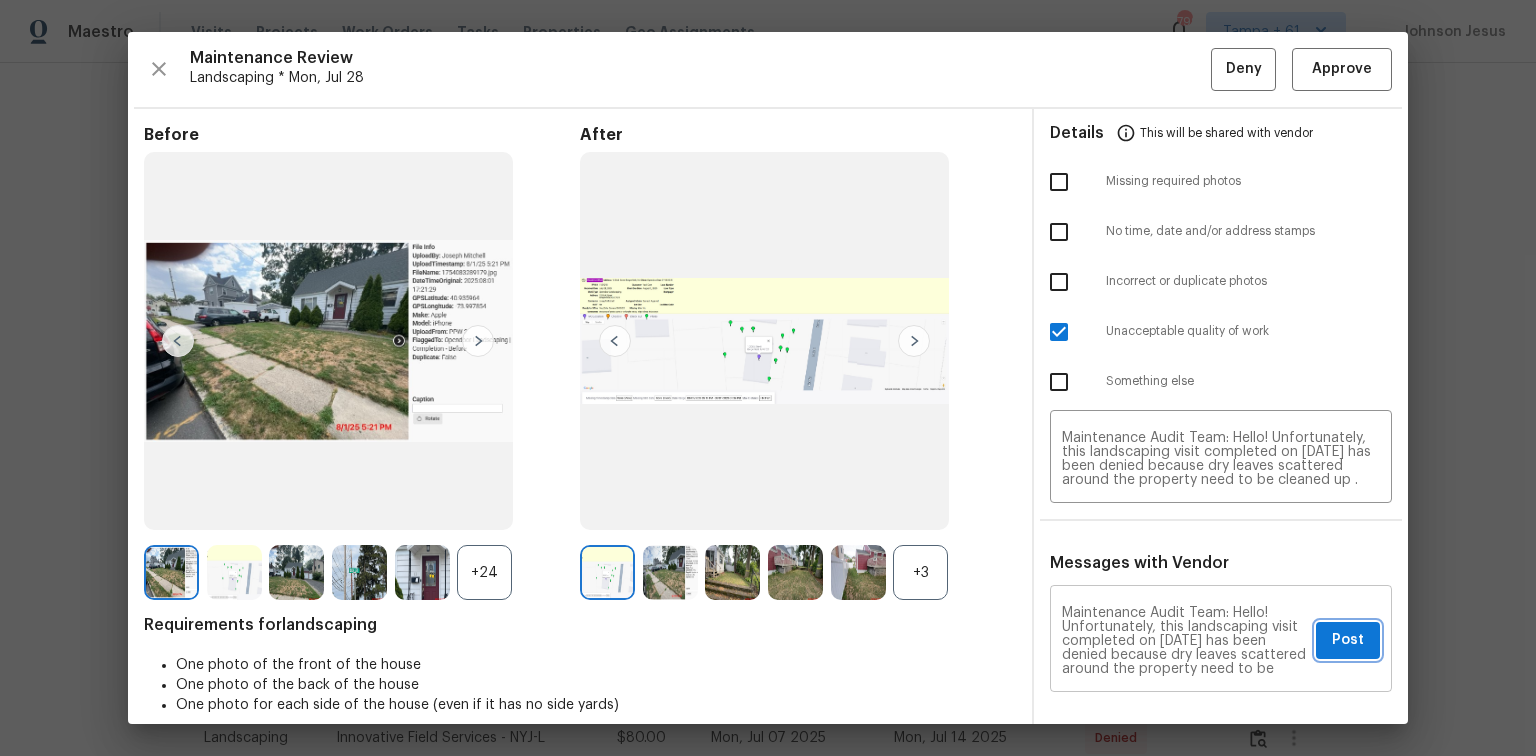 click on "Post" at bounding box center (1348, 640) 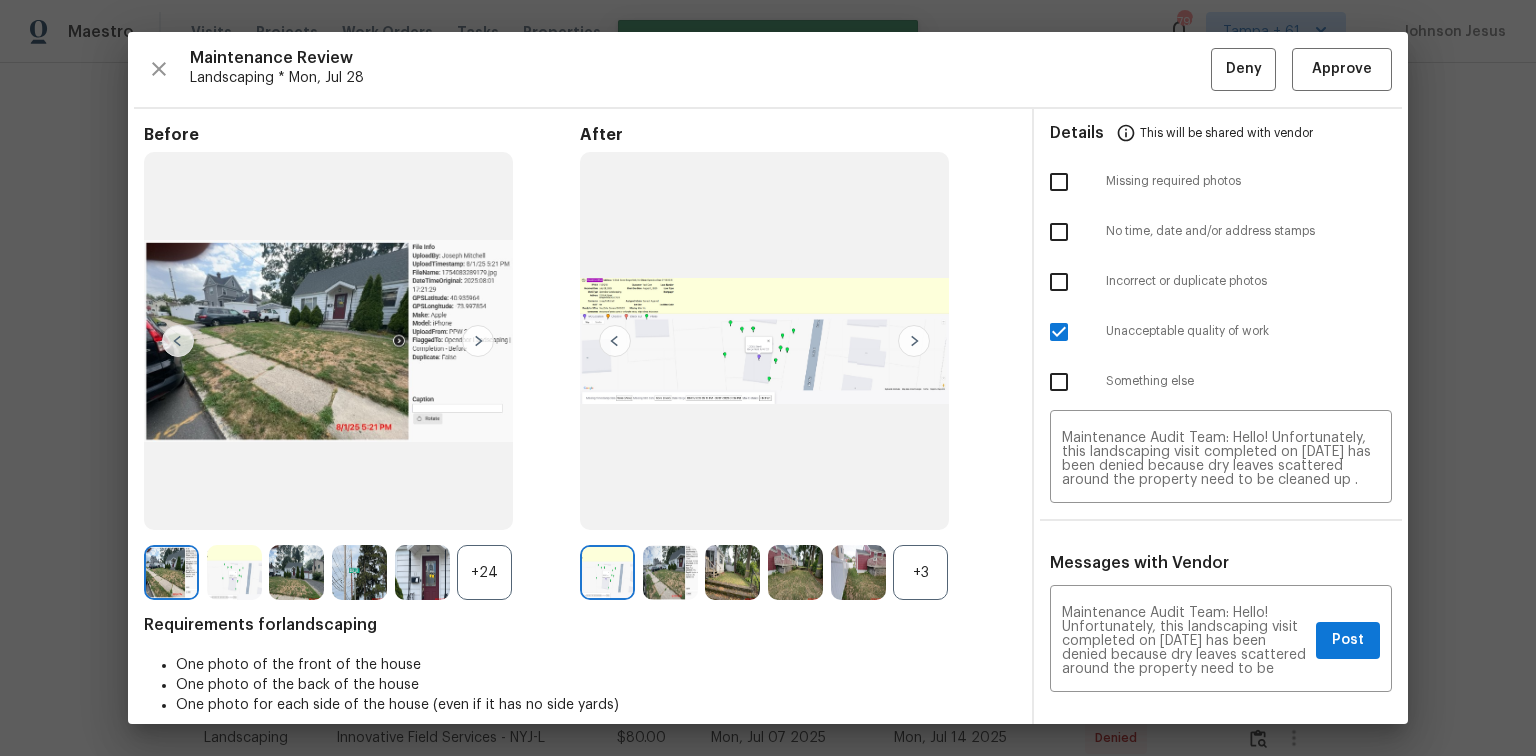 type 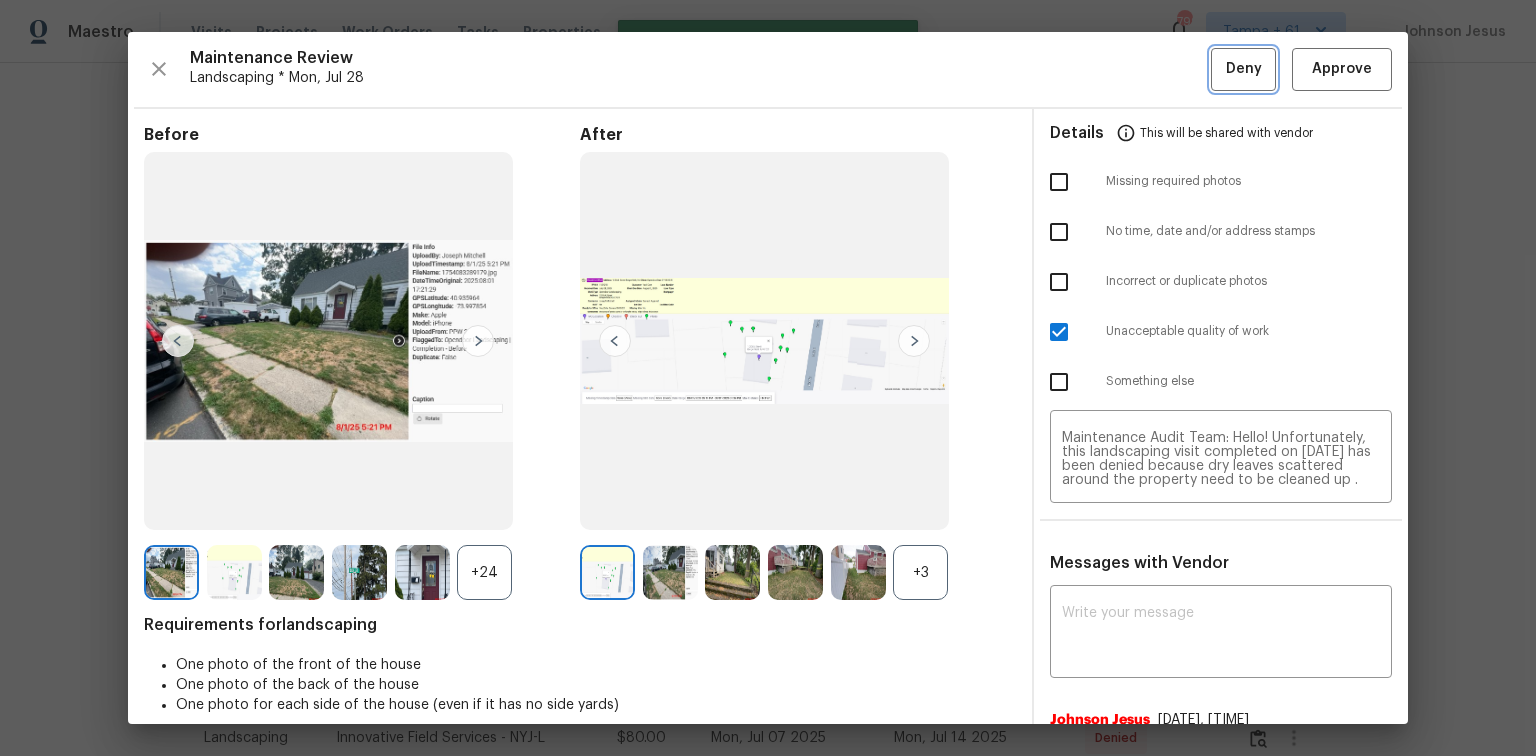 click on "Deny" at bounding box center (1243, 69) 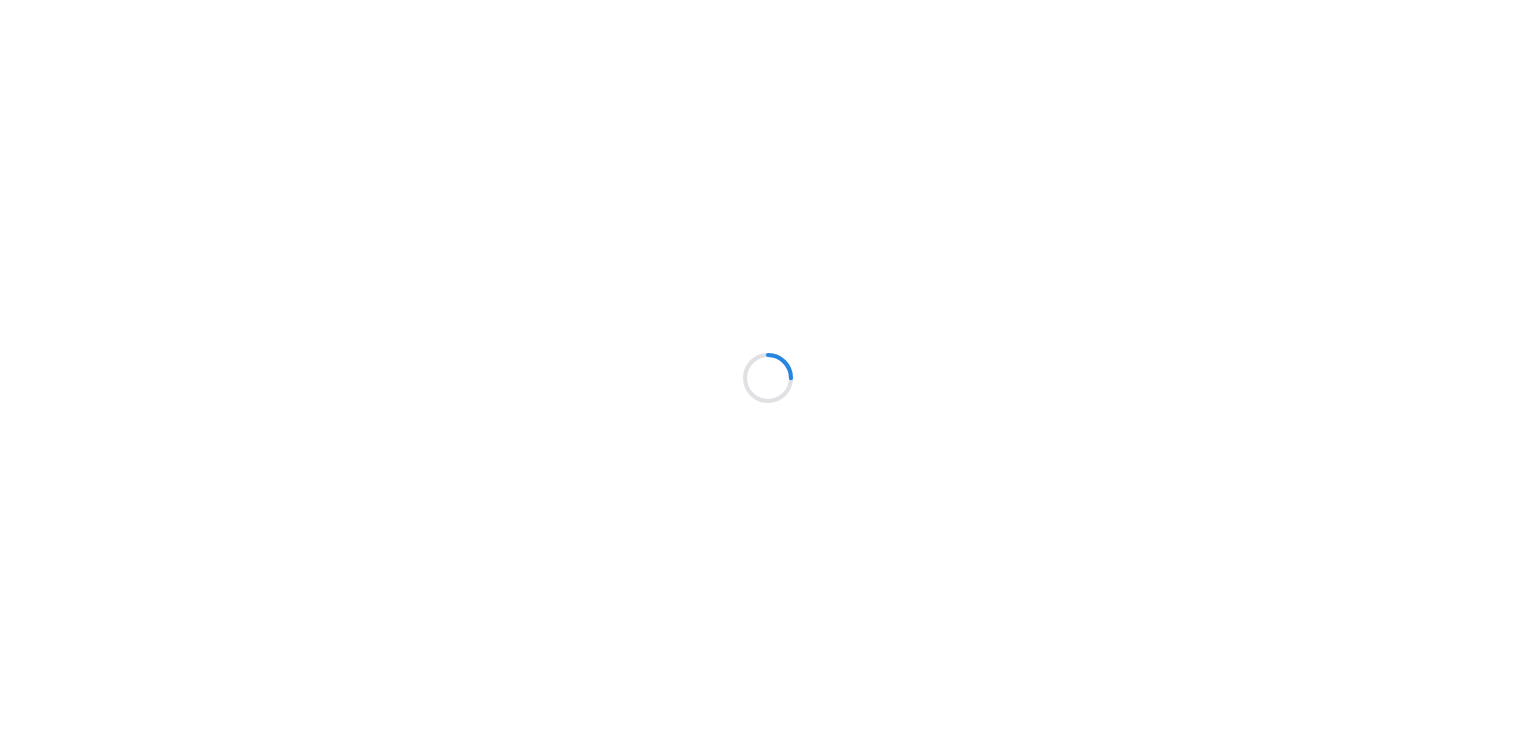 scroll, scrollTop: 0, scrollLeft: 0, axis: both 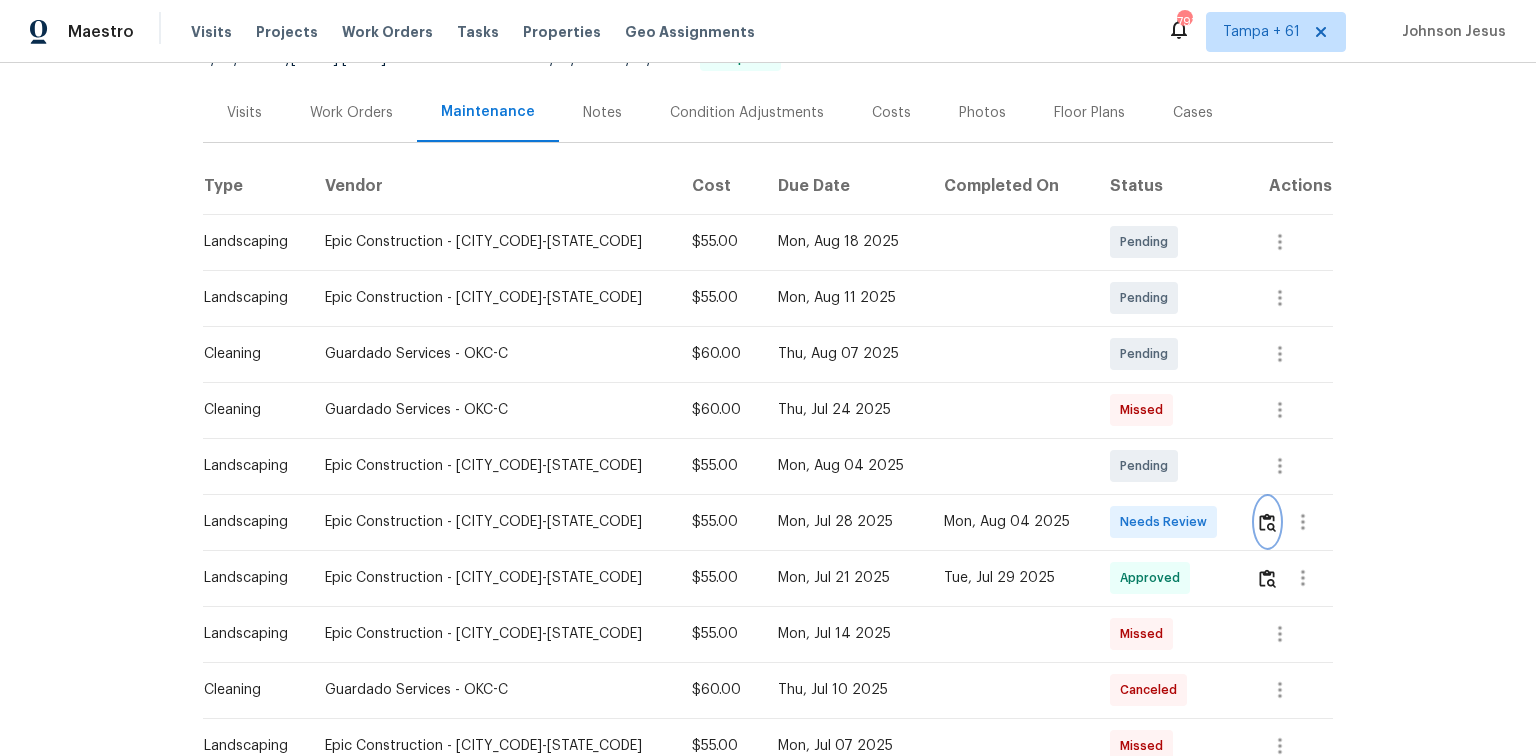 click at bounding box center [1267, 522] 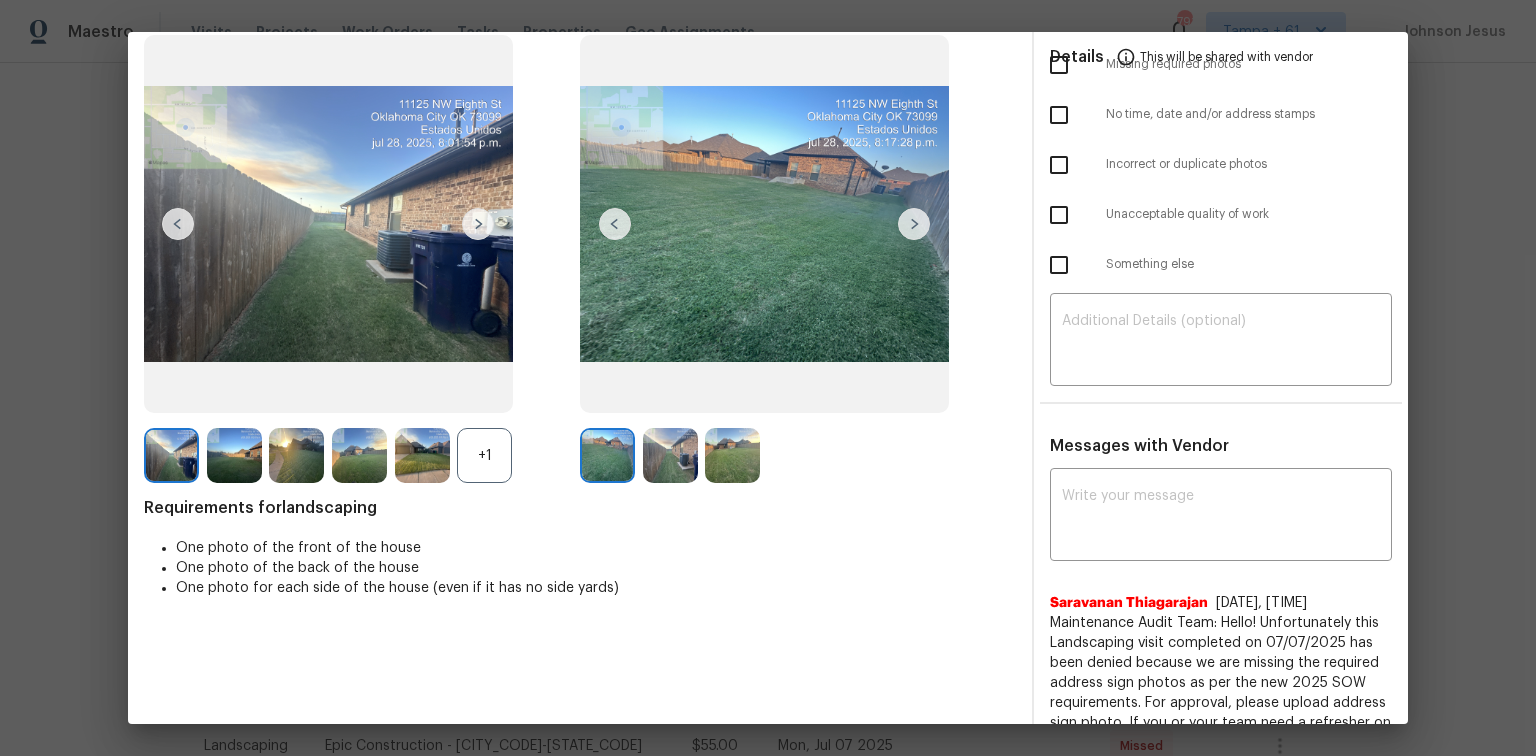 scroll, scrollTop: 180, scrollLeft: 0, axis: vertical 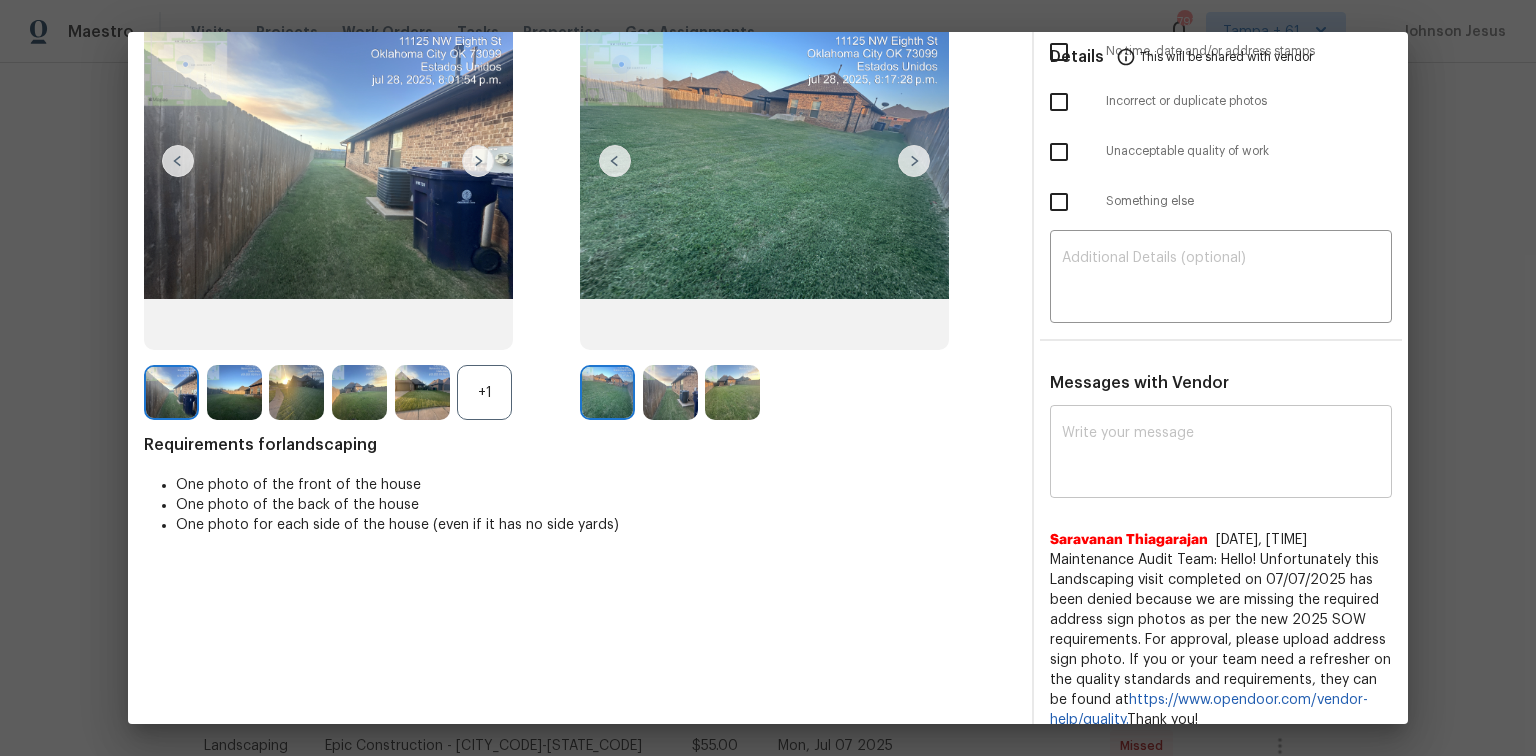 click on "x ​" at bounding box center (1221, 454) 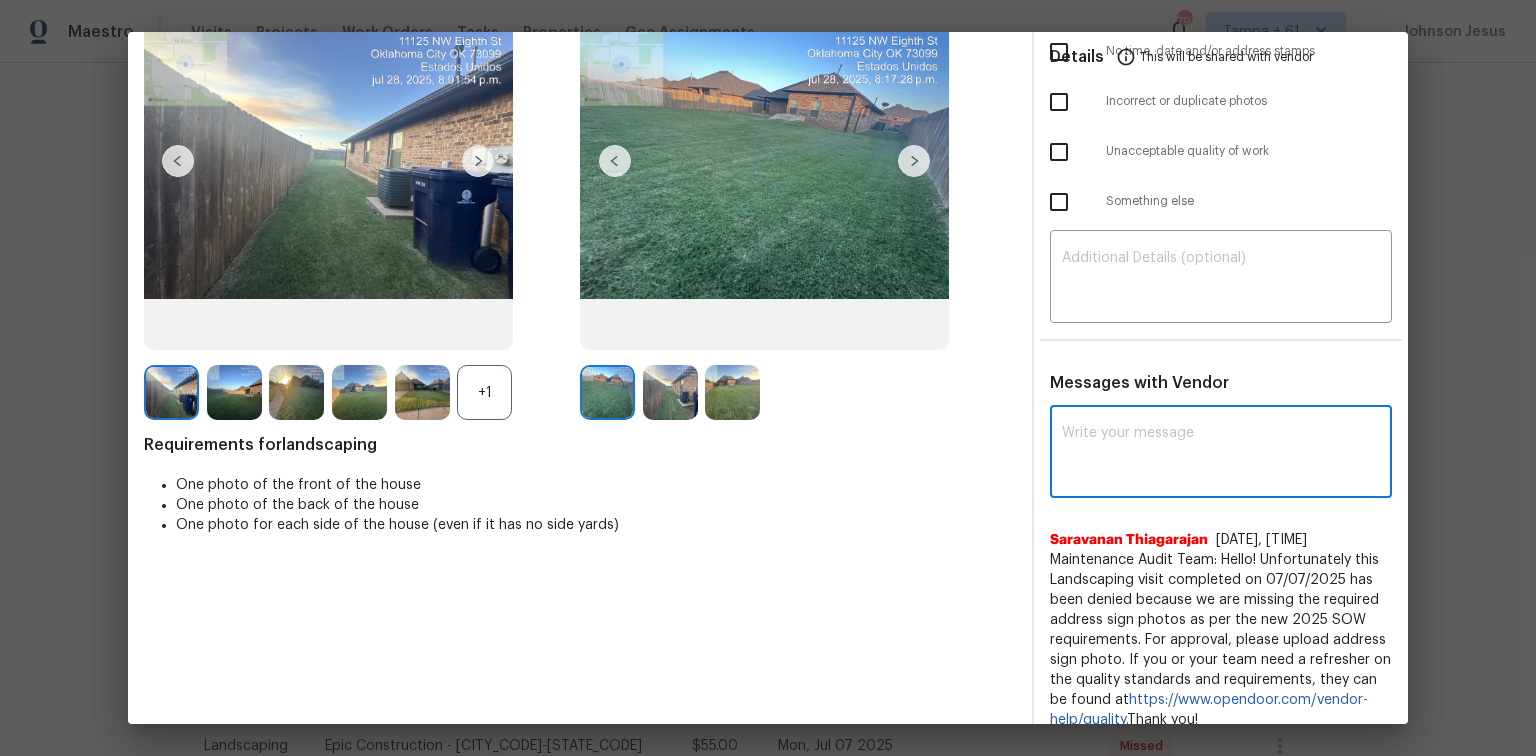 paste on "Maintenance Audit Team: Hello! Unfortunately, this Landscaping visit completed on 08/04/2025 has been denied because we are missing the required photos for approval. For approval, please upload 1 clear view of front yard and 1 sideyard photos only if the correct or missing photos were taken on the same day the visit was completed. If those photos are available, they must be uploaded within 48 hours of the original visit date. If the required photos were not taken on the day of the visit, the denial will remain in place. If you or your team need a refresher on the quality standards and requirements, please refer to the updated Standards of Work that have been distributed via email. Thank you!" 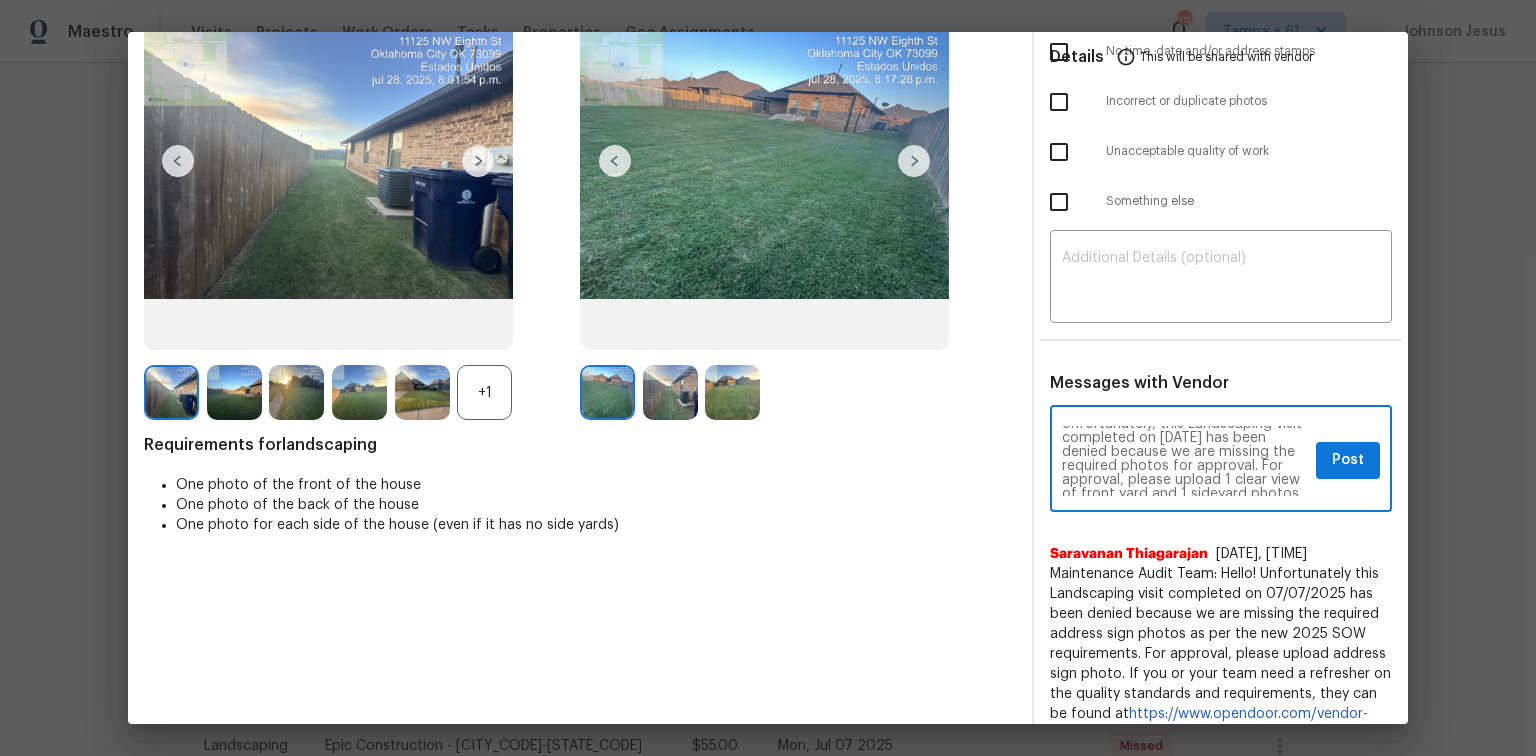 scroll, scrollTop: 0, scrollLeft: 0, axis: both 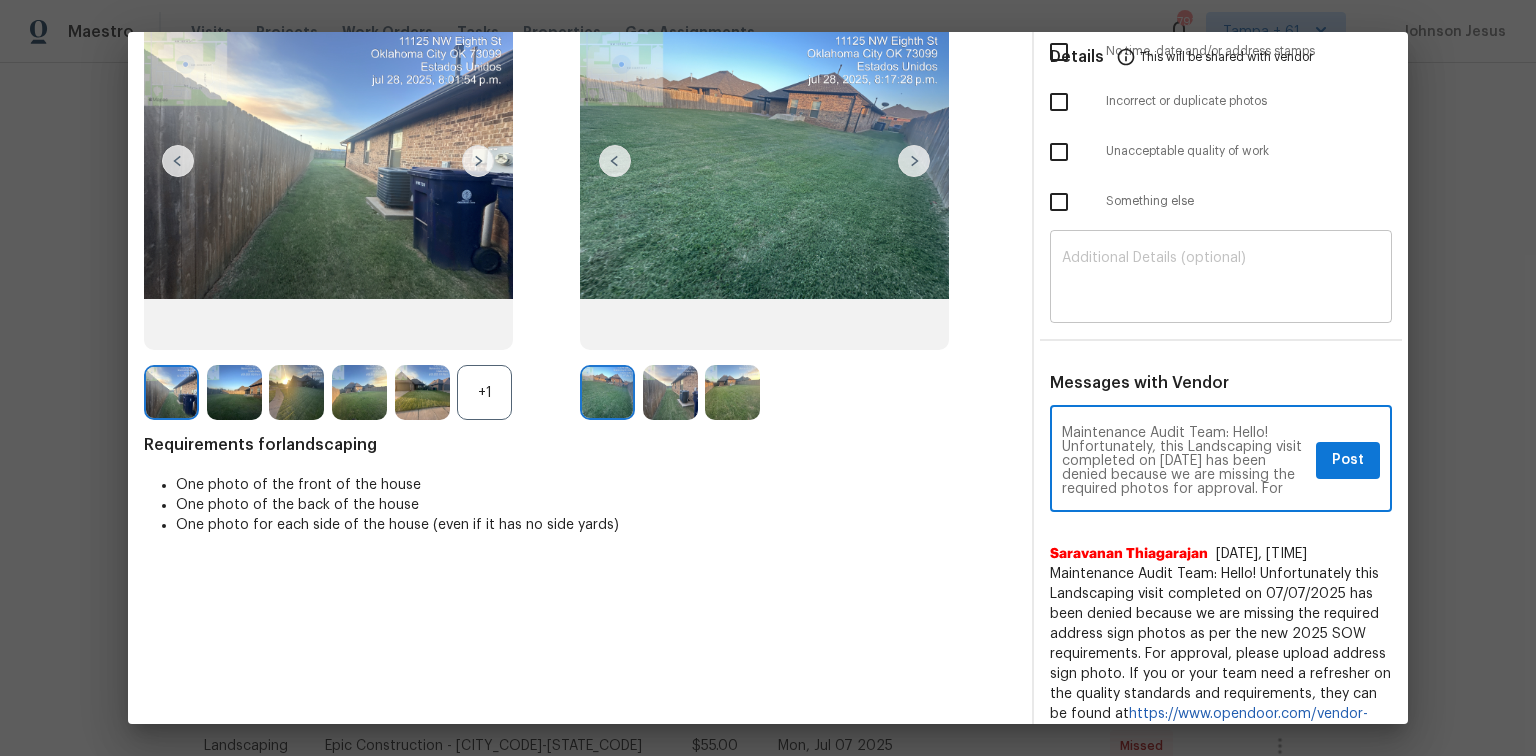 type on "Maintenance Audit Team: Hello! Unfortunately, this Landscaping visit completed on 08/04/2025 has been denied because we are missing the required photos for approval. For approval, please upload 1 clear view of front yard and 1 sideyard photos only if the correct or missing photos were taken on the same day the visit was completed. If those photos are available, they must be uploaded within 48 hours of the original visit date. If the required photos were not taken on the day of the visit, the denial will remain in place. If you or your team need a refresher on the quality standards and requirements, please refer to the updated Standards of Work that have been distributed via email. Thank you!" 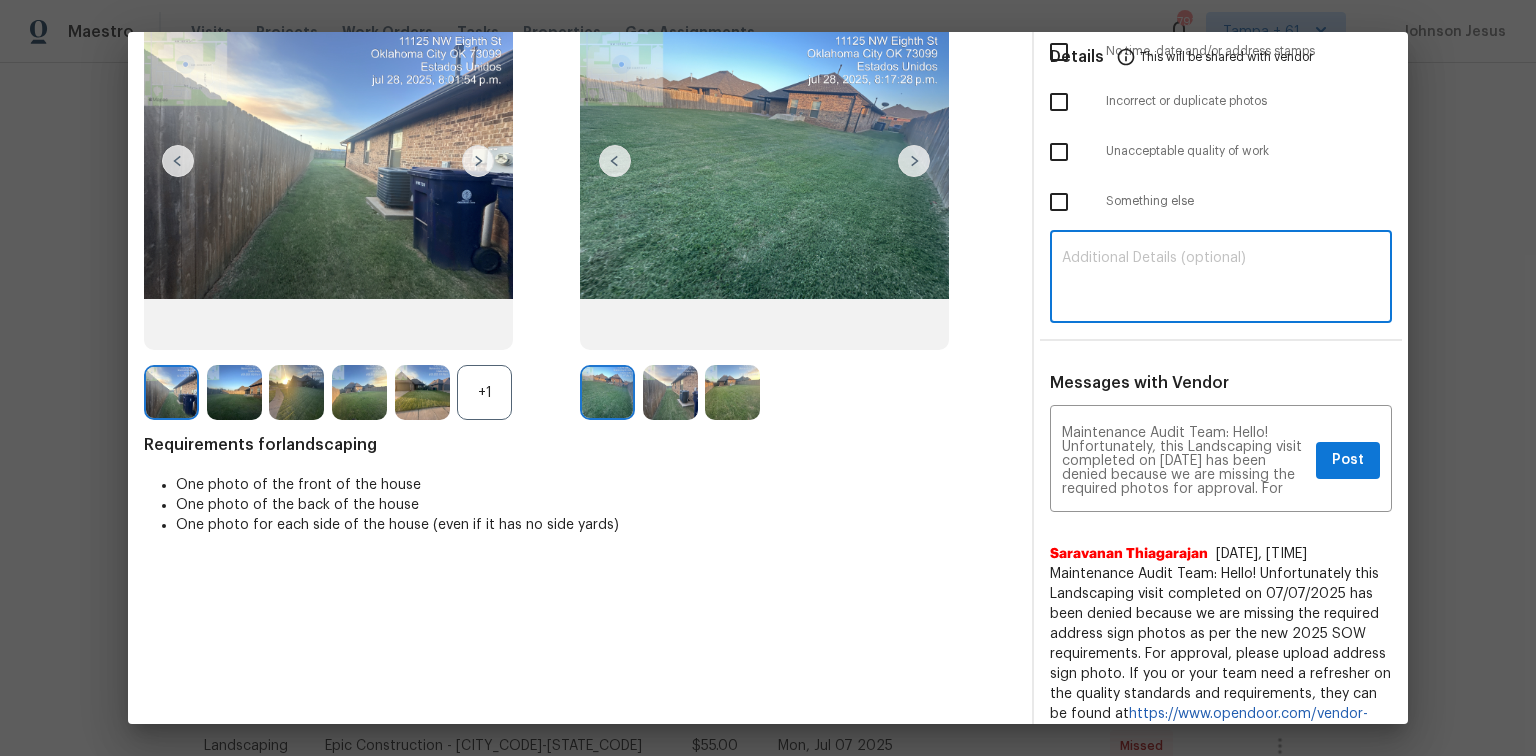 paste on "Maintenance Audit Team: Hello! Unfortunately, this Landscaping visit completed on 08/04/2025 has been denied because we are missing the required photos for approval. For approval, please upload 1 clear view of front yard and 1 sideyard photos only if the correct or missing photos were taken on the same day the visit was completed. If those photos are available, they must be uploaded within 48 hours of the original visit date. If the required photos were not taken on the day of the visit, the denial will remain in place. If you or your team need a refresher on the quality standards and requirements, please refer to the updated Standards of Work that have been distributed via email. Thank you!" 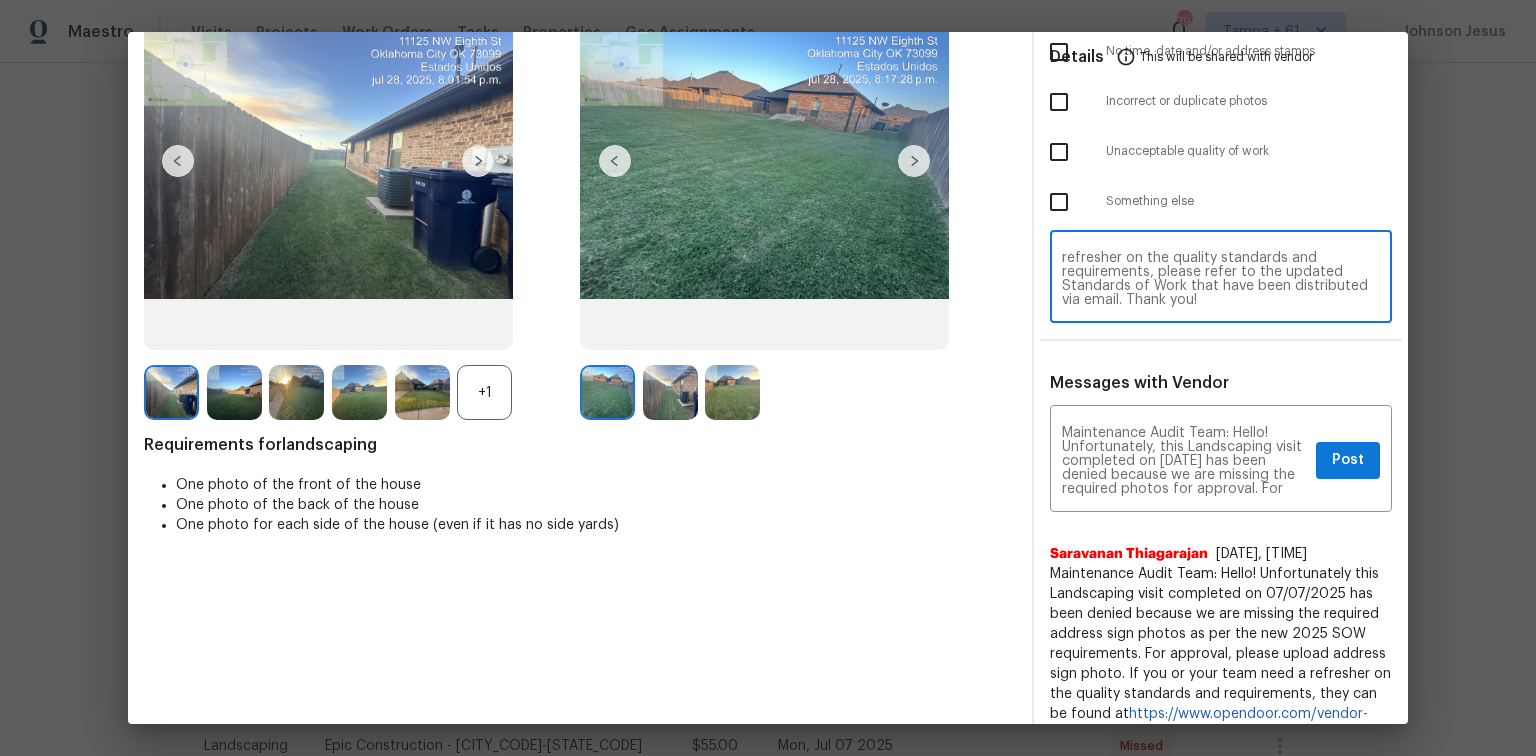 scroll, scrollTop: 0, scrollLeft: 0, axis: both 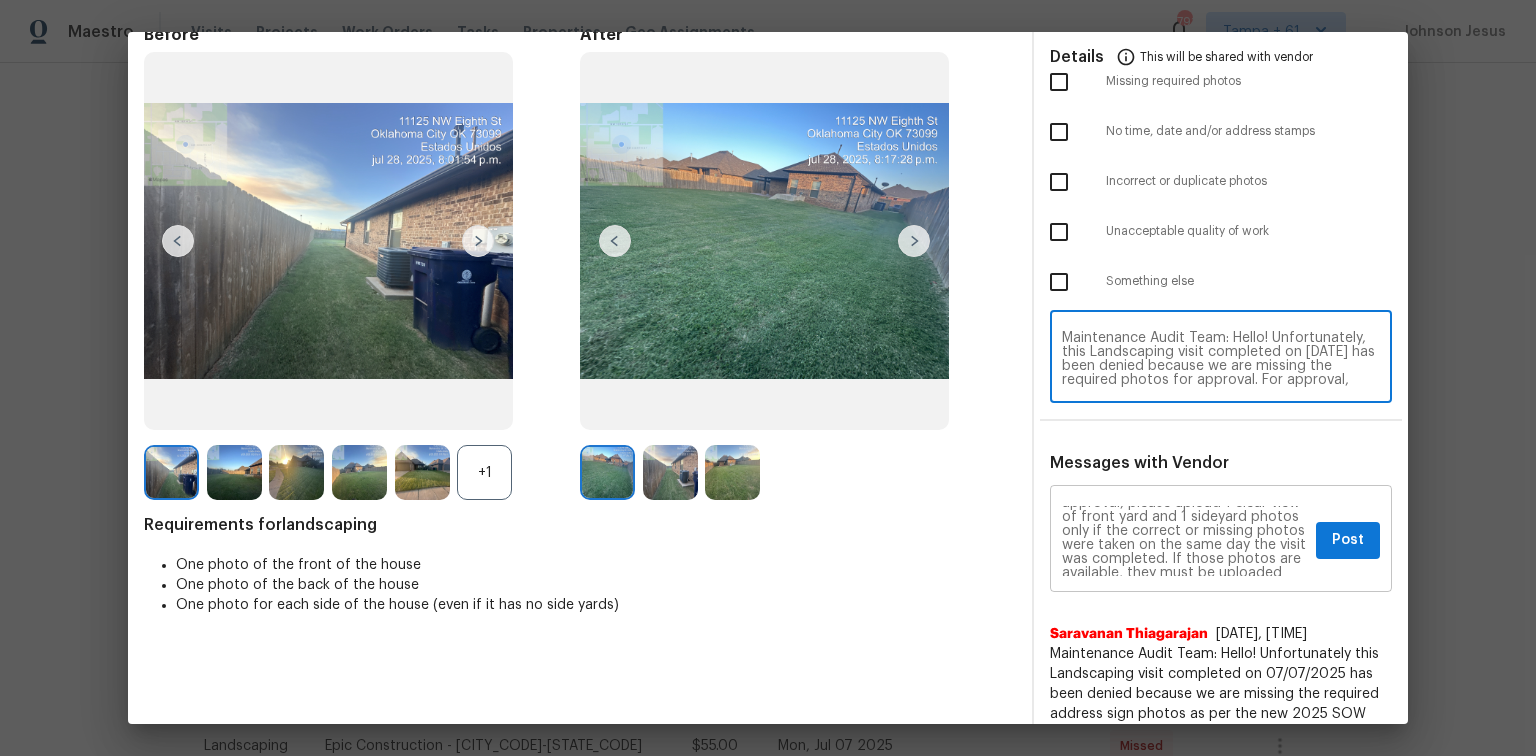 type on "Maintenance Audit Team: Hello! Unfortunately, this Landscaping visit completed on 08/04/2025 has been denied because we are missing the required photos for approval. For approval, please upload 1 clear view of front yard and 1 sideyard photos only if the correct or missing photos were taken on the same day the visit was completed. If those photos are available, they must be uploaded within 48 hours of the original visit date. If the required photos were not taken on the day of the visit, the denial will remain in place. If you or your team need a refresher on the quality standards and requirements, please refer to the updated Standards of Work that have been distributed via email. Thank you!" 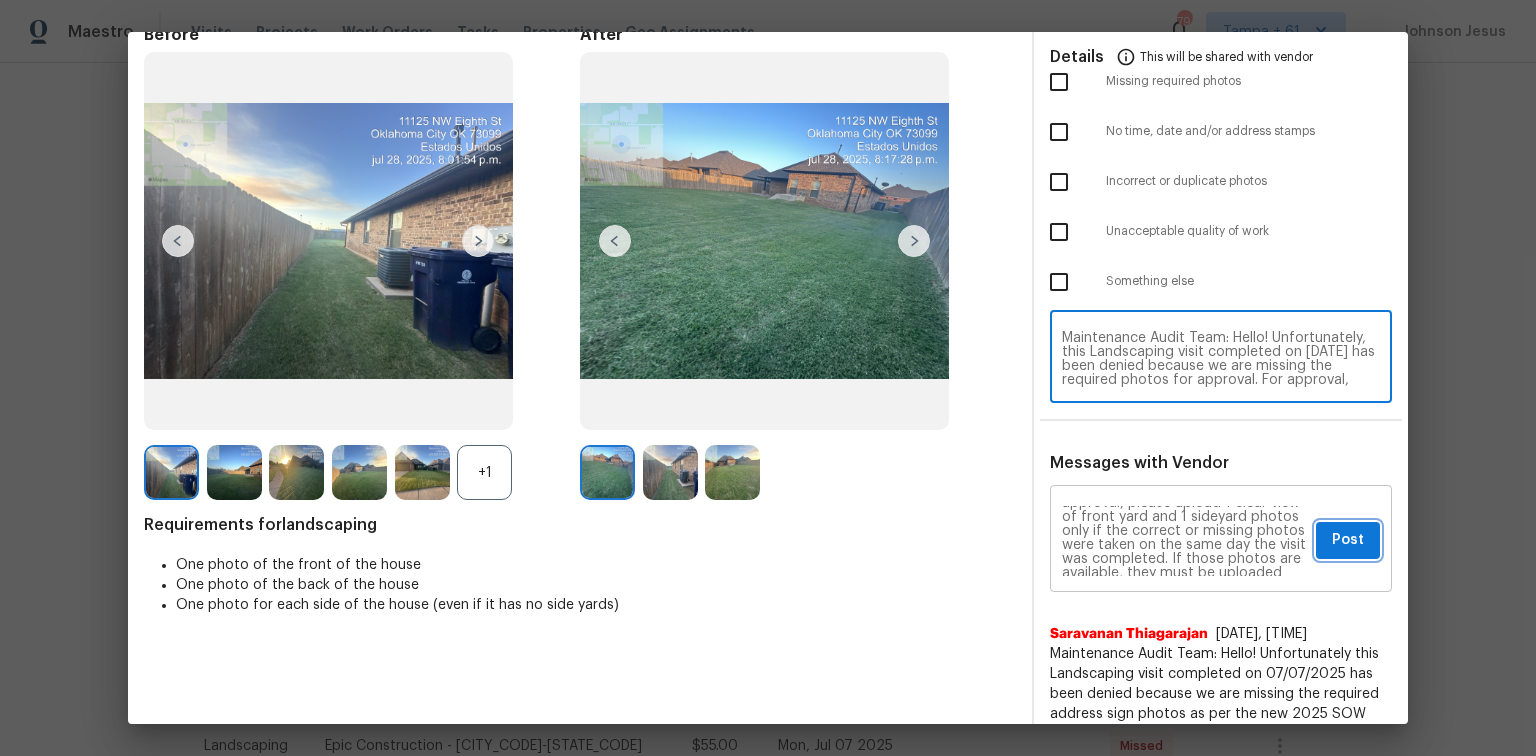 click on "Post" at bounding box center [1348, 540] 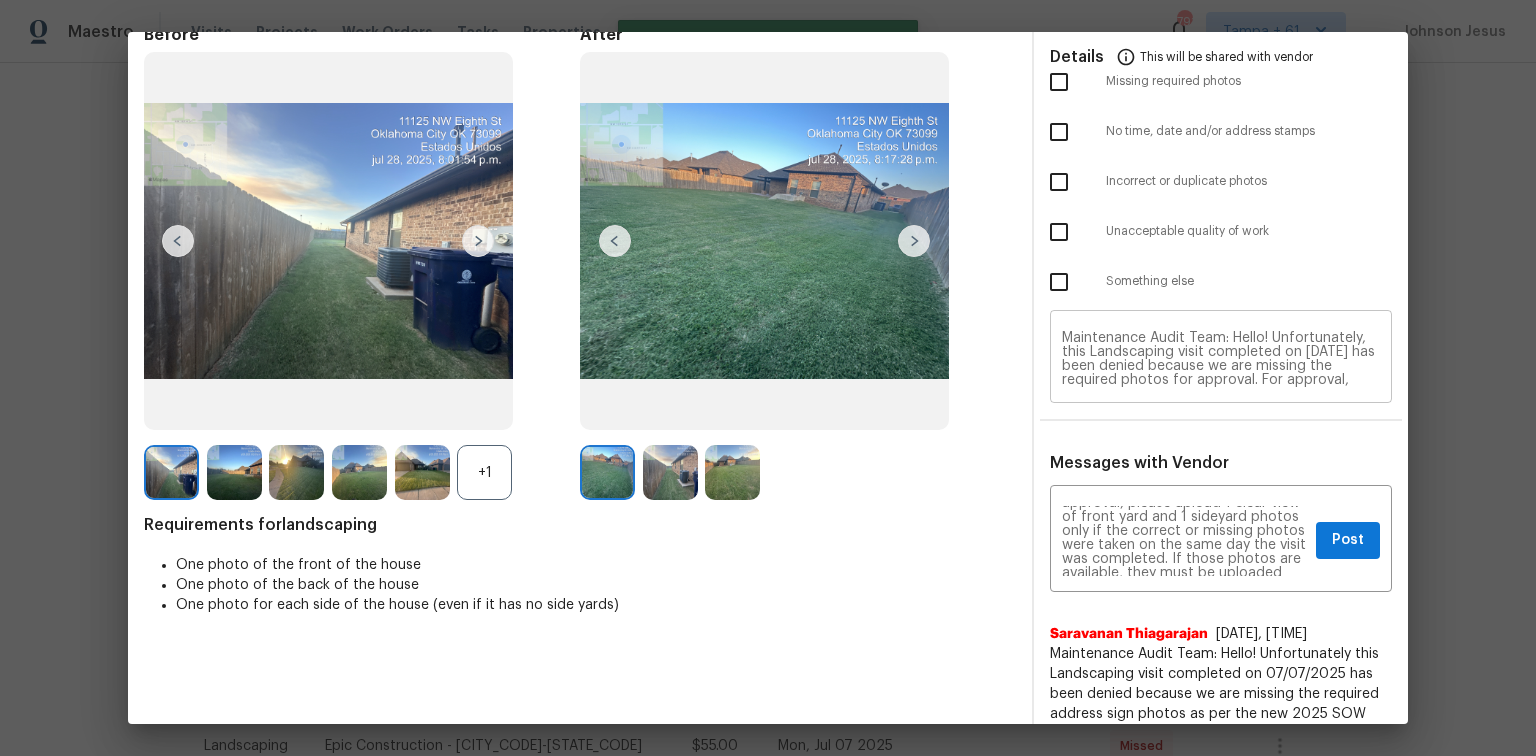 type 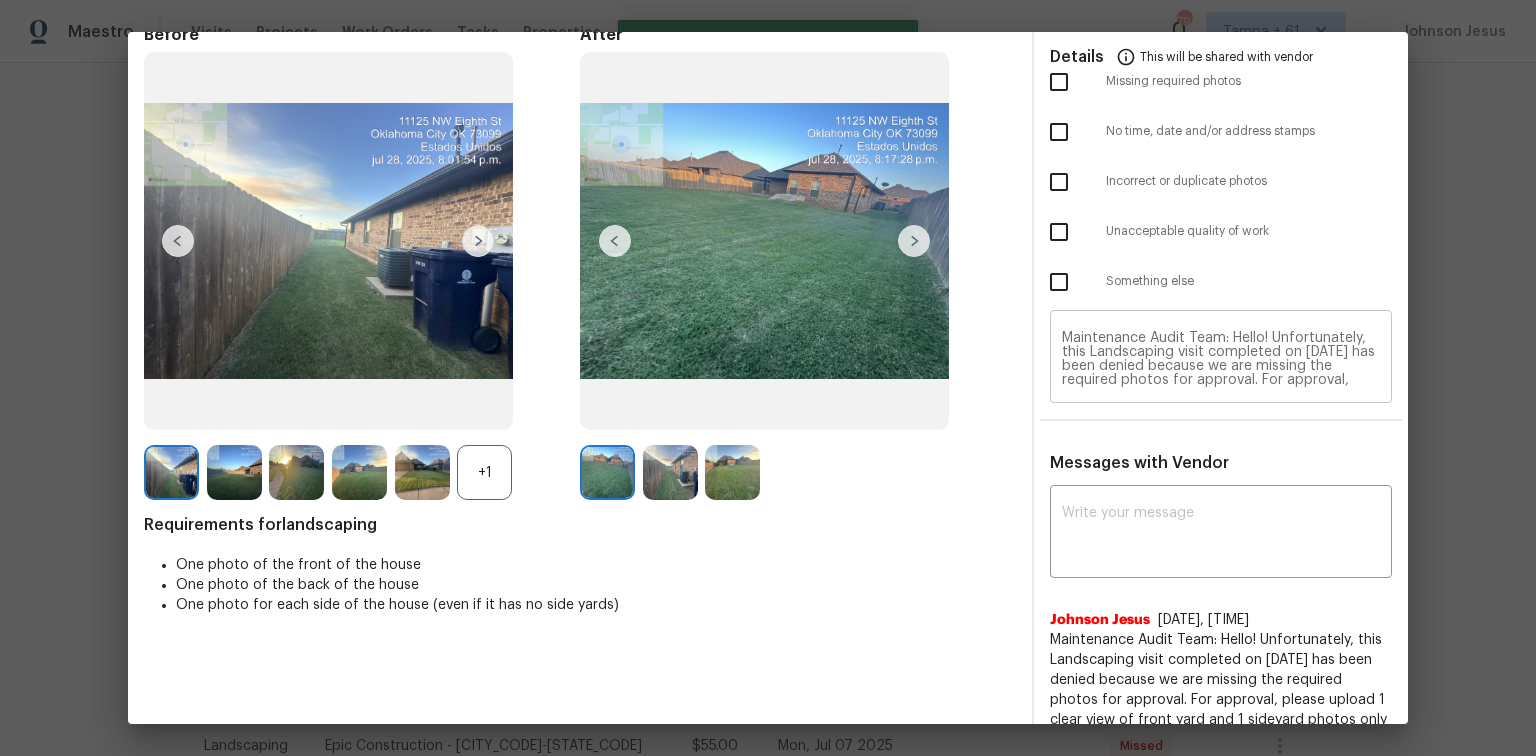 scroll, scrollTop: 15, scrollLeft: 0, axis: vertical 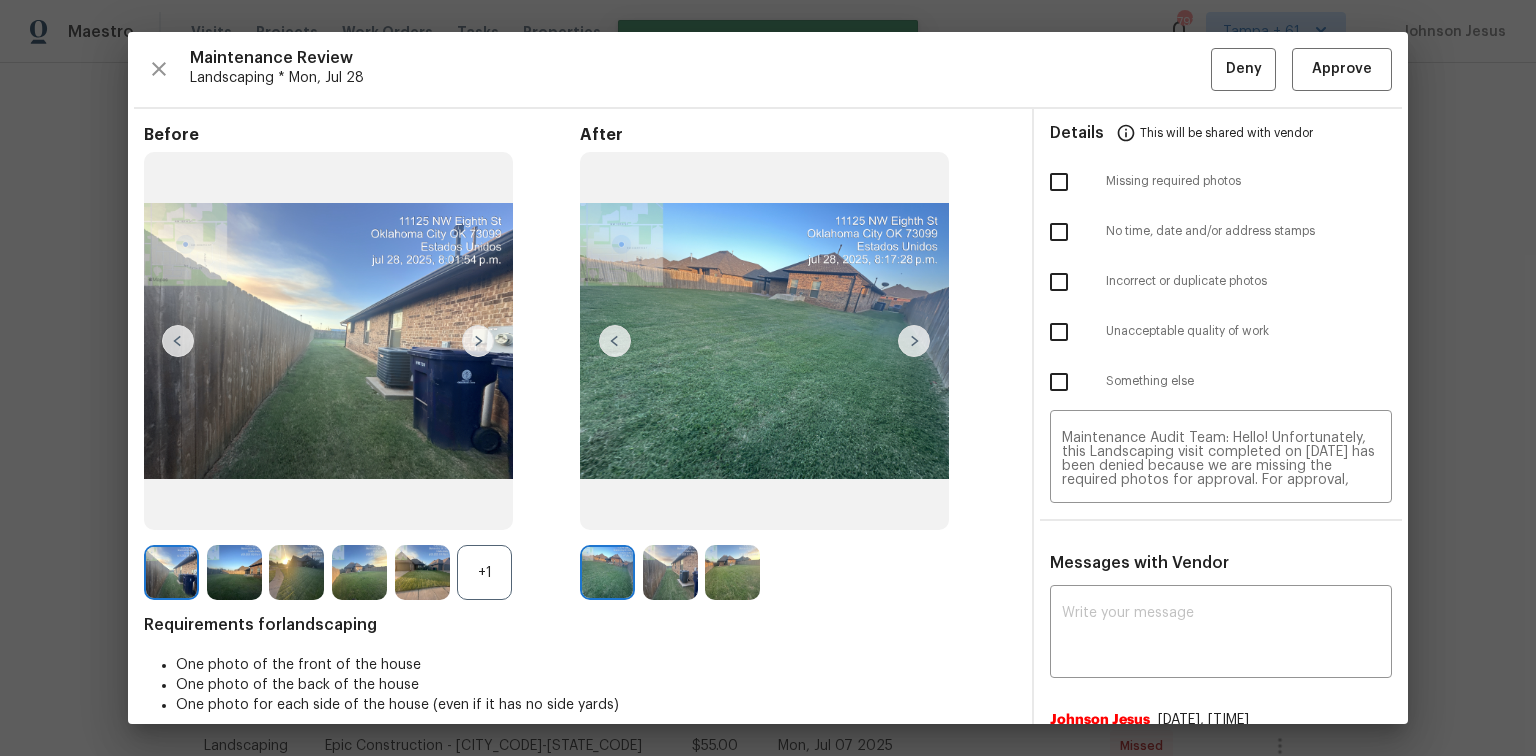 click at bounding box center [1059, 182] 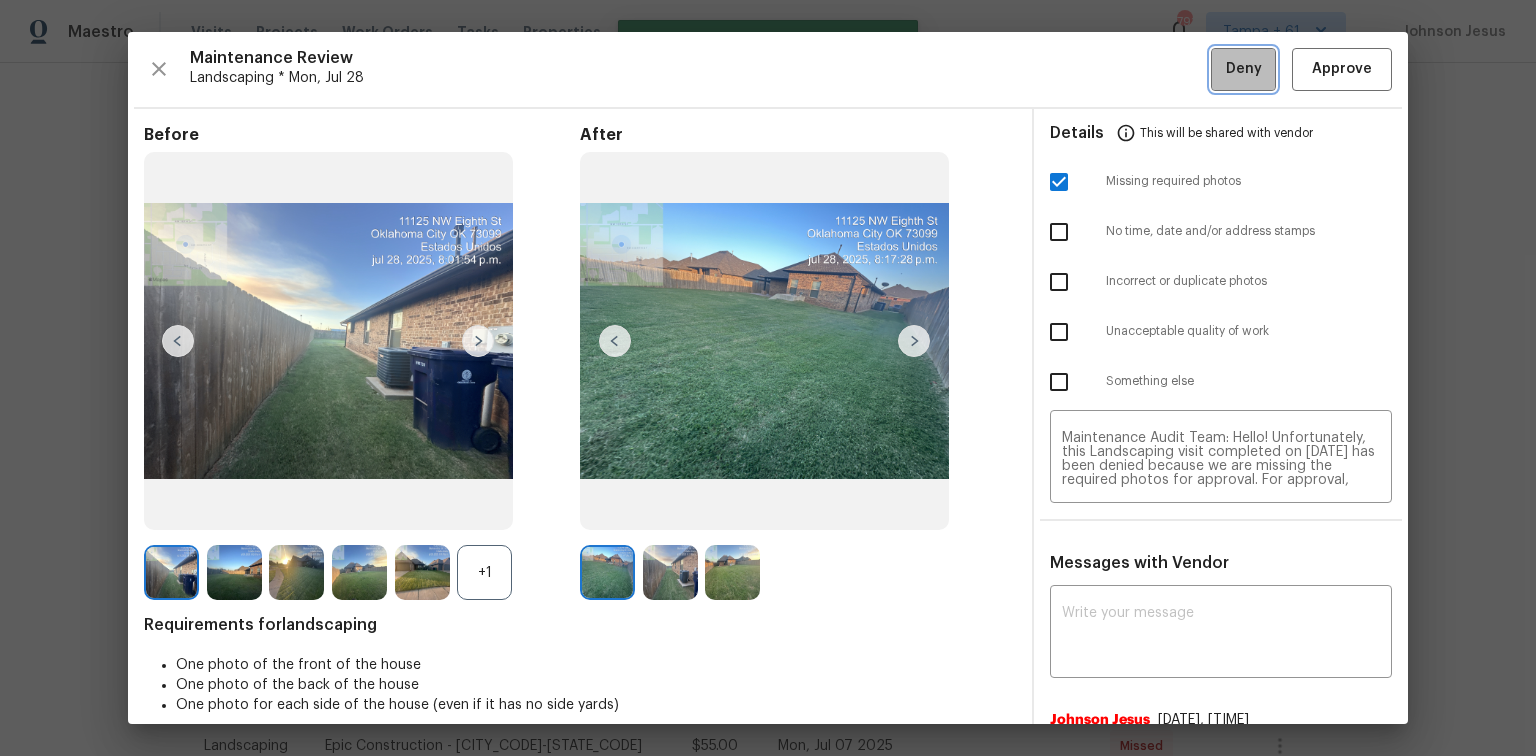 click on "Deny" at bounding box center (1244, 69) 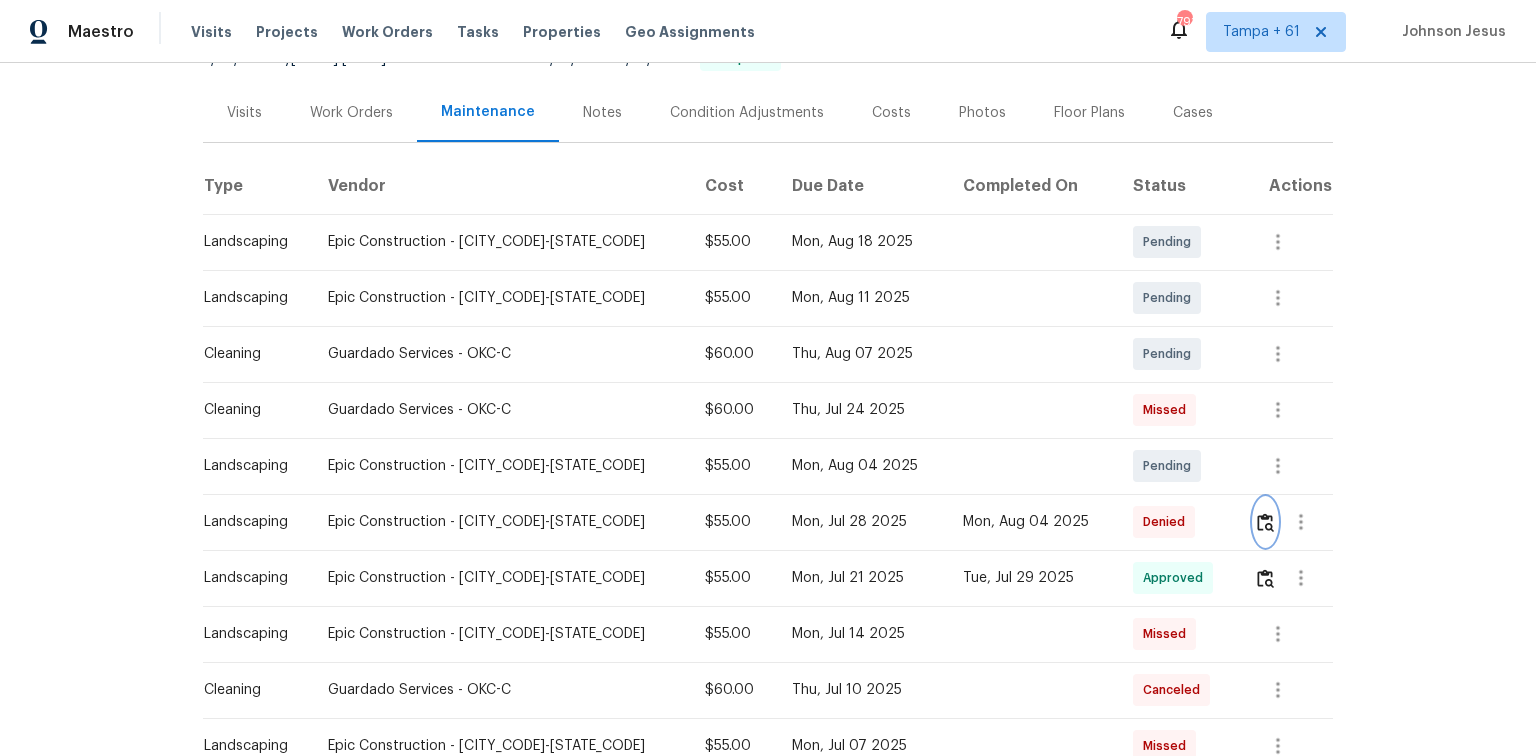scroll, scrollTop: 0, scrollLeft: 0, axis: both 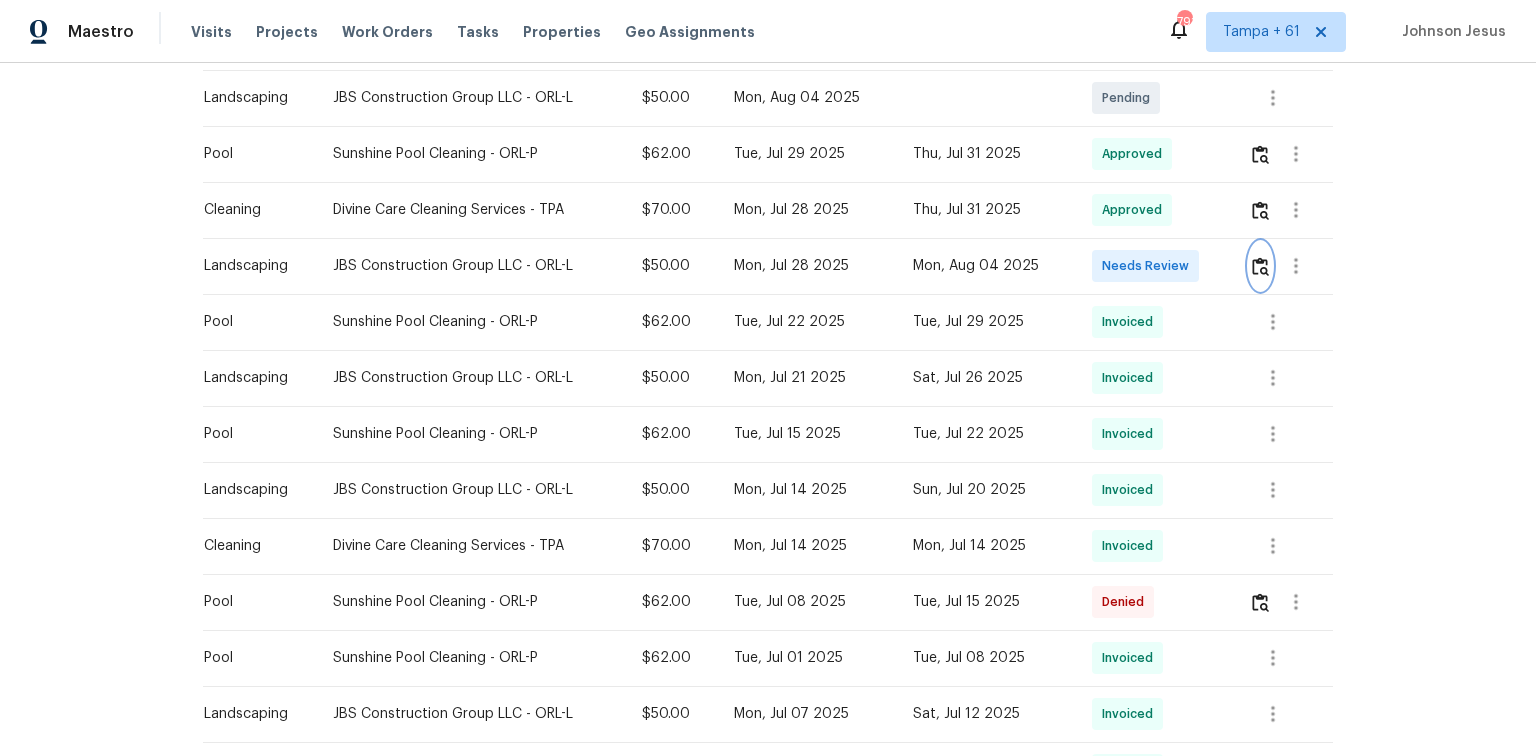 click at bounding box center [1260, 266] 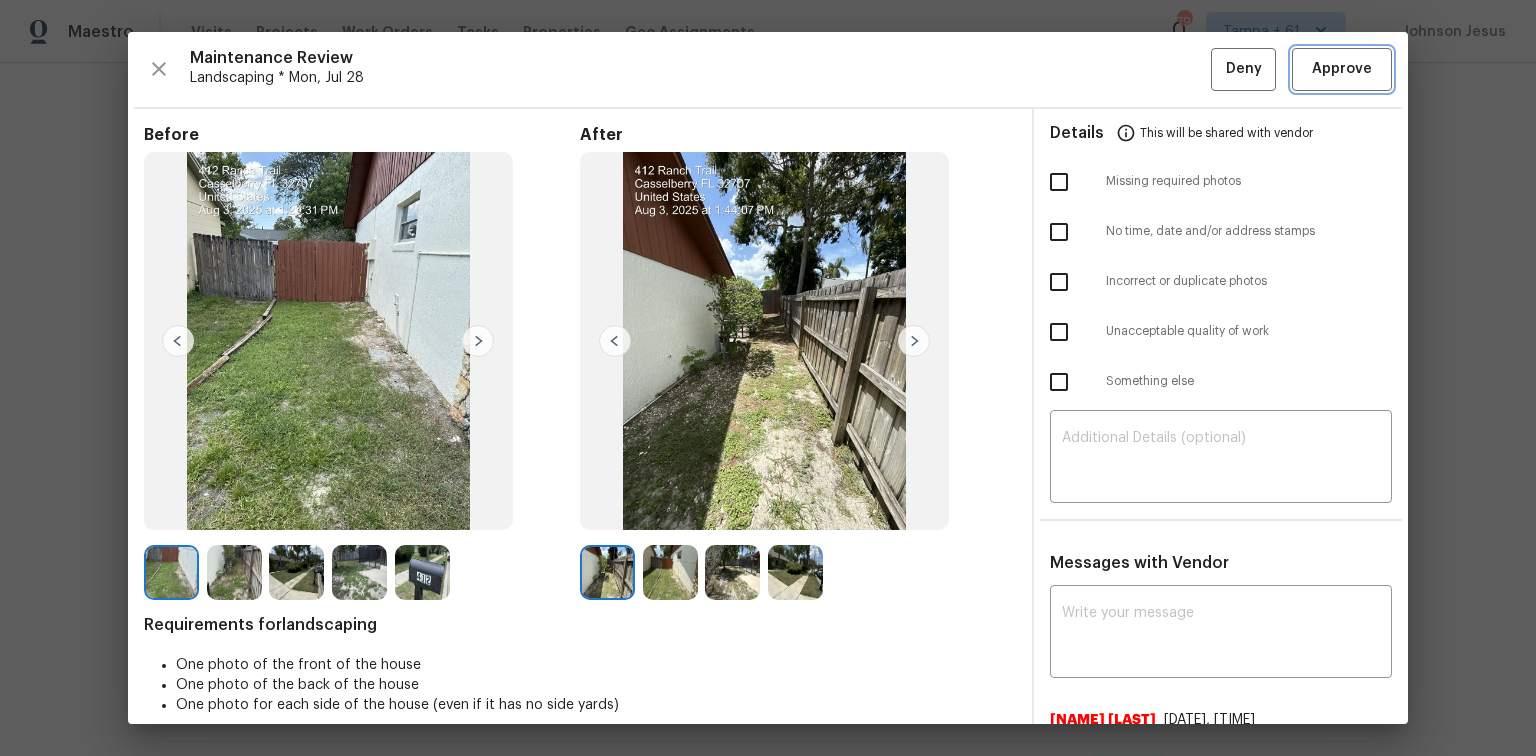 click on "Approve" at bounding box center (1342, 69) 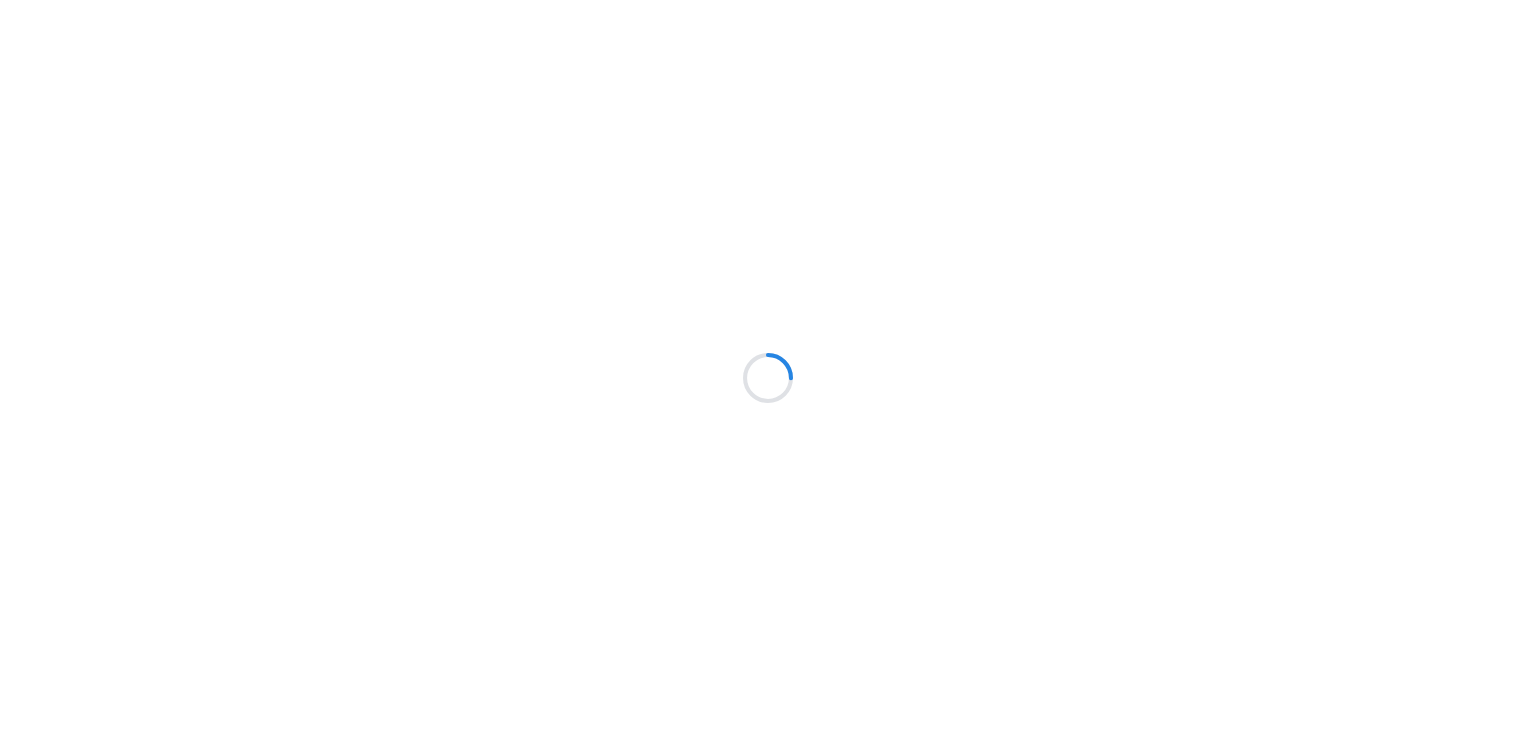 scroll, scrollTop: 0, scrollLeft: 0, axis: both 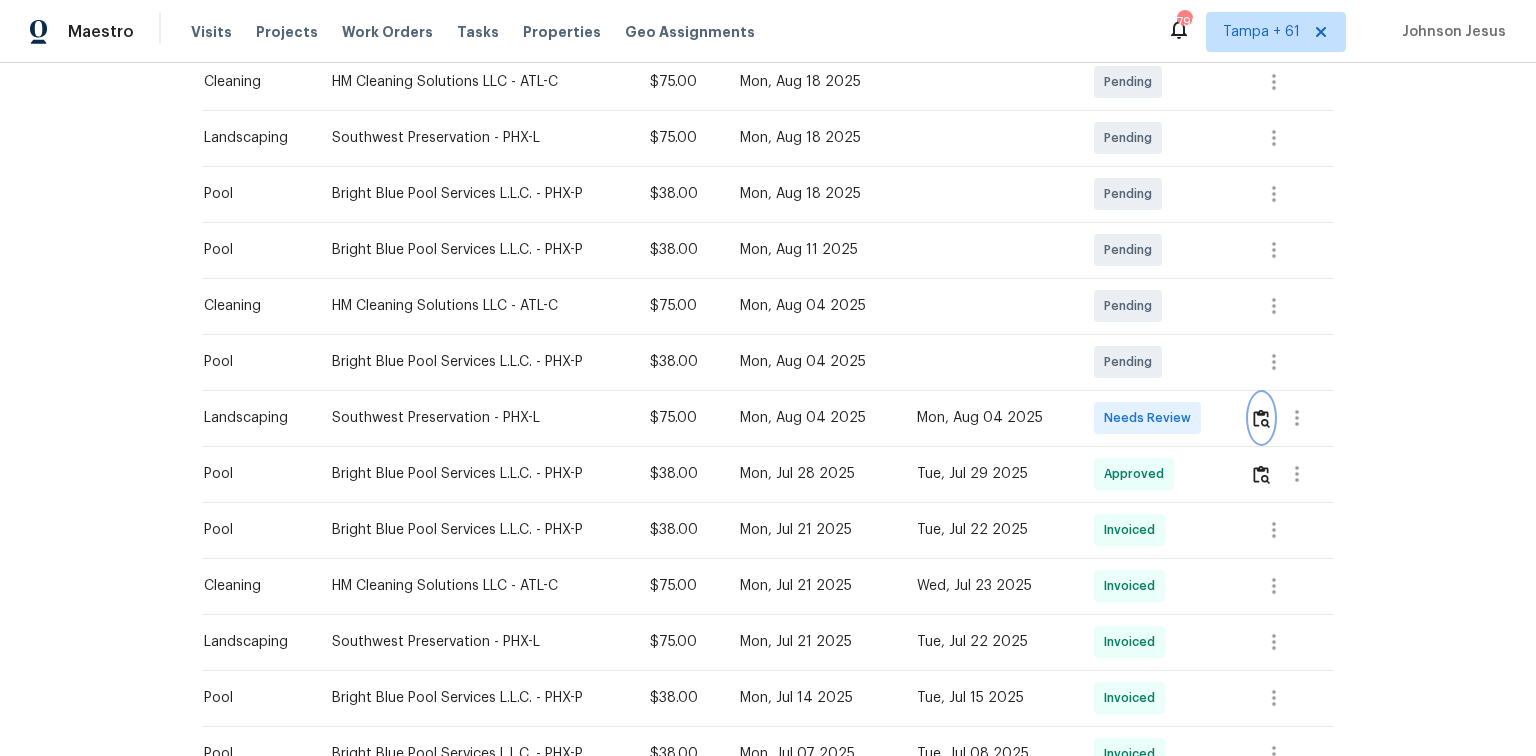 click at bounding box center [1261, 418] 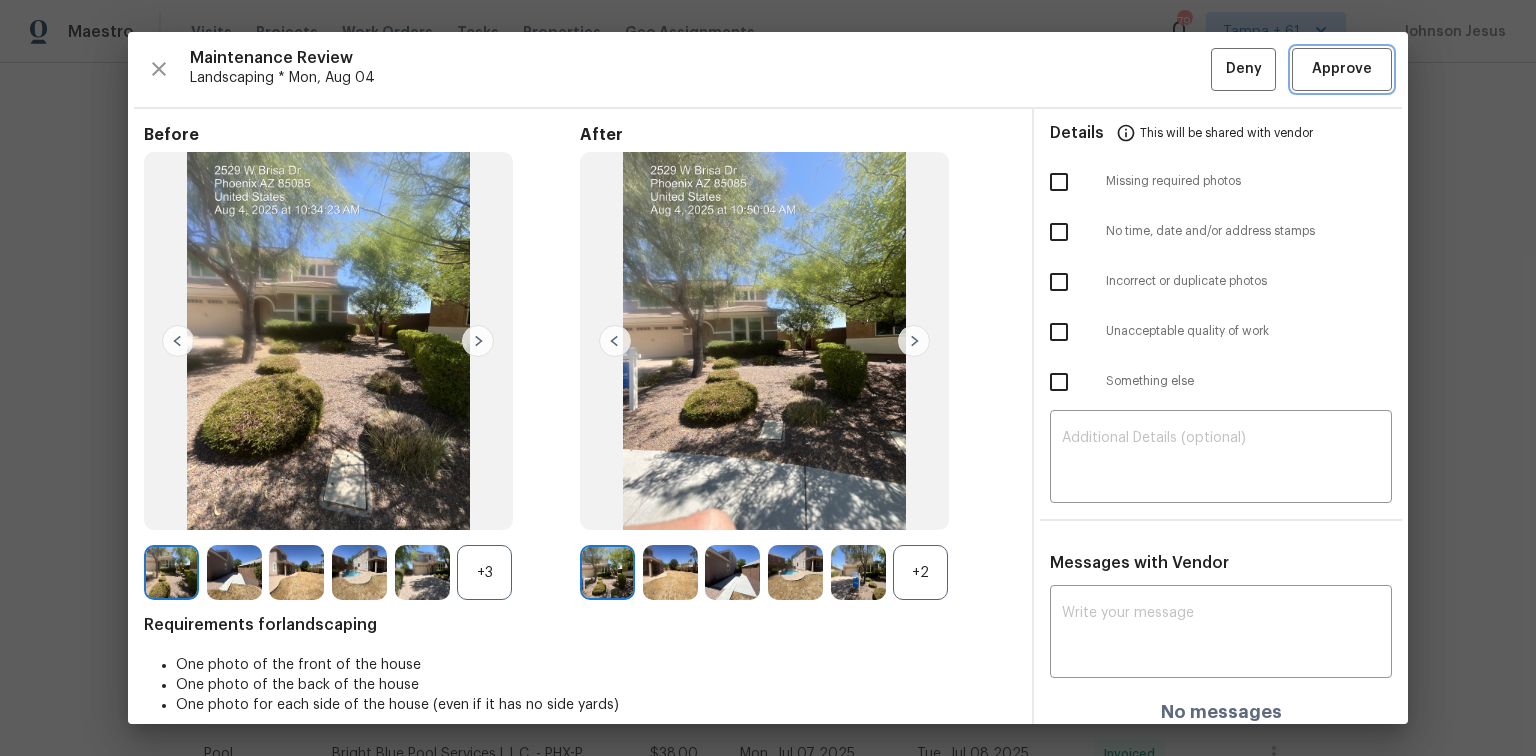 click on "Approve" at bounding box center (1342, 69) 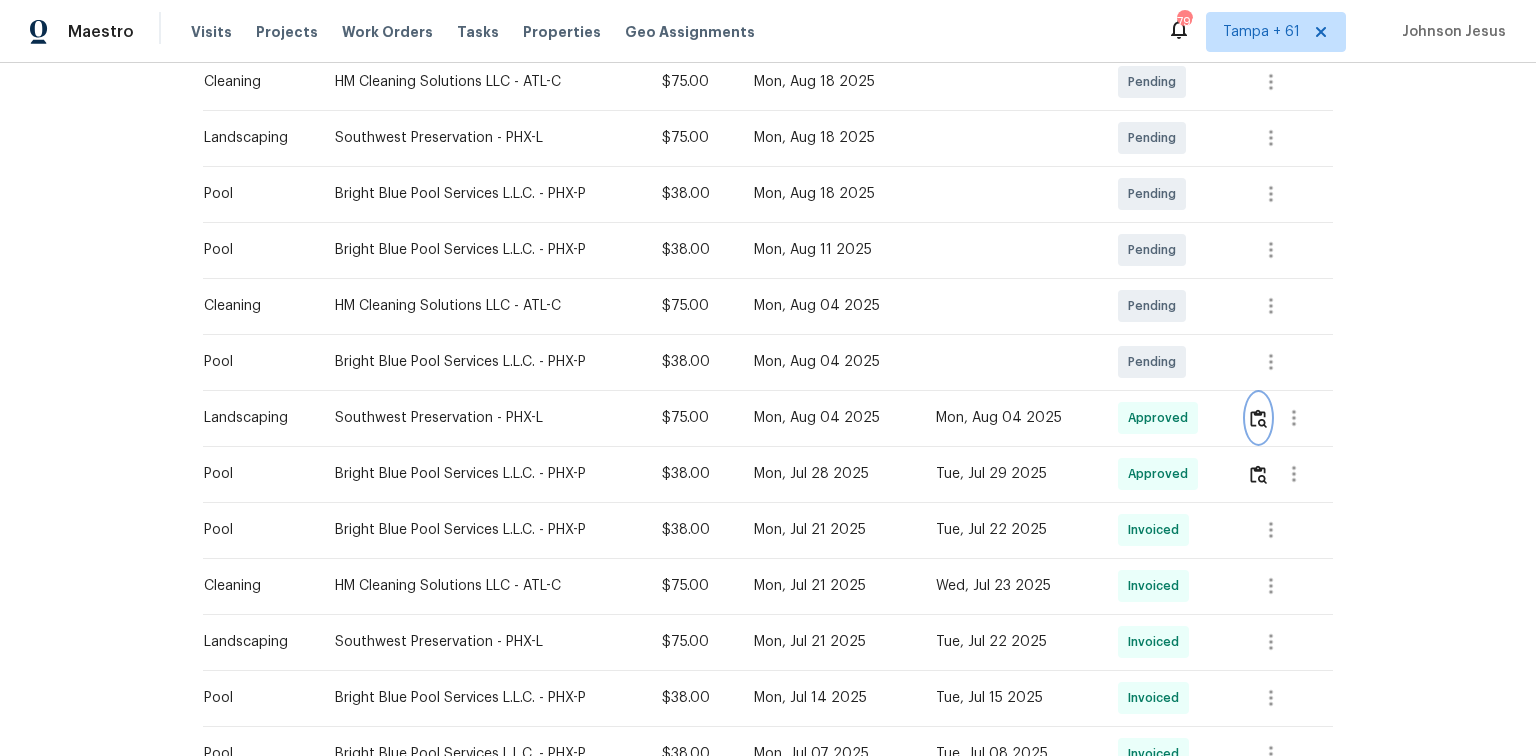 scroll, scrollTop: 0, scrollLeft: 0, axis: both 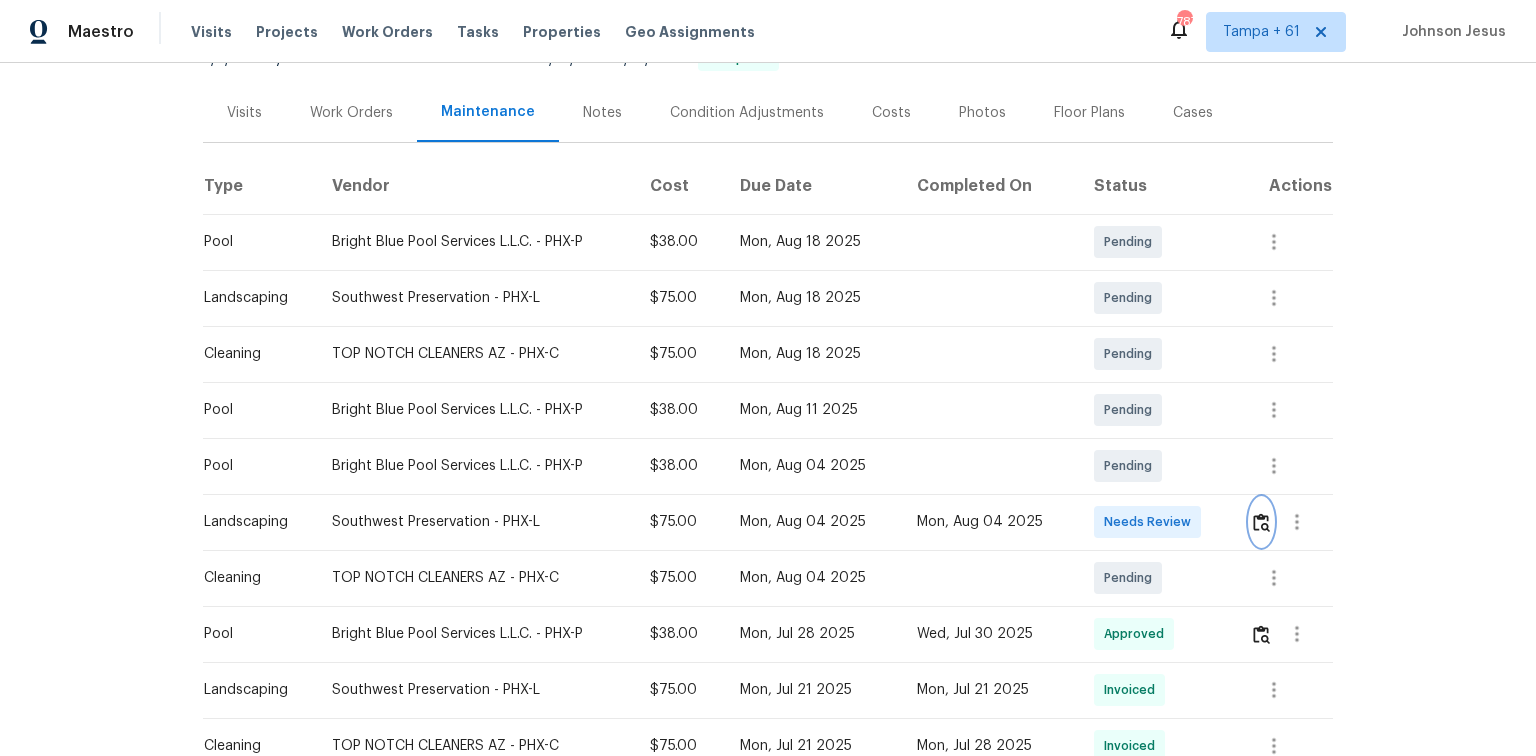 click at bounding box center [1261, 522] 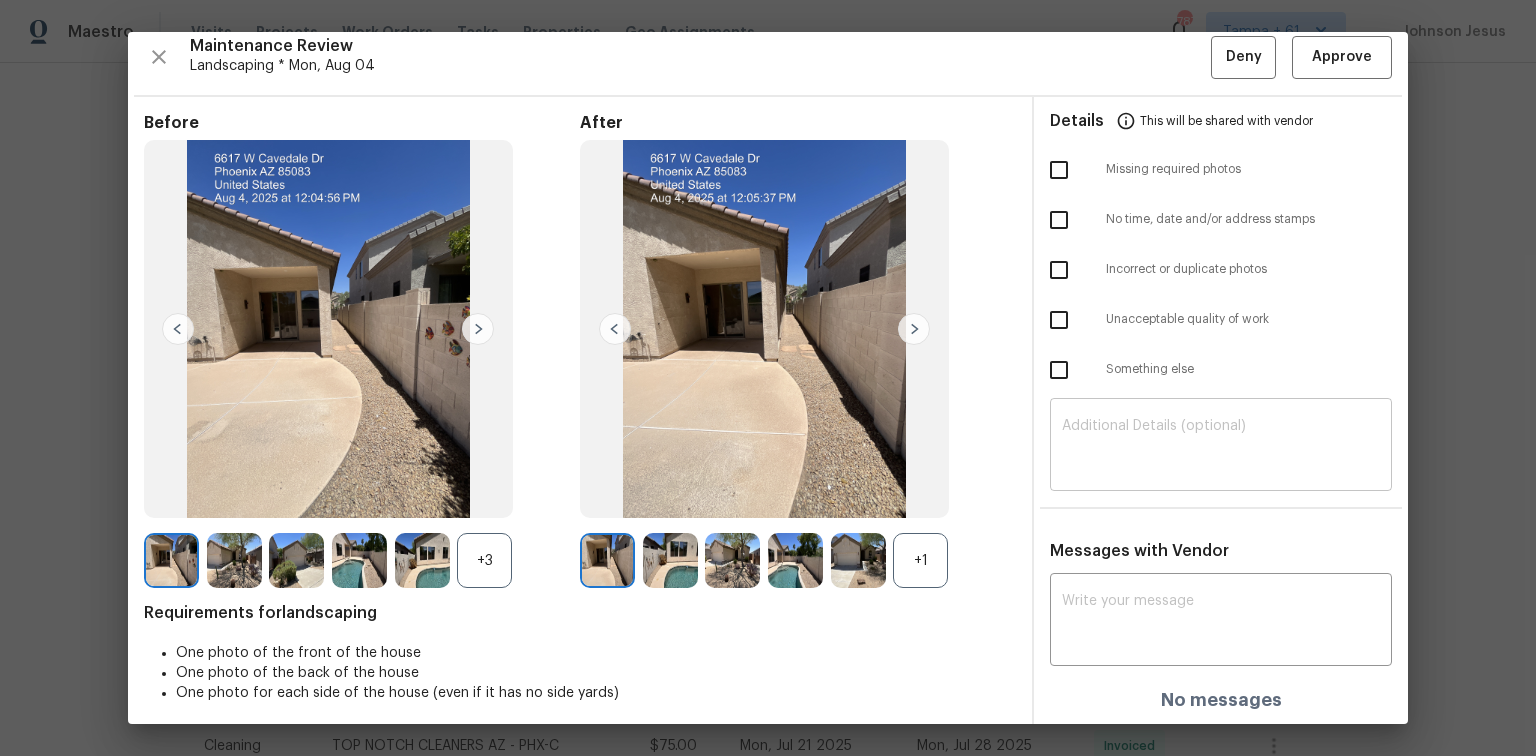 scroll, scrollTop: 16, scrollLeft: 0, axis: vertical 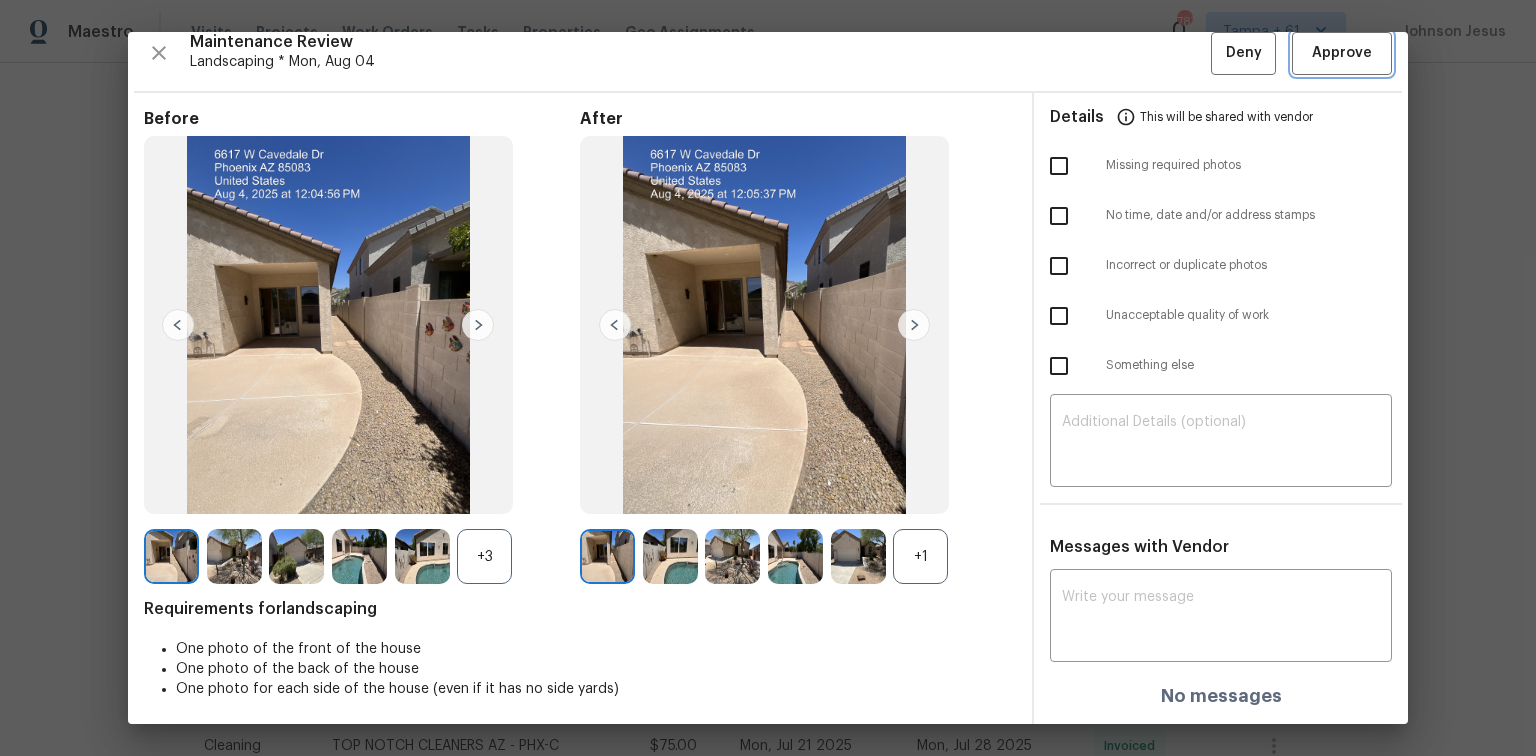 click on "Approve" at bounding box center [1342, 53] 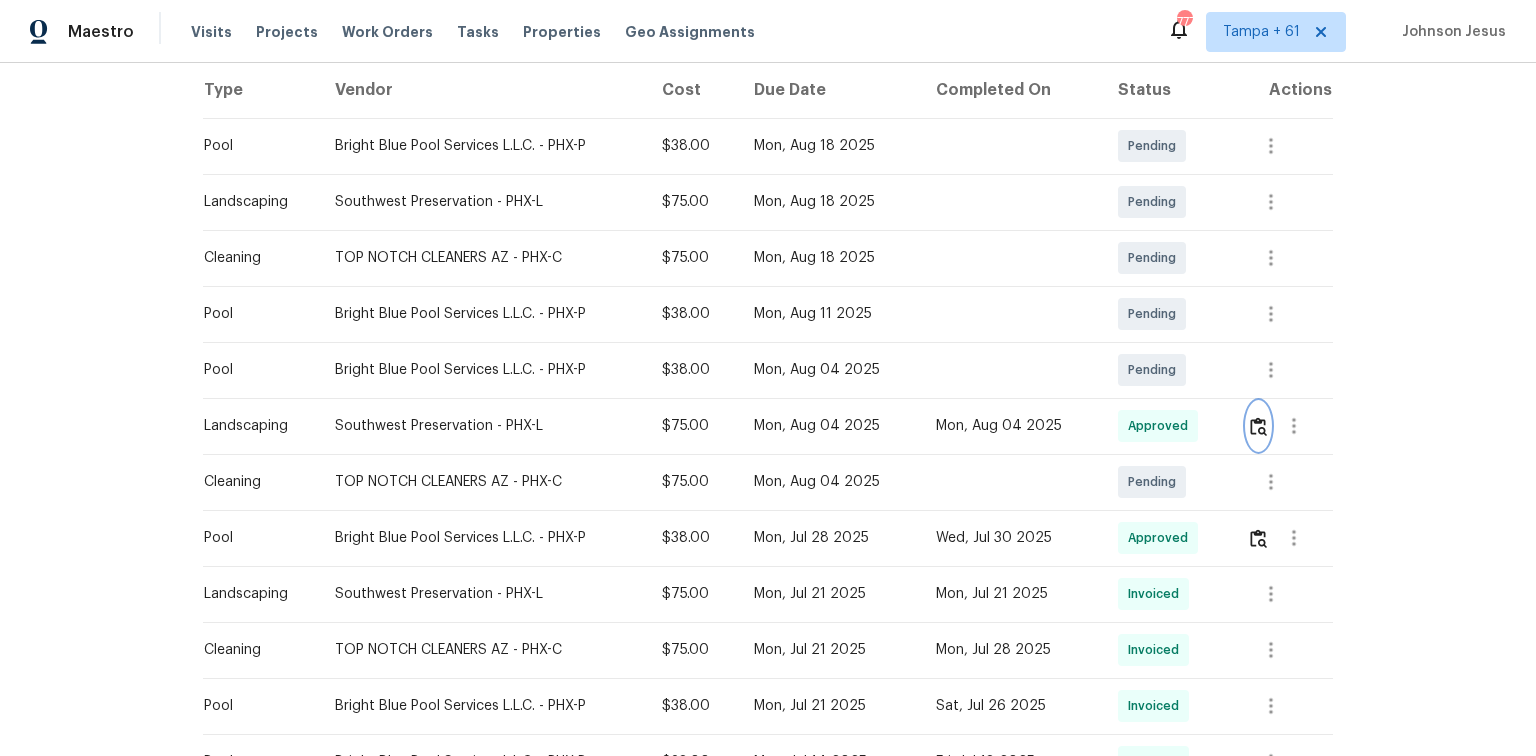 scroll, scrollTop: 480, scrollLeft: 0, axis: vertical 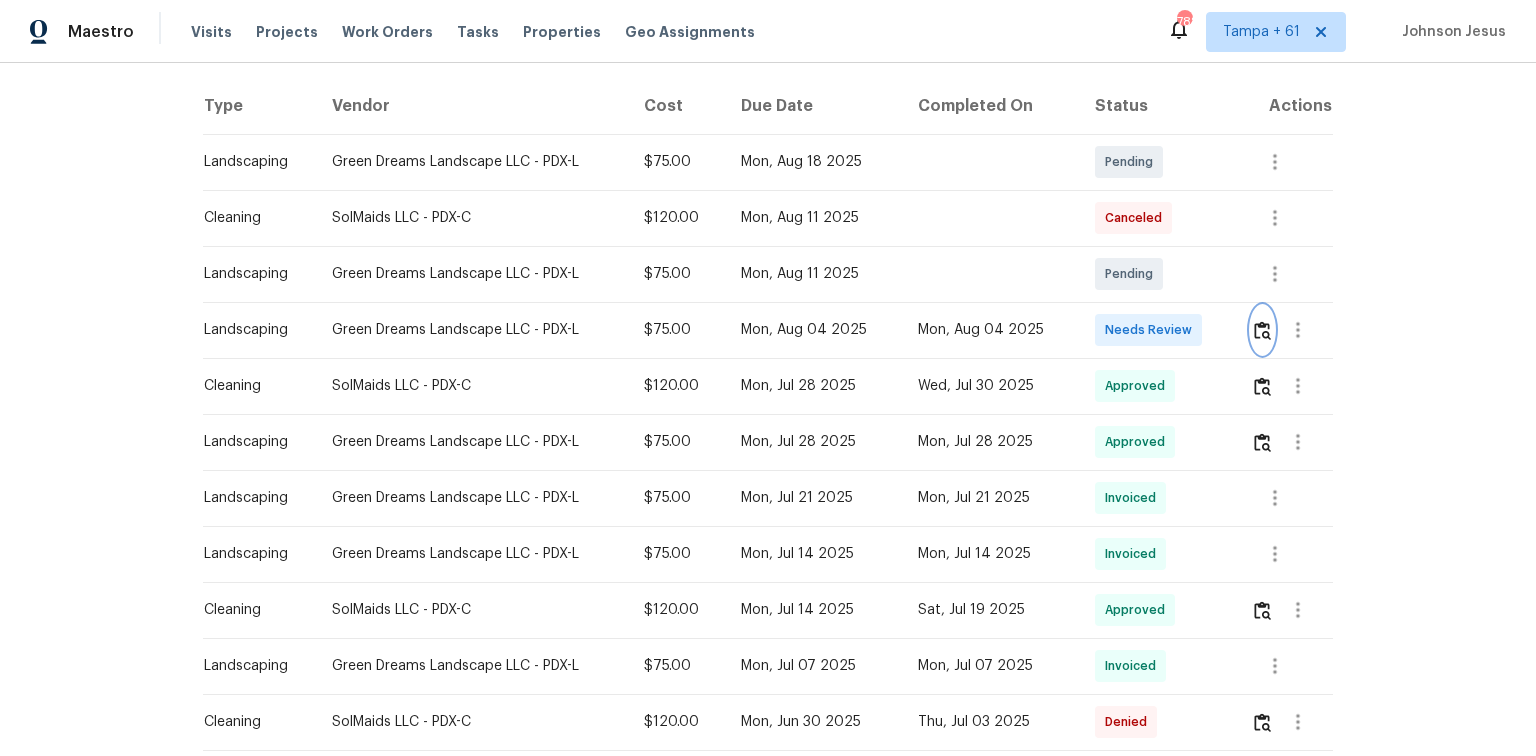 click at bounding box center [1262, 330] 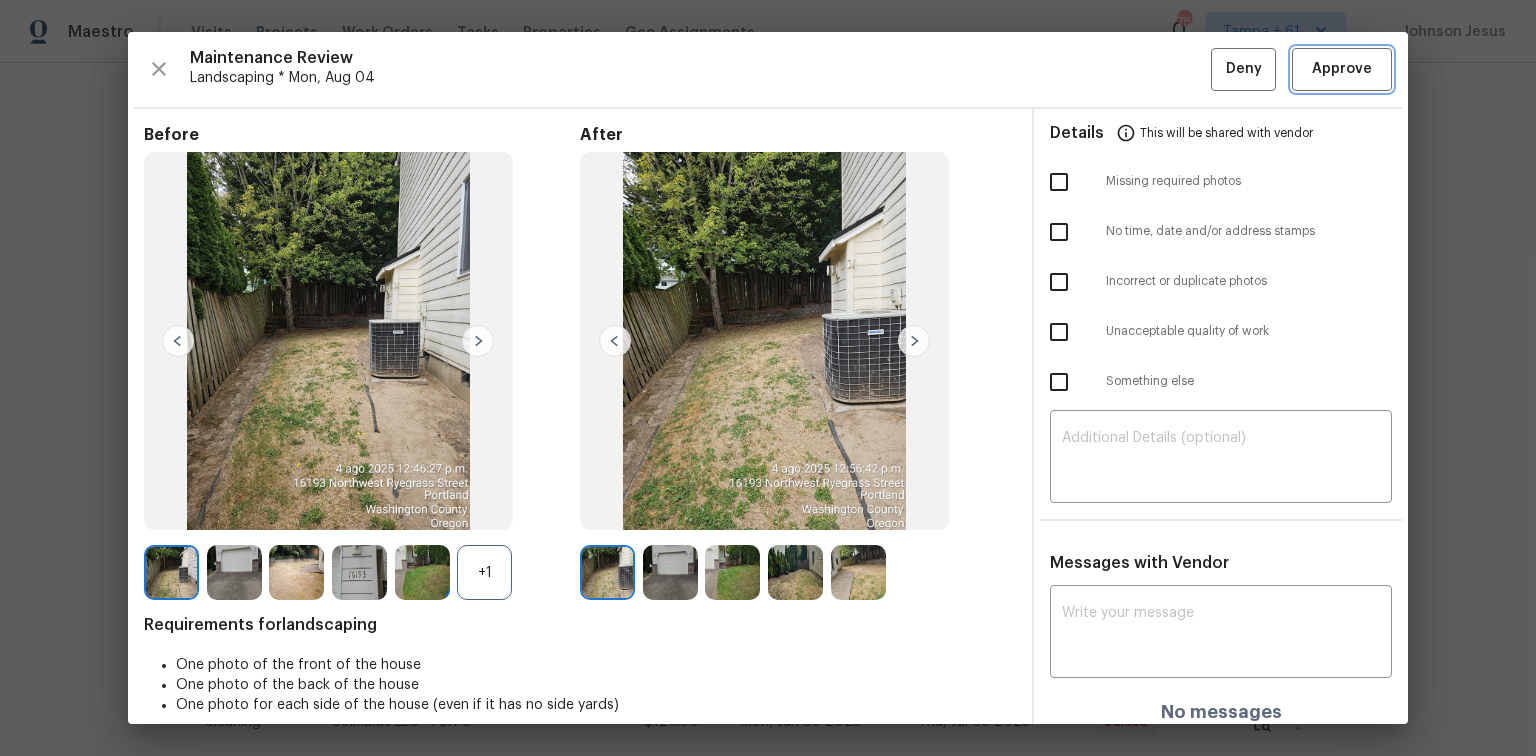 click on "Approve" at bounding box center (1342, 69) 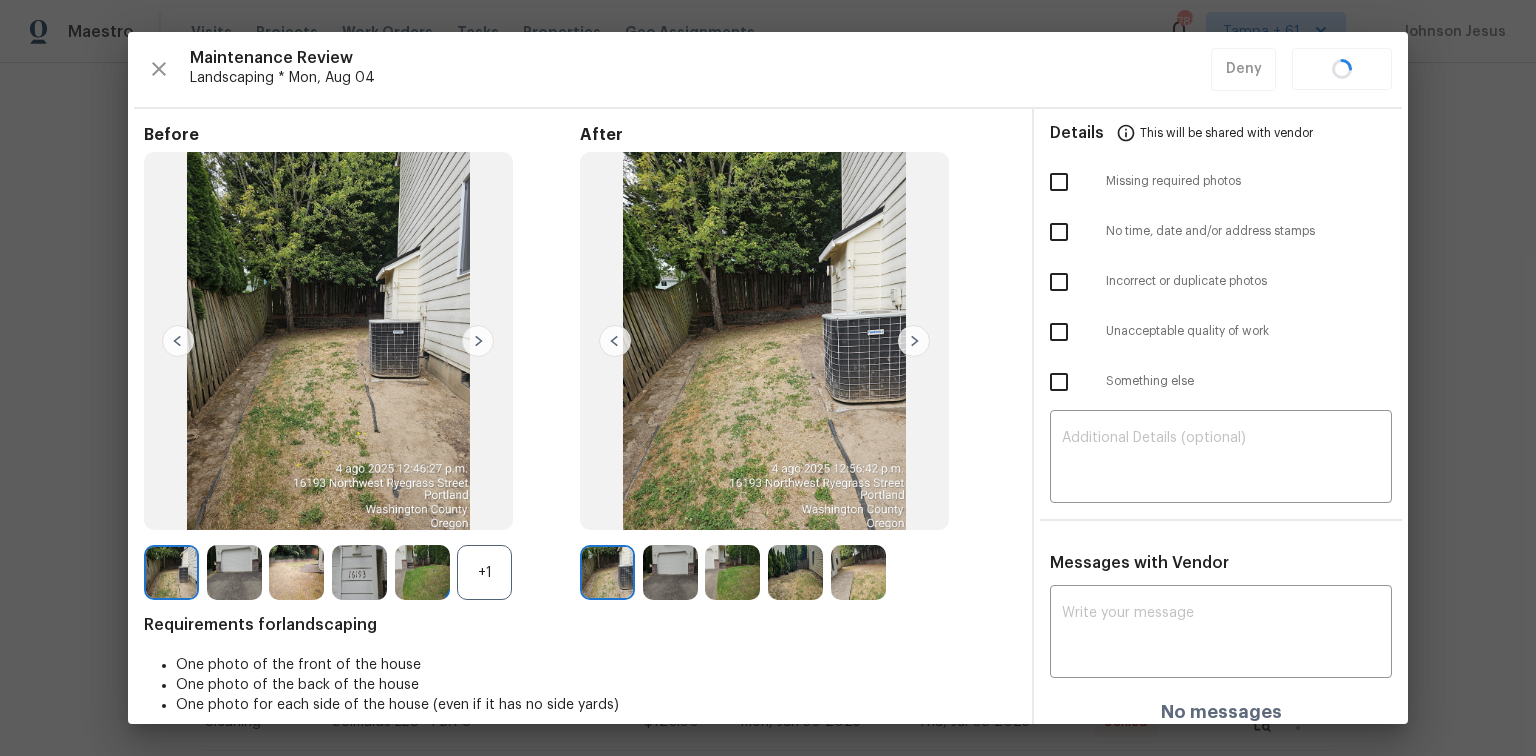 scroll, scrollTop: 0, scrollLeft: 0, axis: both 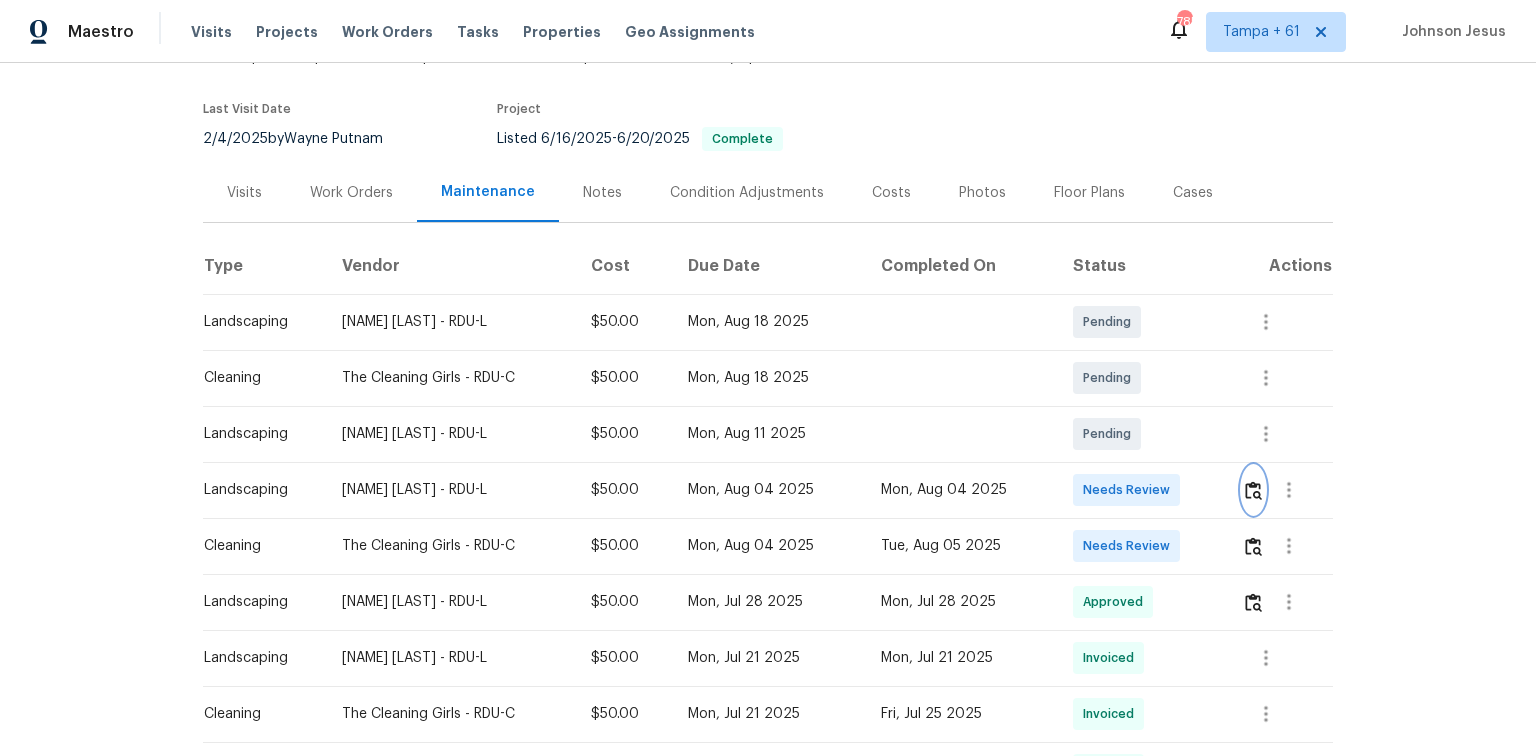 click at bounding box center (1253, 490) 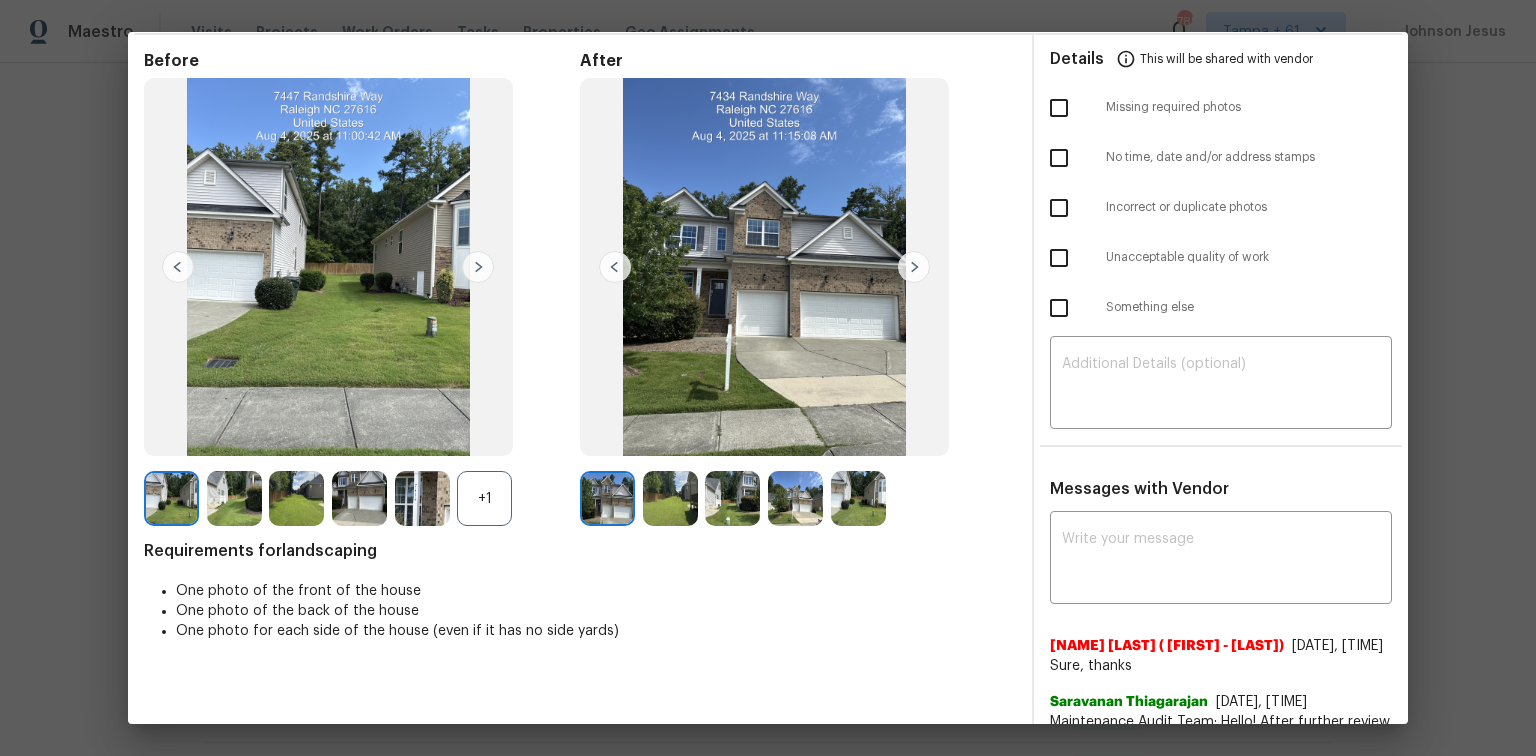 scroll, scrollTop: 0, scrollLeft: 0, axis: both 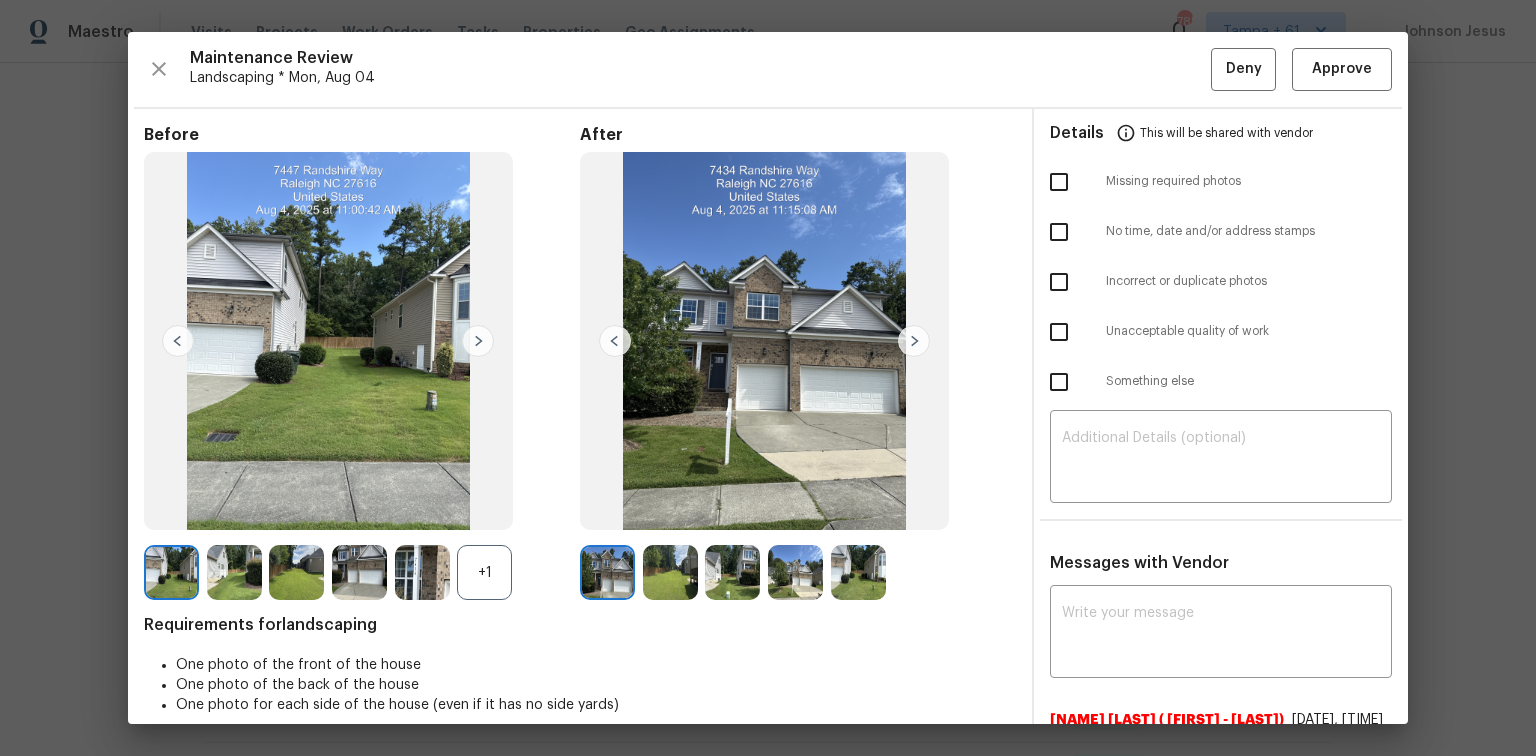 click at bounding box center [914, 341] 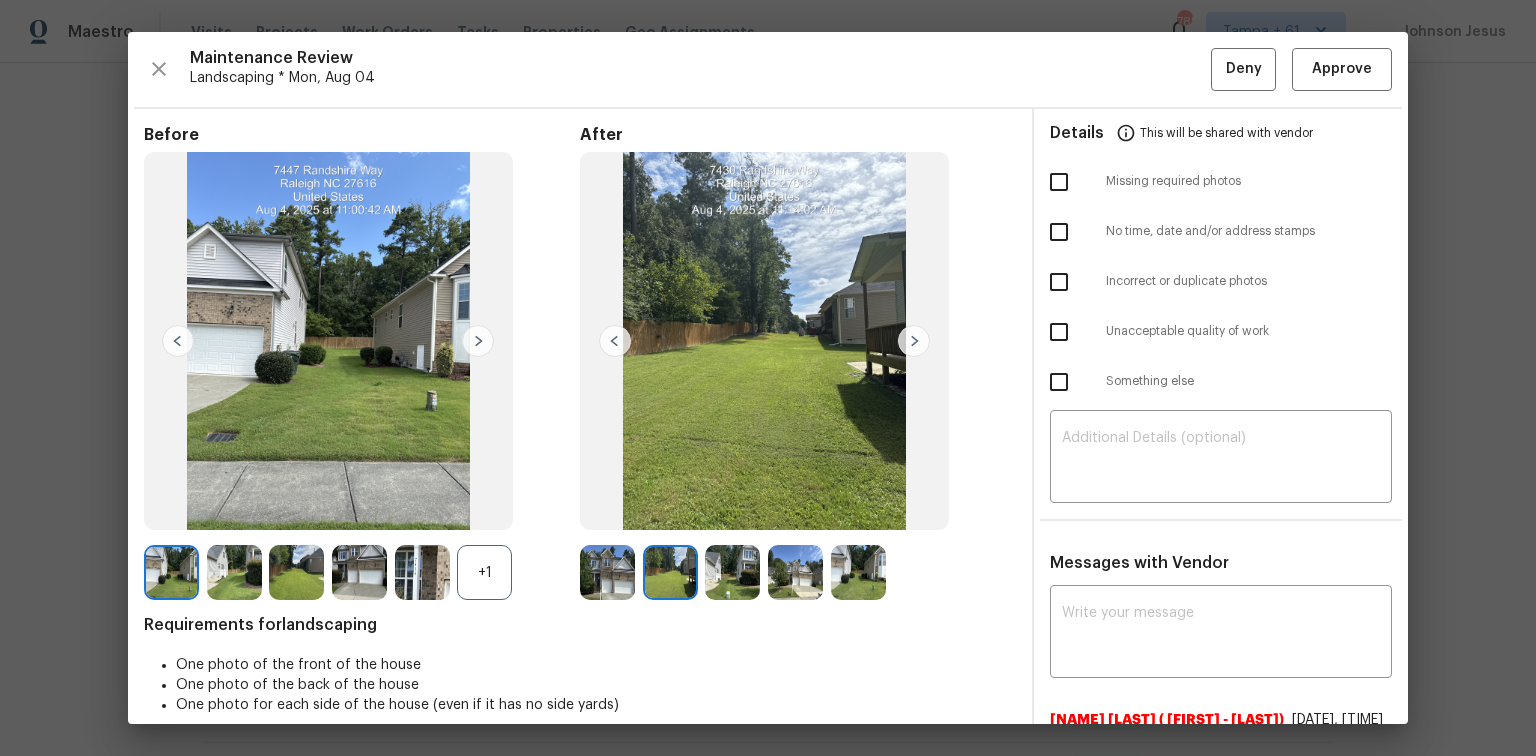 click at bounding box center (914, 341) 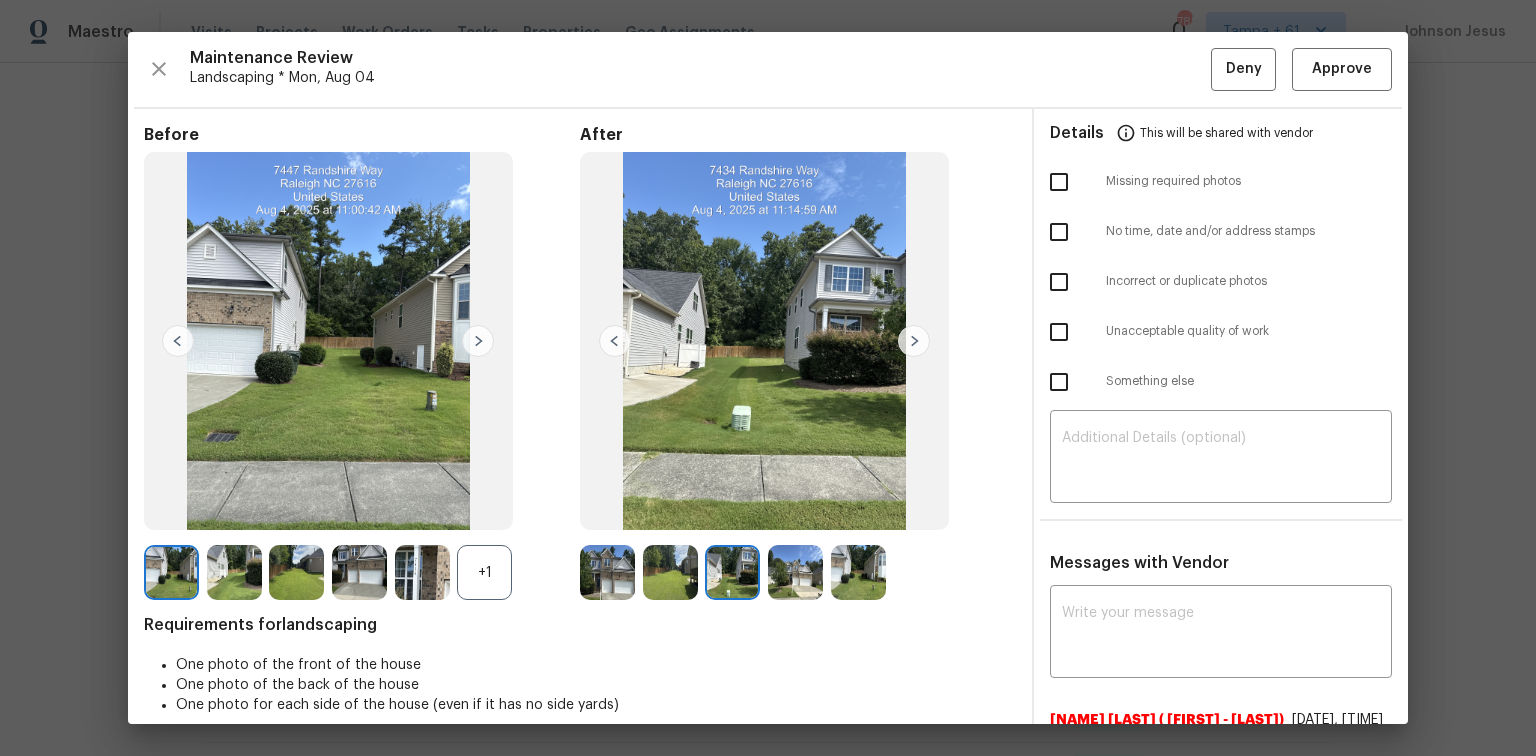 click at bounding box center [914, 341] 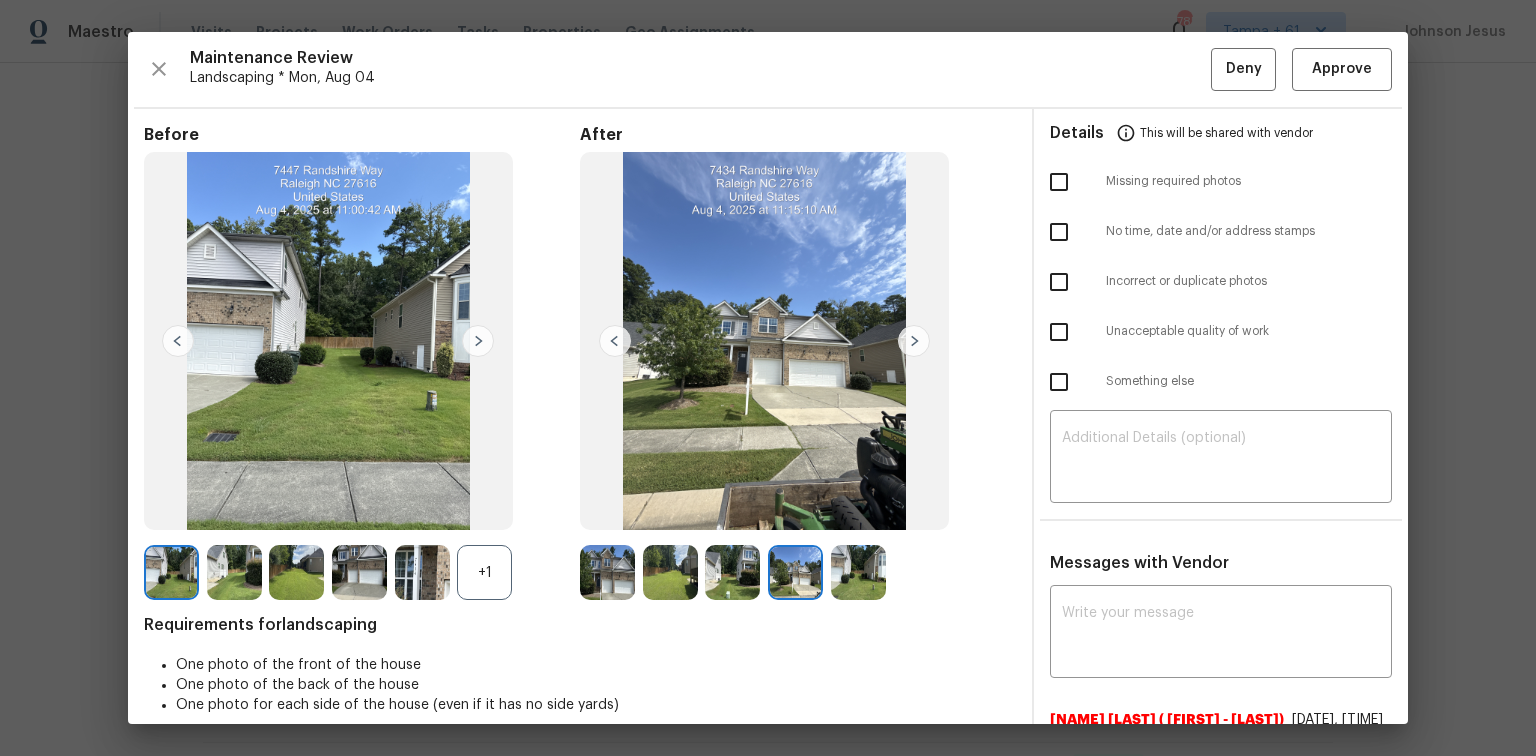 click at bounding box center [858, 572] 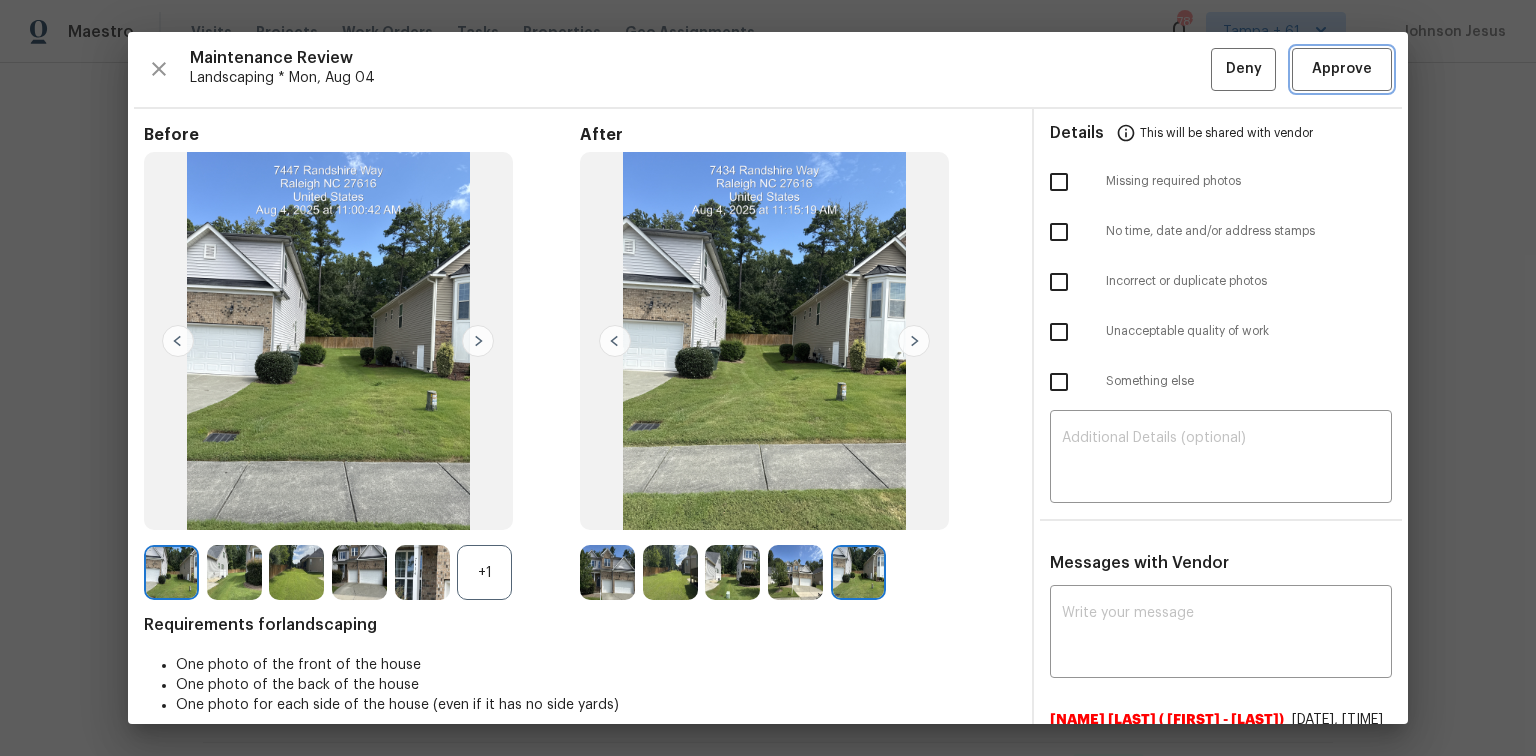 click on "Approve" at bounding box center [1342, 69] 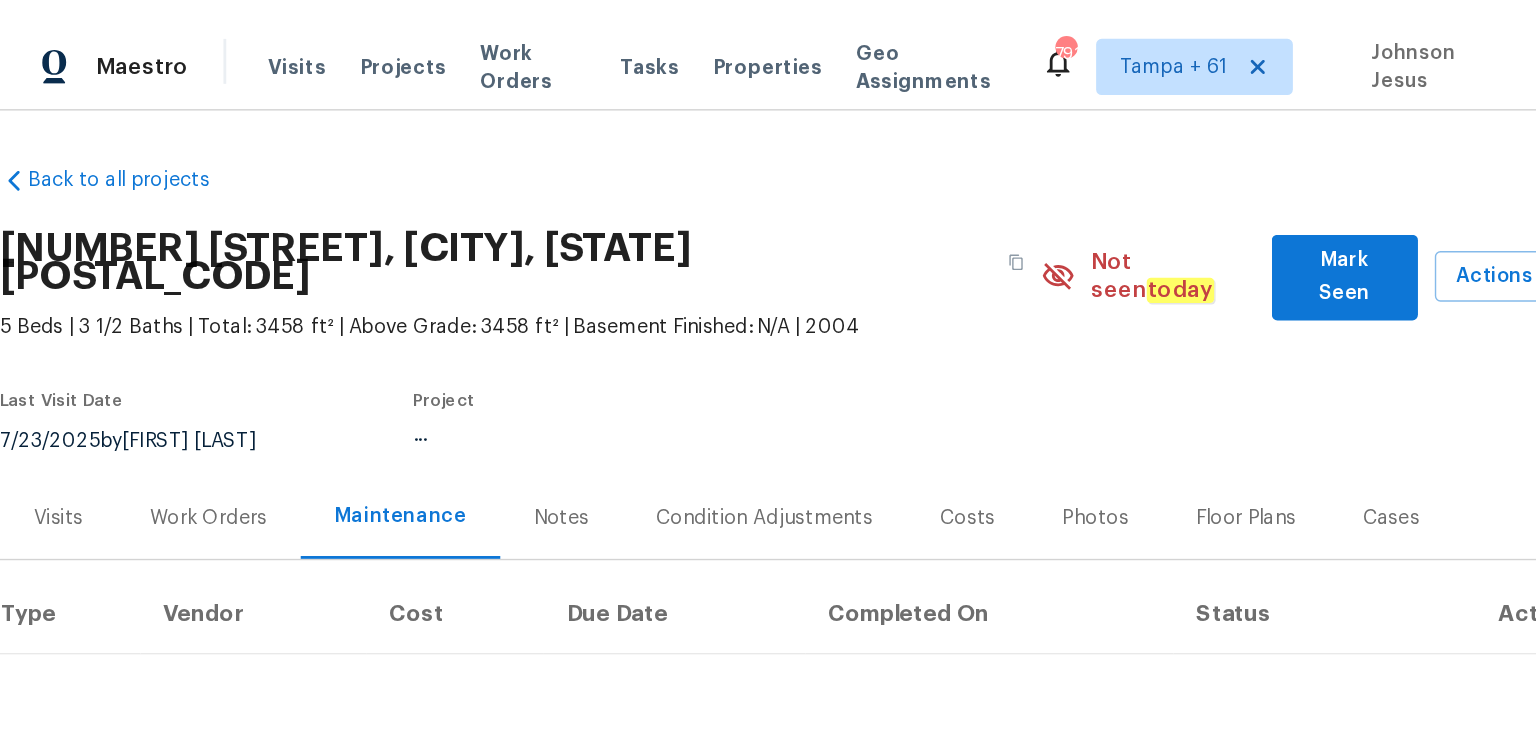 scroll, scrollTop: 0, scrollLeft: 0, axis: both 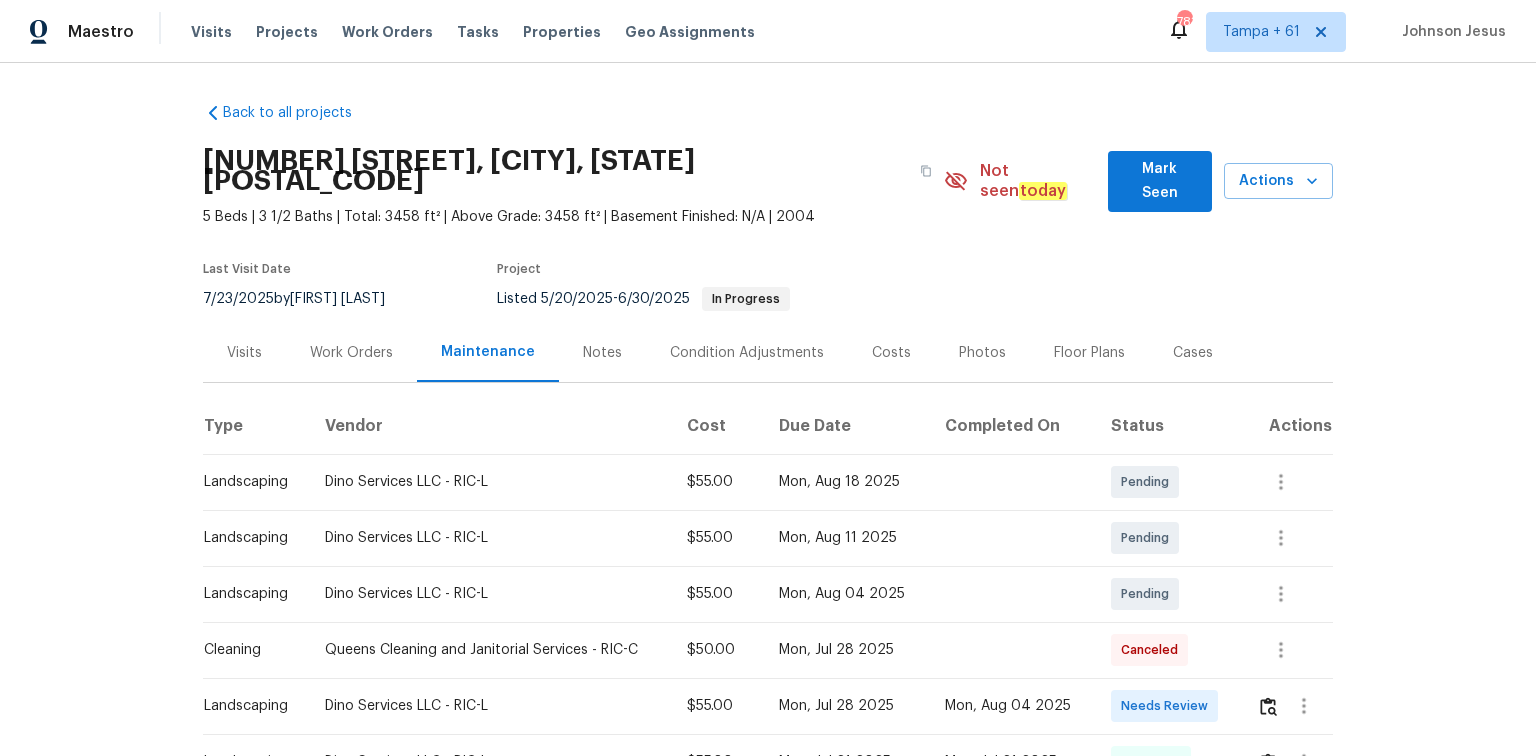 click at bounding box center [1287, 706] 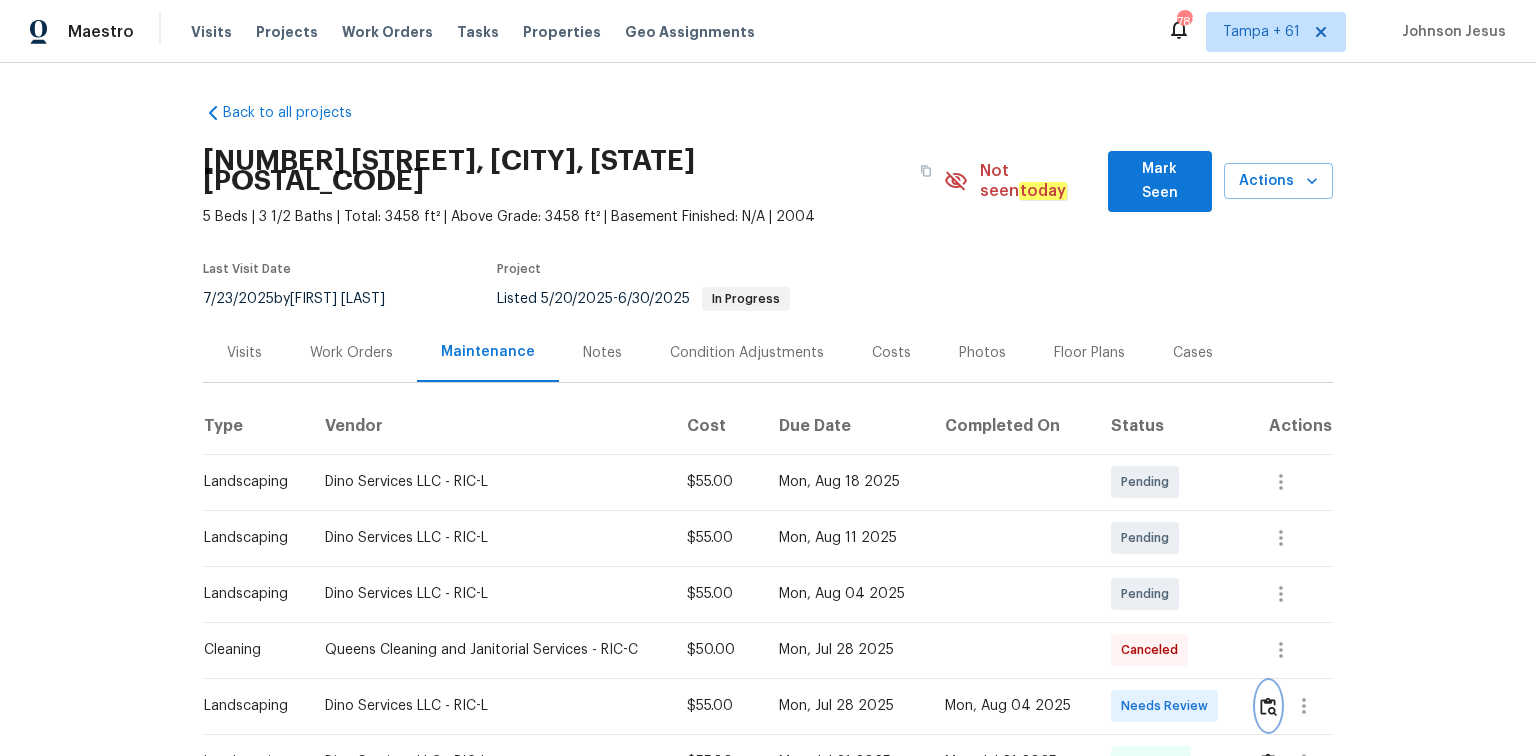 click at bounding box center (1268, 706) 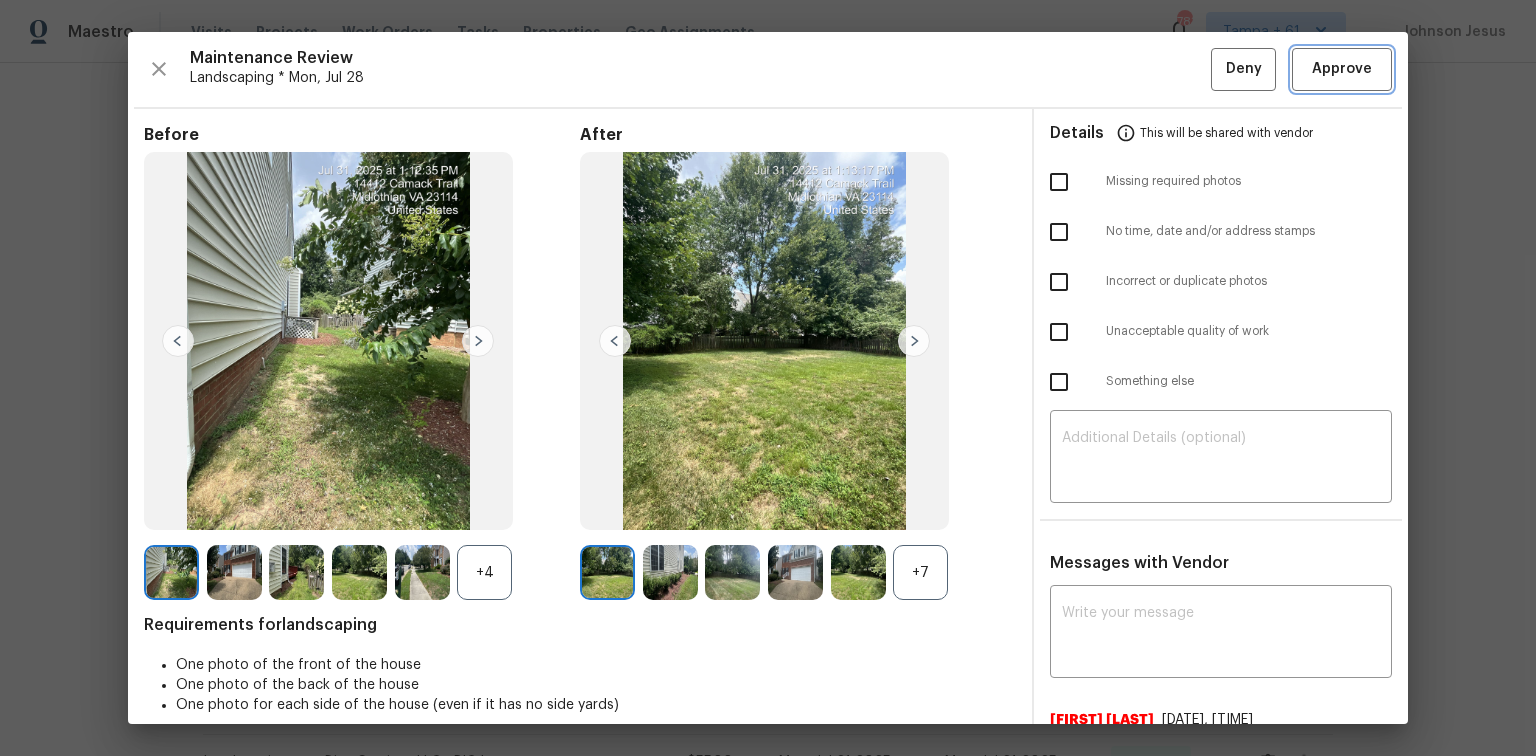 click on "Approve" at bounding box center (1342, 69) 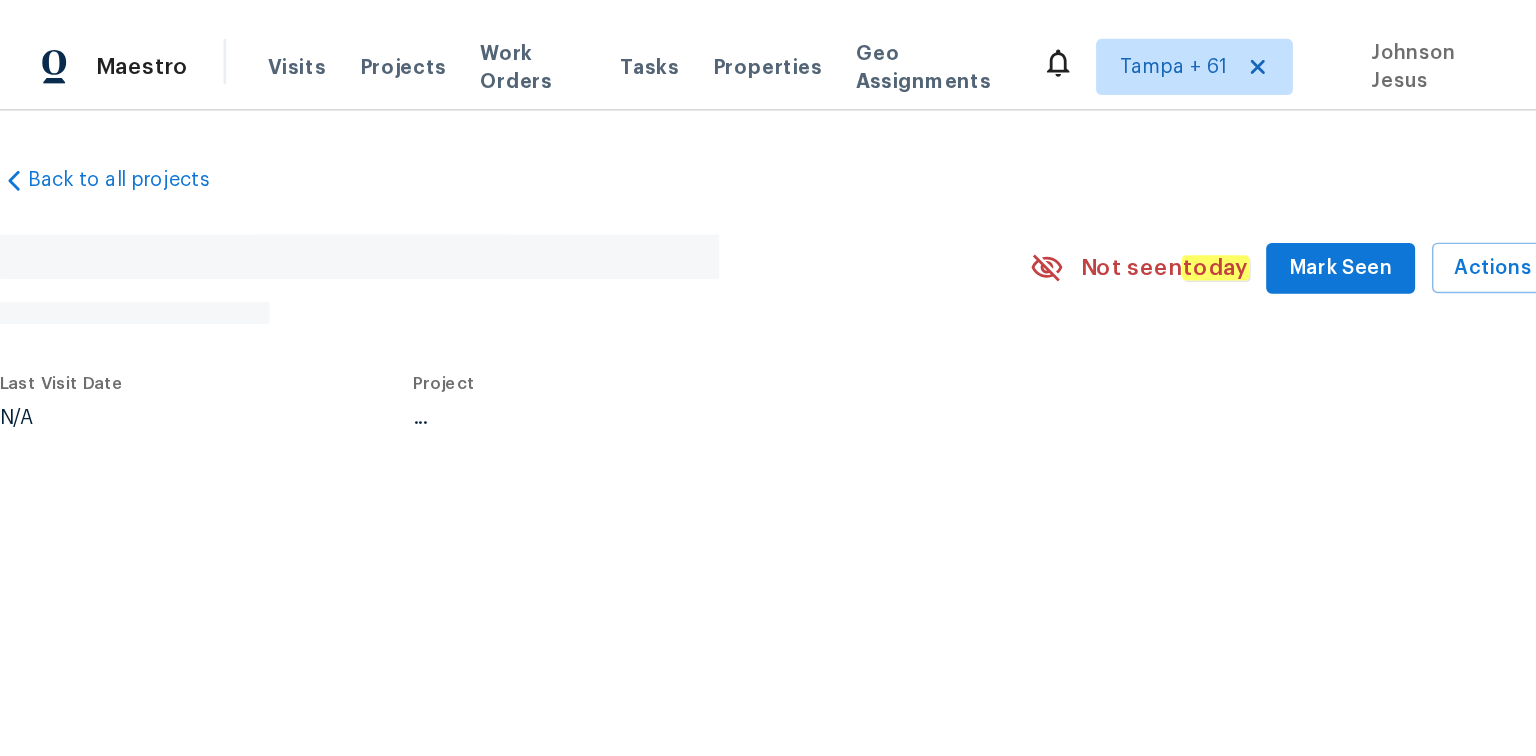 scroll, scrollTop: 0, scrollLeft: 0, axis: both 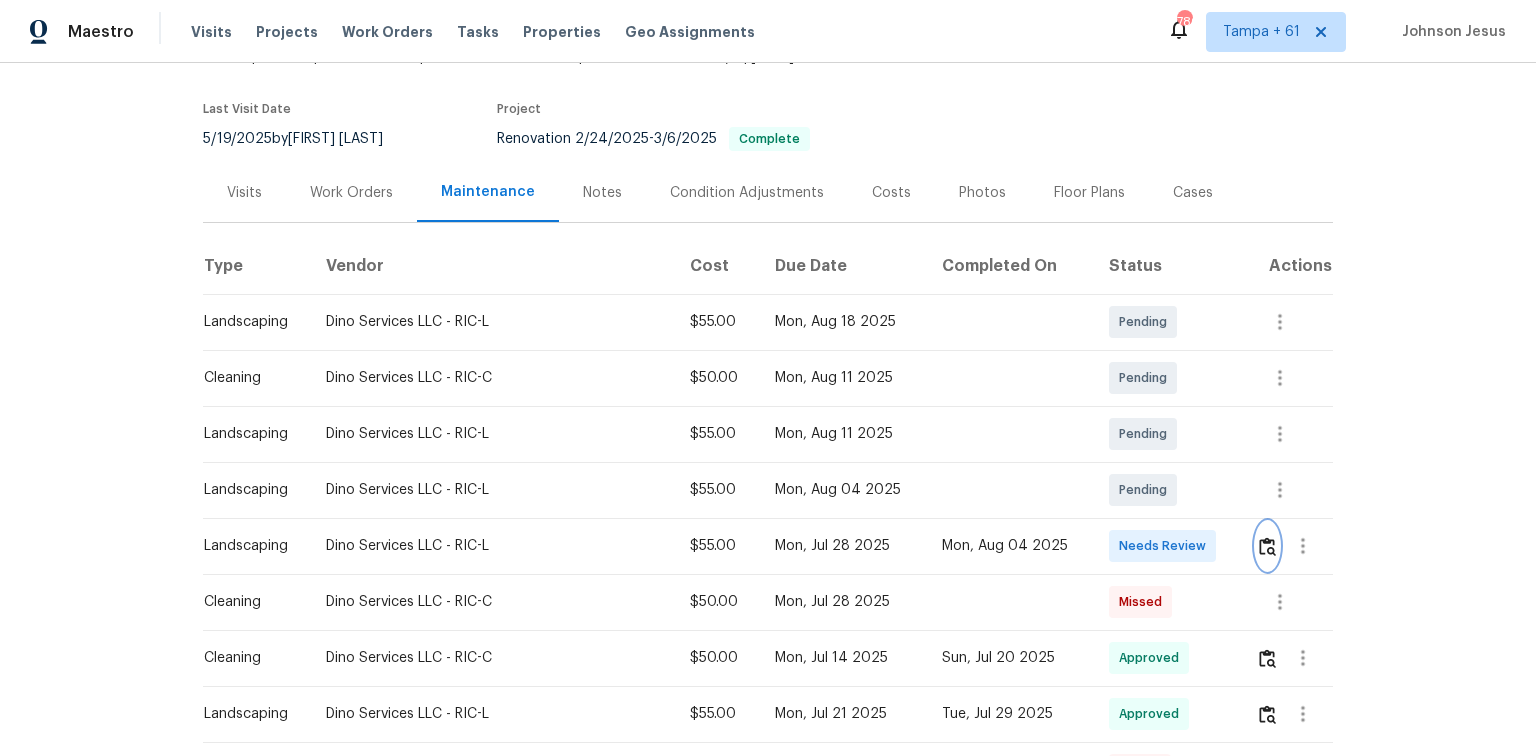 click at bounding box center (1267, 546) 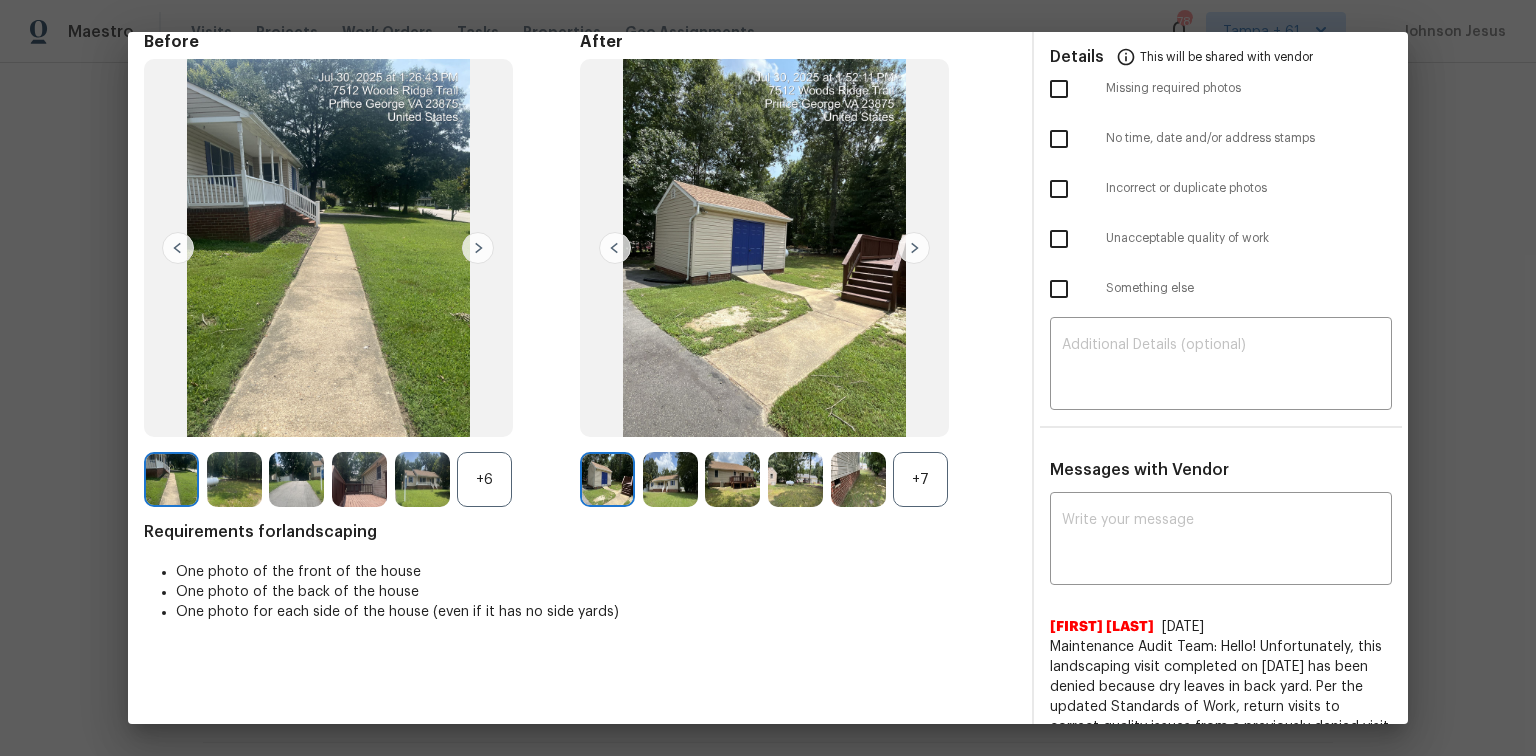 scroll, scrollTop: 0, scrollLeft: 0, axis: both 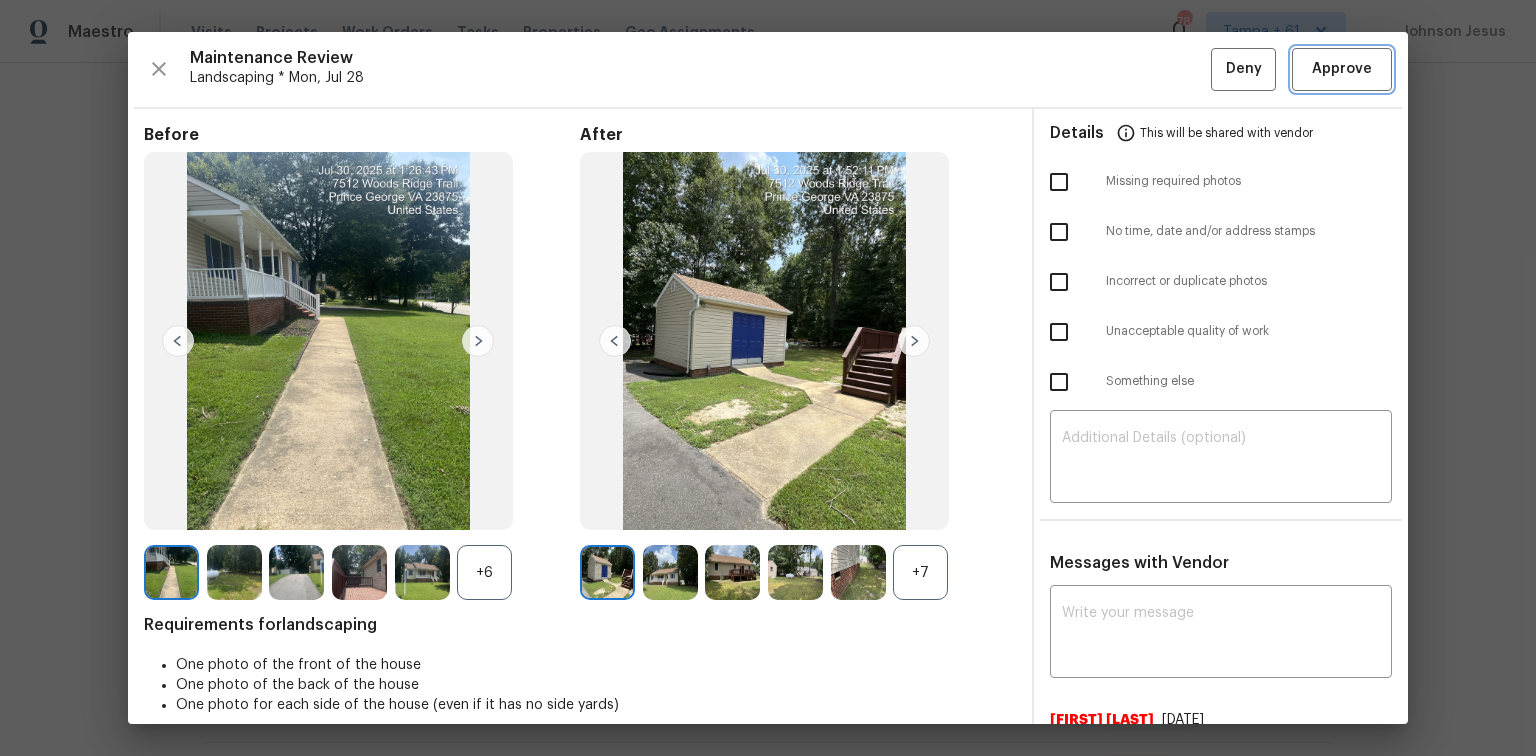 click on "Approve" at bounding box center [1342, 69] 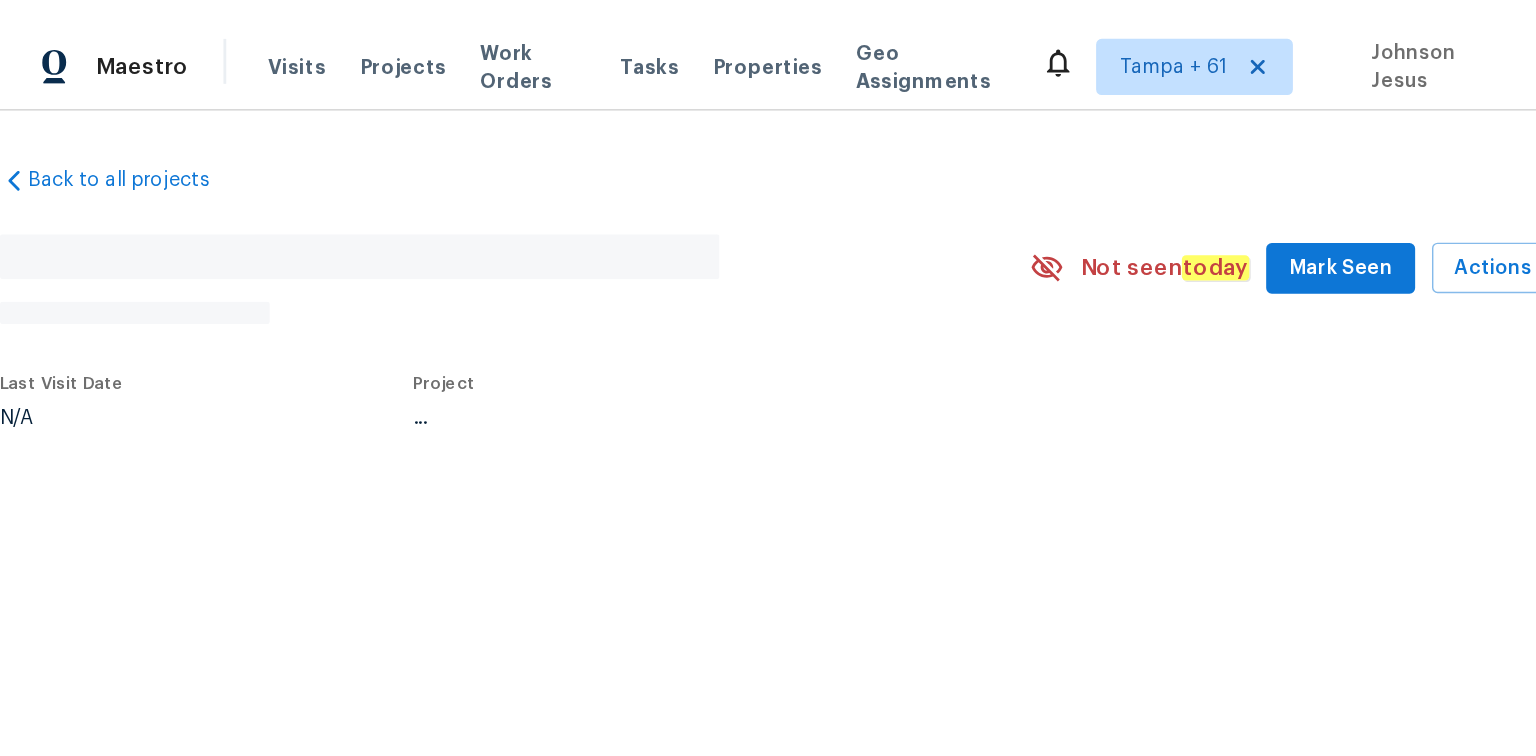 scroll, scrollTop: 0, scrollLeft: 0, axis: both 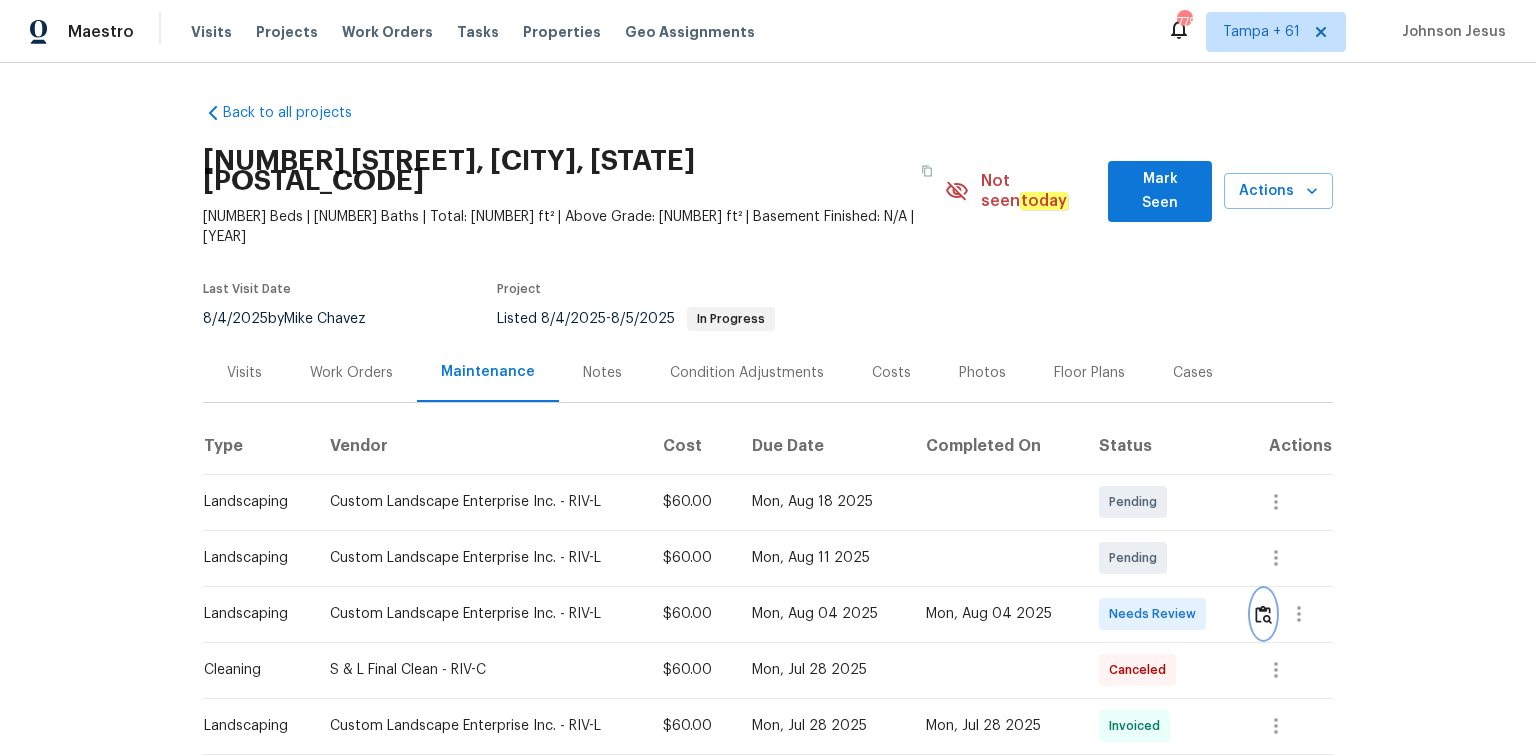 click at bounding box center (1263, 614) 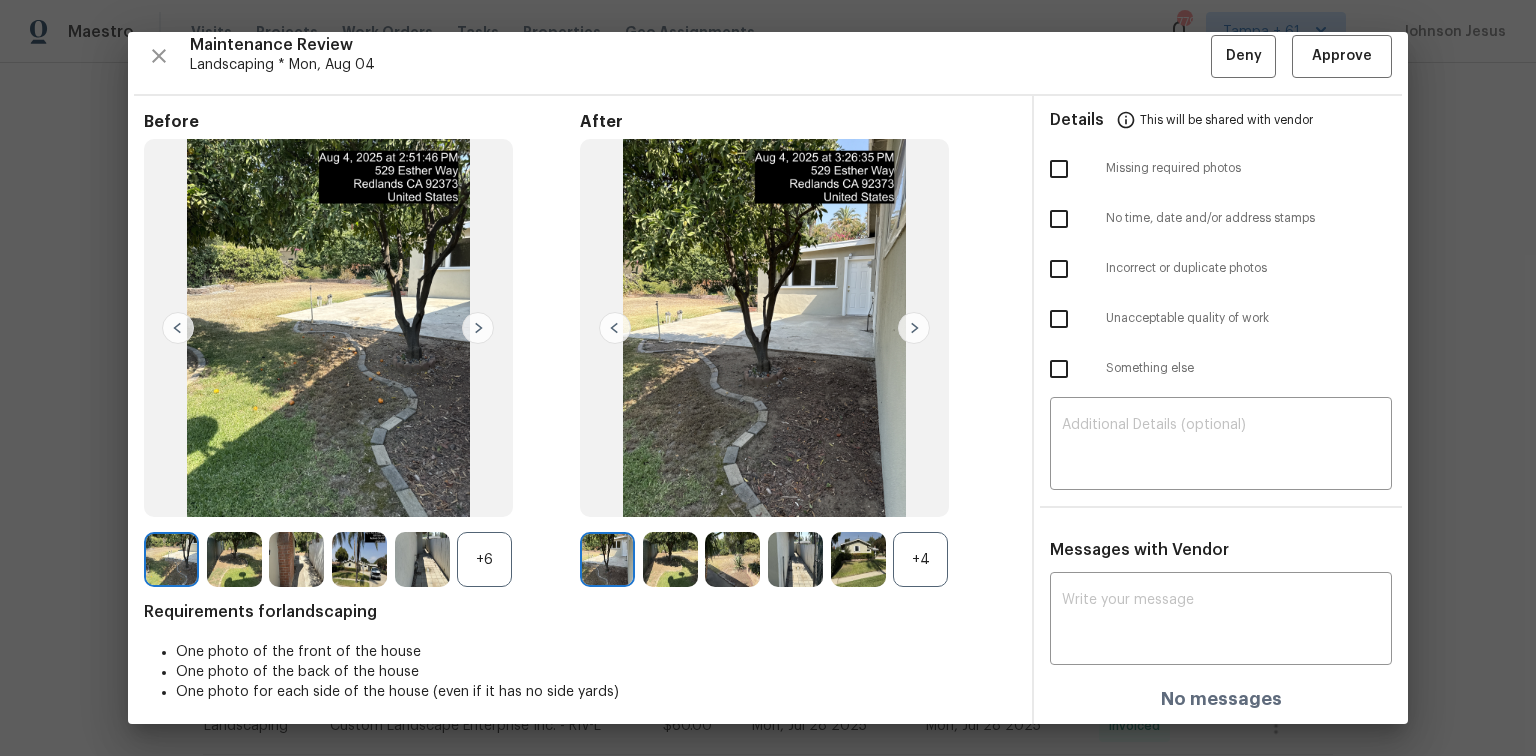 scroll, scrollTop: 16, scrollLeft: 0, axis: vertical 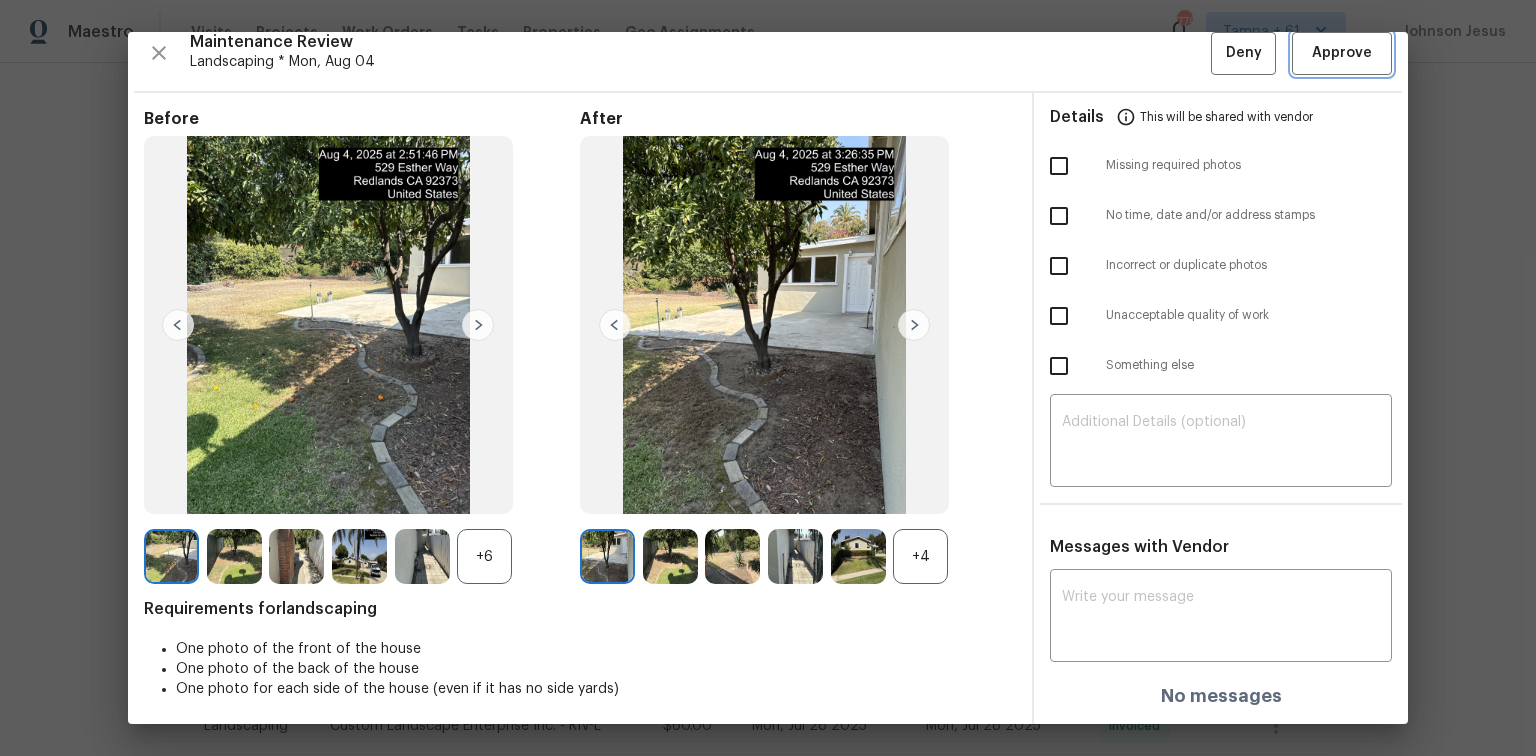 click on "Approve" at bounding box center [1342, 53] 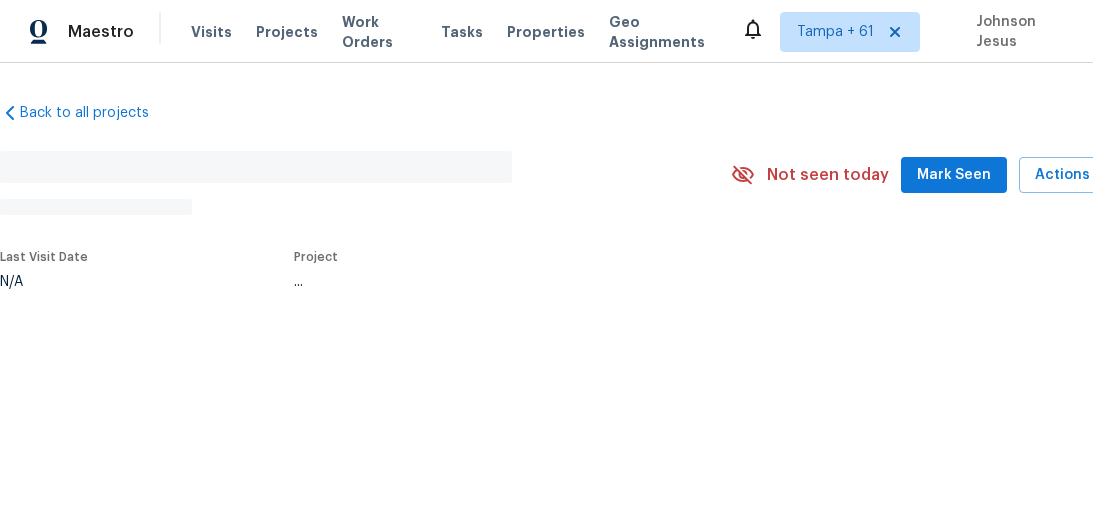 scroll, scrollTop: 0, scrollLeft: 0, axis: both 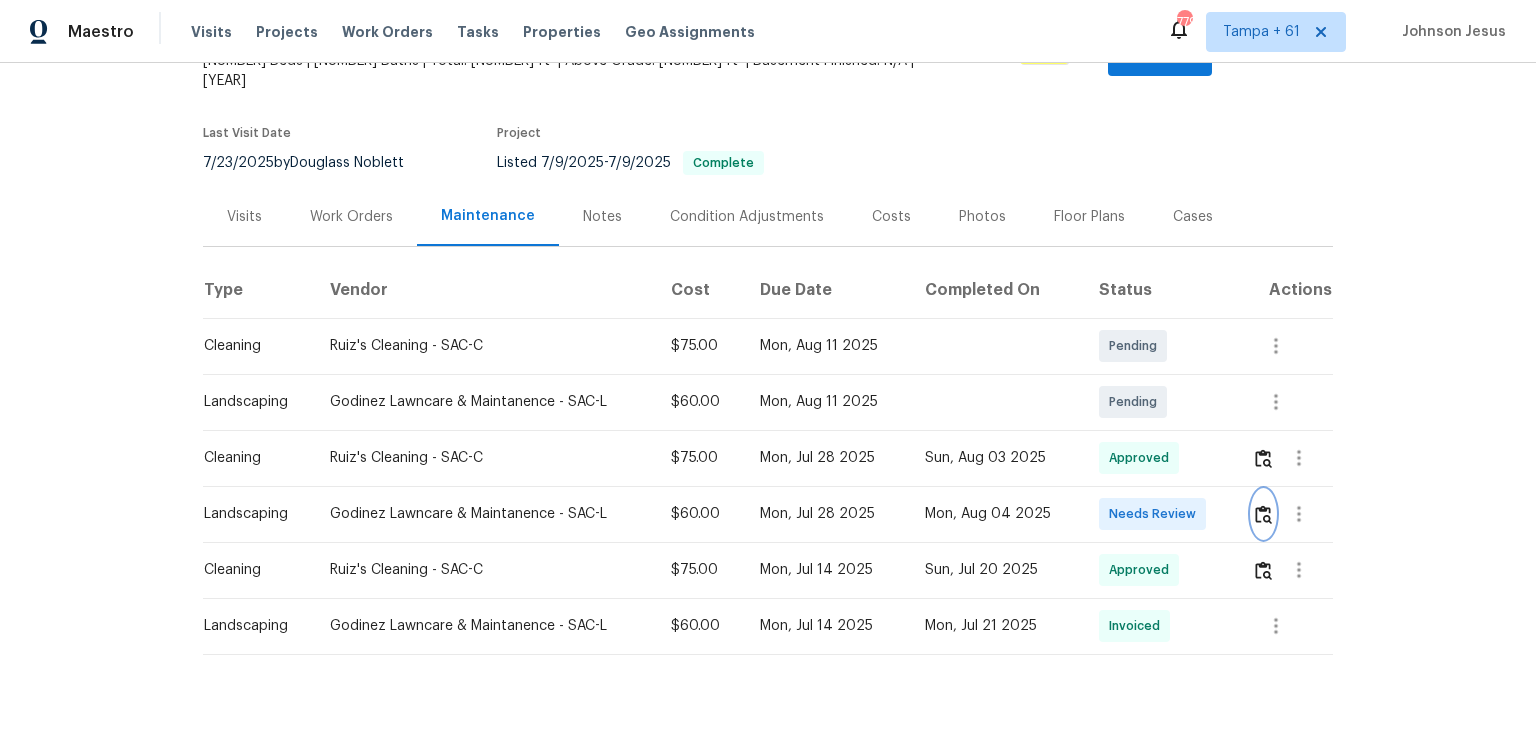 click at bounding box center [1263, 514] 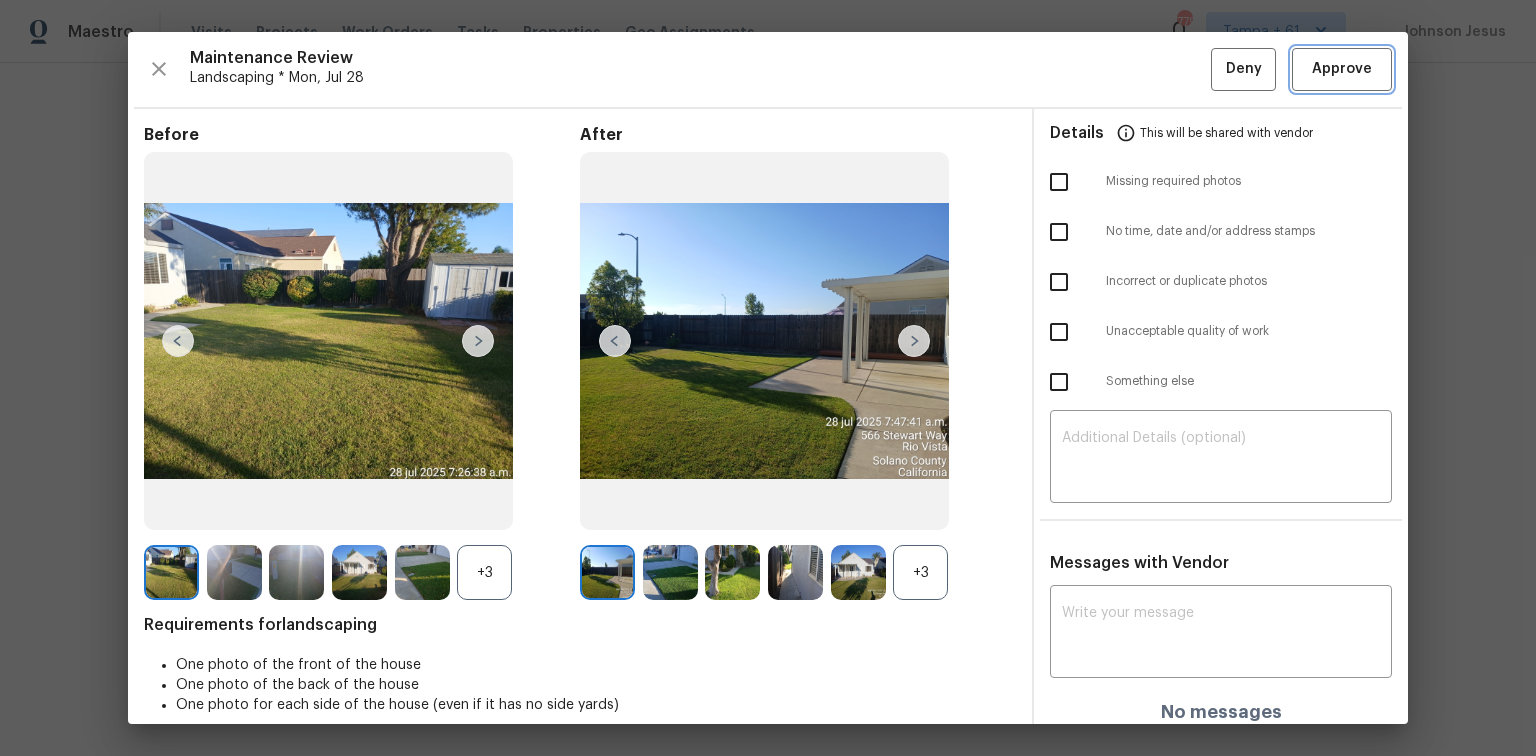 click on "Approve" at bounding box center [1342, 69] 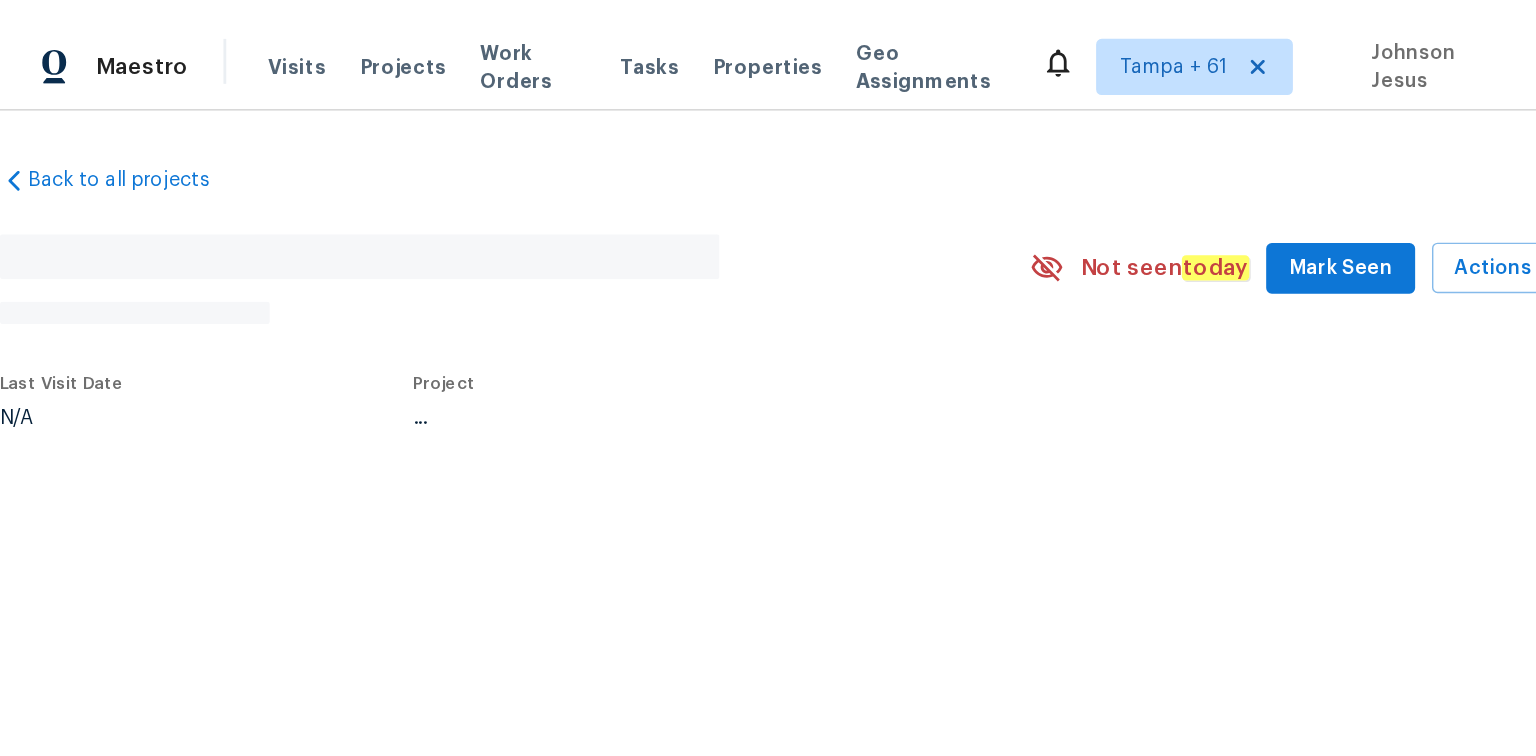 scroll, scrollTop: 0, scrollLeft: 0, axis: both 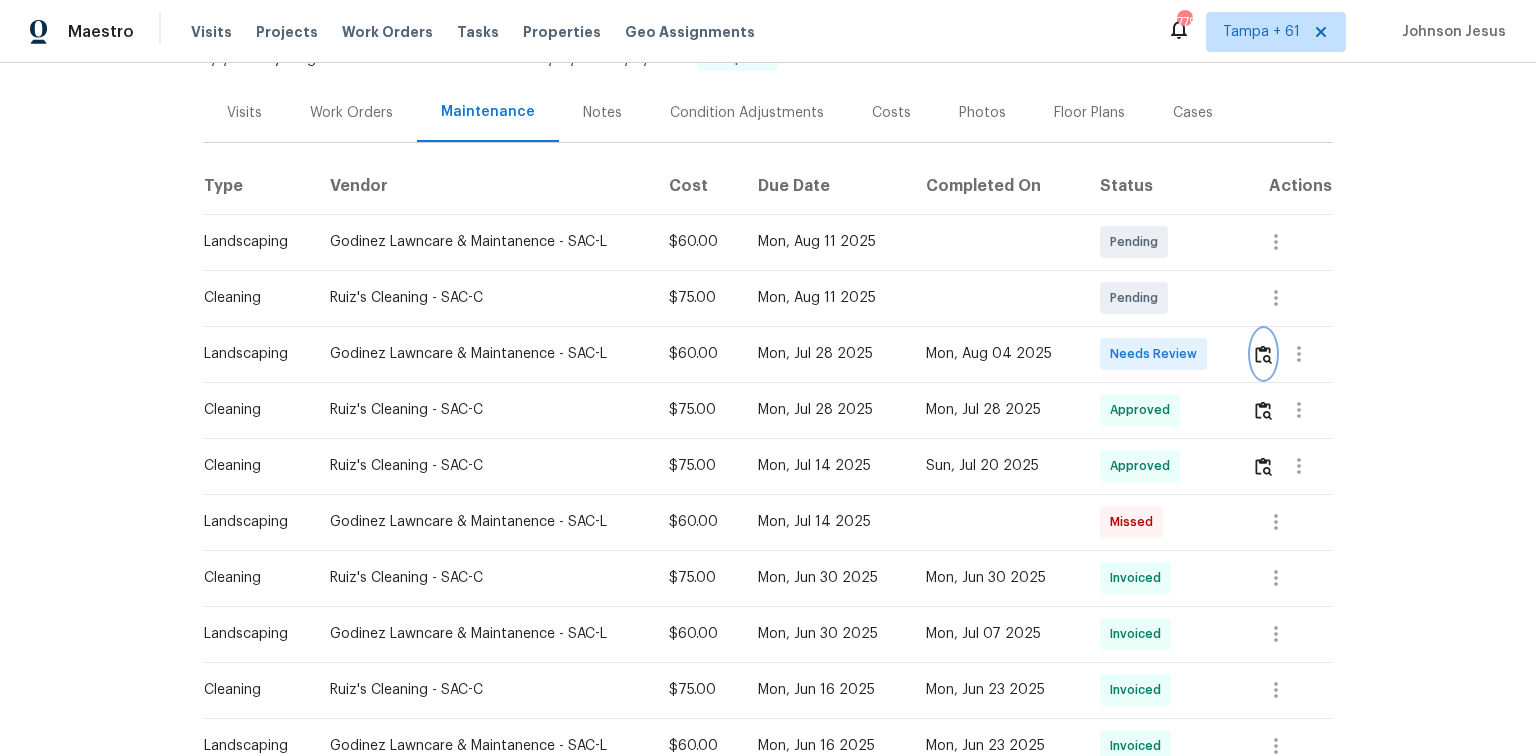 click at bounding box center (1263, 354) 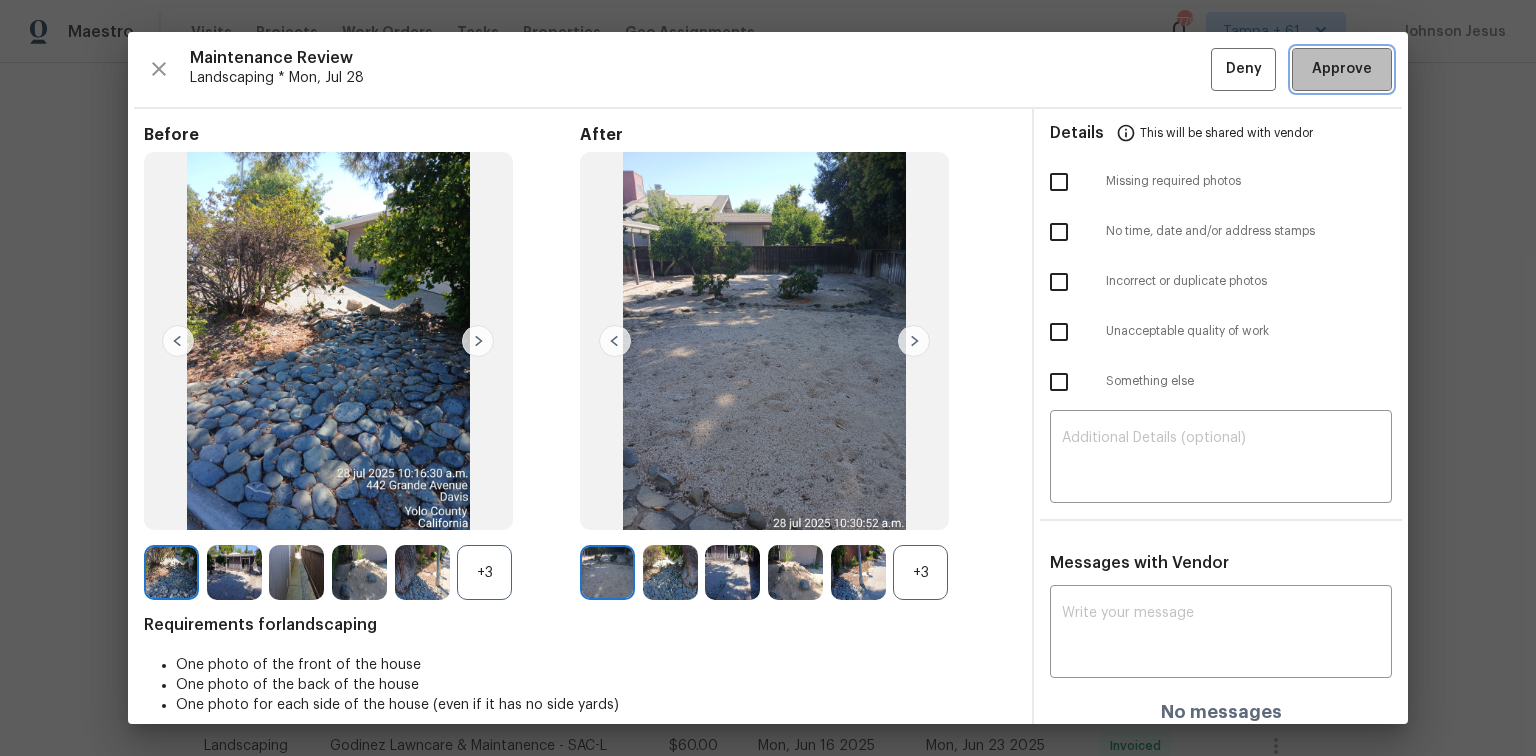 click on "Approve" at bounding box center (1342, 69) 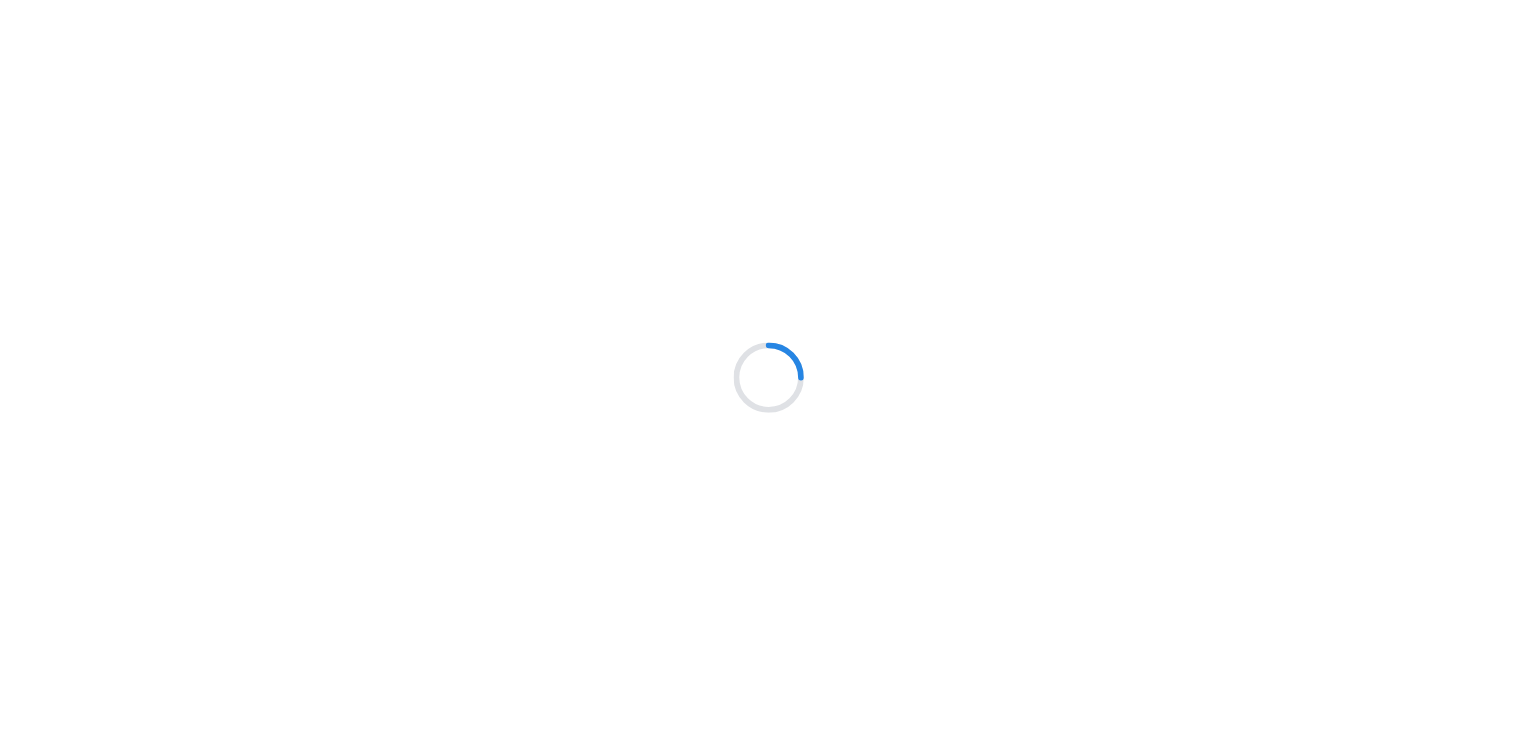 scroll, scrollTop: 0, scrollLeft: 0, axis: both 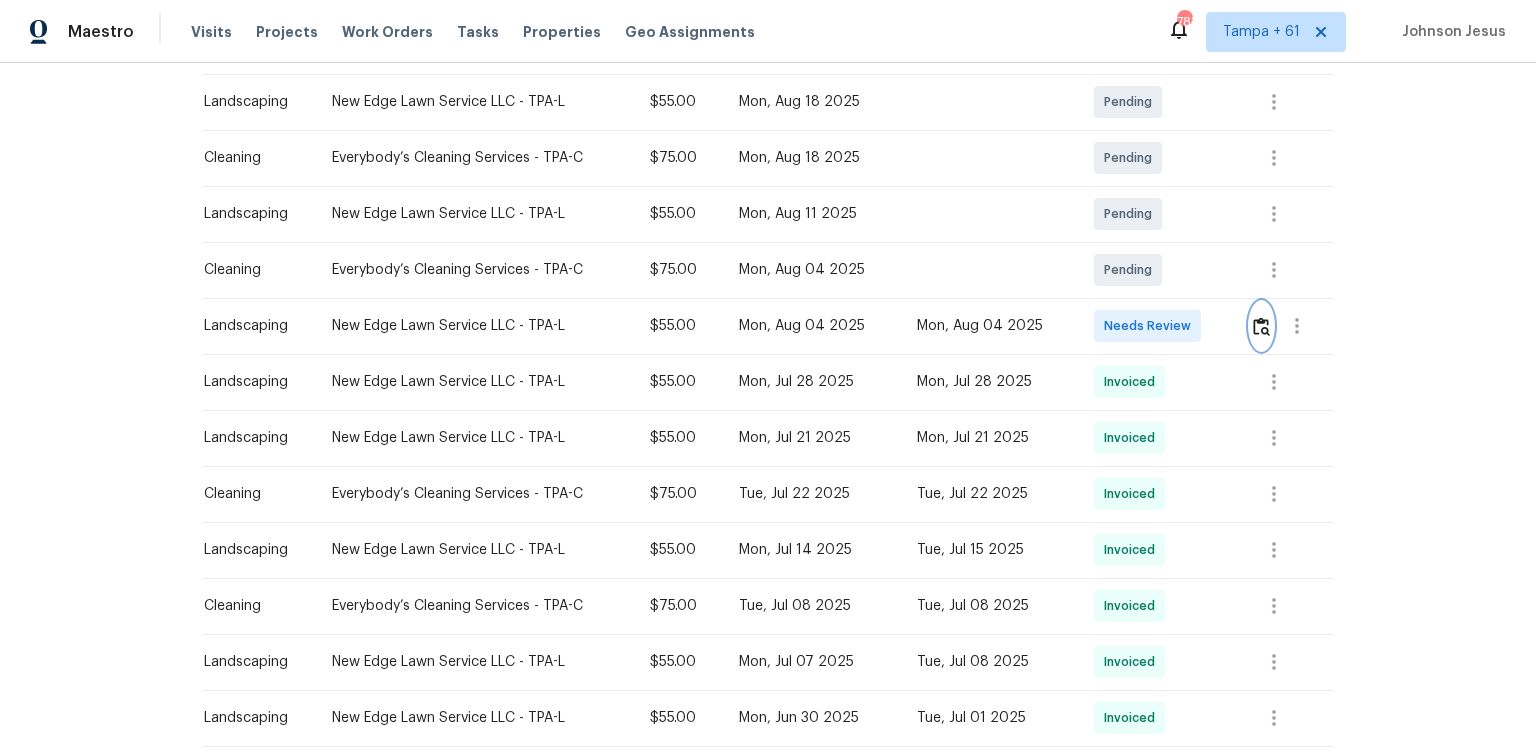 click at bounding box center (1261, 326) 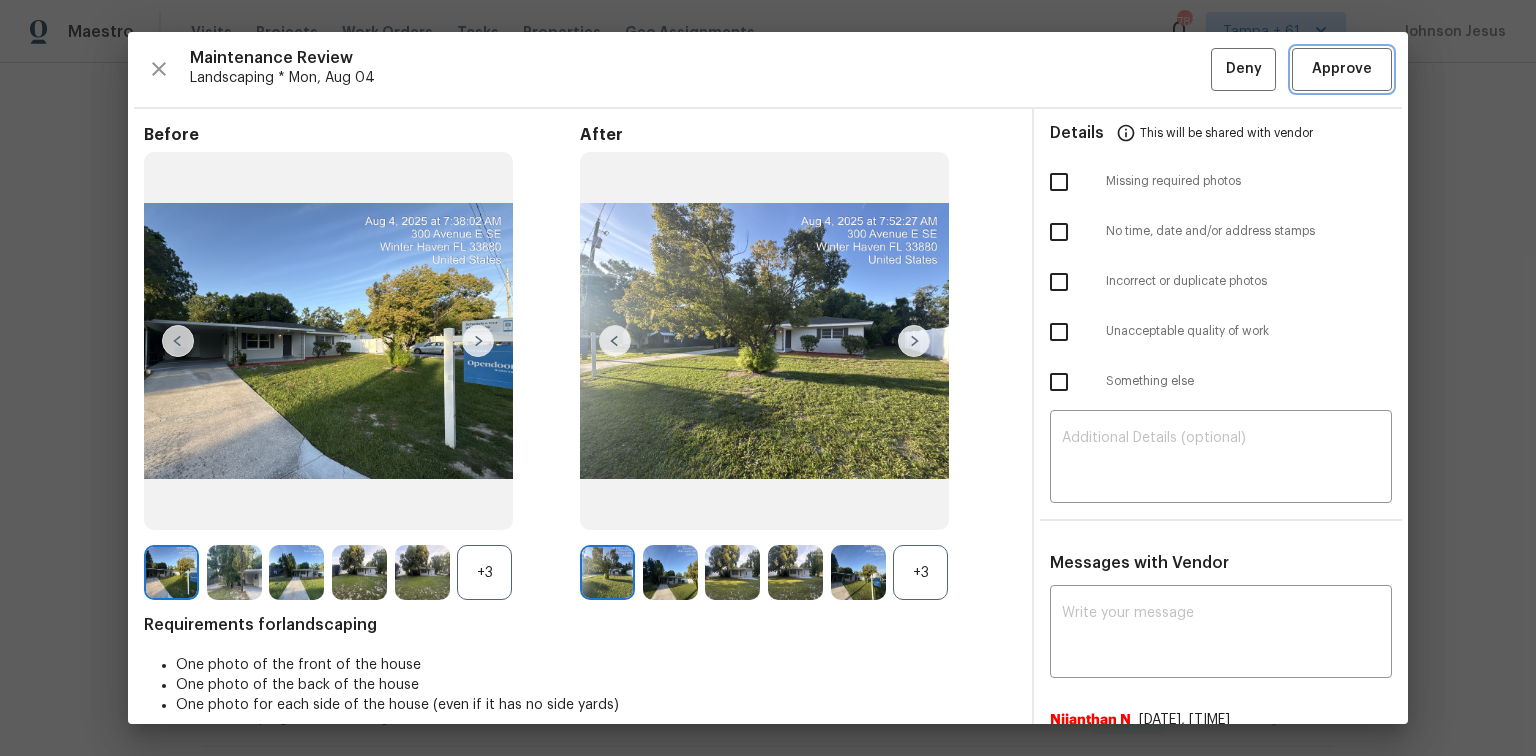 click on "Approve" at bounding box center (1342, 69) 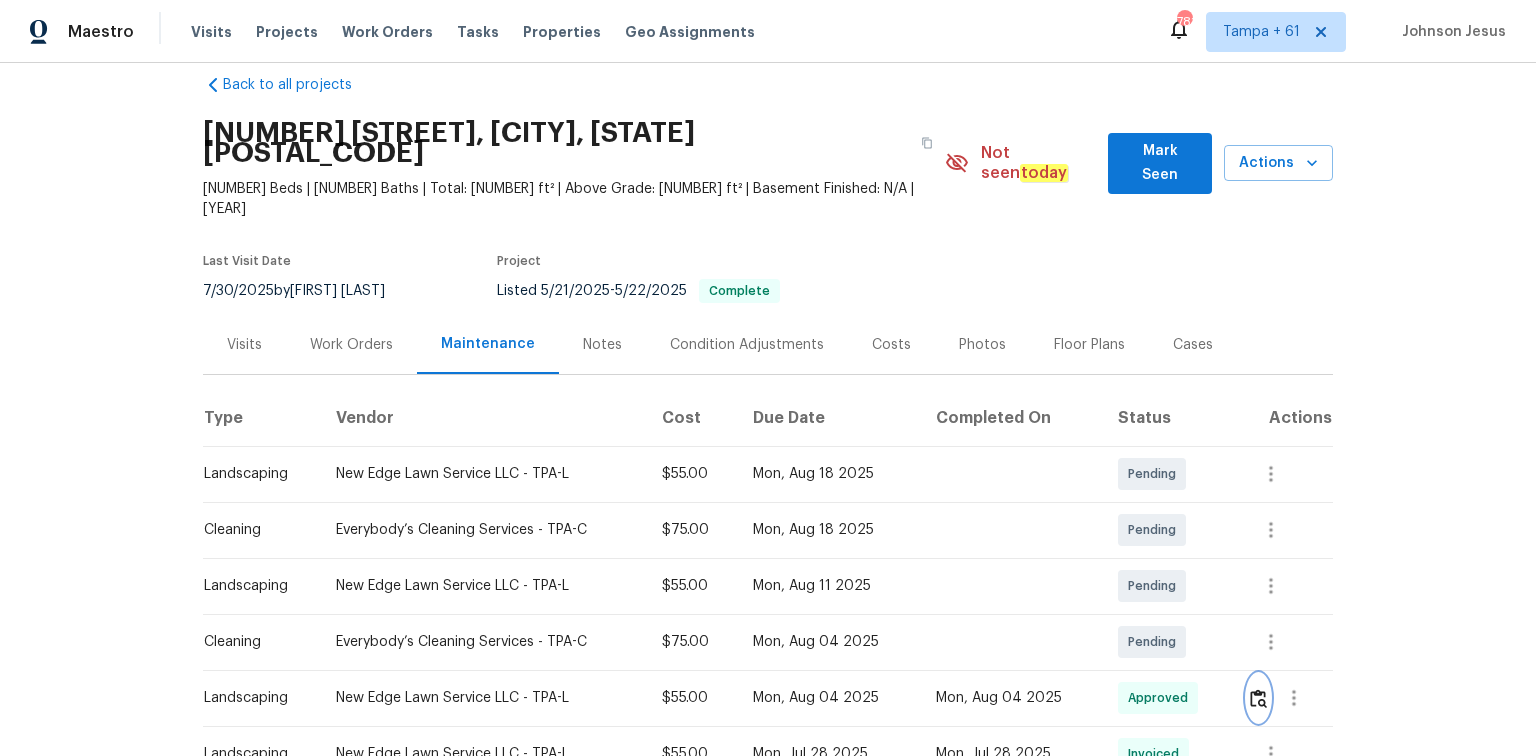 scroll, scrollTop: 0, scrollLeft: 0, axis: both 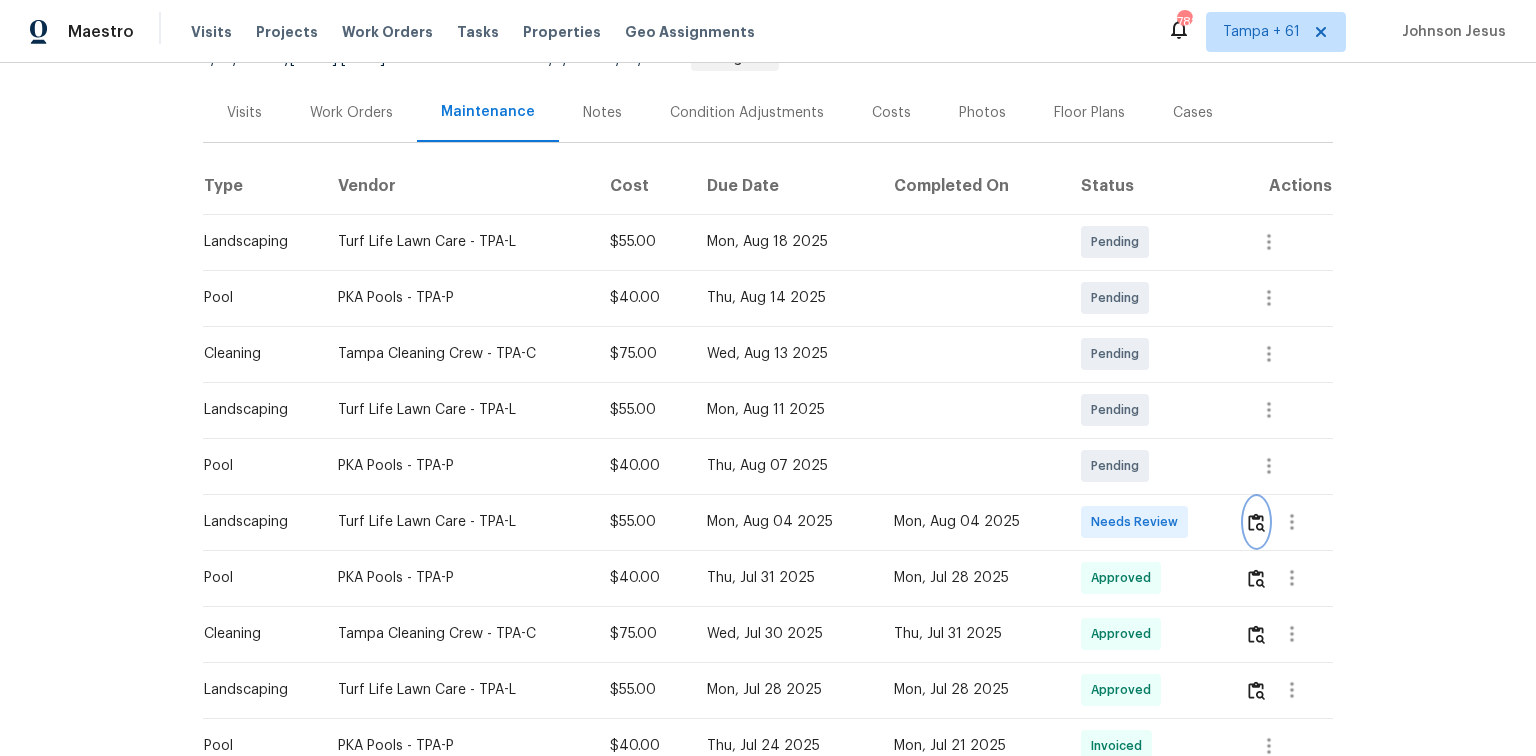 click at bounding box center (1256, 522) 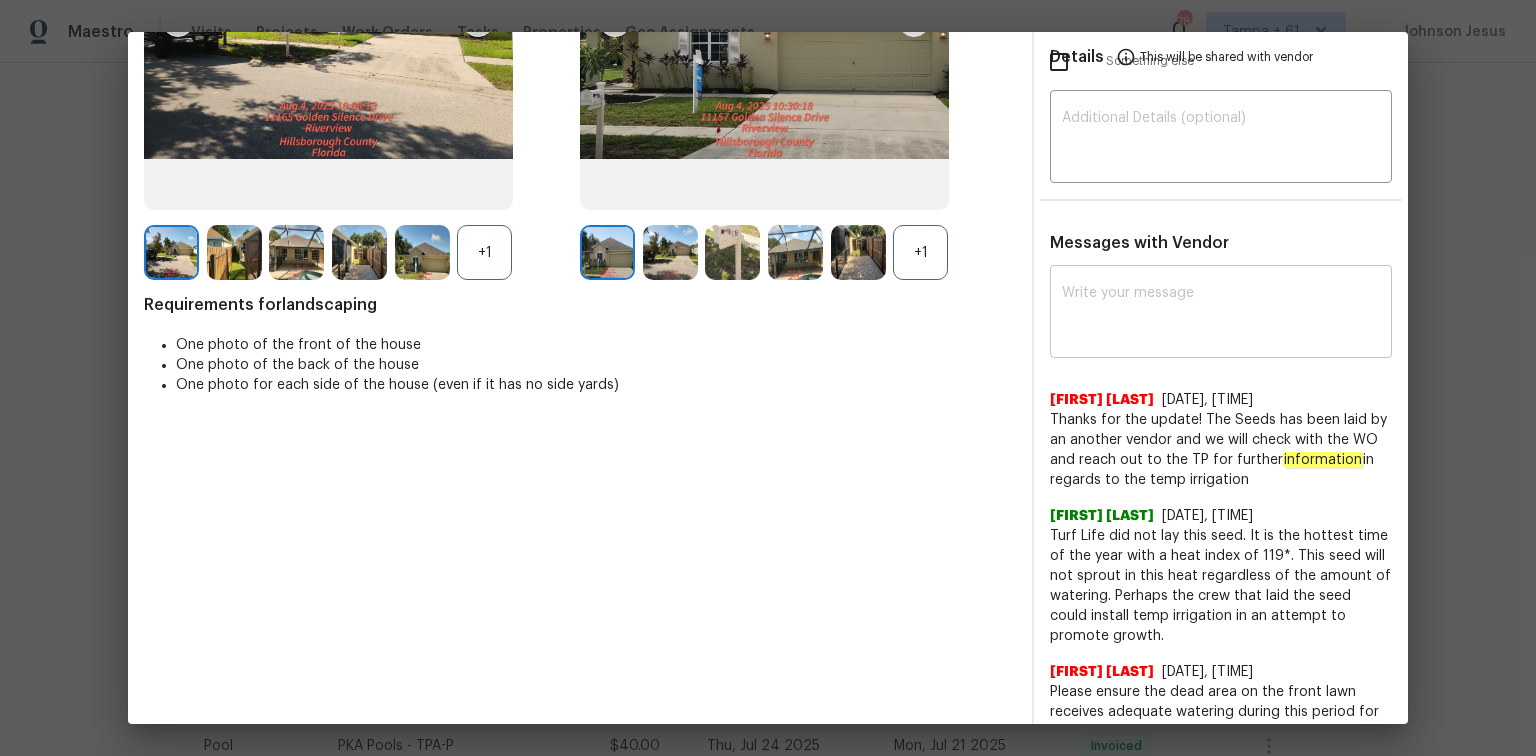 scroll, scrollTop: 0, scrollLeft: 0, axis: both 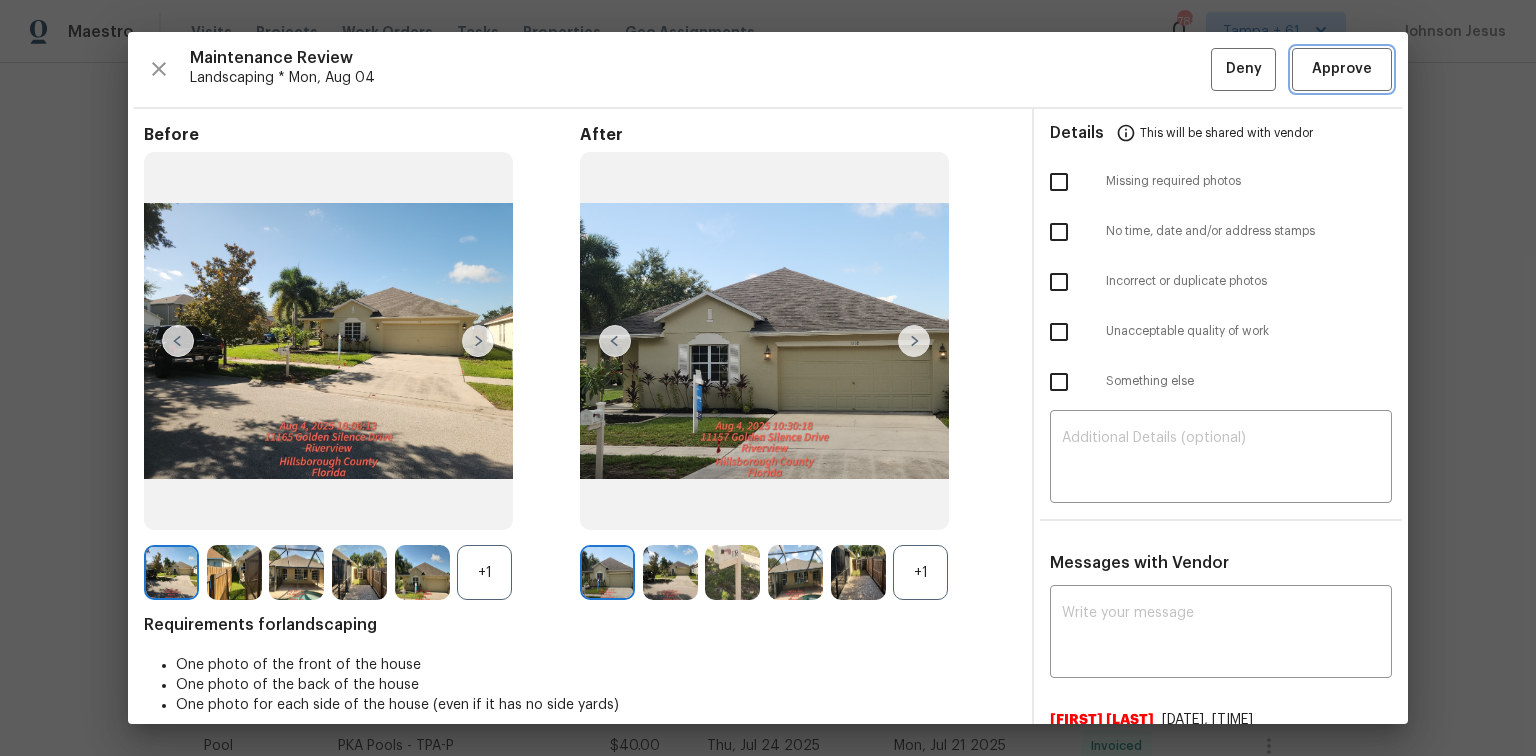 click on "Approve" at bounding box center (1342, 69) 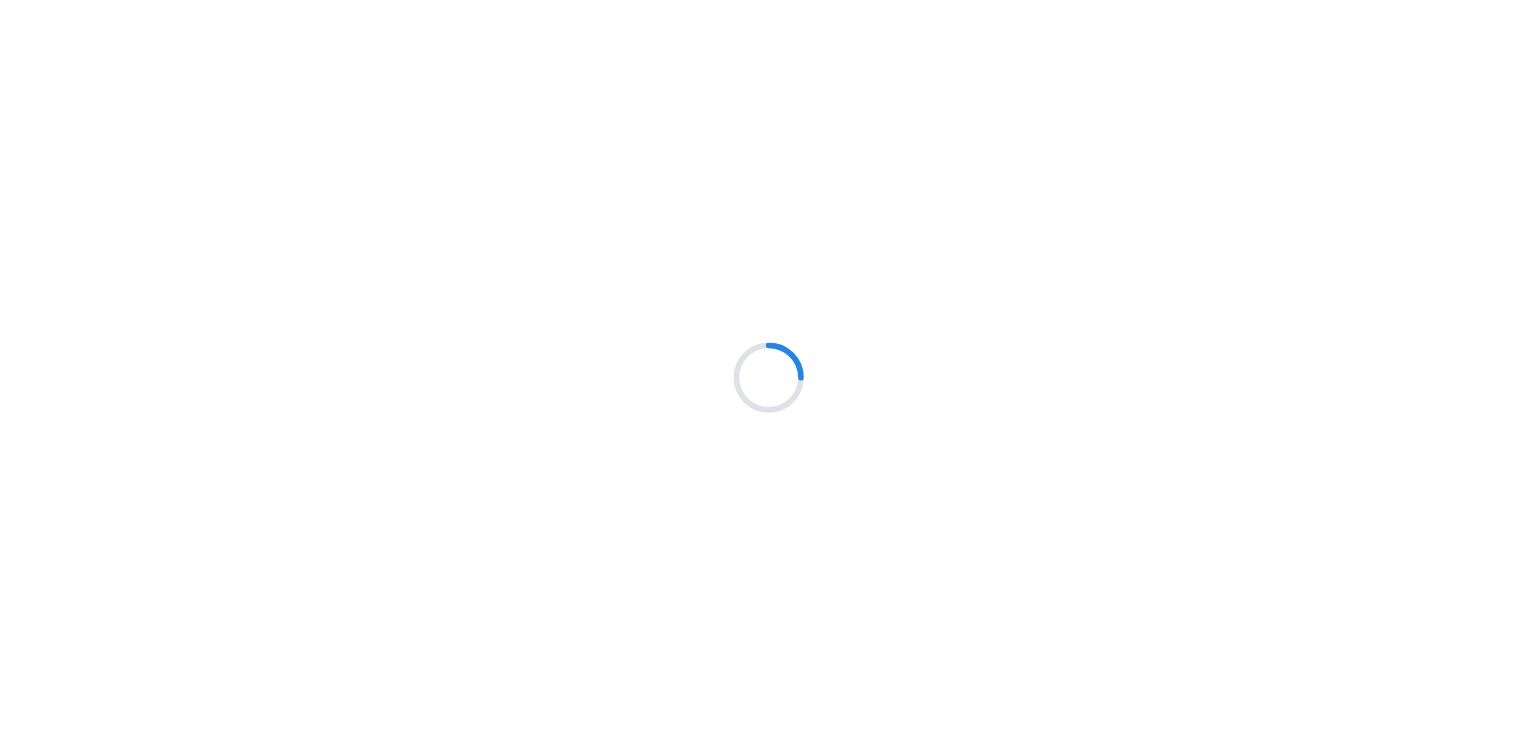 scroll, scrollTop: 0, scrollLeft: 0, axis: both 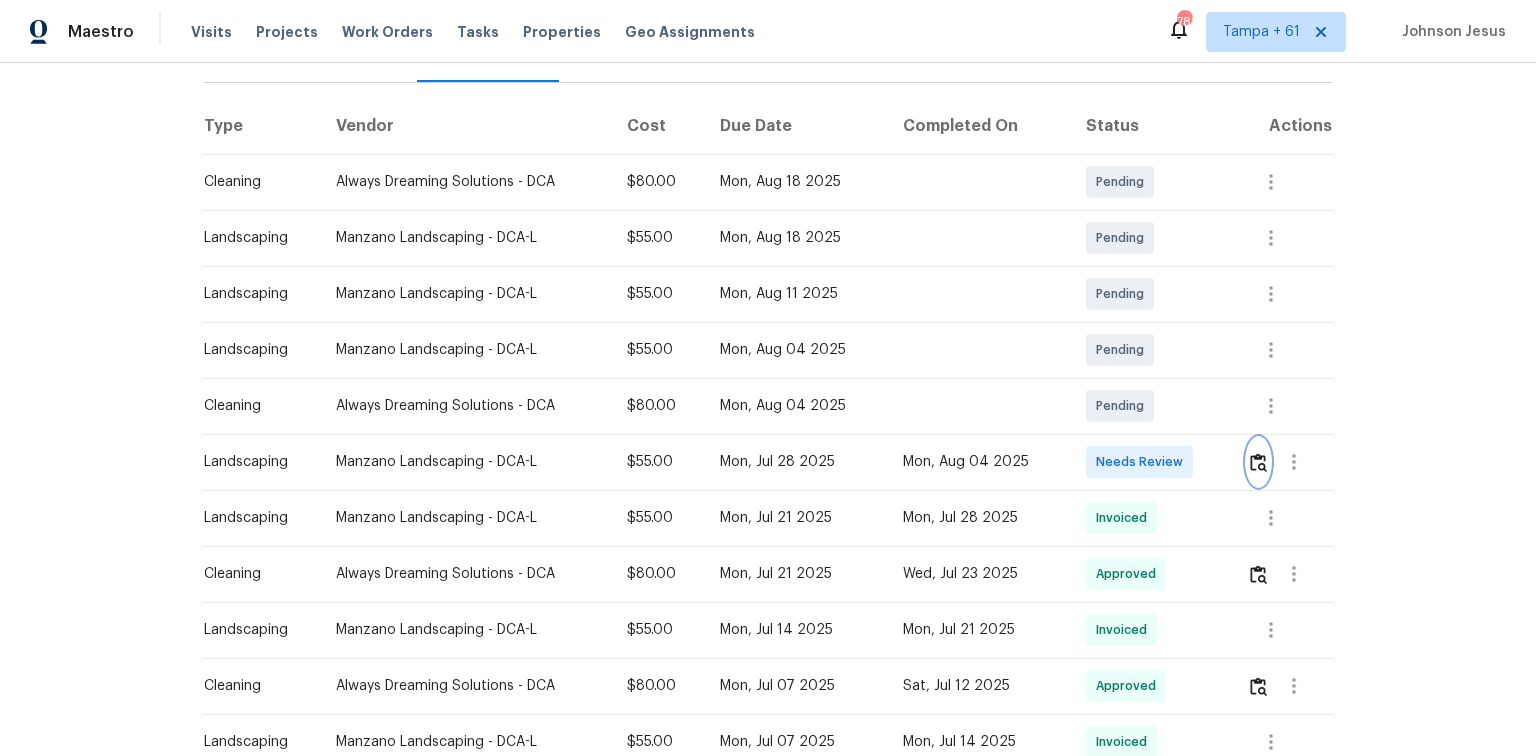 click at bounding box center (1258, 462) 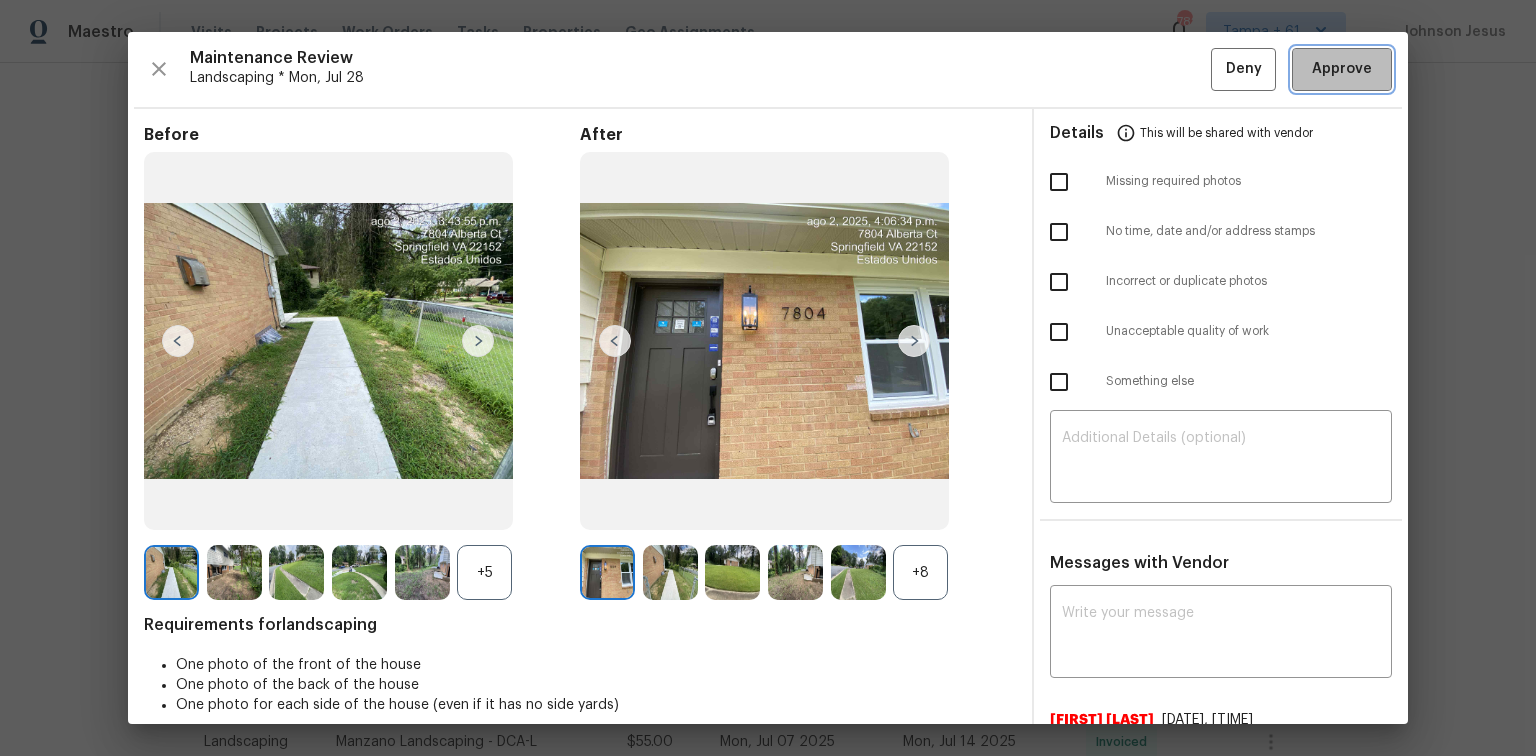 click on "Approve" at bounding box center [1342, 69] 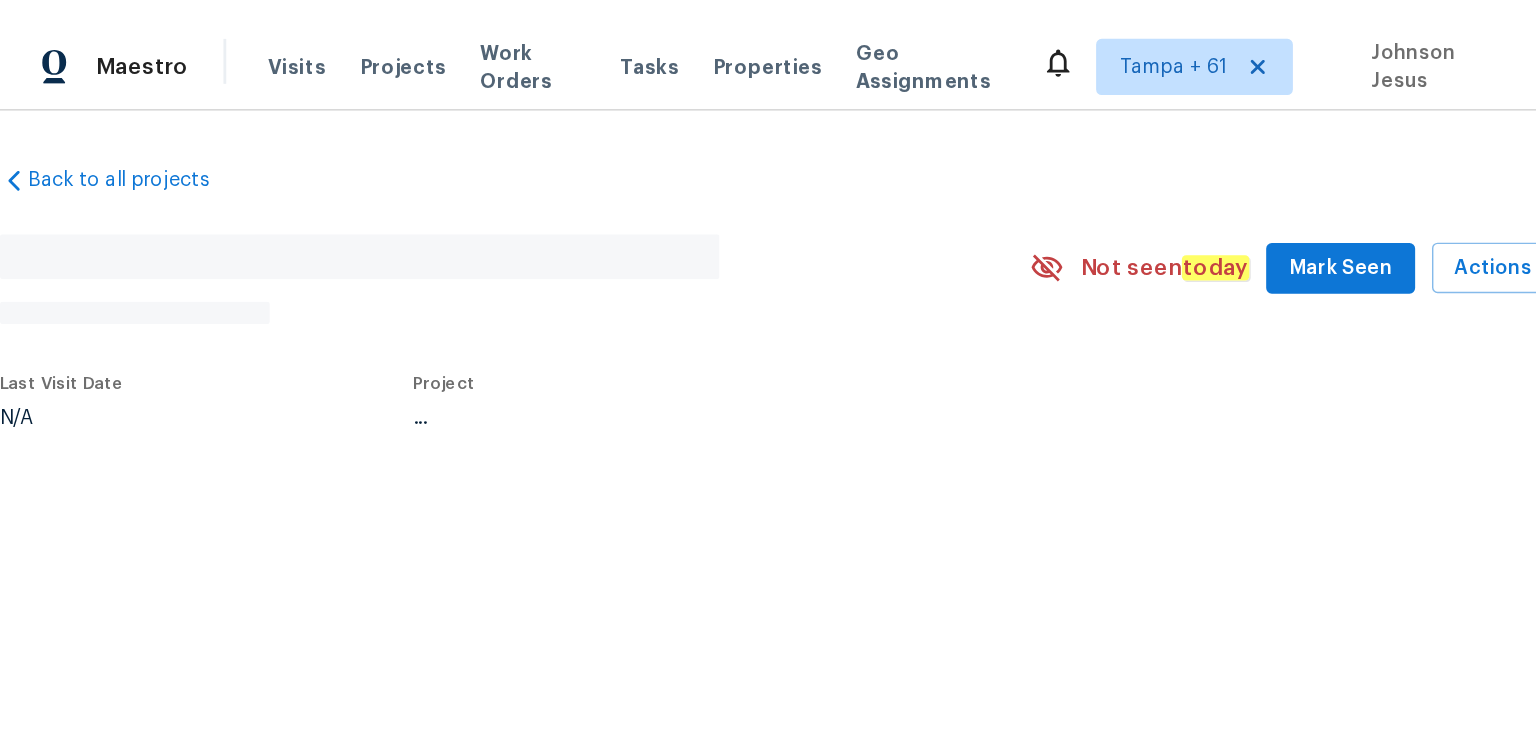 scroll, scrollTop: 0, scrollLeft: 0, axis: both 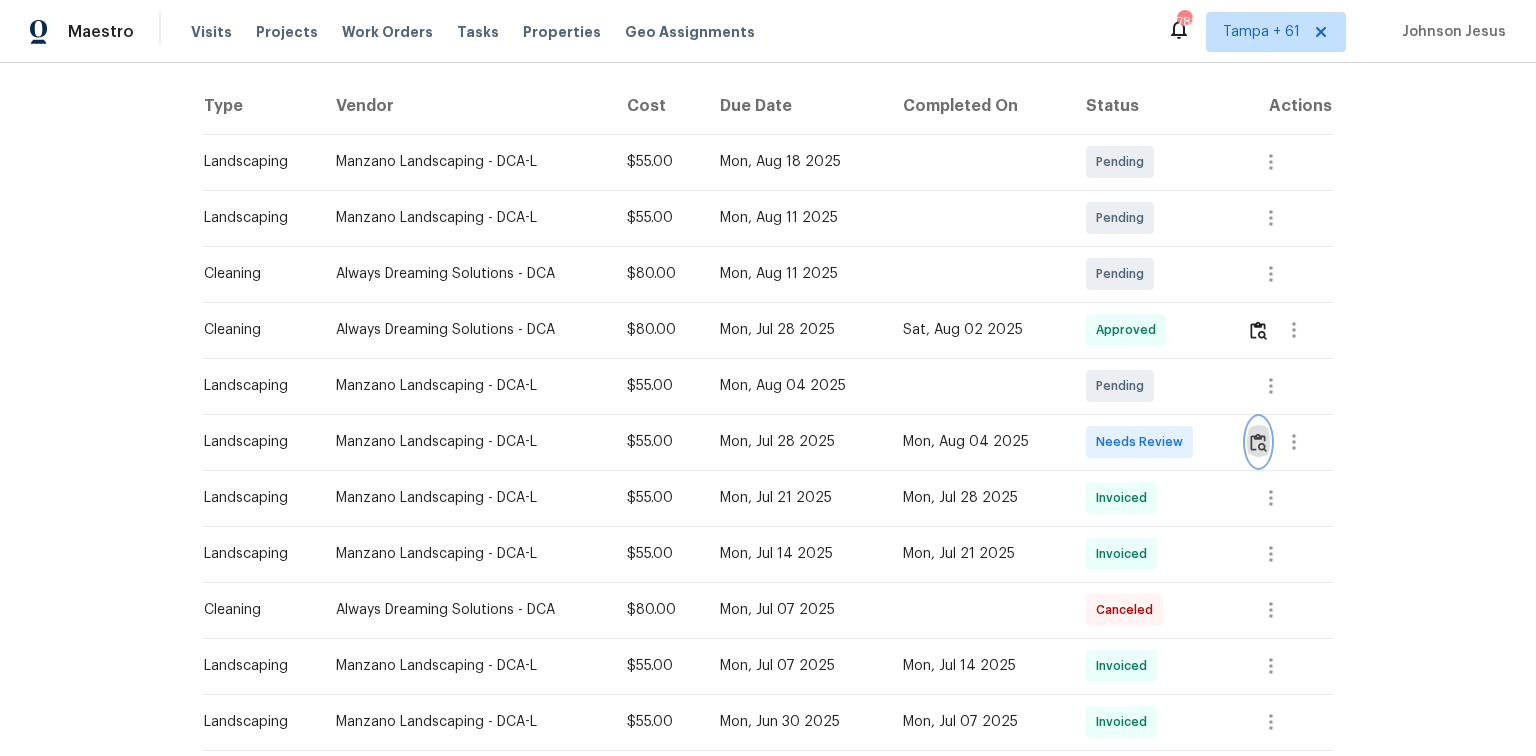 click at bounding box center (1258, 442) 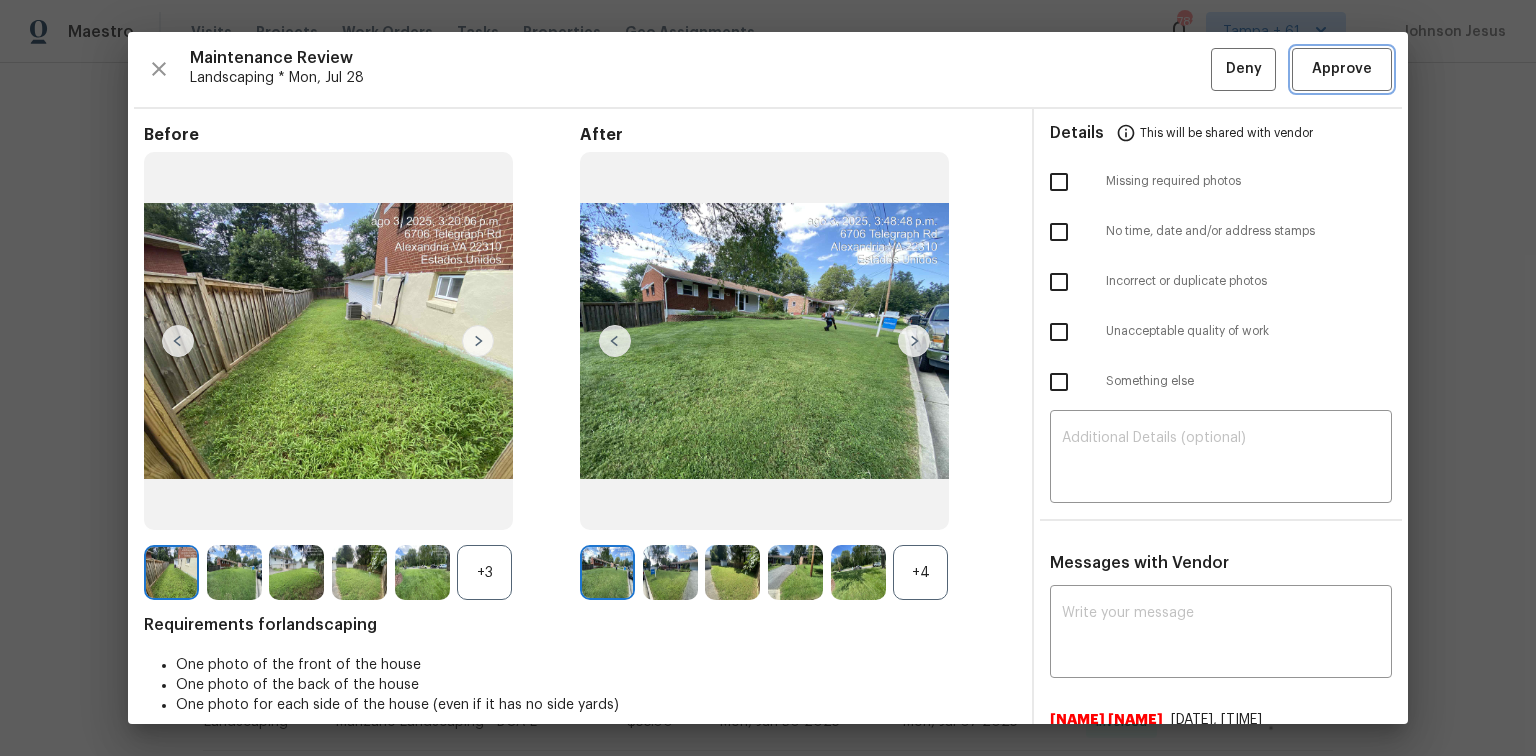 click on "Approve" at bounding box center (1342, 69) 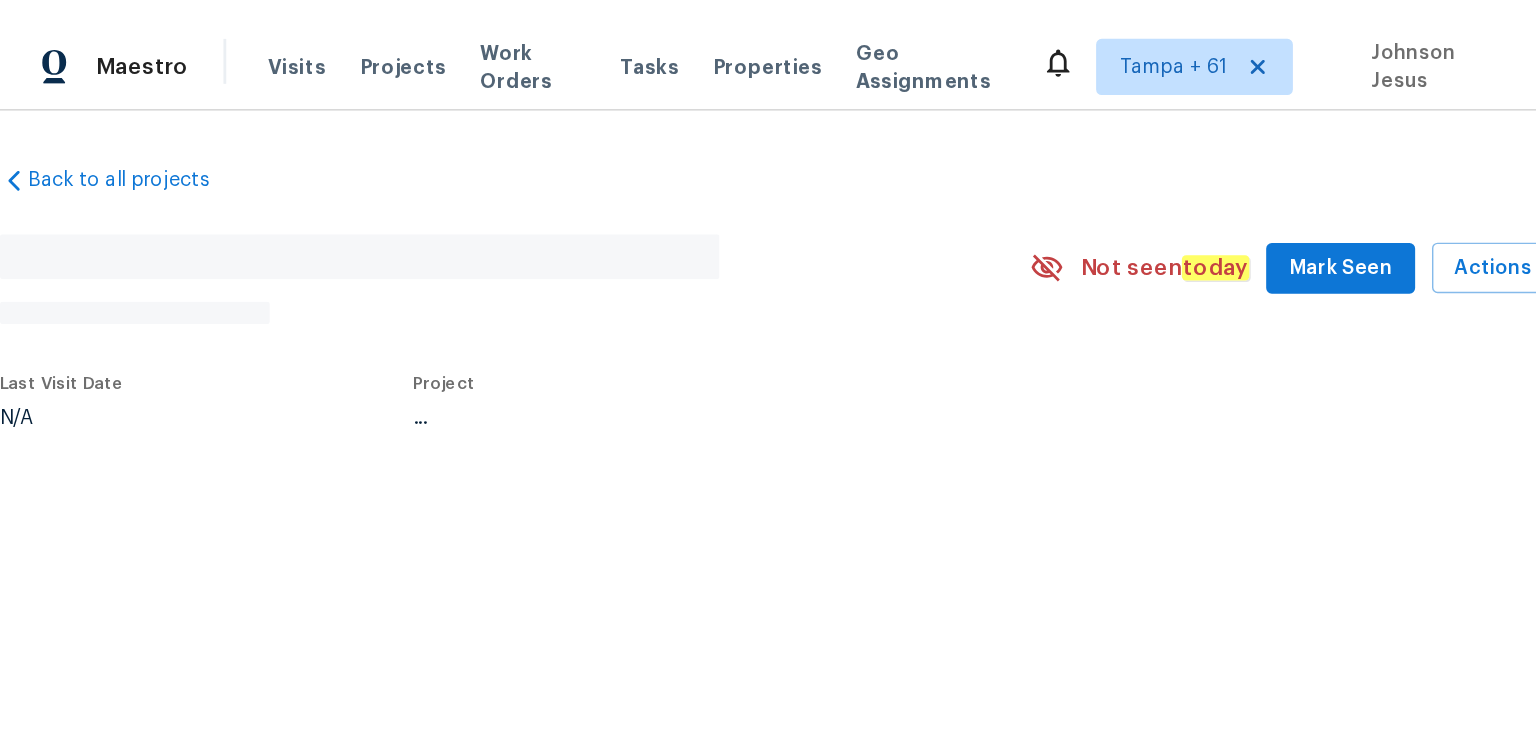 scroll, scrollTop: 0, scrollLeft: 0, axis: both 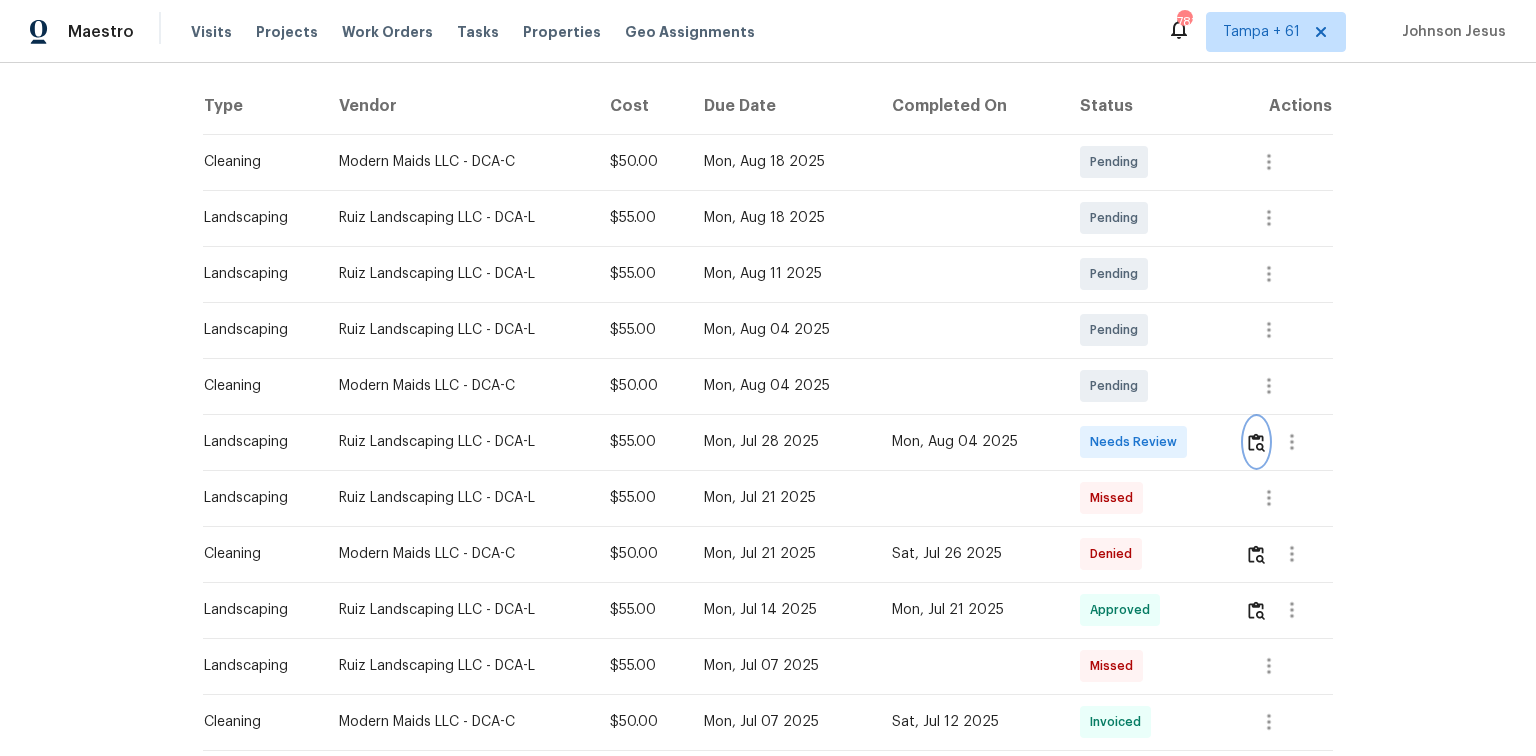 click at bounding box center (1256, 442) 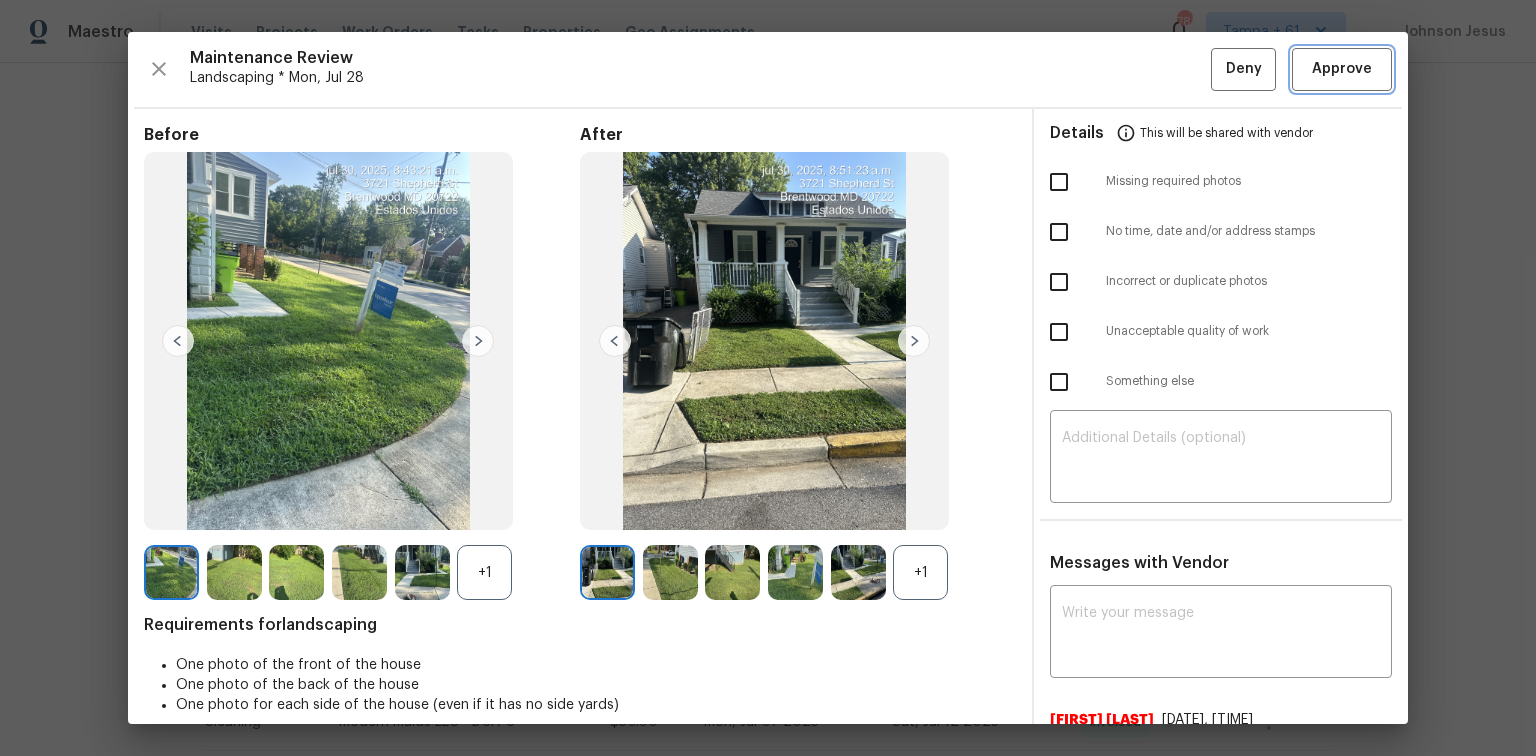 click on "Approve" at bounding box center (1342, 69) 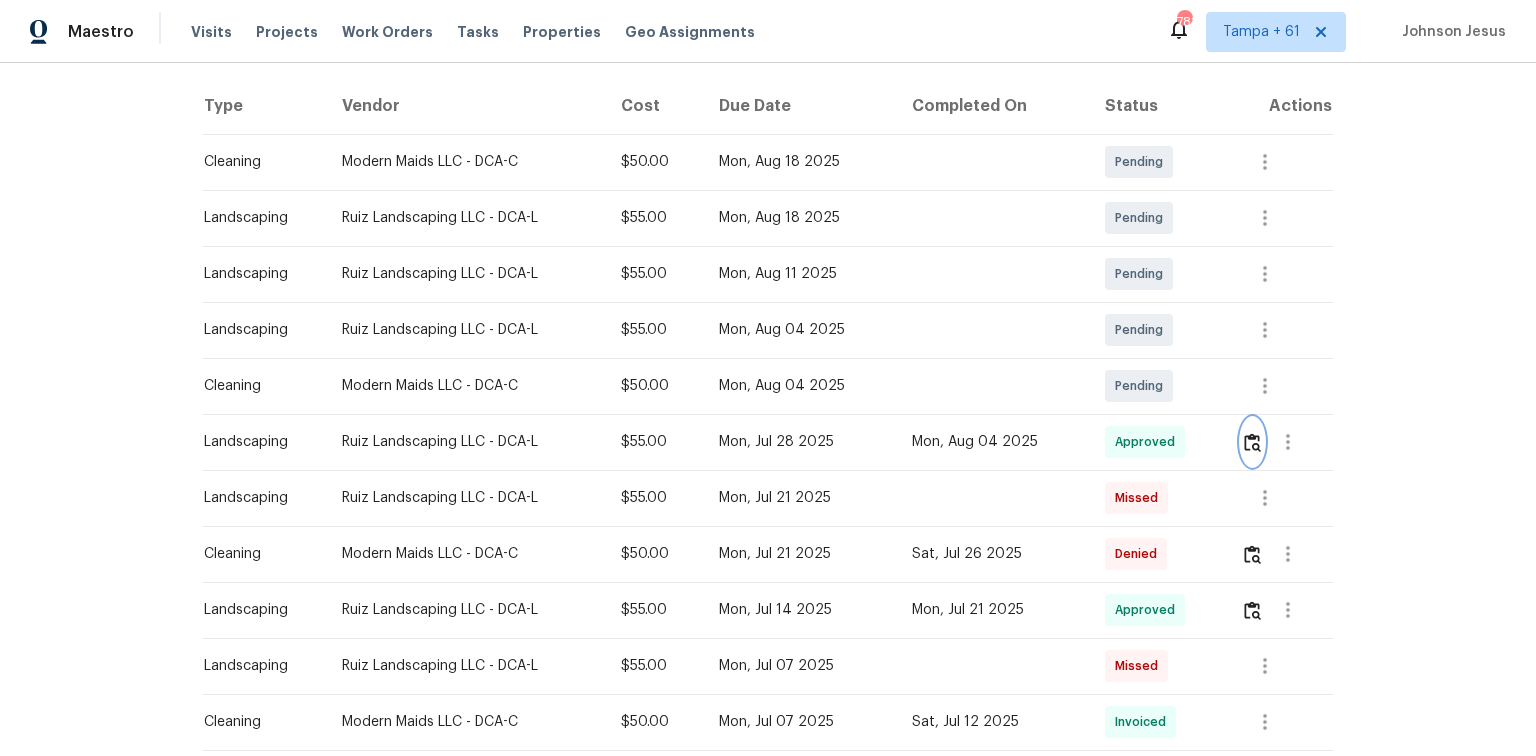 scroll, scrollTop: 0, scrollLeft: 0, axis: both 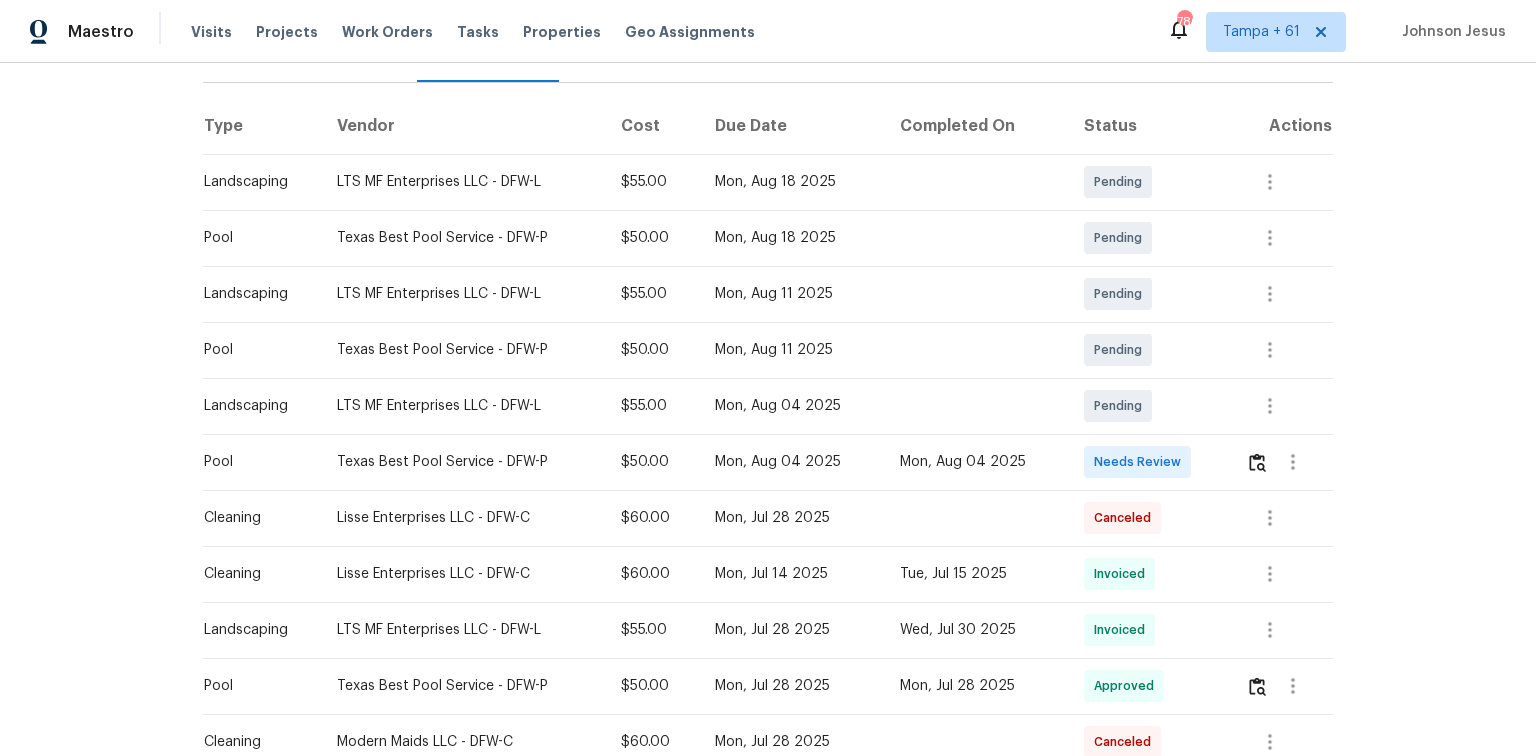 click at bounding box center [1281, 462] 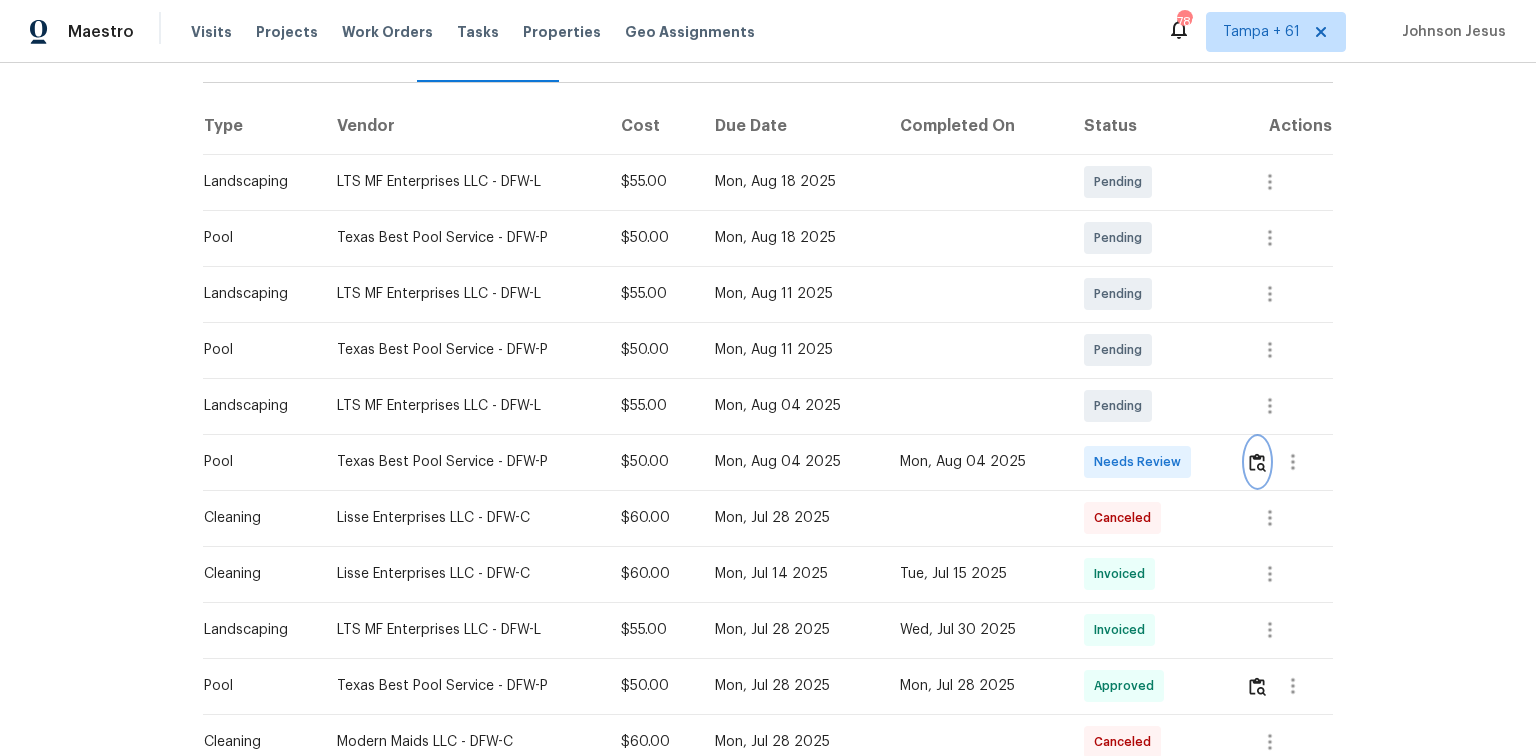 click at bounding box center (1257, 462) 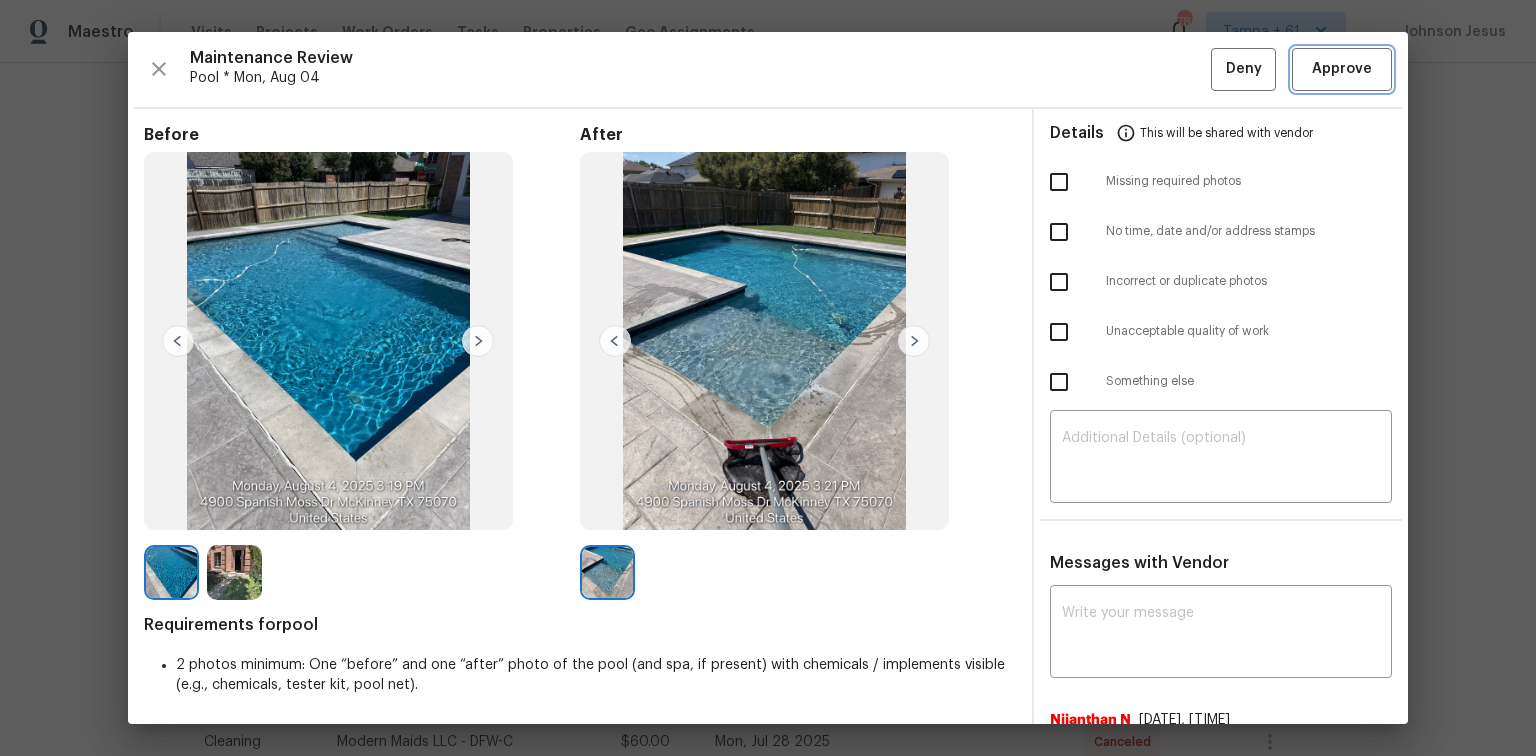 click on "Approve" at bounding box center [1342, 69] 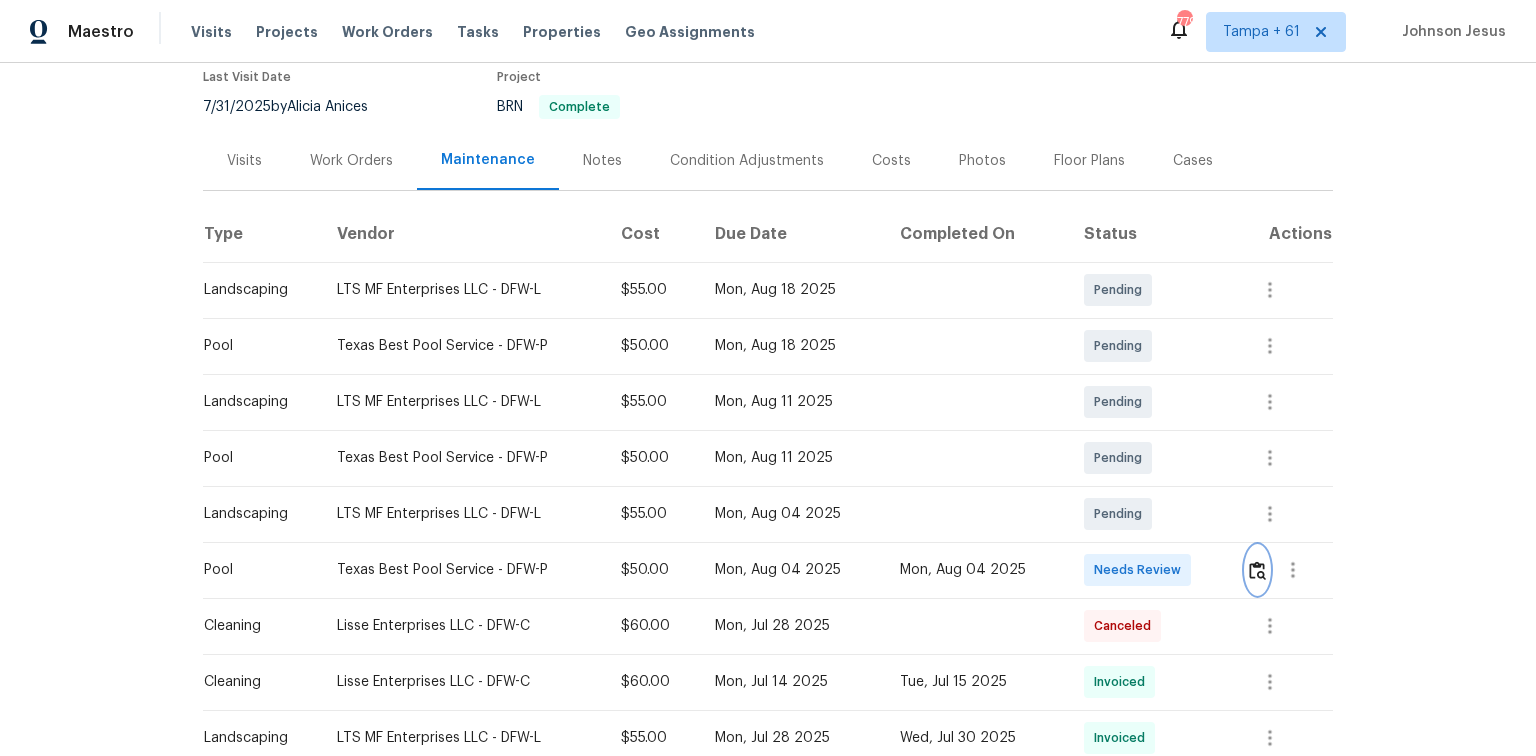 scroll, scrollTop: 240, scrollLeft: 0, axis: vertical 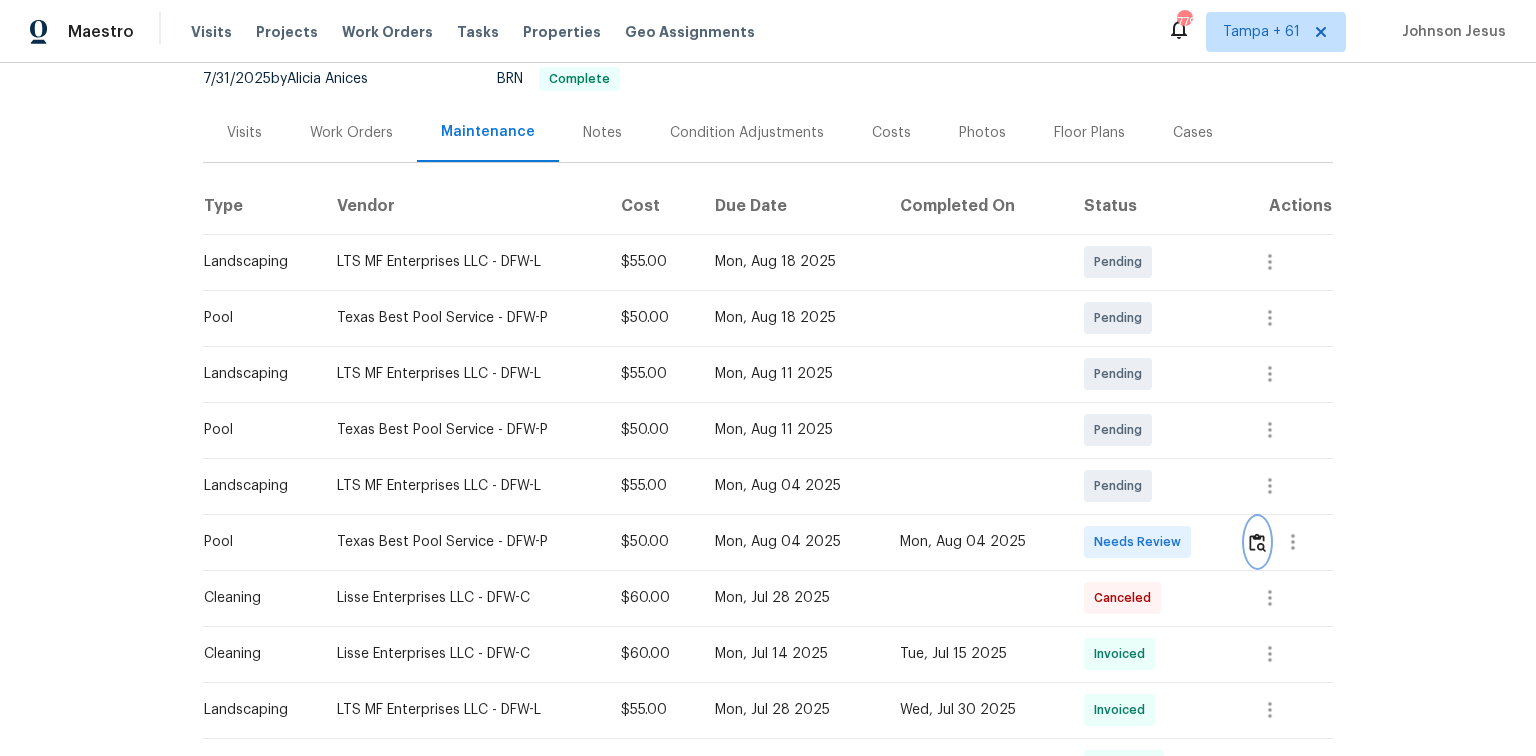 click at bounding box center (1257, 542) 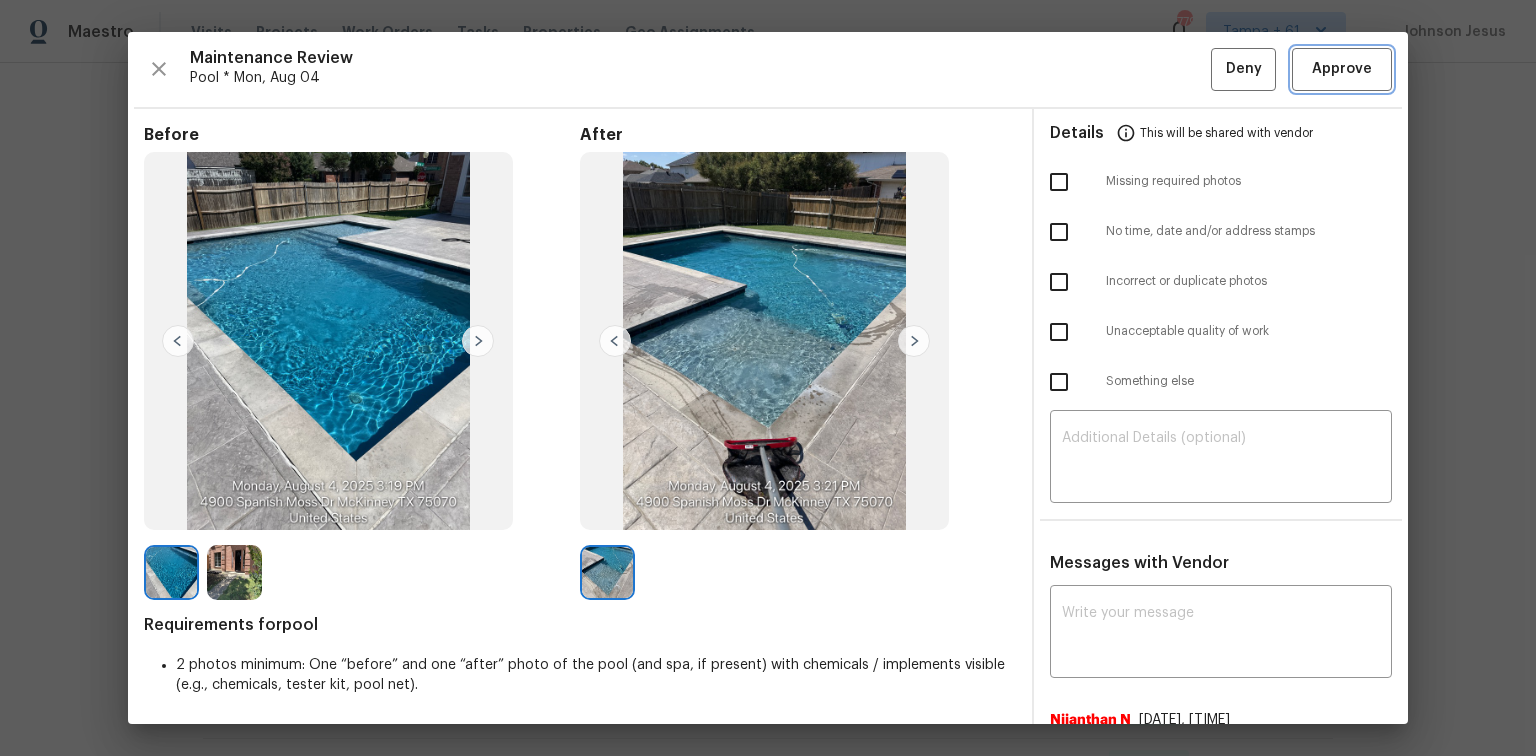 click on "Approve" at bounding box center (1342, 69) 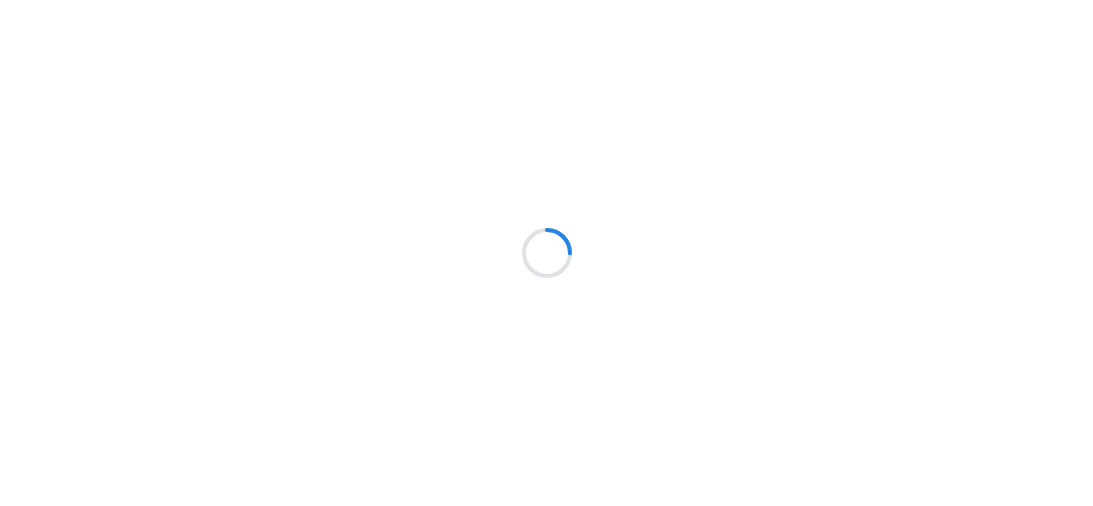 scroll, scrollTop: 0, scrollLeft: 0, axis: both 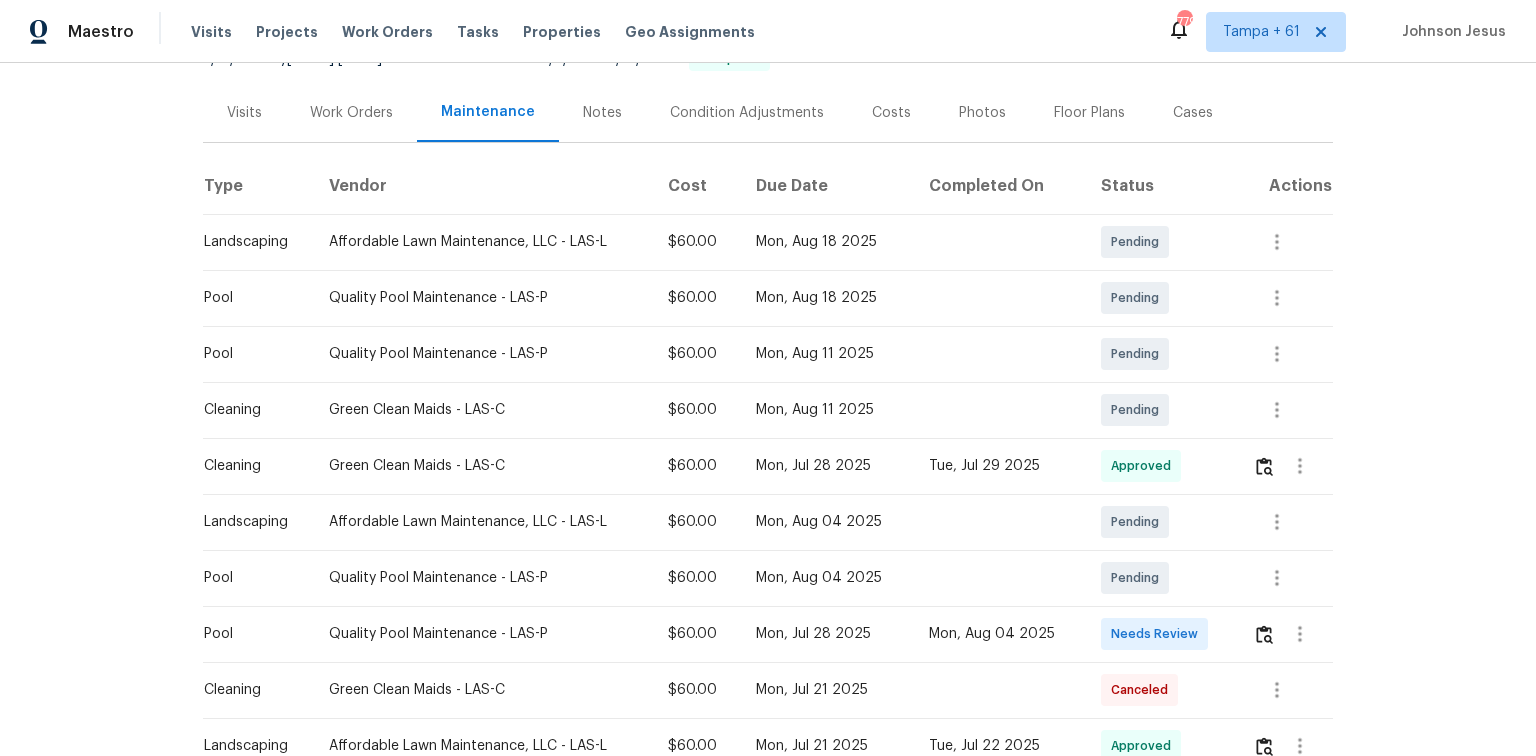 click at bounding box center [1285, 634] 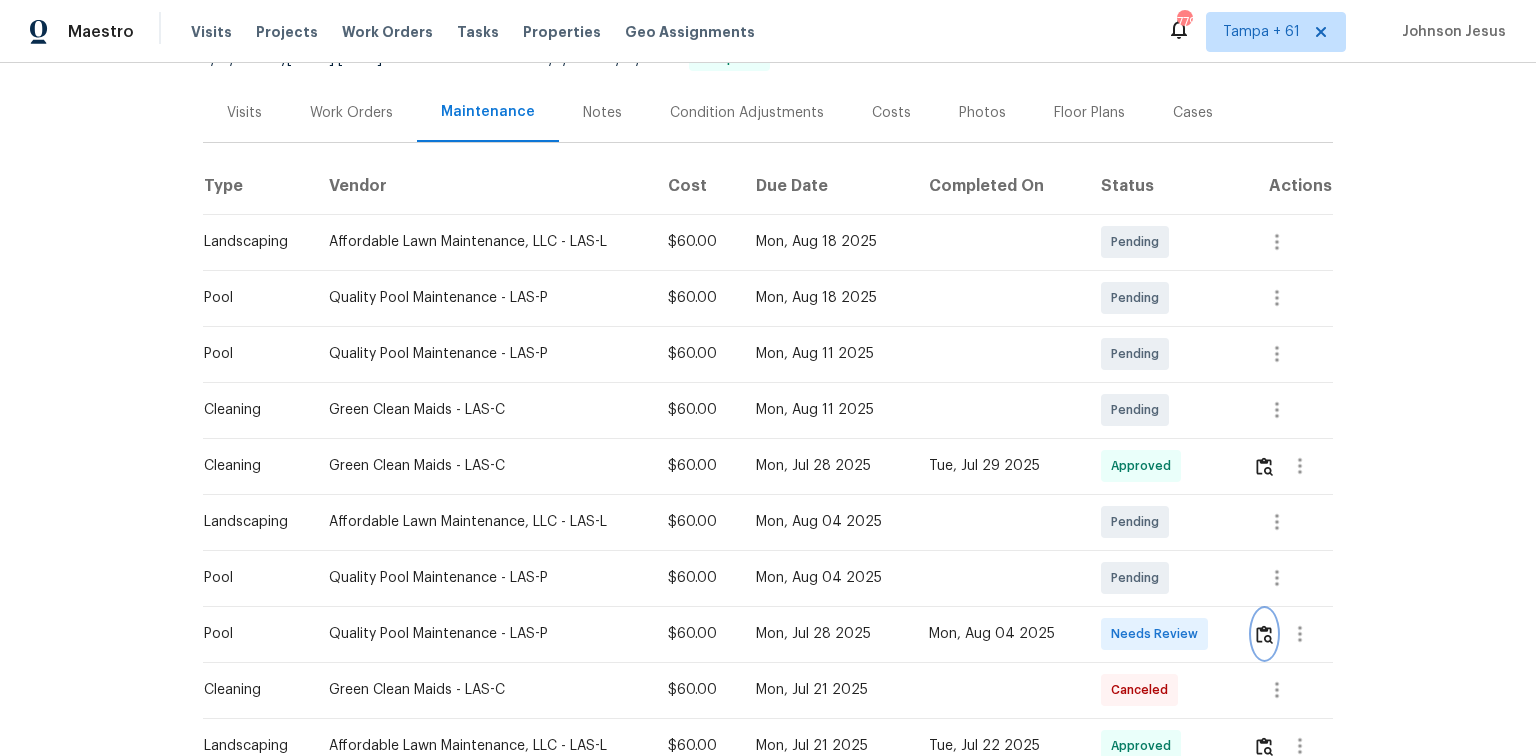 click at bounding box center [1264, 634] 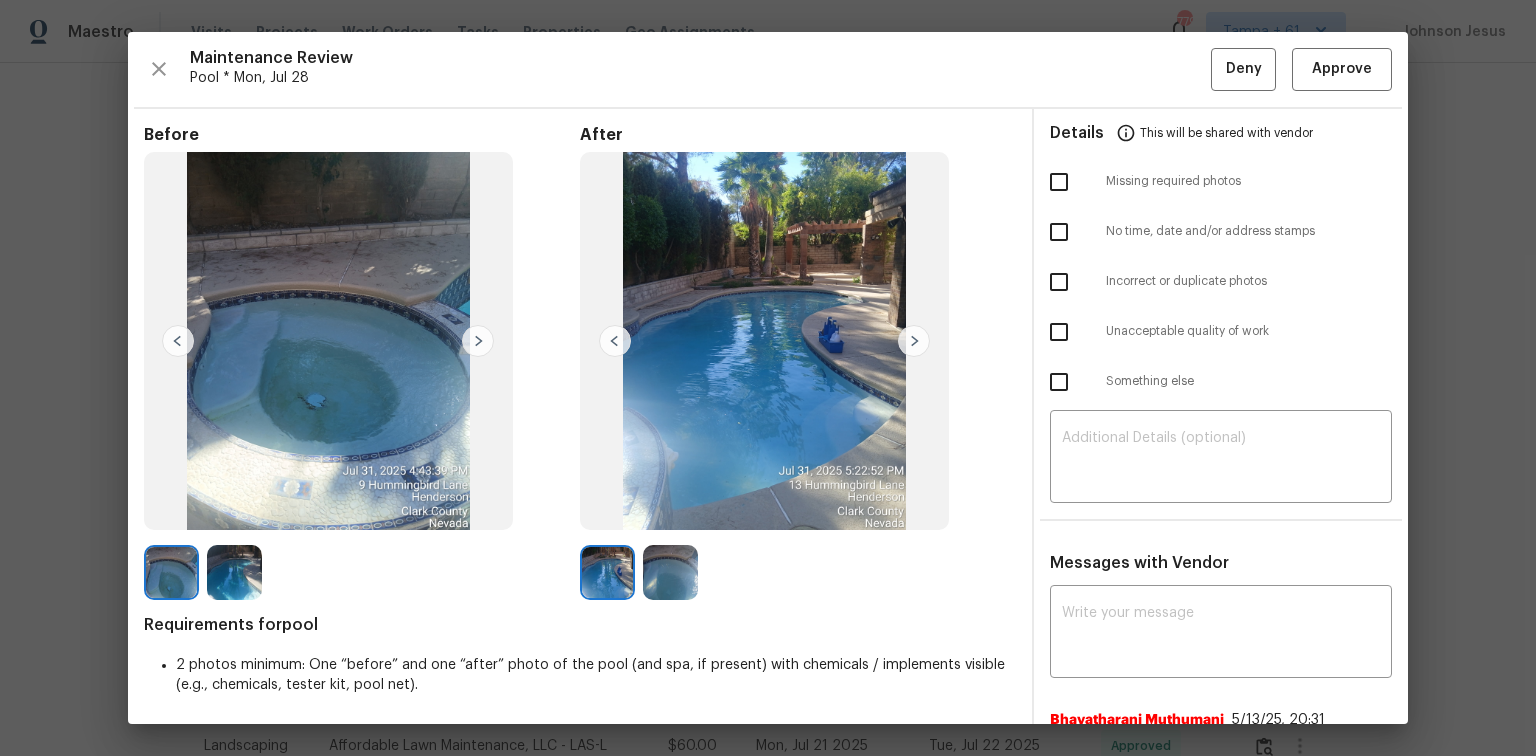 click at bounding box center [914, 341] 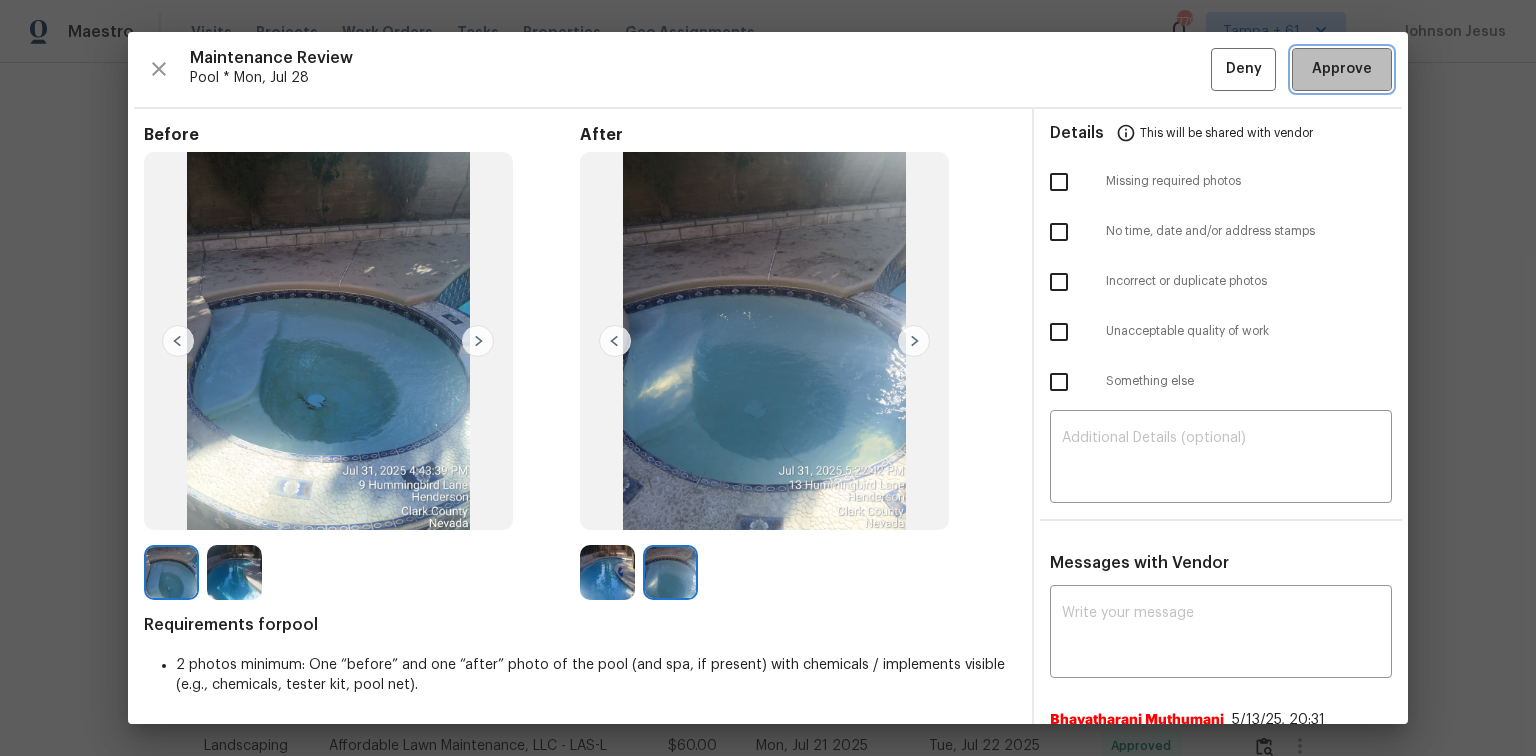 click on "Approve" at bounding box center [1342, 69] 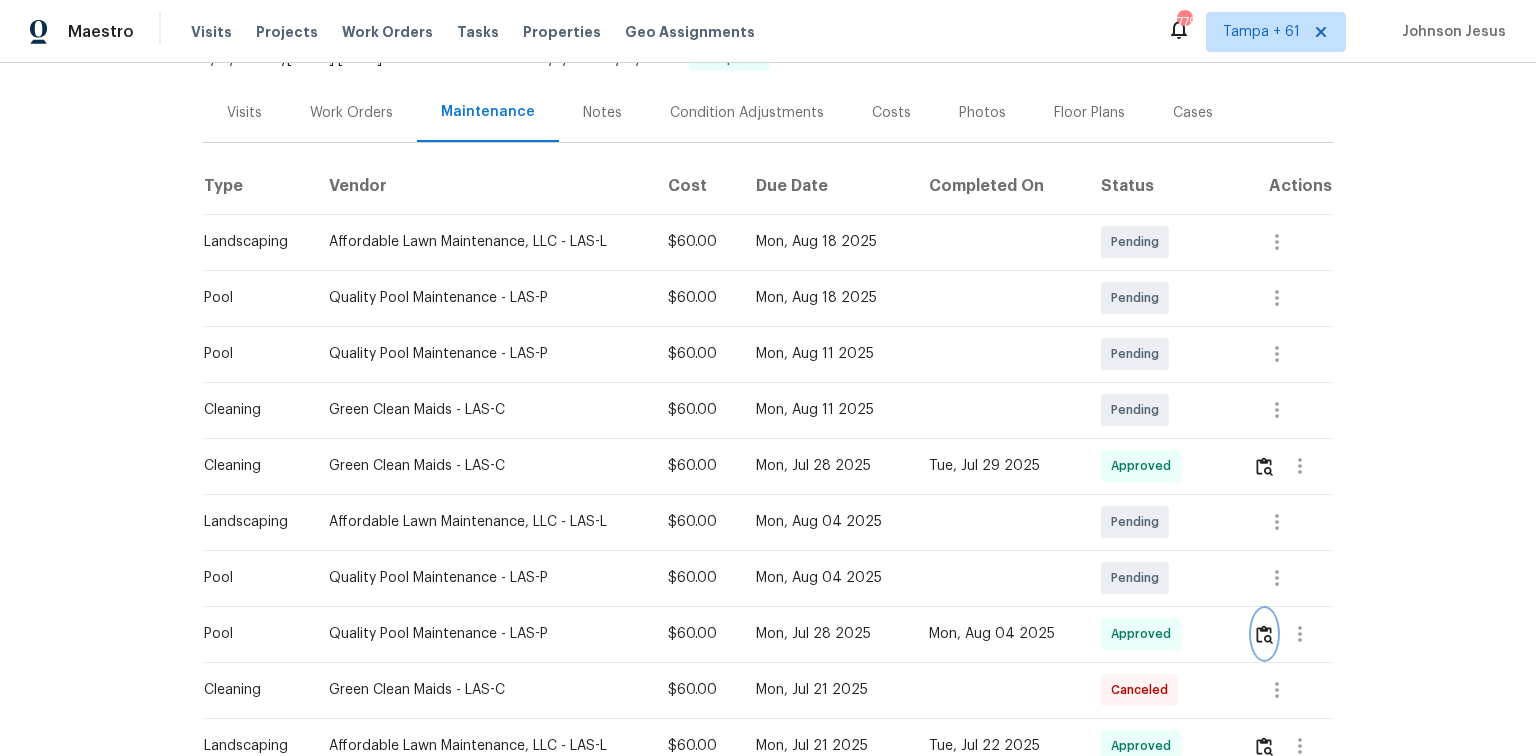 click at bounding box center (1264, 634) 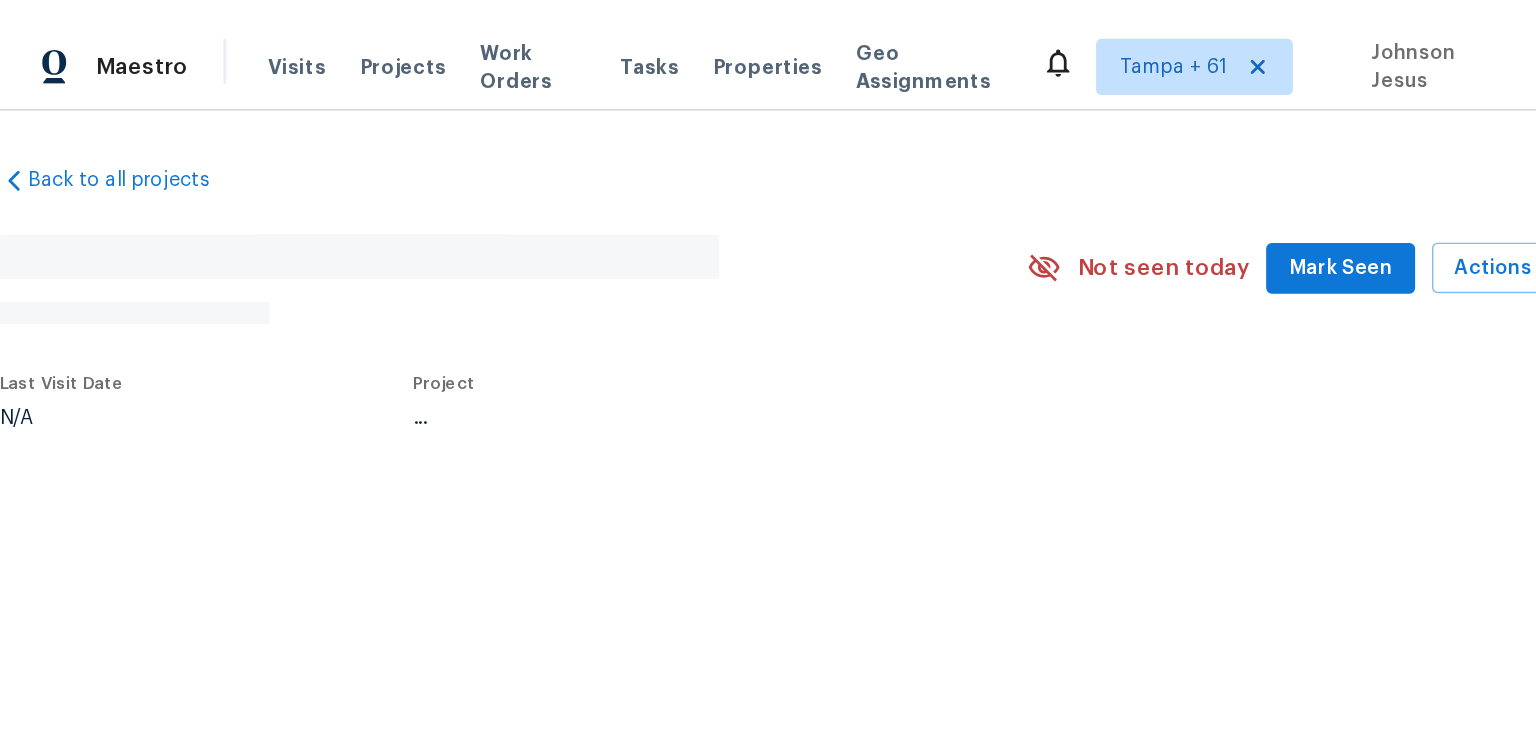 scroll, scrollTop: 0, scrollLeft: 0, axis: both 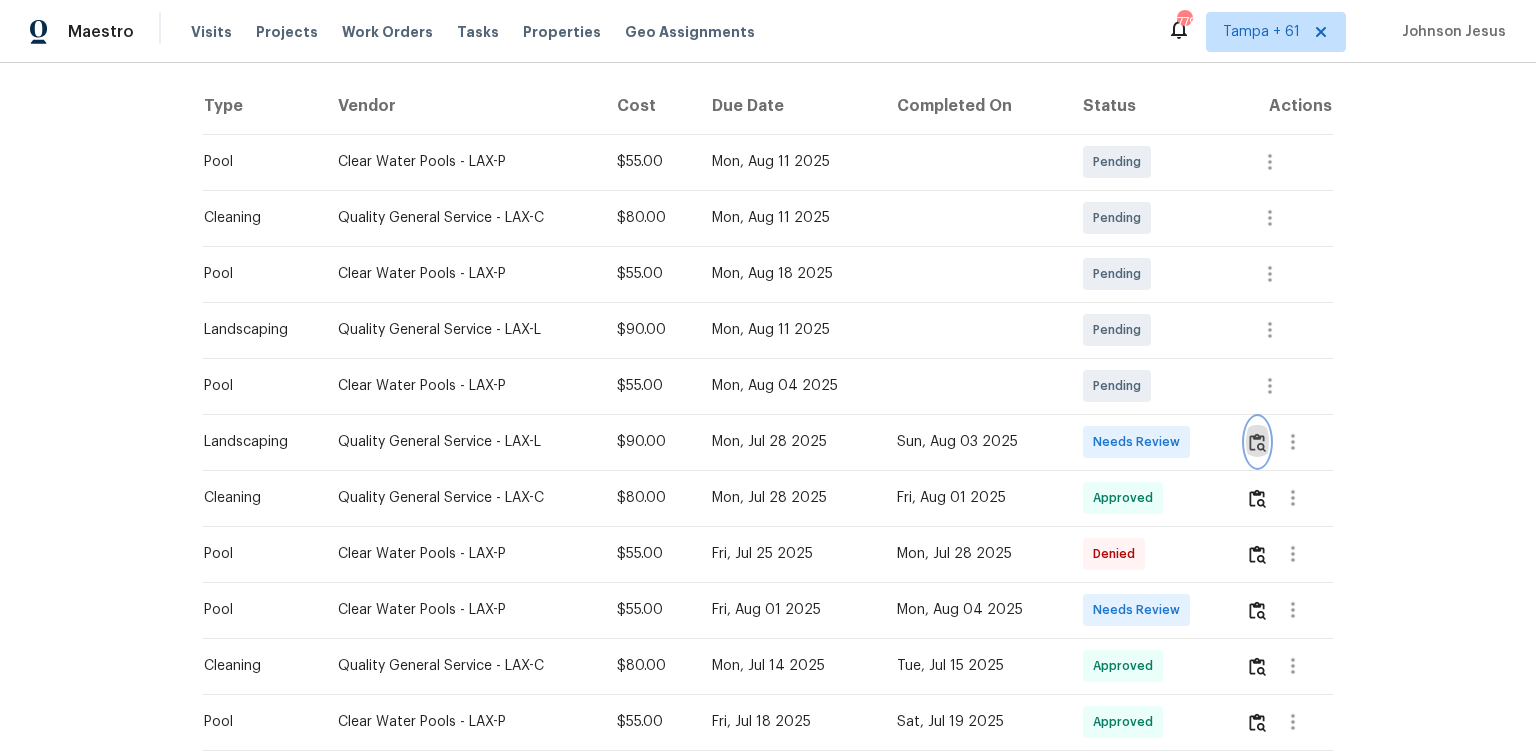 click at bounding box center [1257, 442] 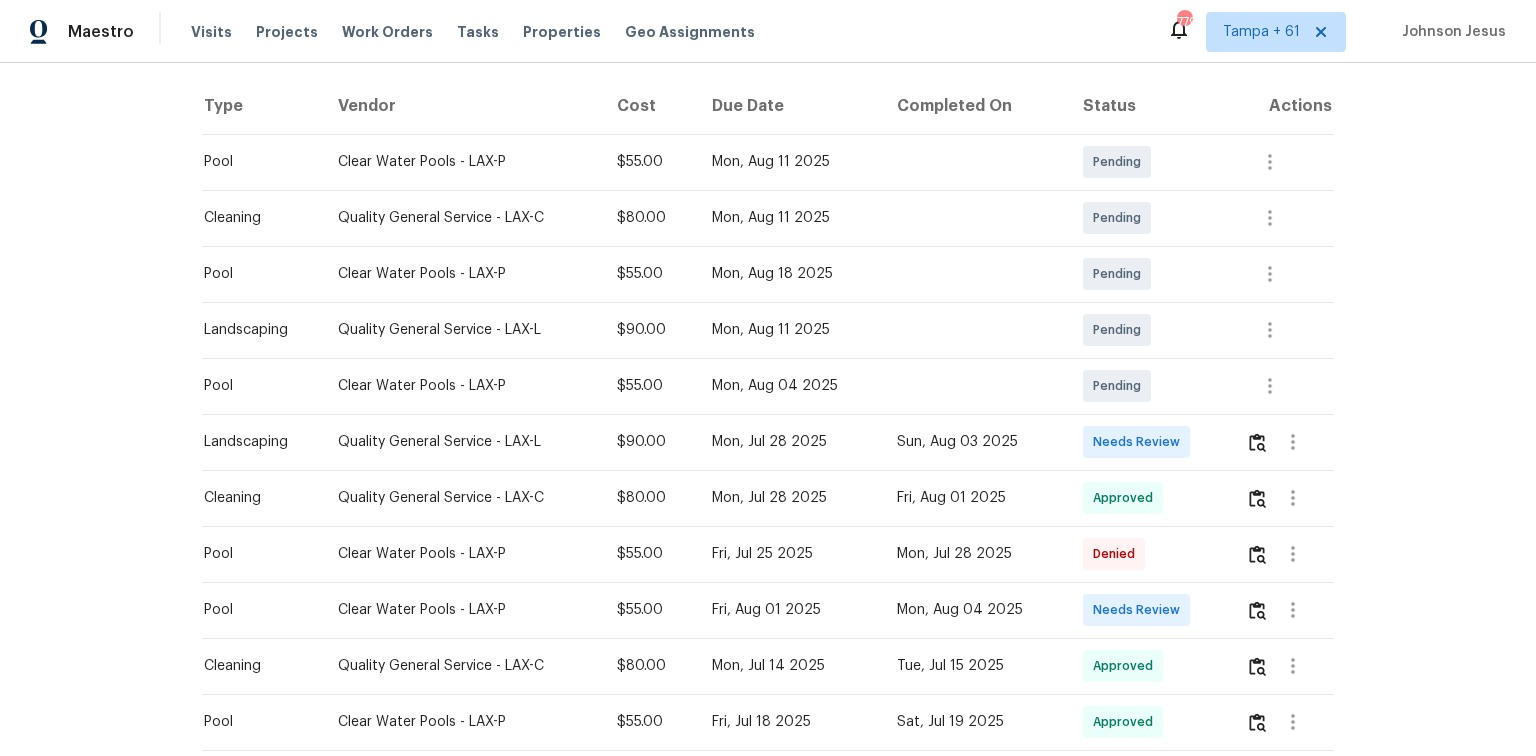 click at bounding box center (1281, 610) 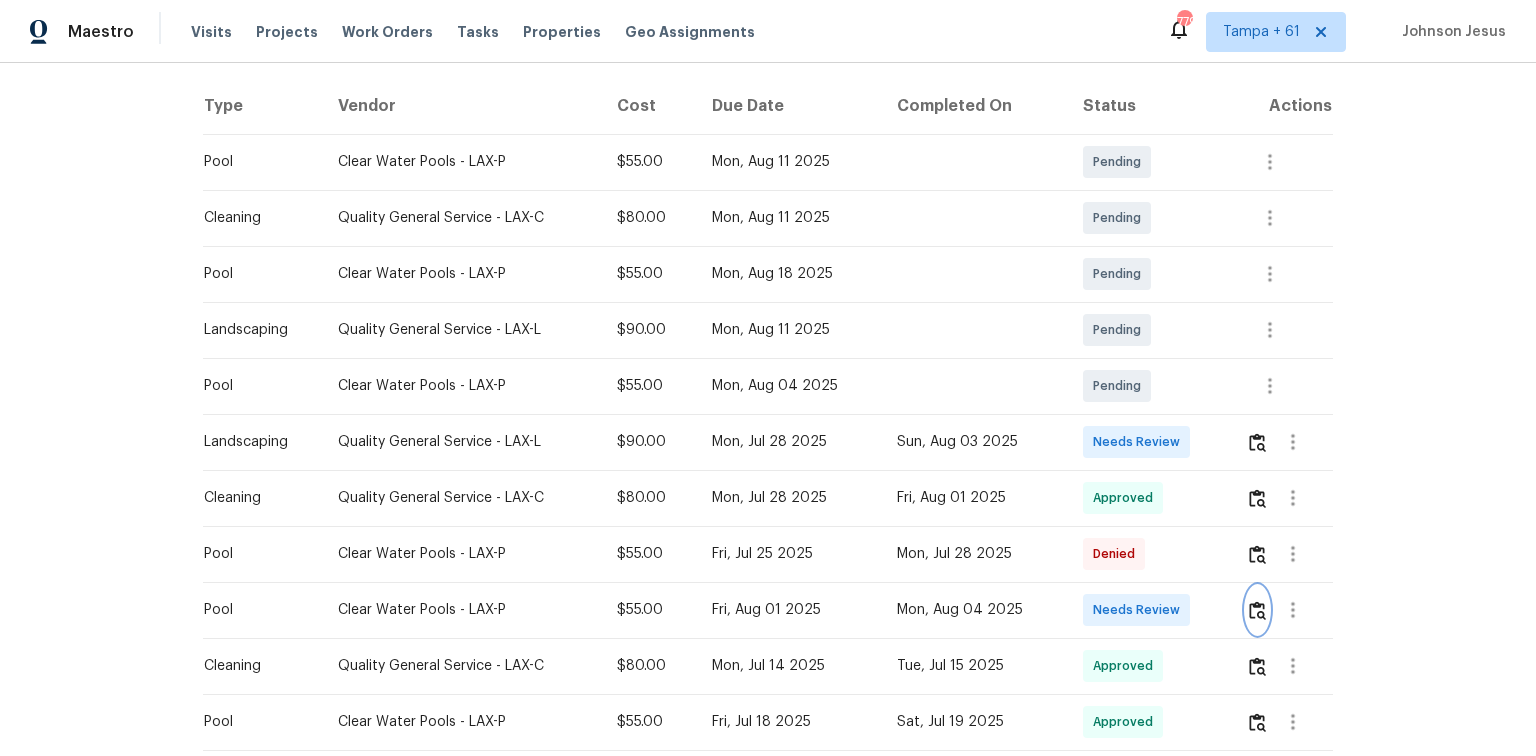 click at bounding box center [1257, 610] 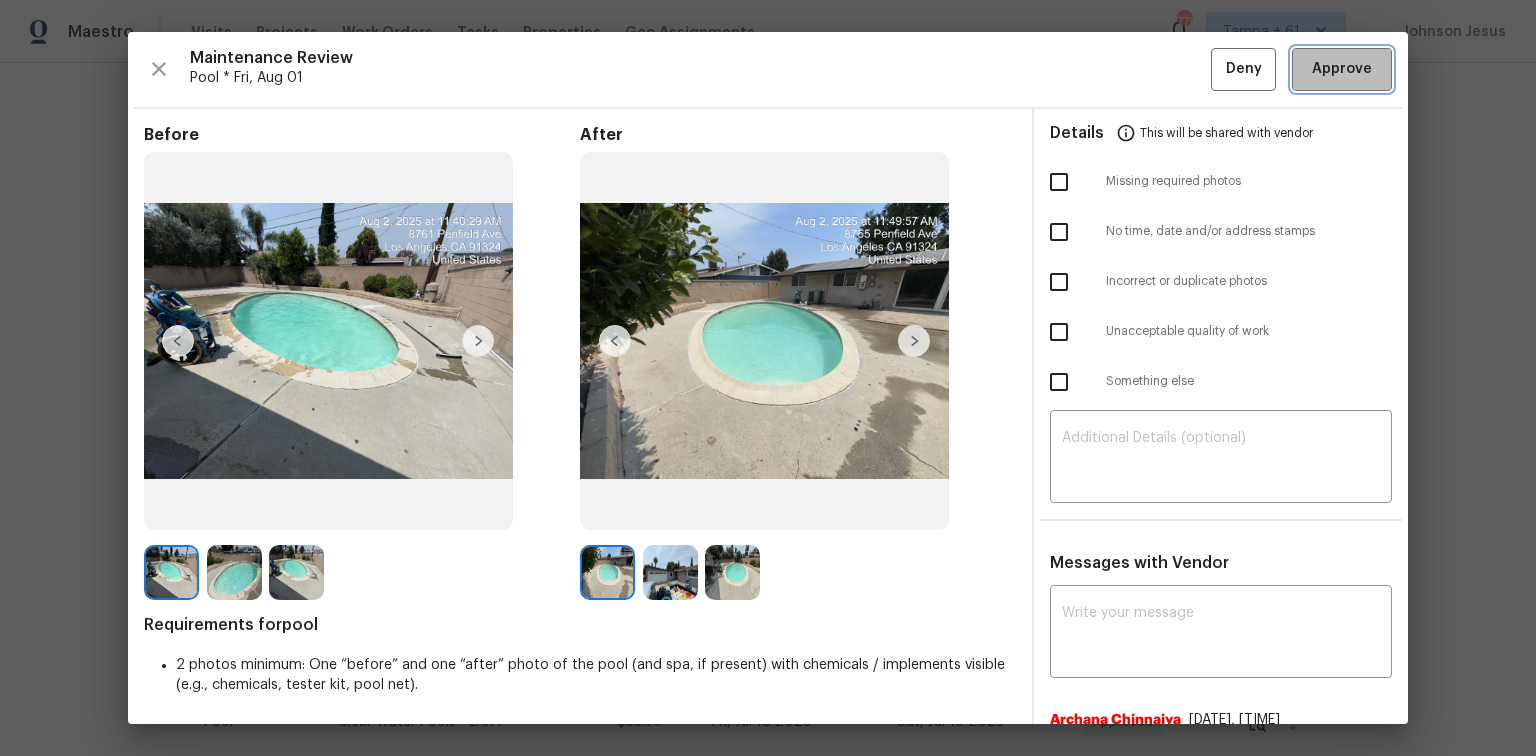 click on "Approve" at bounding box center [1342, 69] 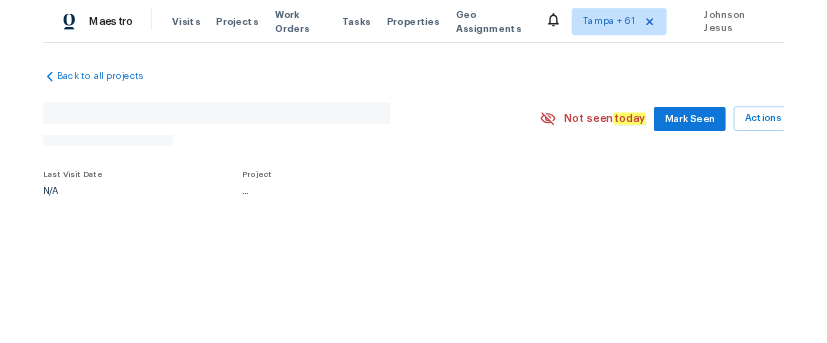 scroll, scrollTop: 0, scrollLeft: 0, axis: both 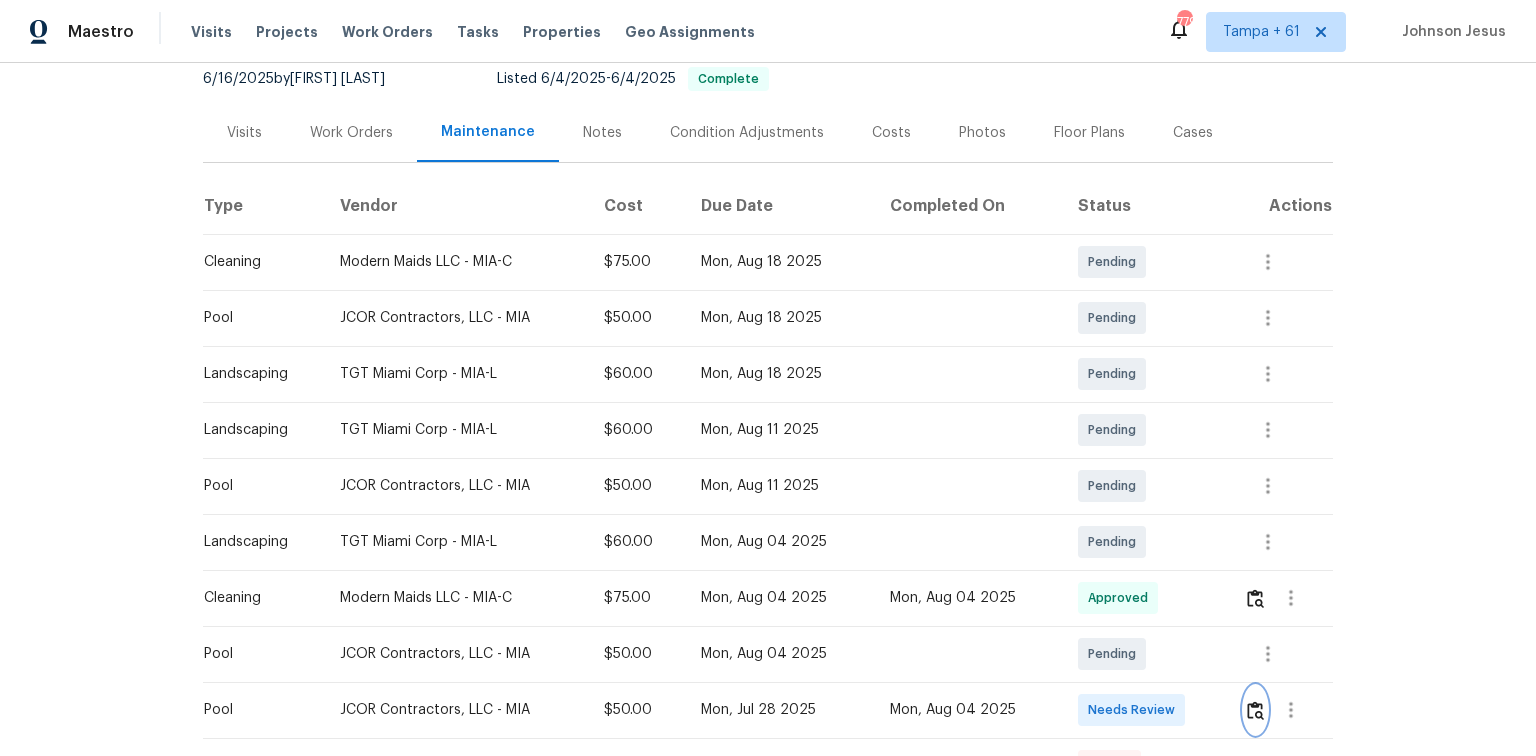 click at bounding box center [1255, 710] 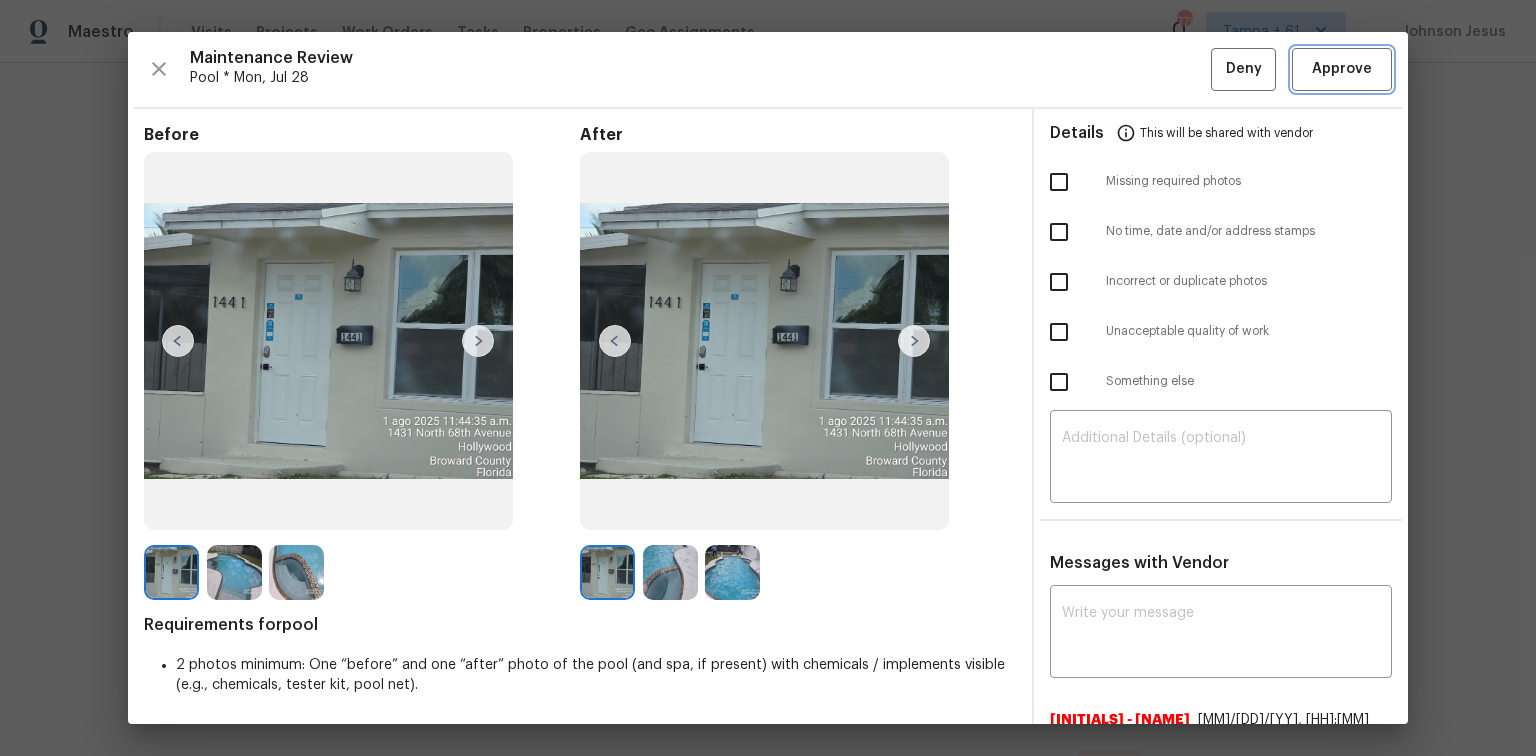 click on "Approve" at bounding box center (1342, 69) 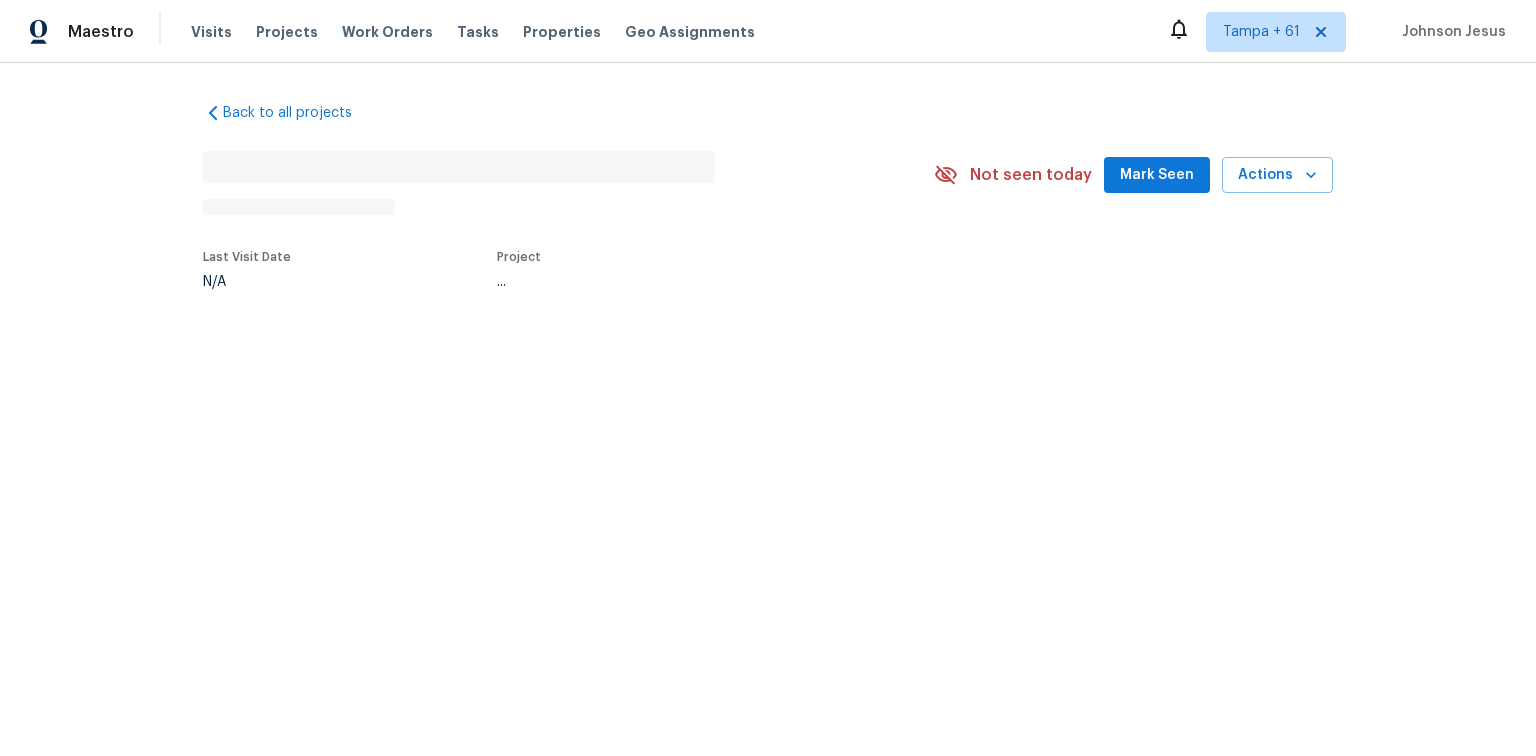 scroll, scrollTop: 0, scrollLeft: 0, axis: both 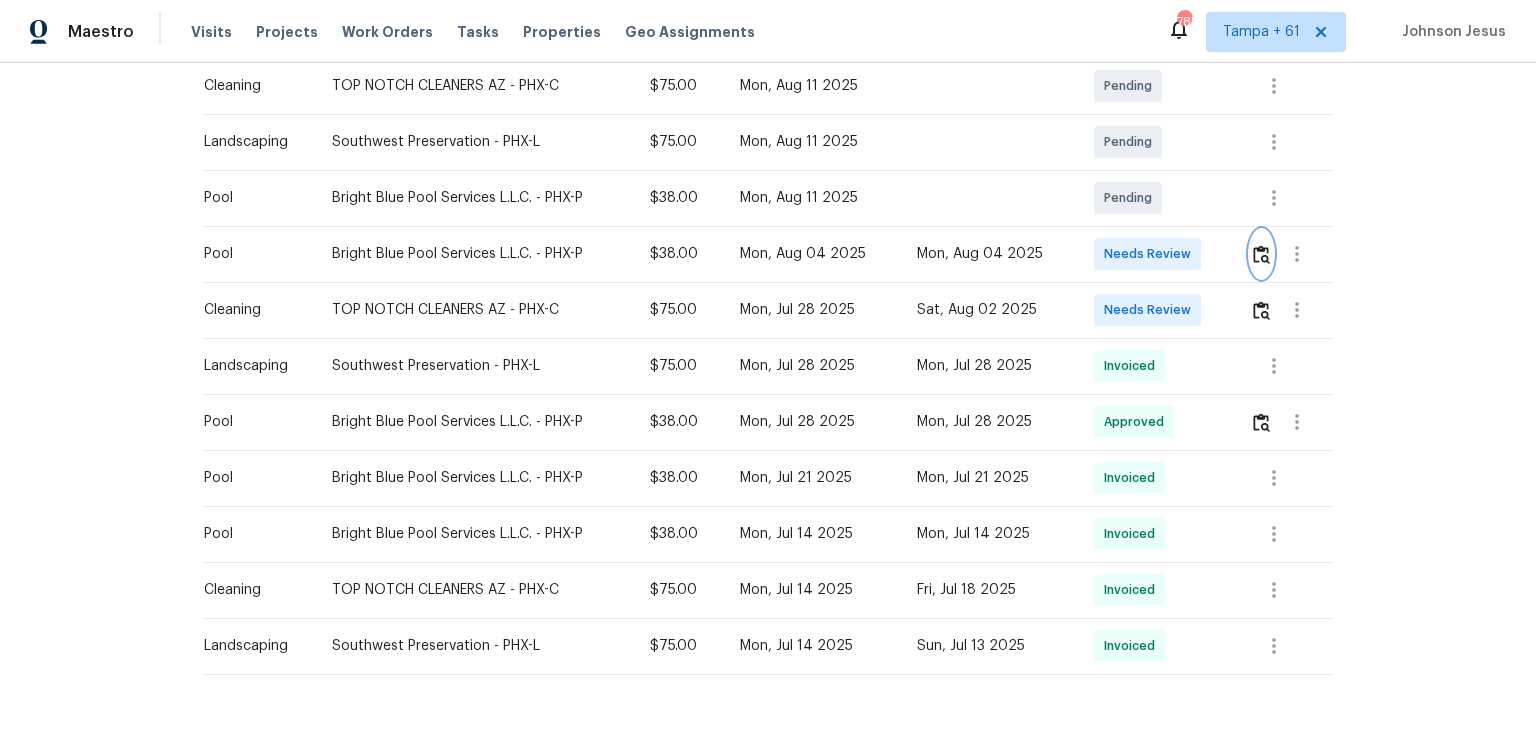 click at bounding box center (1261, 254) 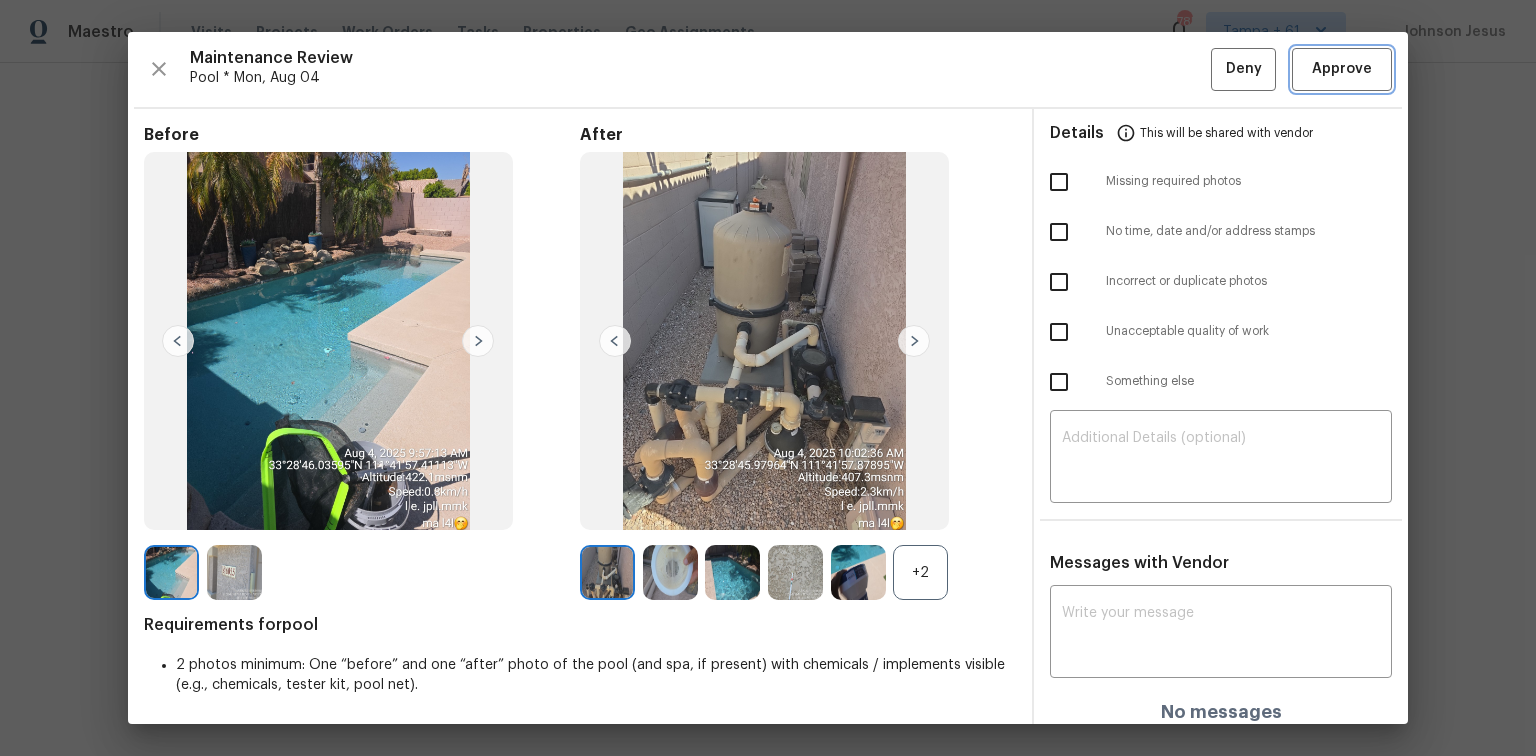 click on "Approve" at bounding box center (1342, 69) 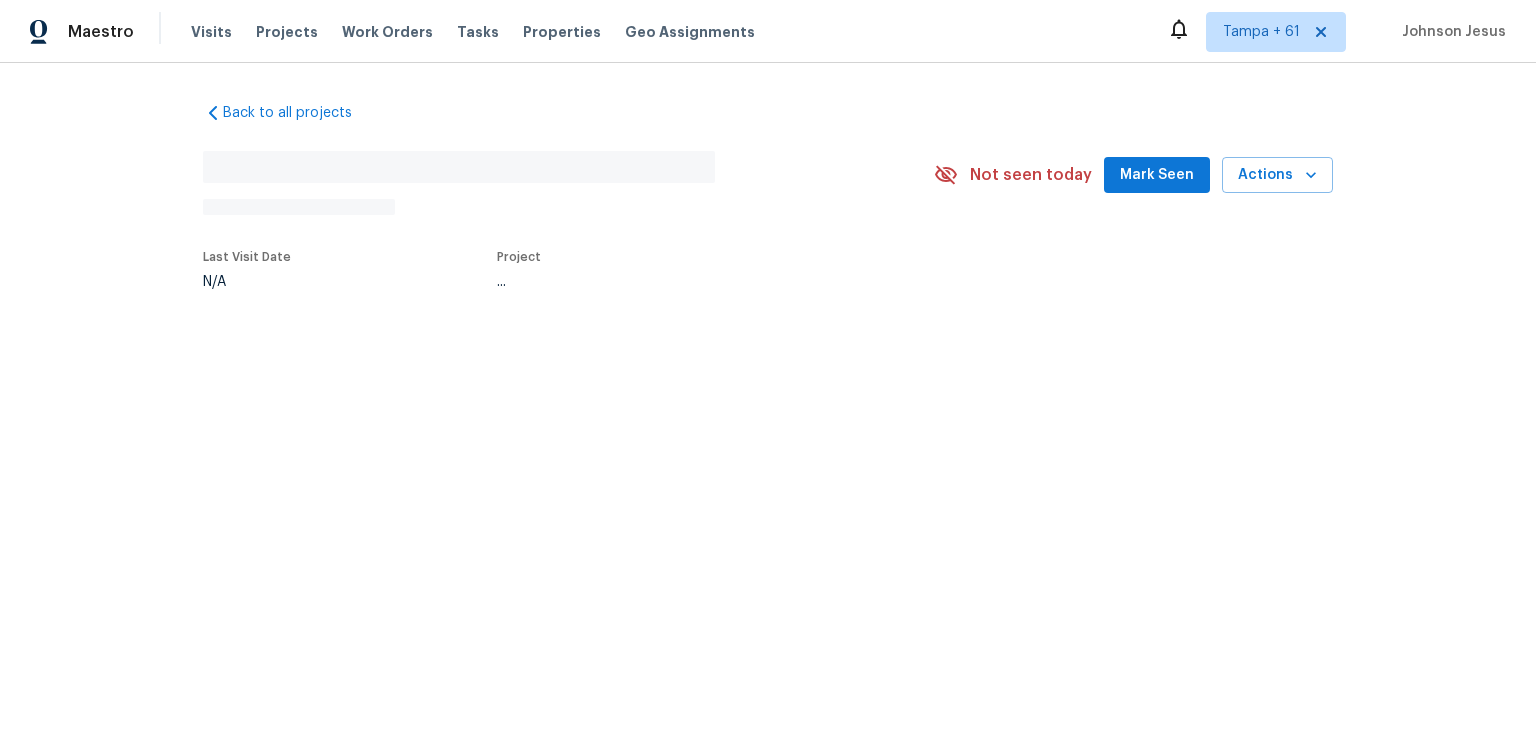 scroll, scrollTop: 0, scrollLeft: 0, axis: both 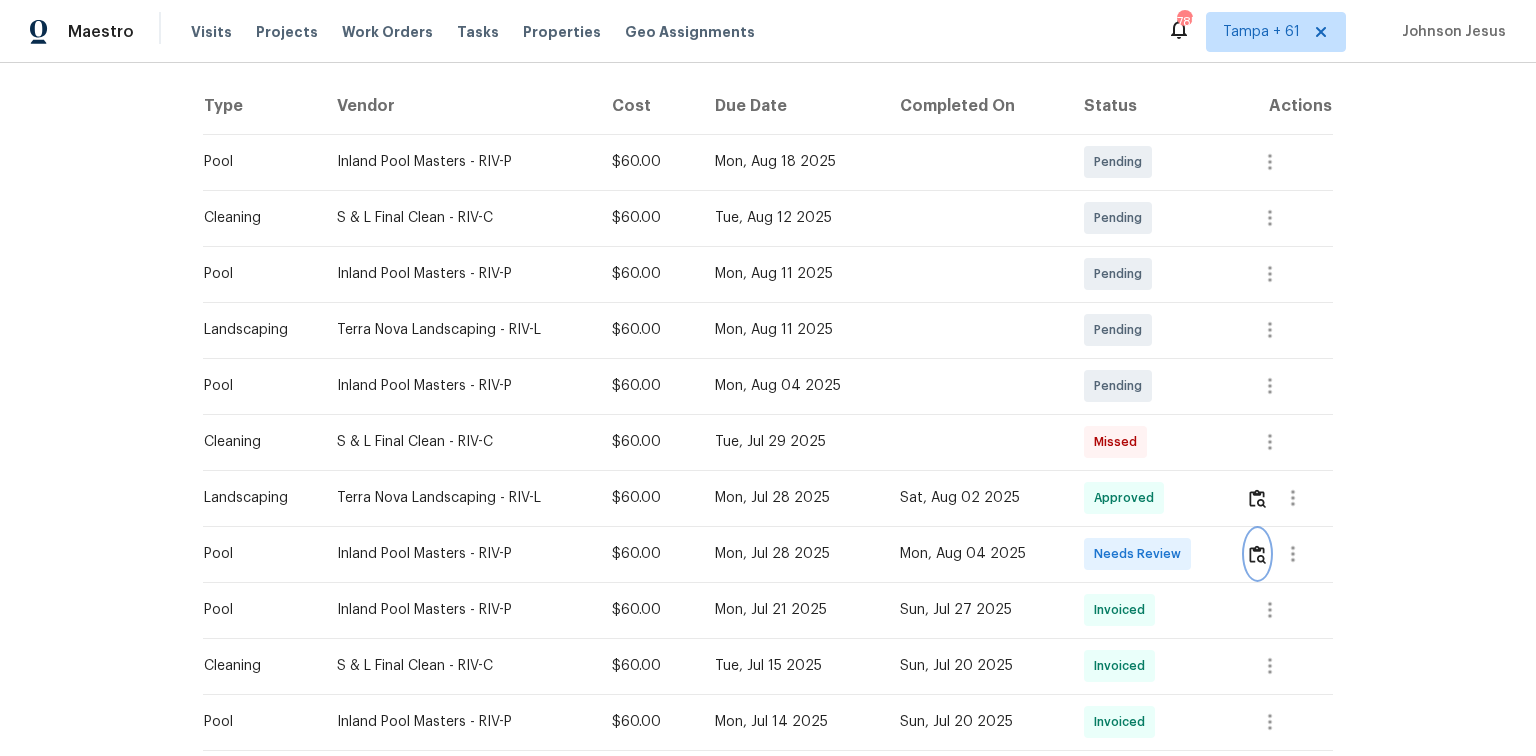click at bounding box center (1257, 554) 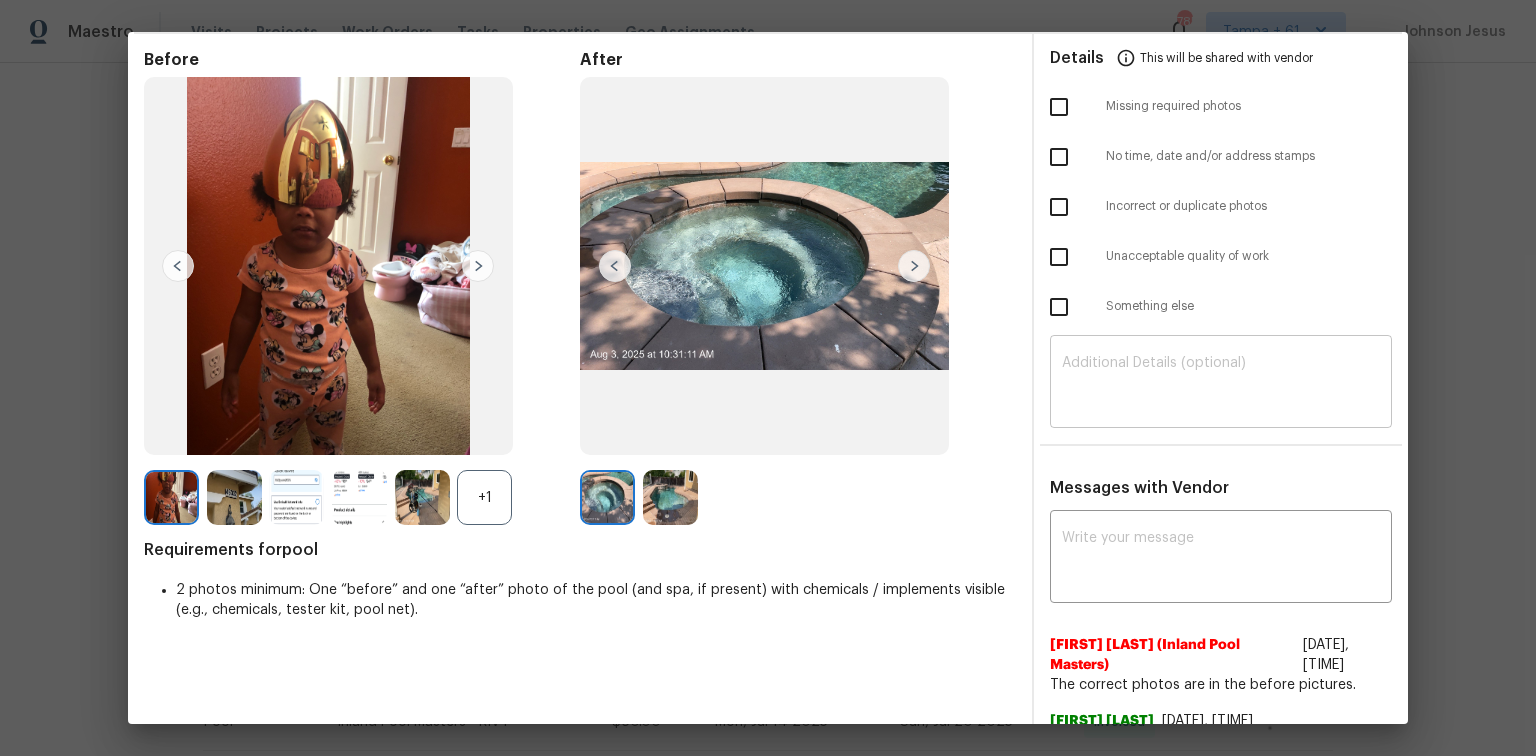 scroll, scrollTop: 0, scrollLeft: 0, axis: both 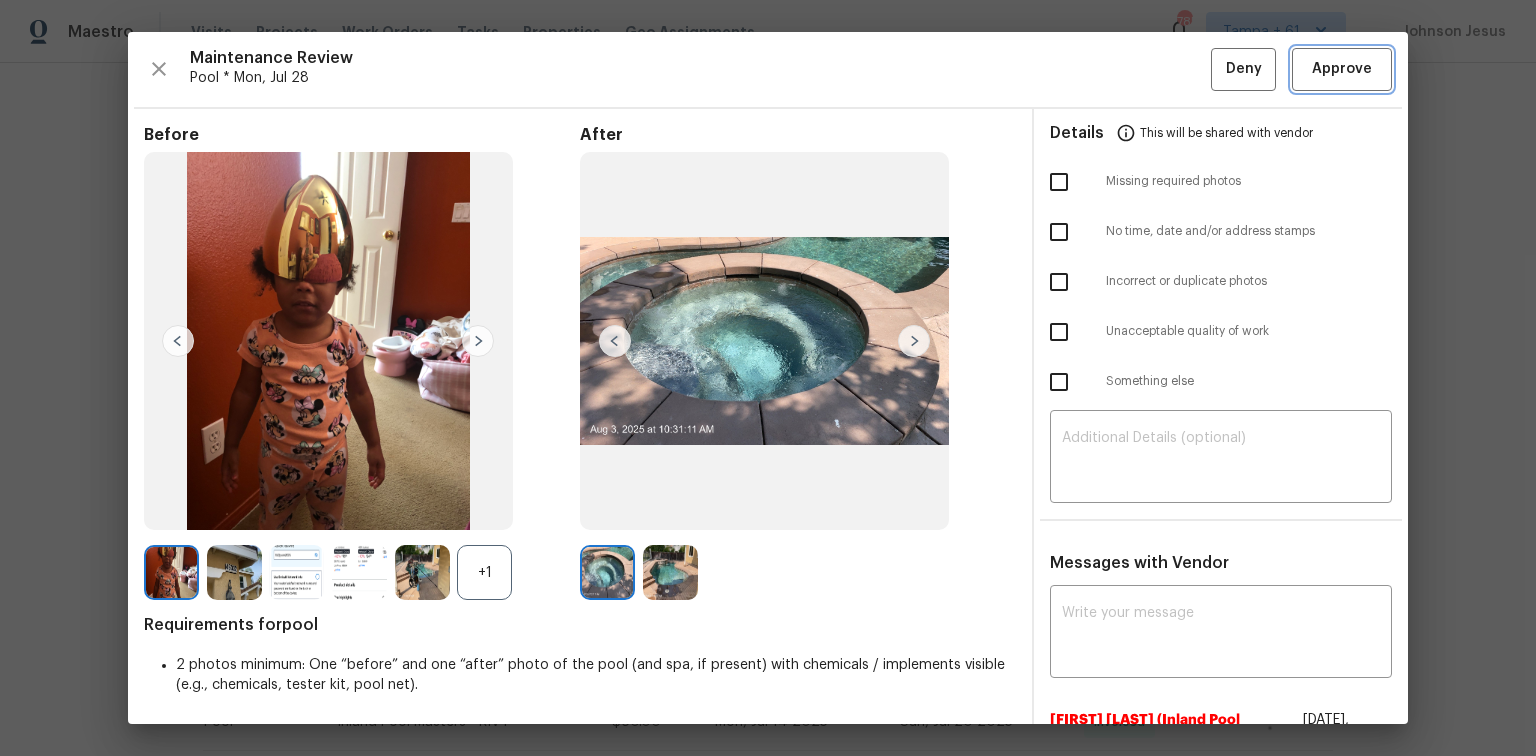 click on "Approve" at bounding box center (1342, 69) 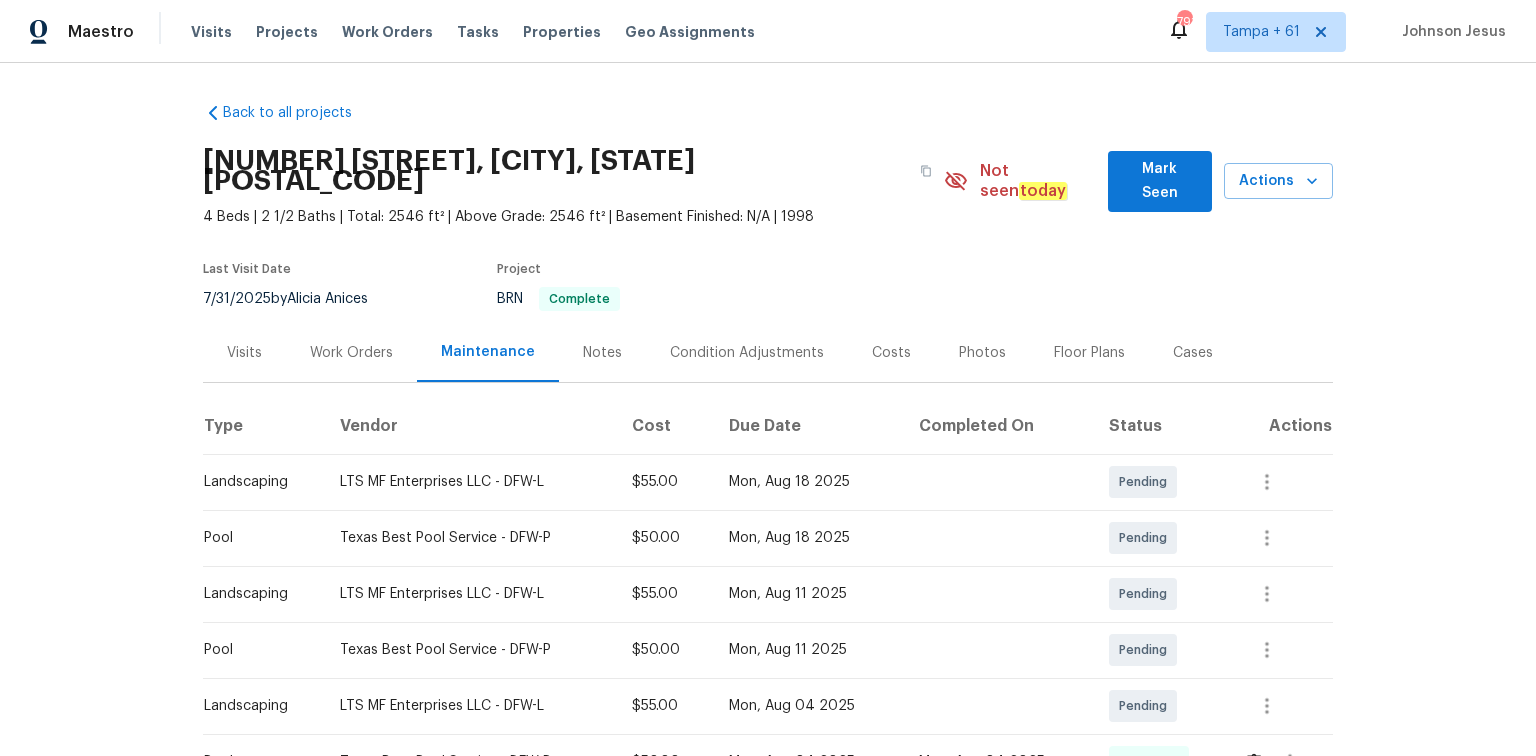 scroll, scrollTop: 0, scrollLeft: 0, axis: both 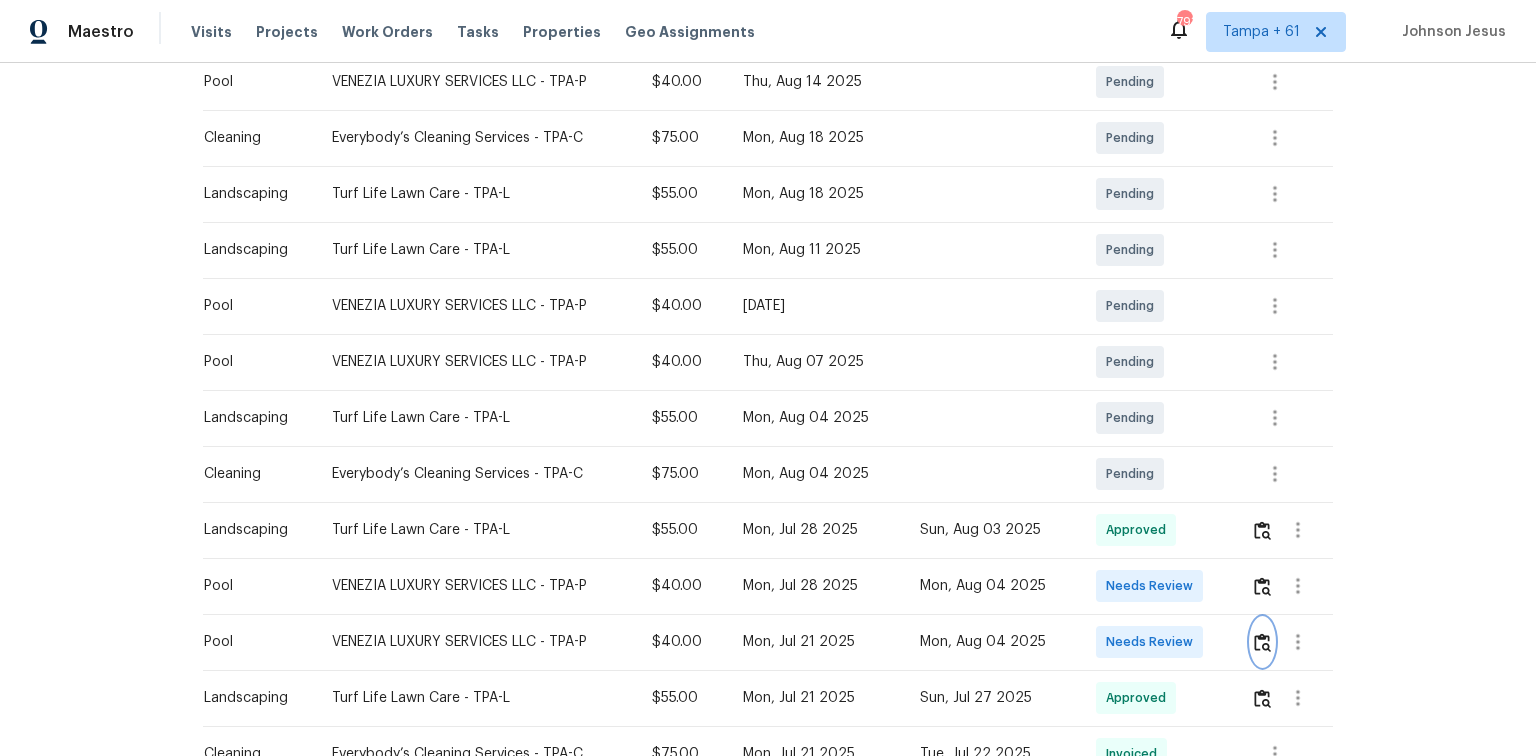 click at bounding box center (1262, 642) 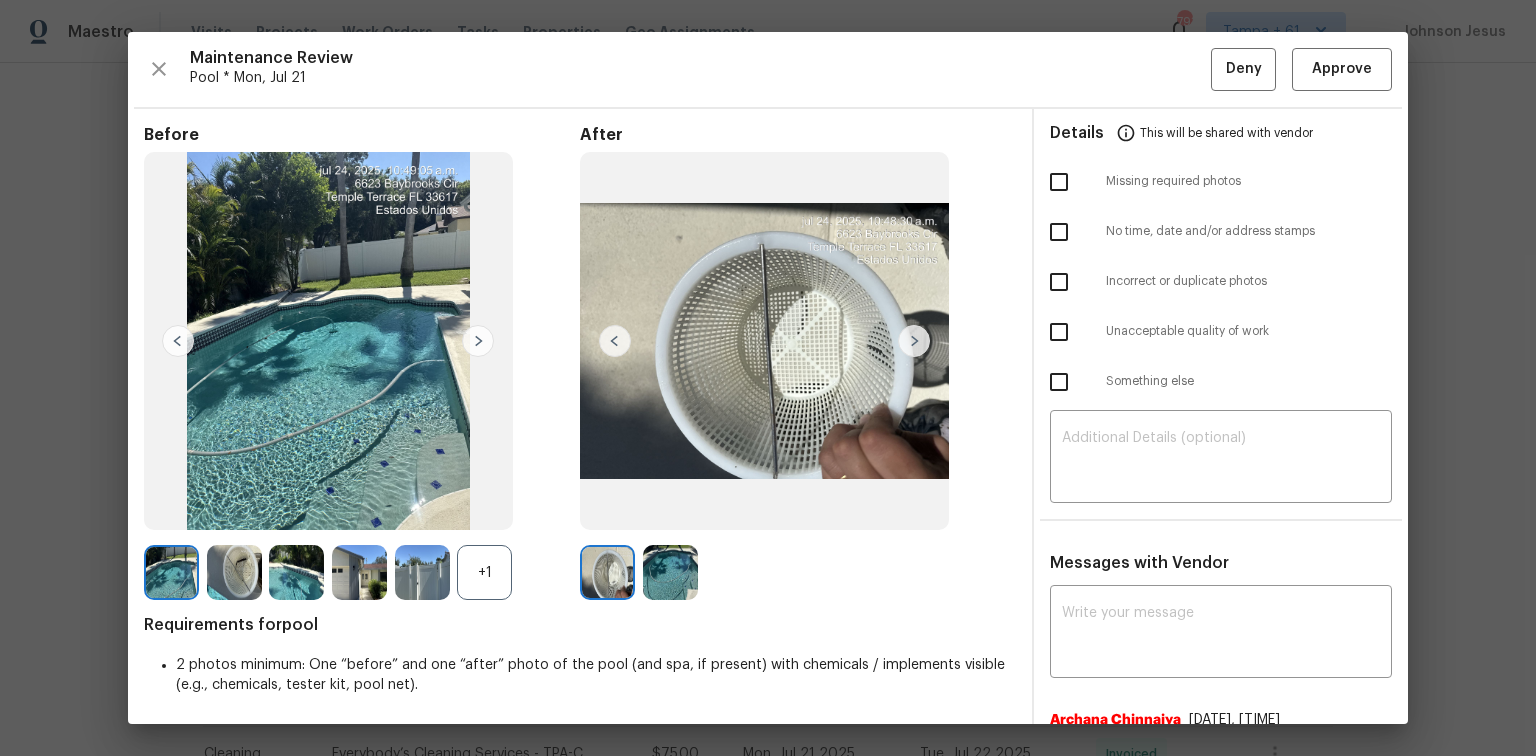 click on "+1" at bounding box center [484, 572] 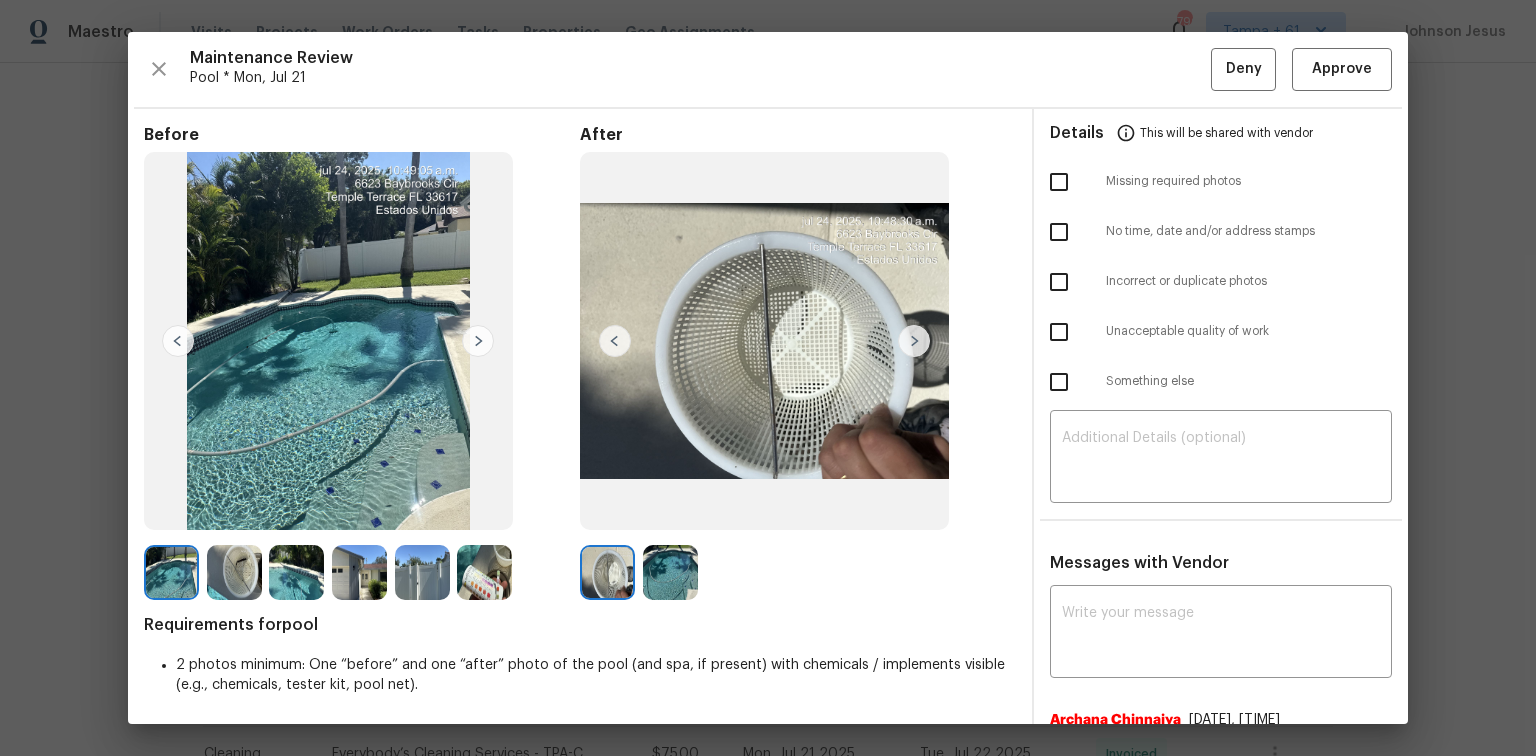 click at bounding box center [670, 572] 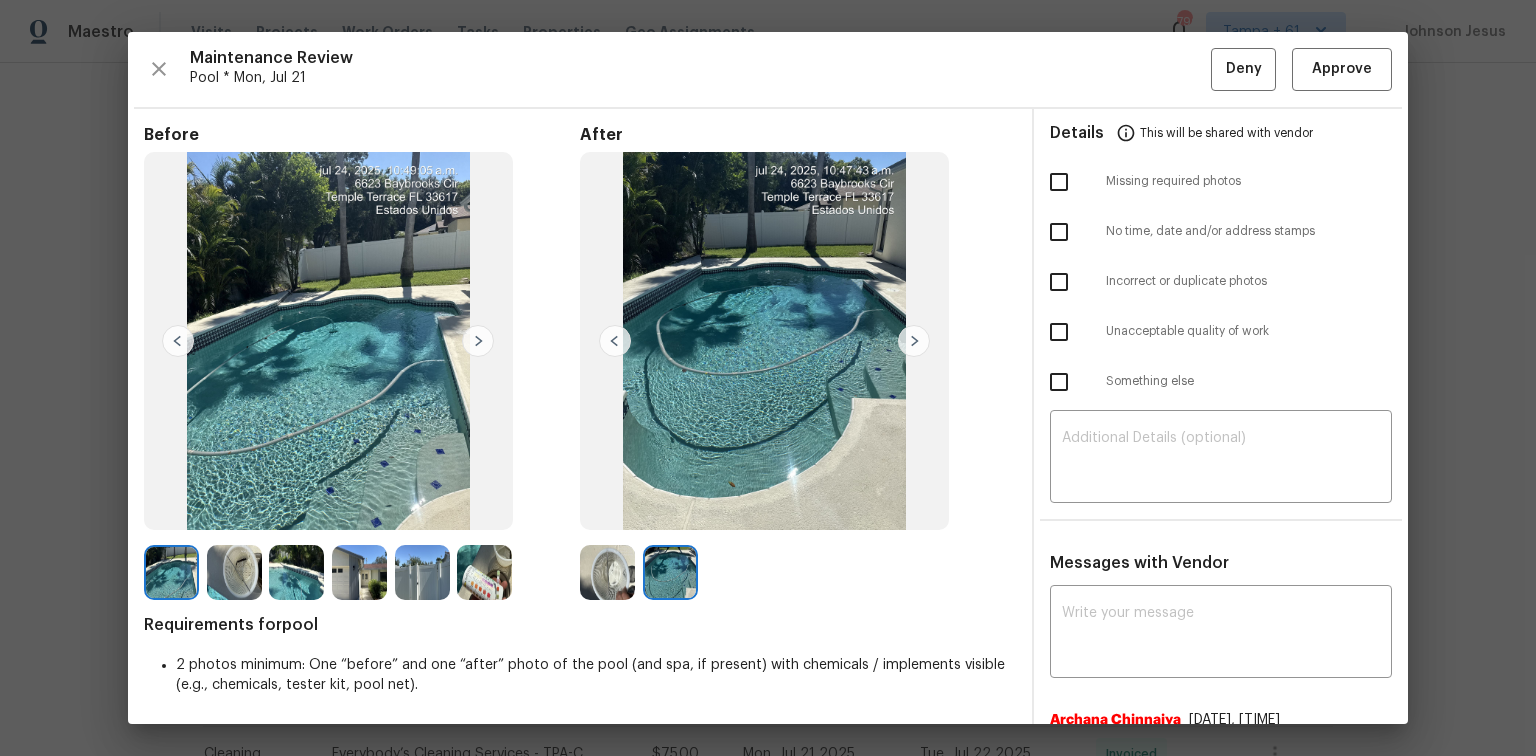 click at bounding box center [607, 572] 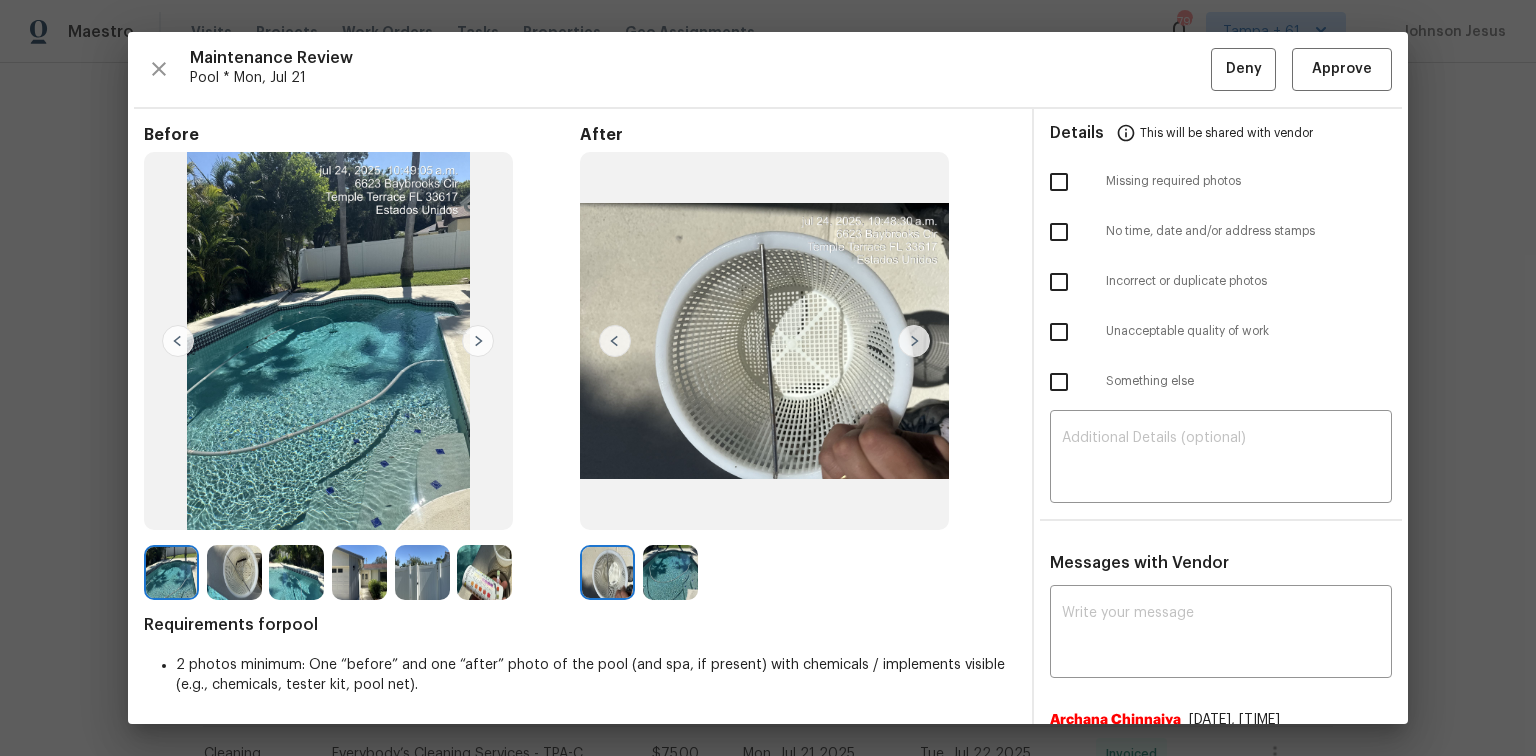 click at bounding box center [670, 572] 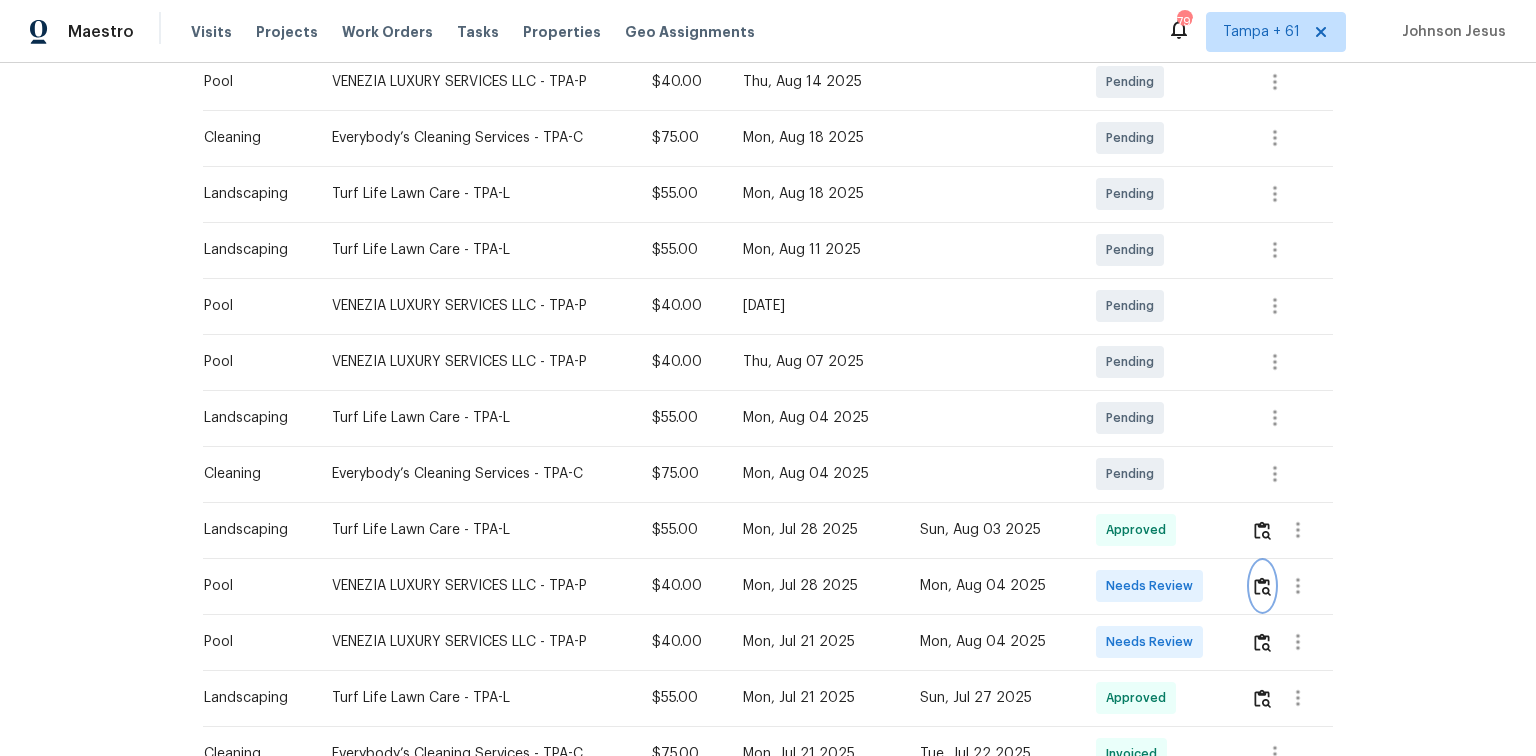 click at bounding box center [1262, 586] 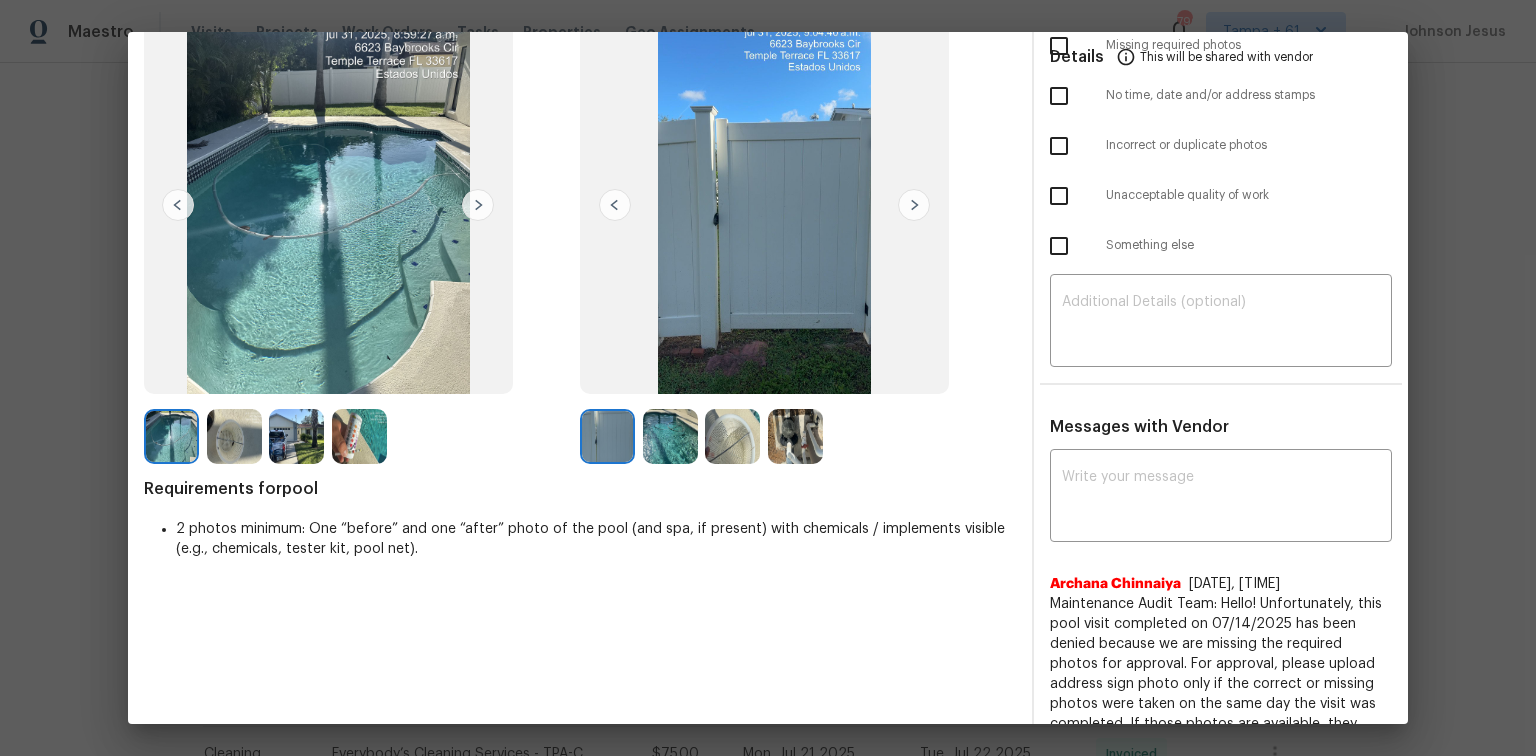 scroll, scrollTop: 0, scrollLeft: 0, axis: both 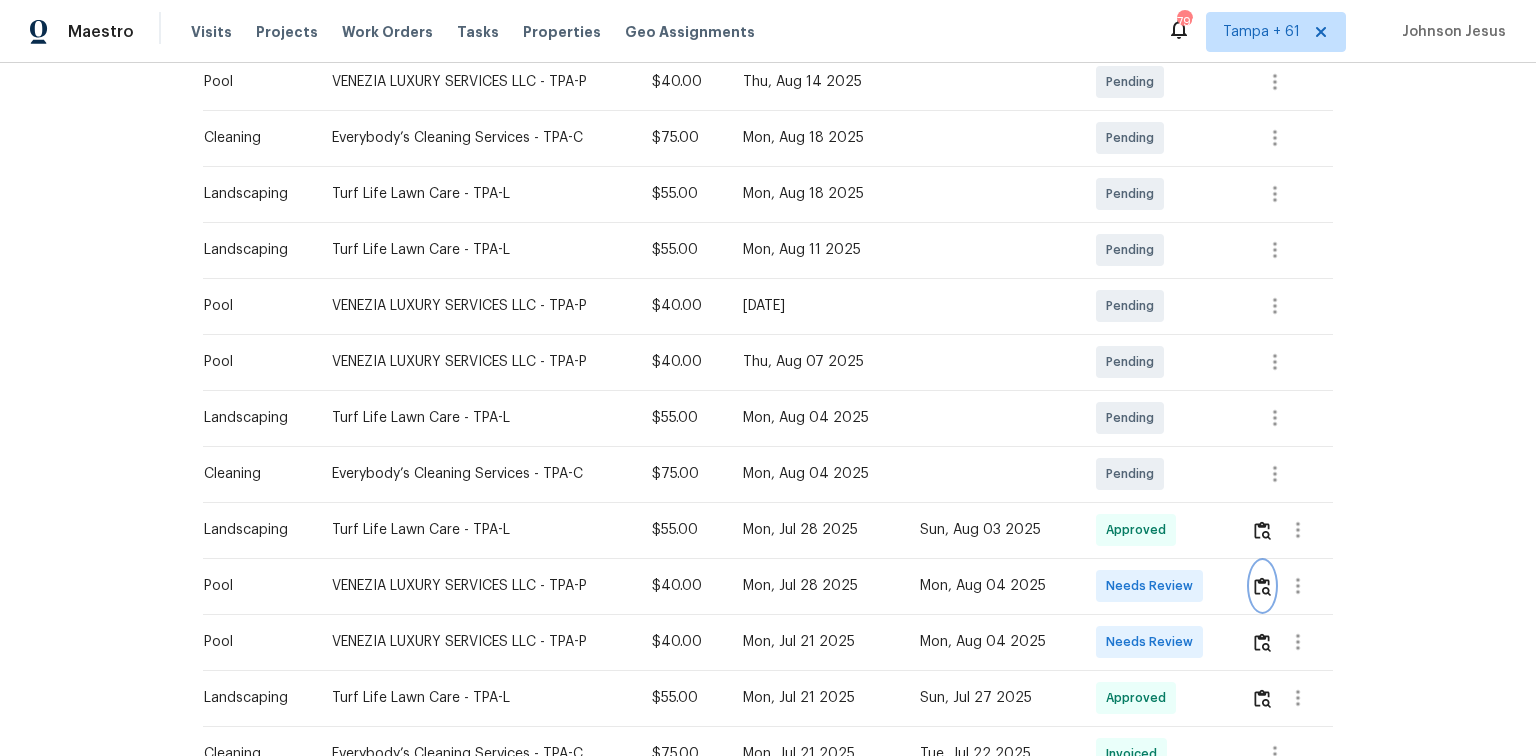 click at bounding box center (1262, 586) 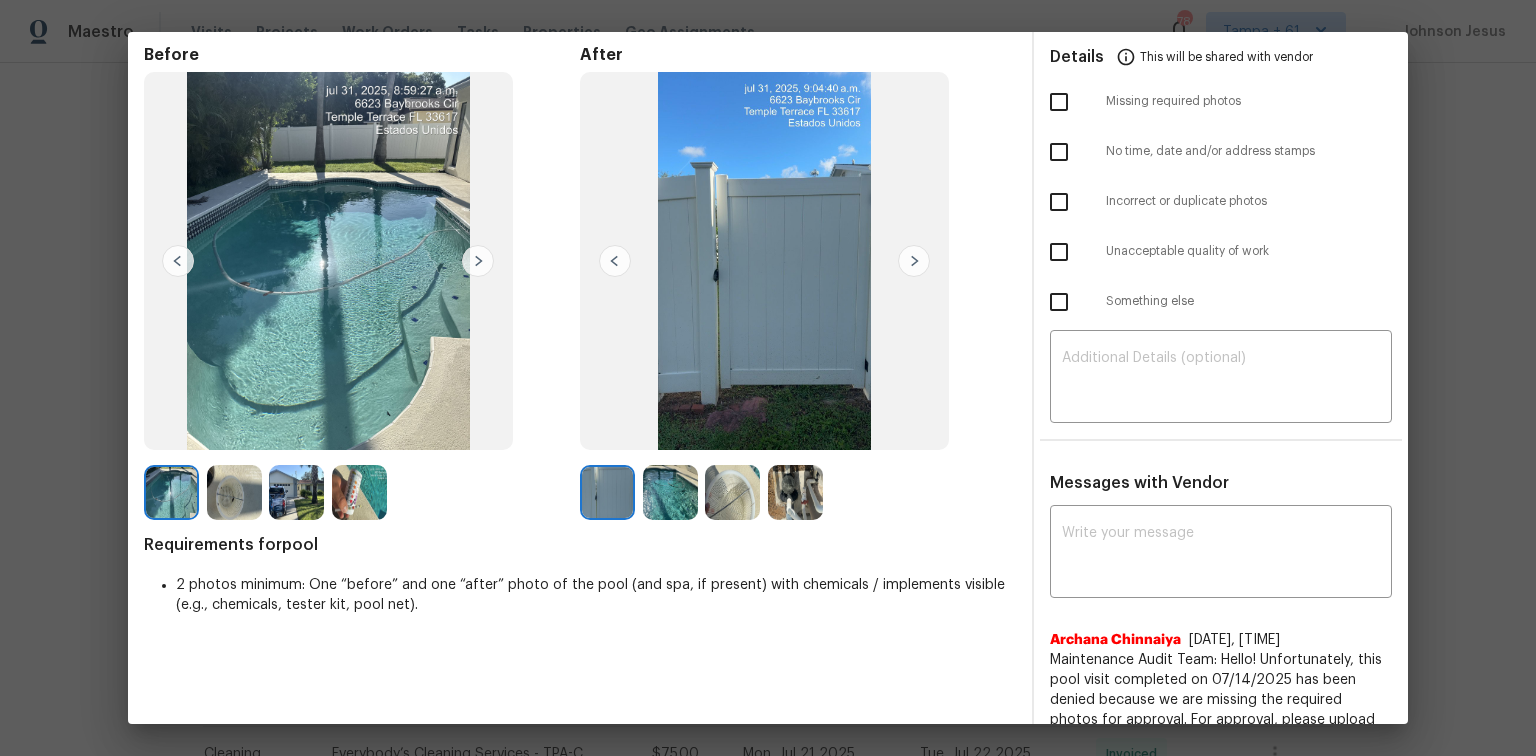 scroll, scrollTop: 160, scrollLeft: 0, axis: vertical 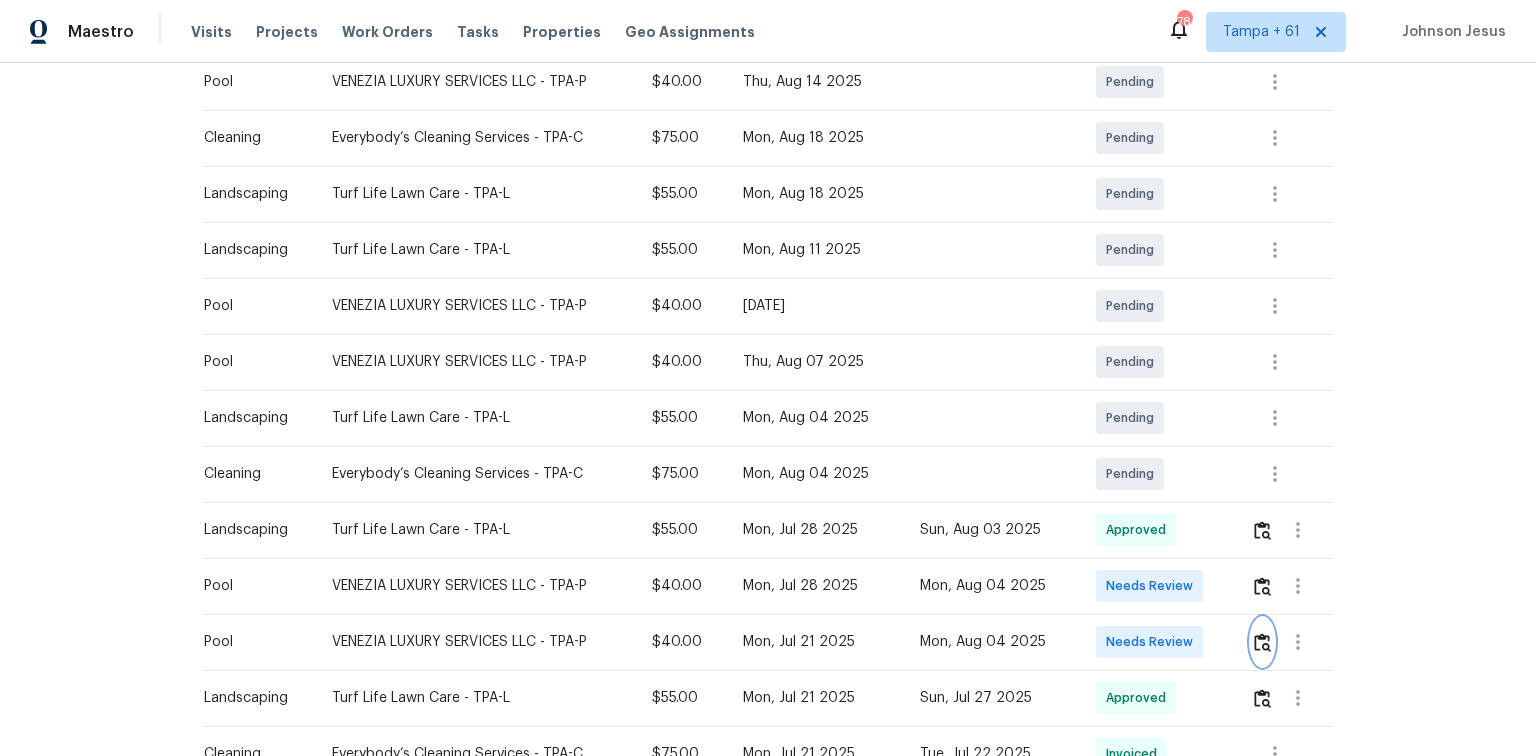 click at bounding box center [1262, 642] 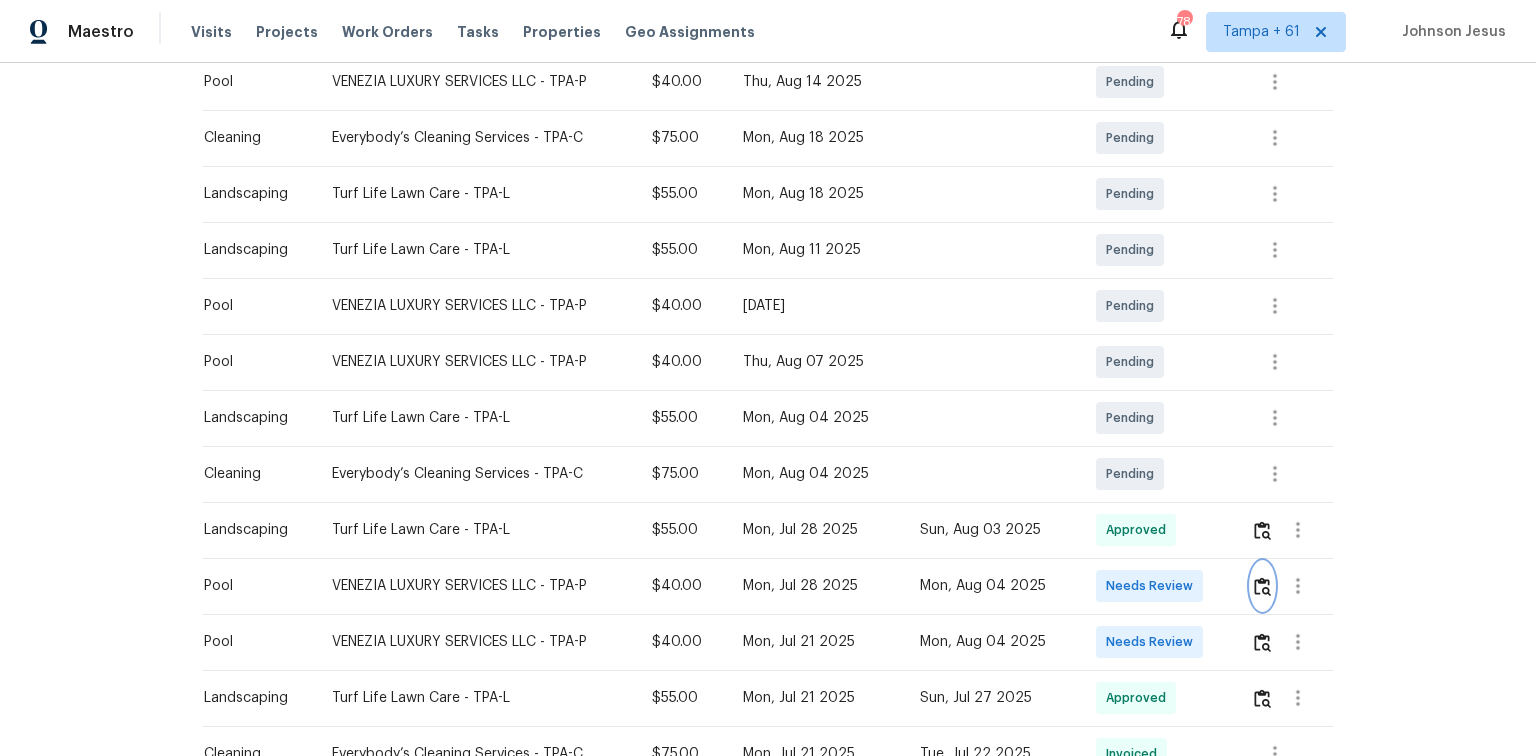 click at bounding box center [1262, 586] 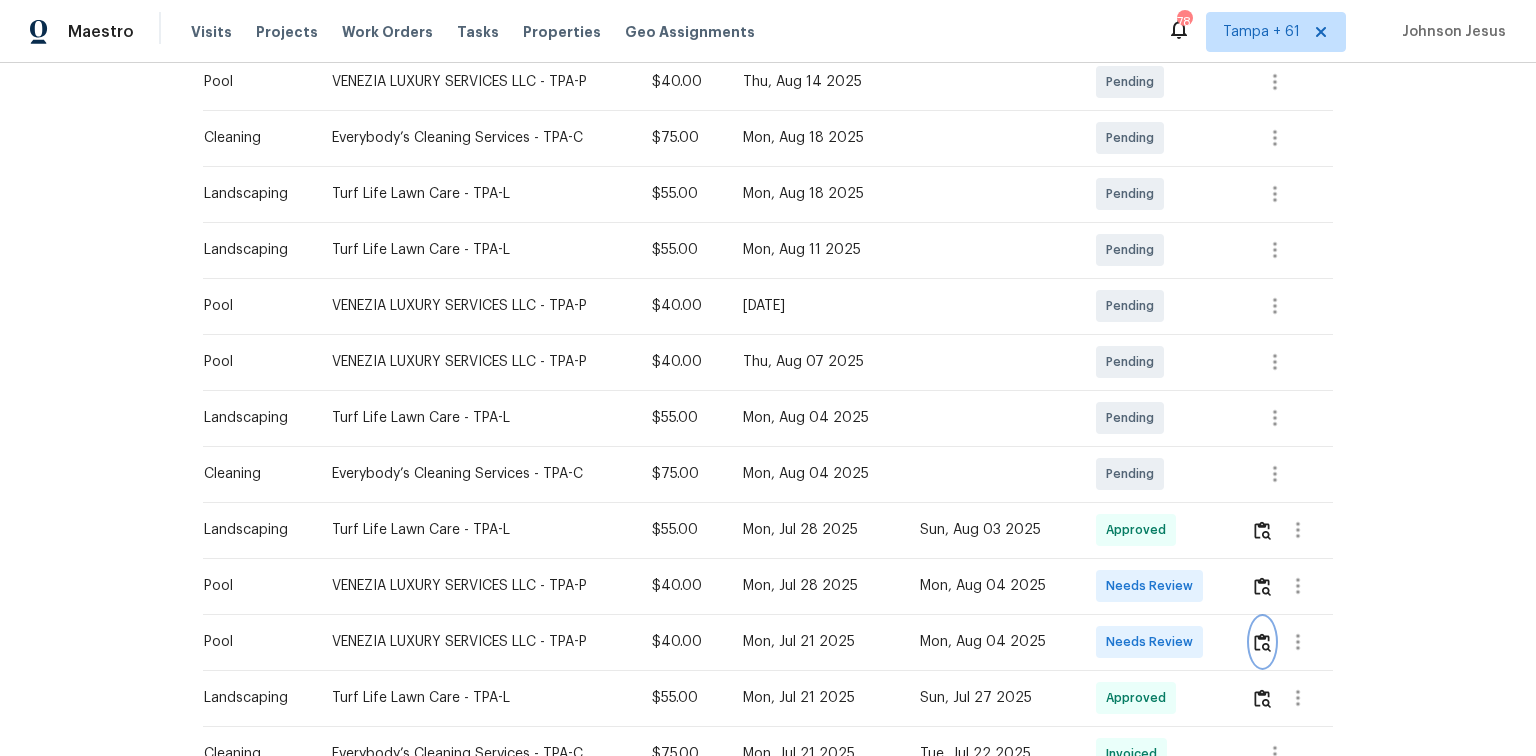 click at bounding box center (1262, 642) 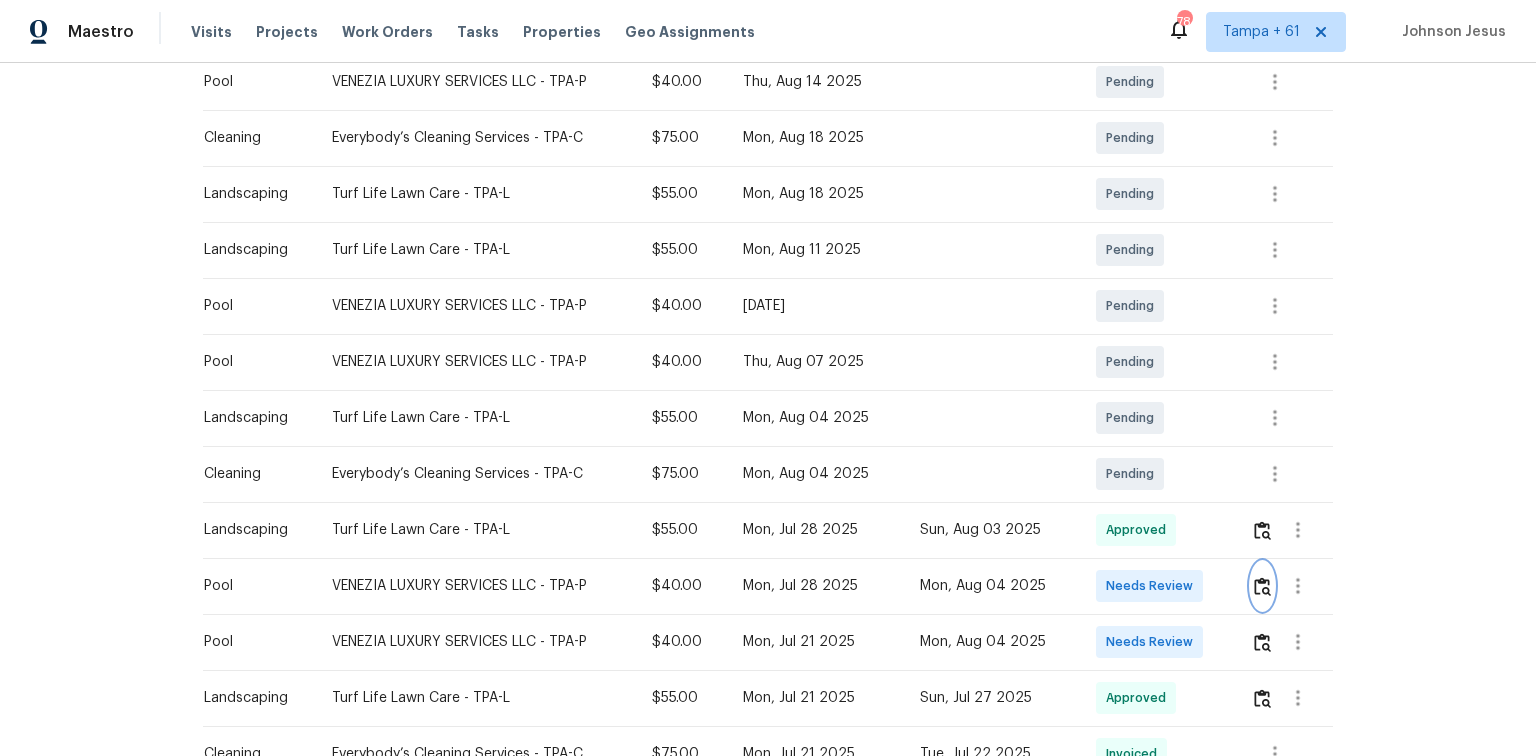 click at bounding box center (1262, 586) 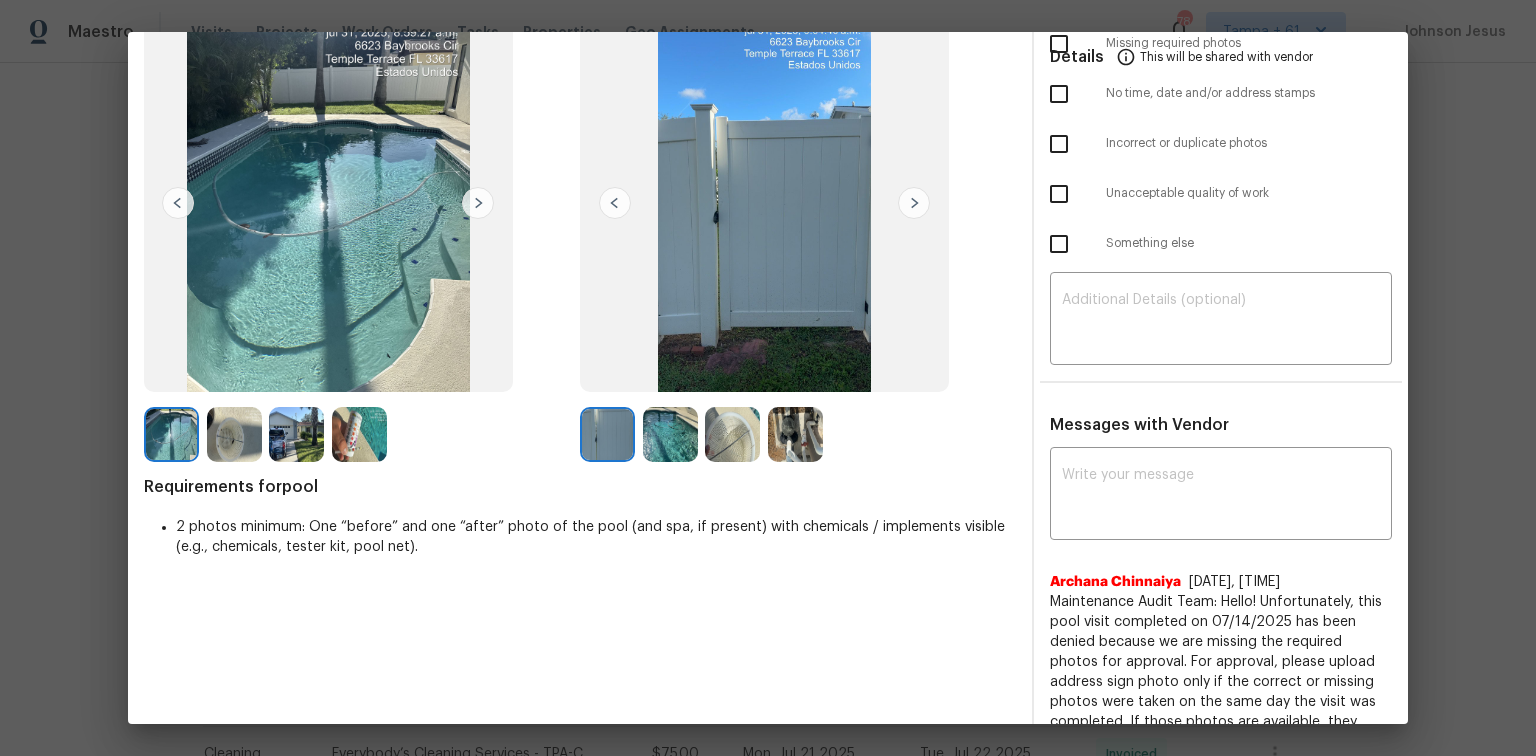 scroll, scrollTop: 0, scrollLeft: 0, axis: both 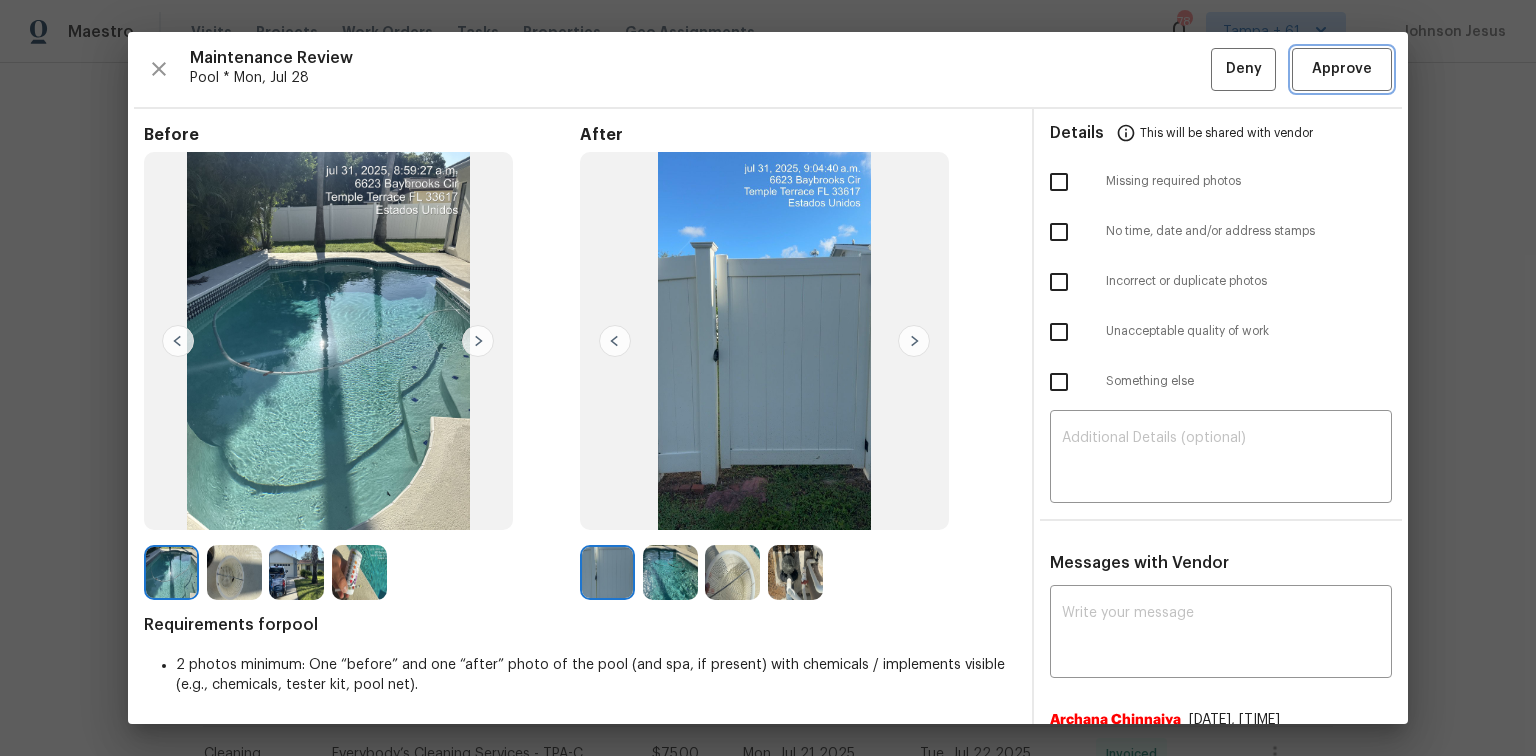 drag, startPoint x: 1304, startPoint y: 74, endPoint x: 1304, endPoint y: 62, distance: 12 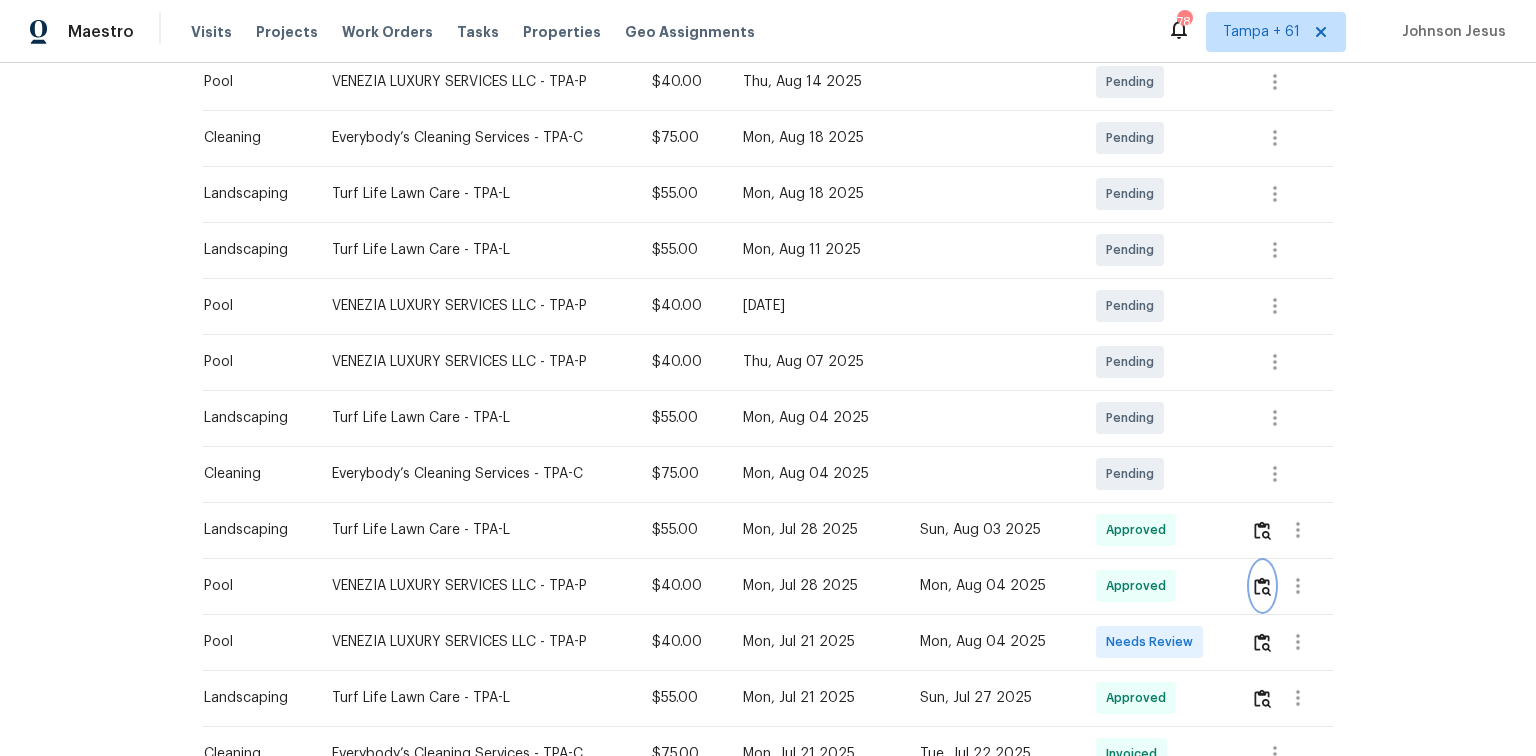 click at bounding box center [1262, 586] 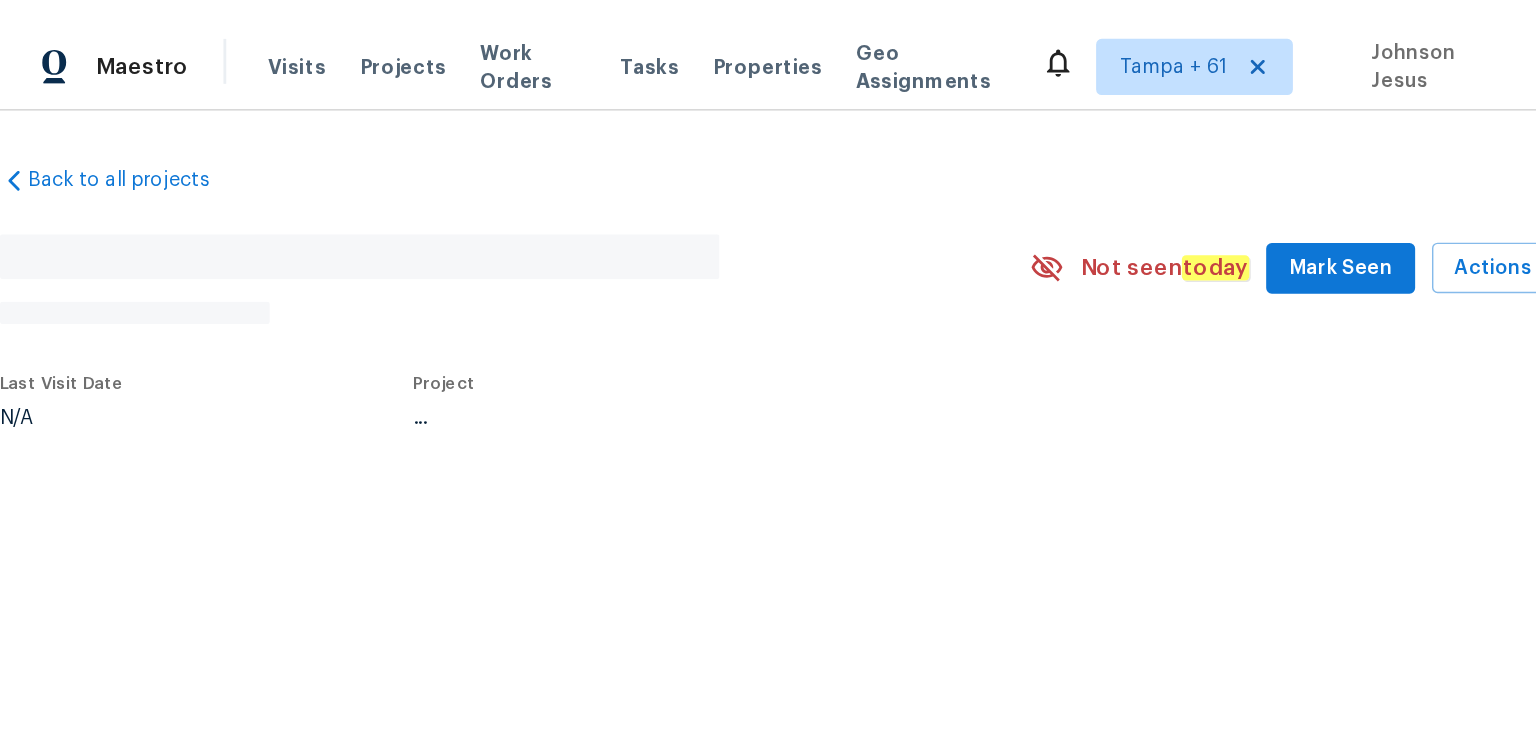 scroll, scrollTop: 0, scrollLeft: 0, axis: both 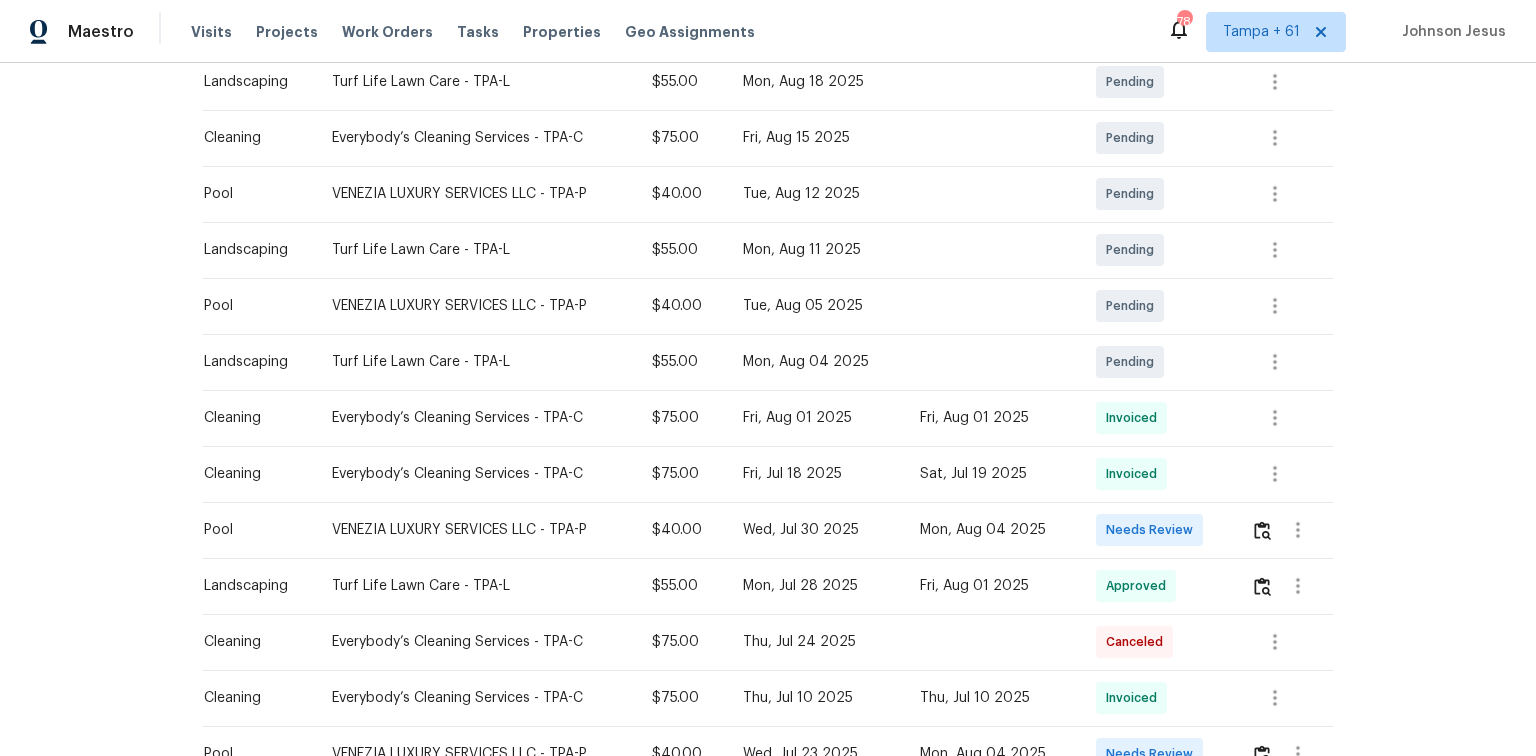 click at bounding box center [1284, 530] 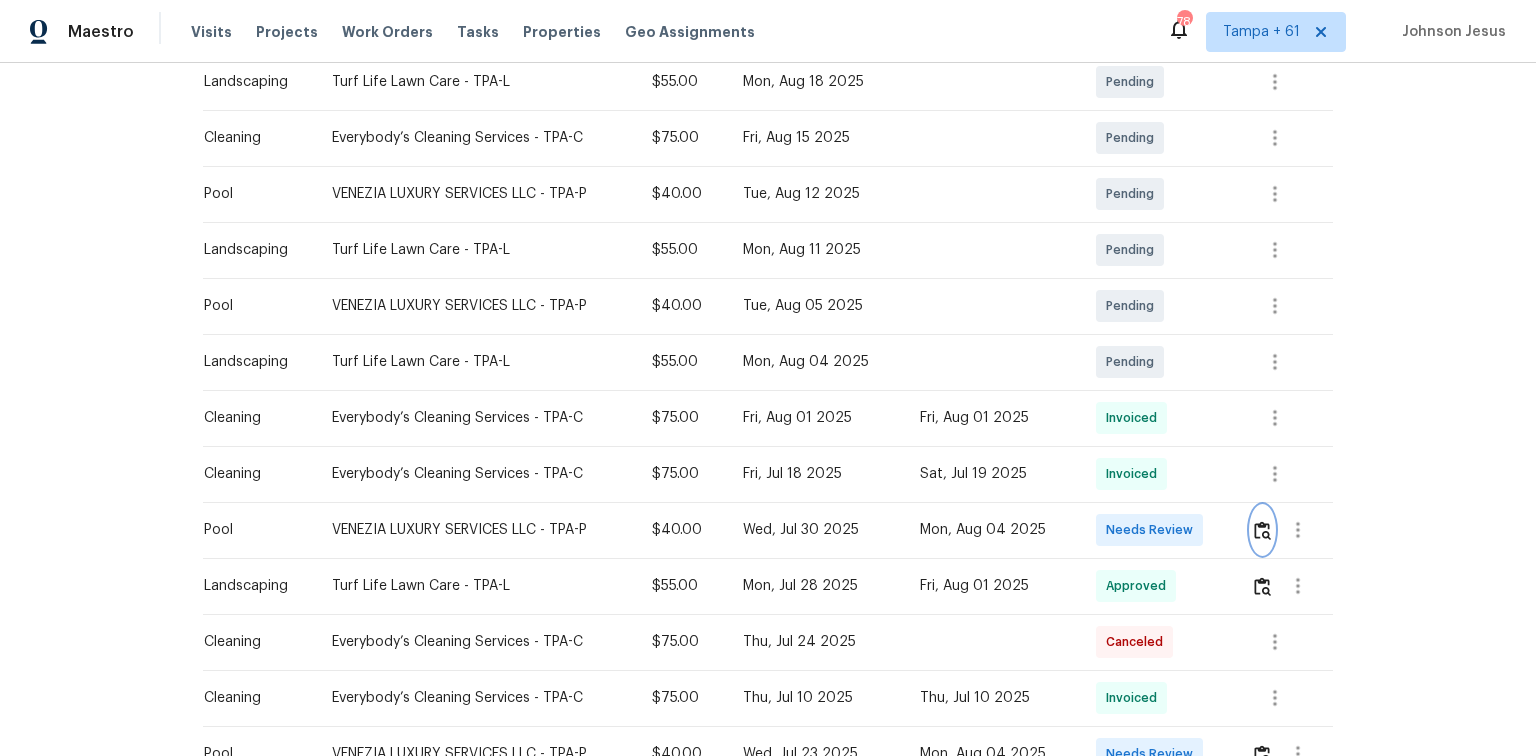 click at bounding box center [1262, 530] 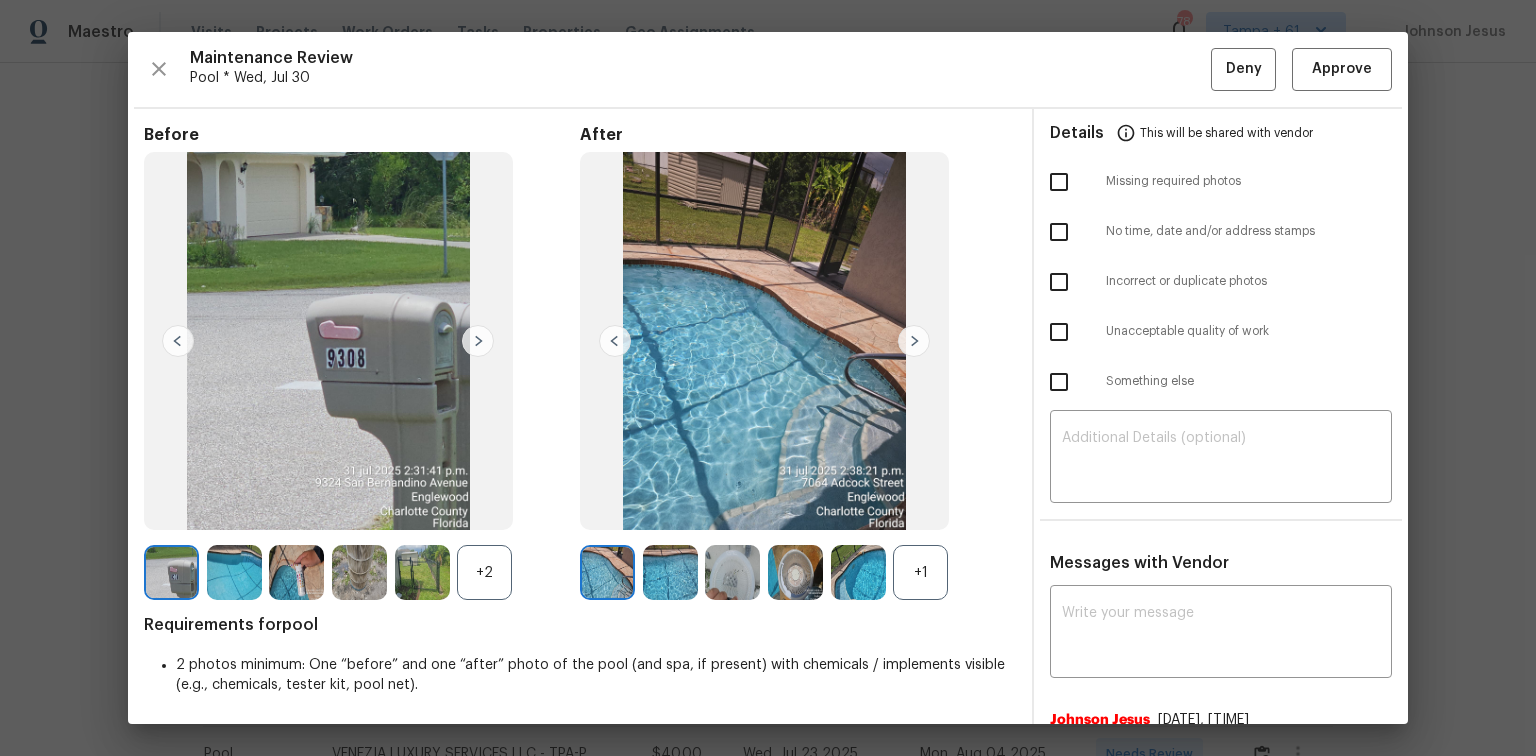 click on "+2" at bounding box center (484, 572) 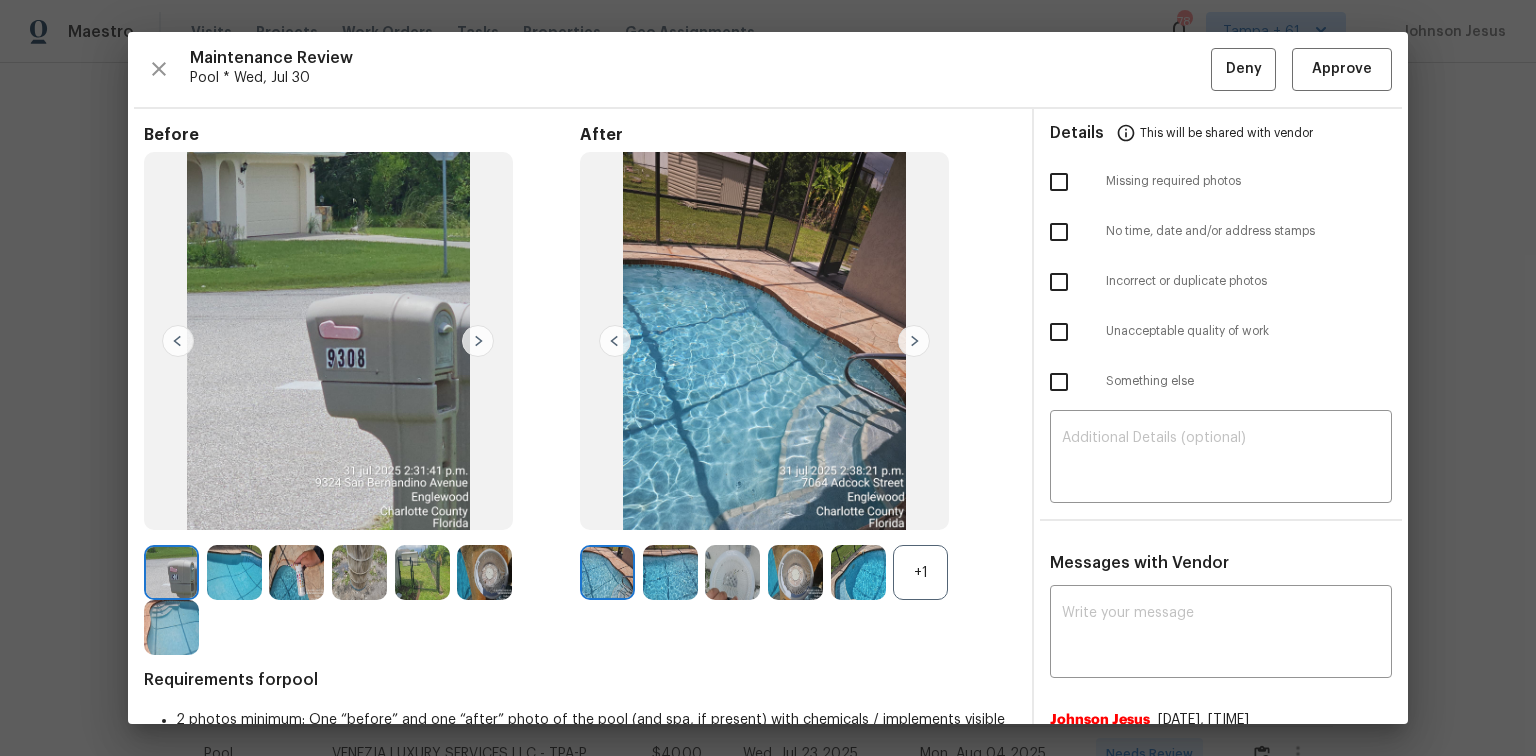 click at bounding box center (234, 572) 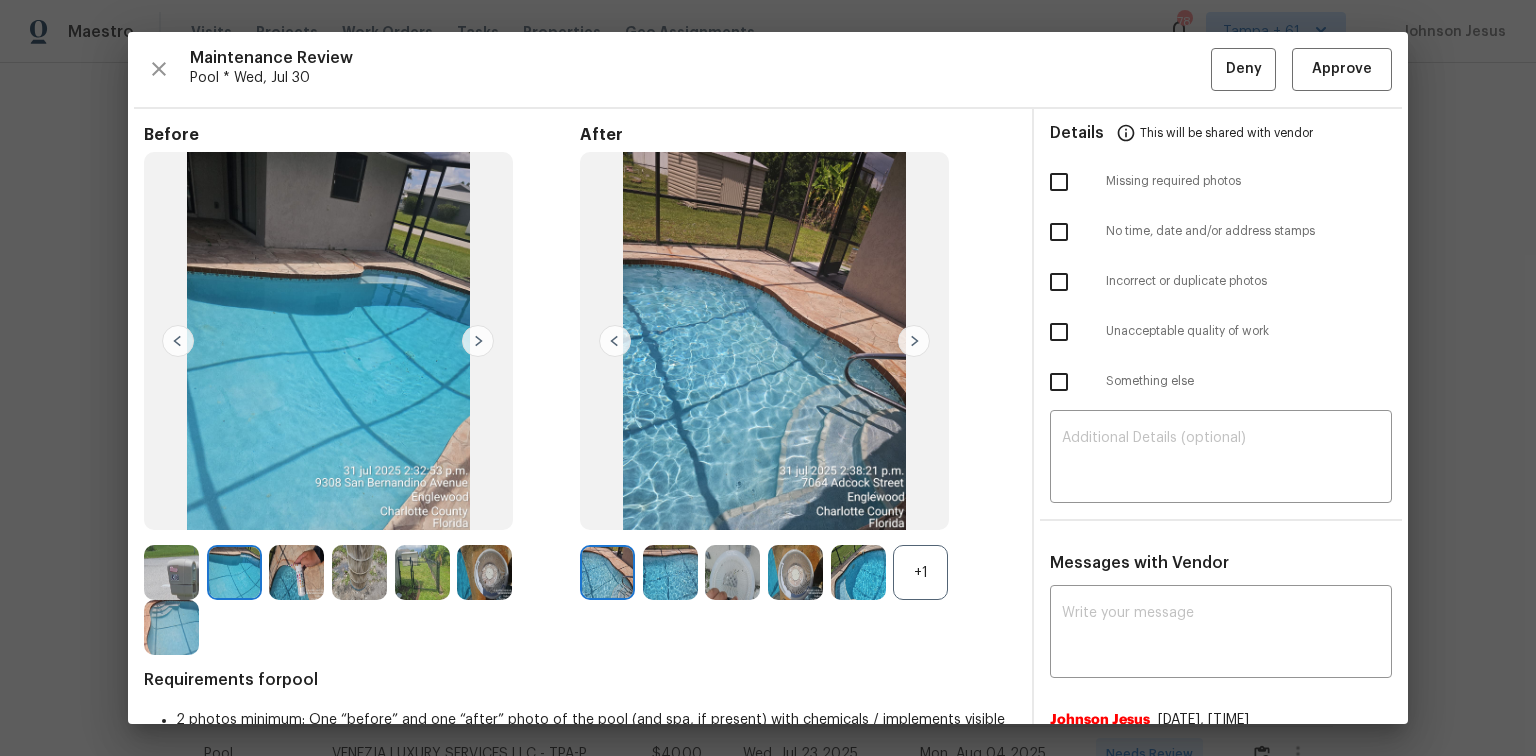 click at bounding box center [359, 572] 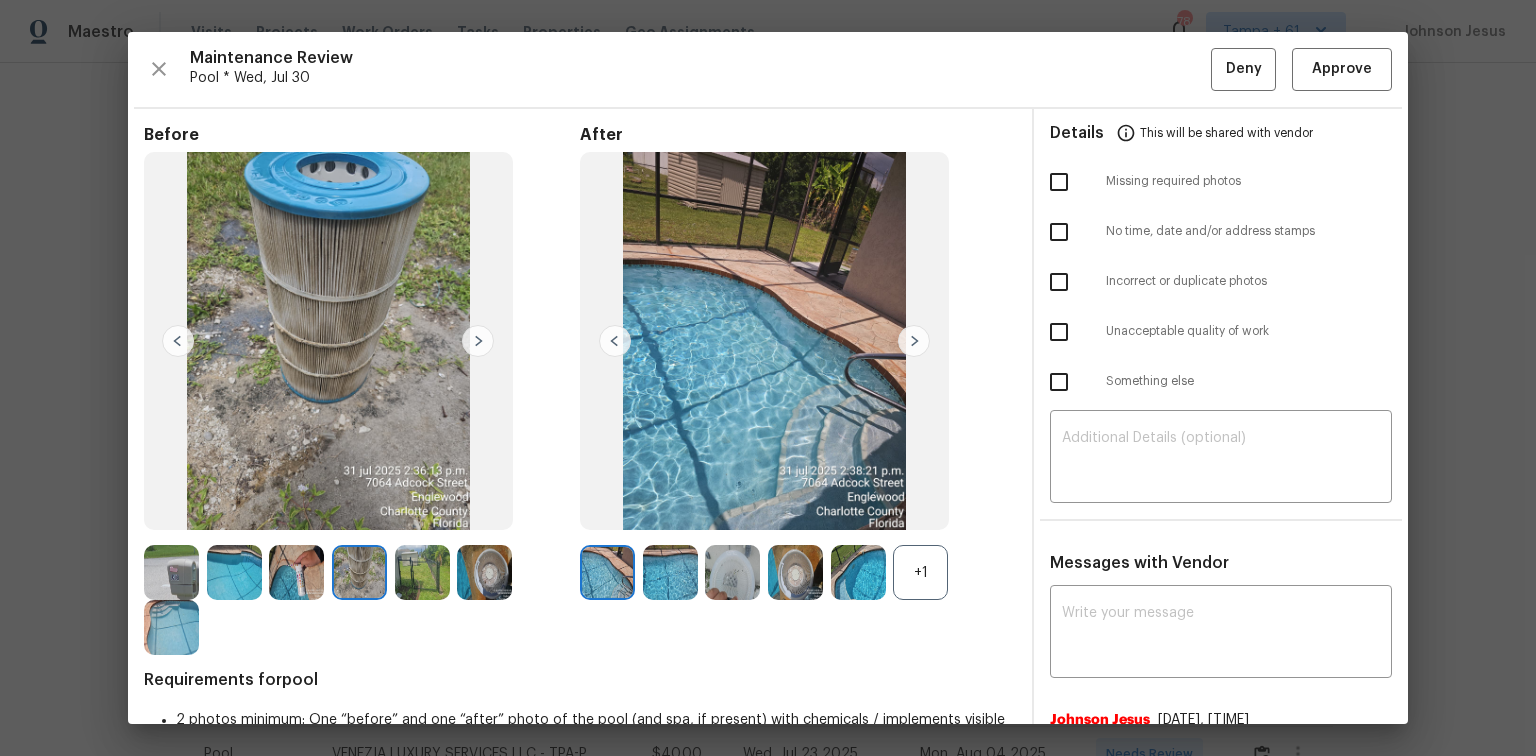 click at bounding box center (484, 572) 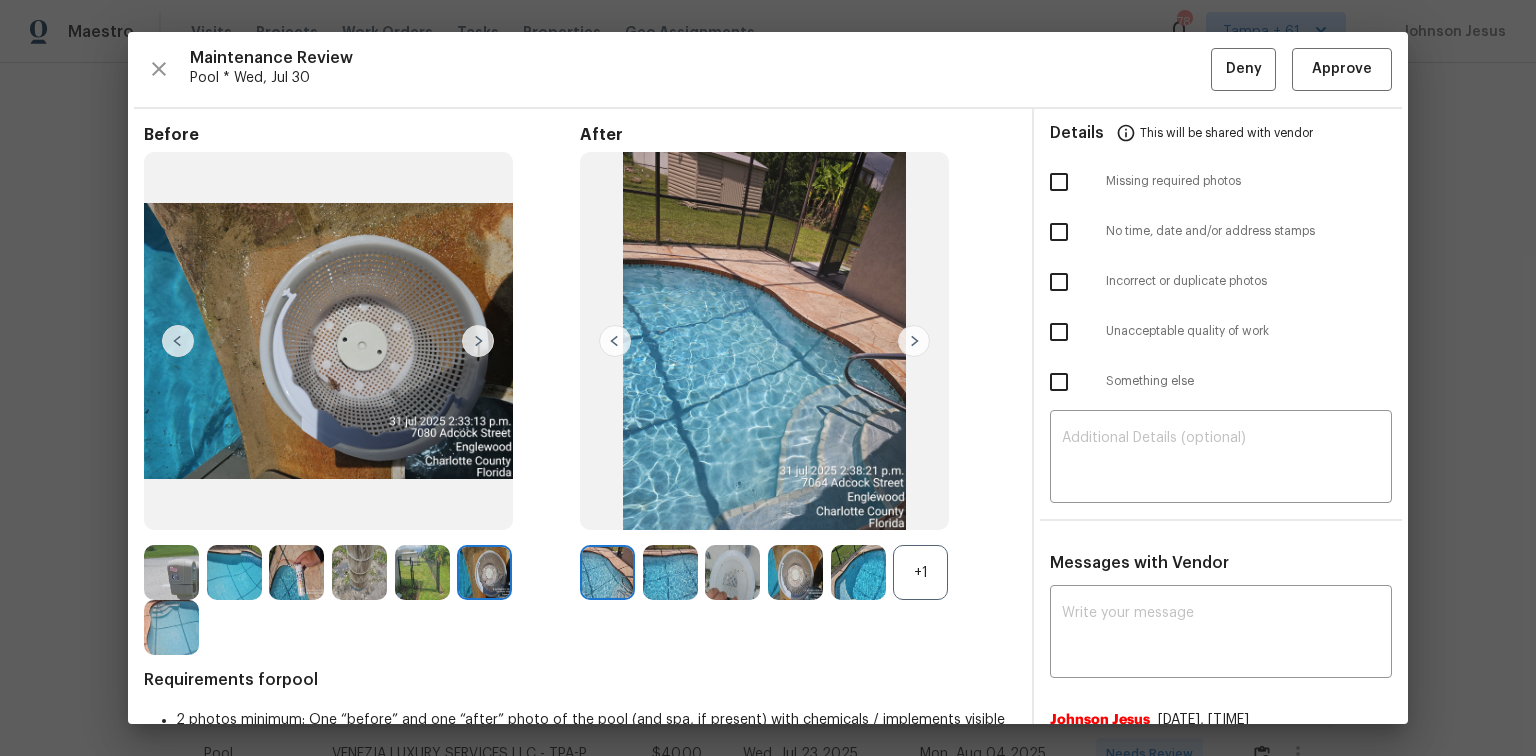 drag, startPoint x: 935, startPoint y: 562, endPoint x: 868, endPoint y: 572, distance: 67.74216 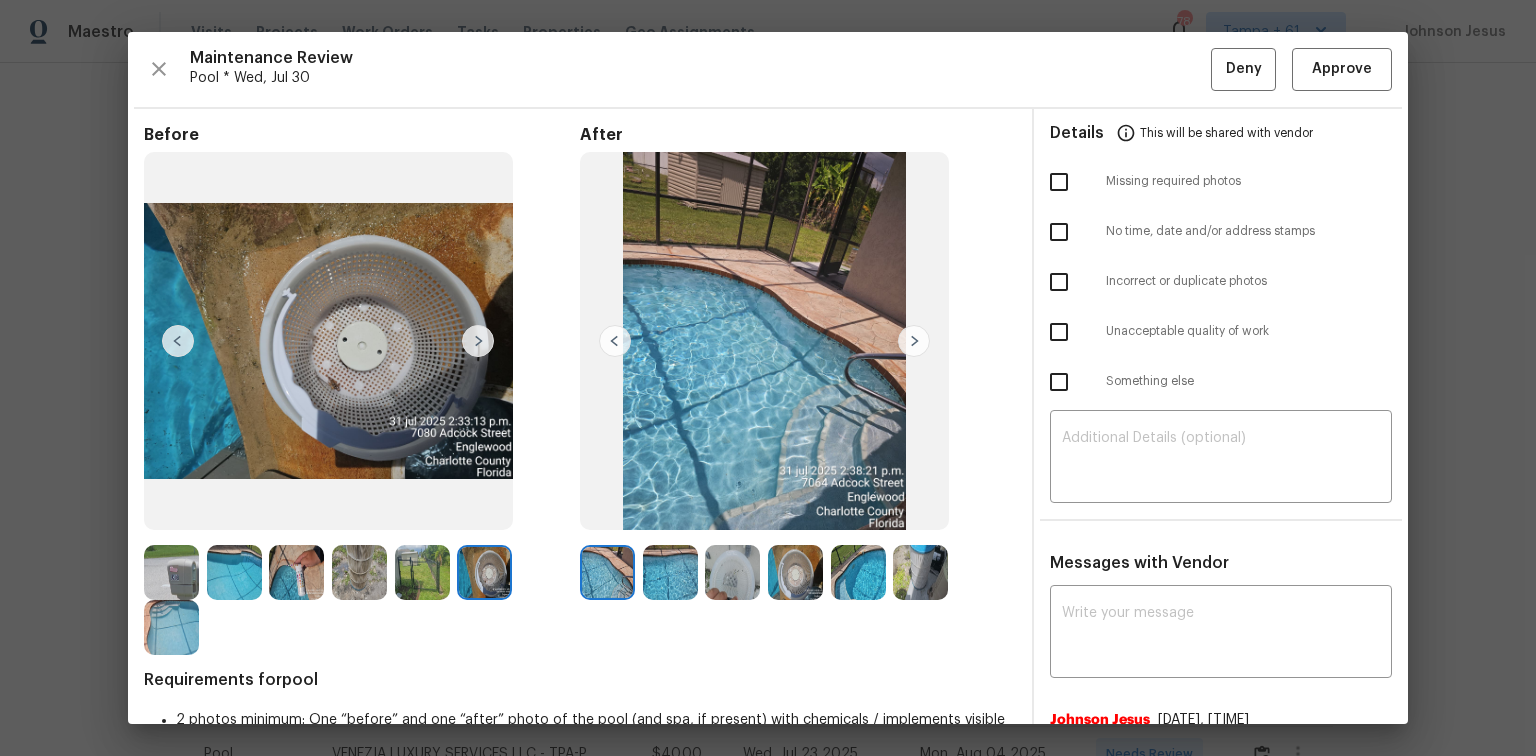 click at bounding box center [670, 572] 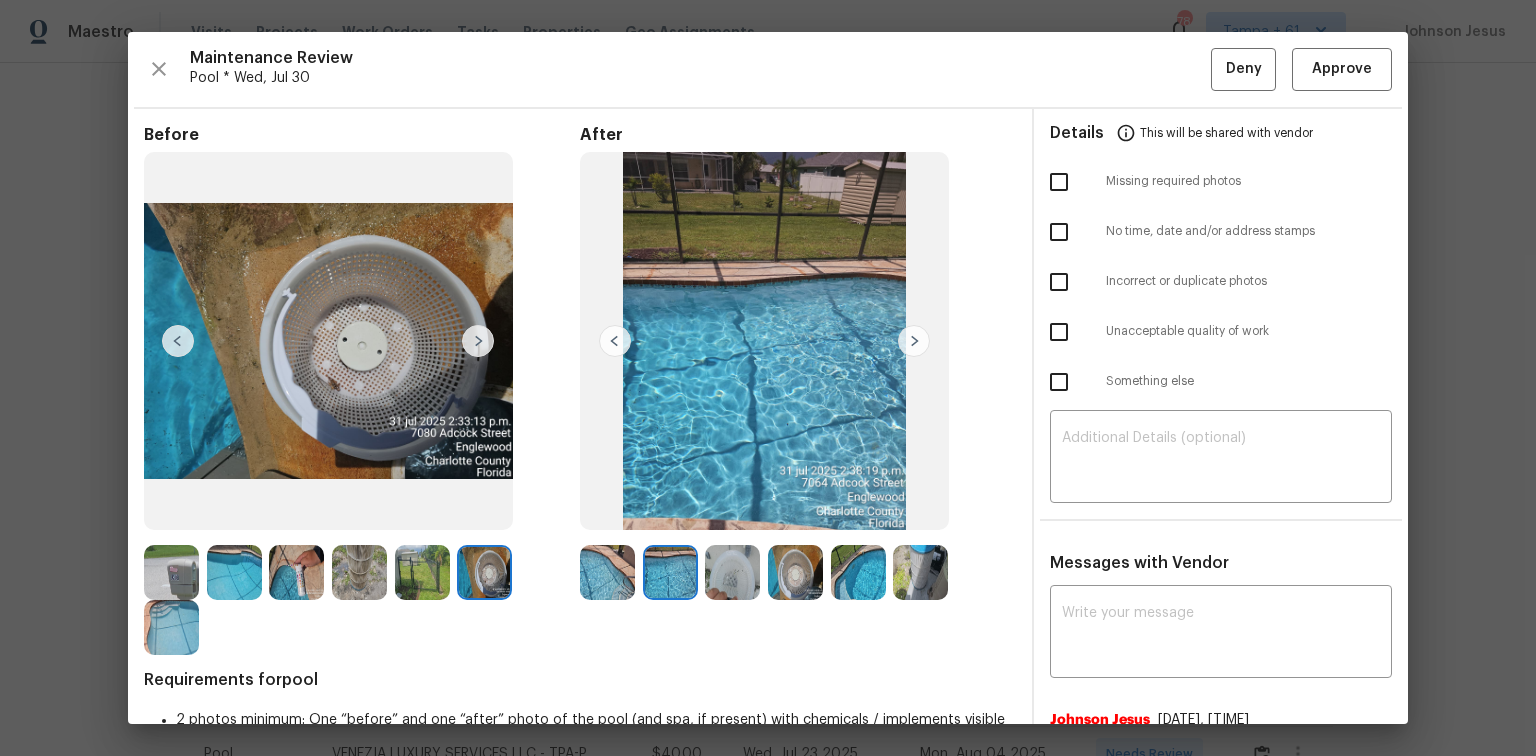 click at bounding box center [795, 572] 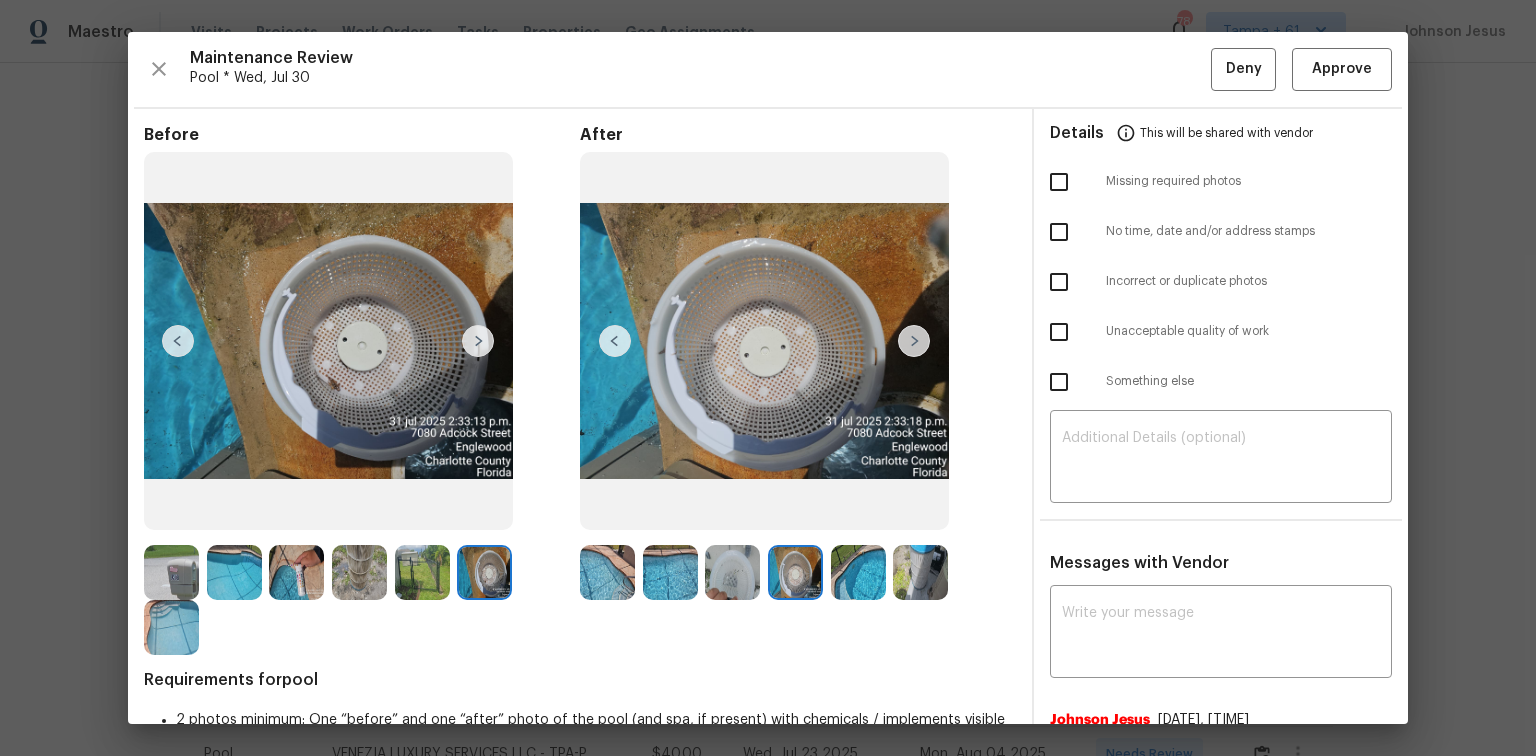 click at bounding box center (920, 572) 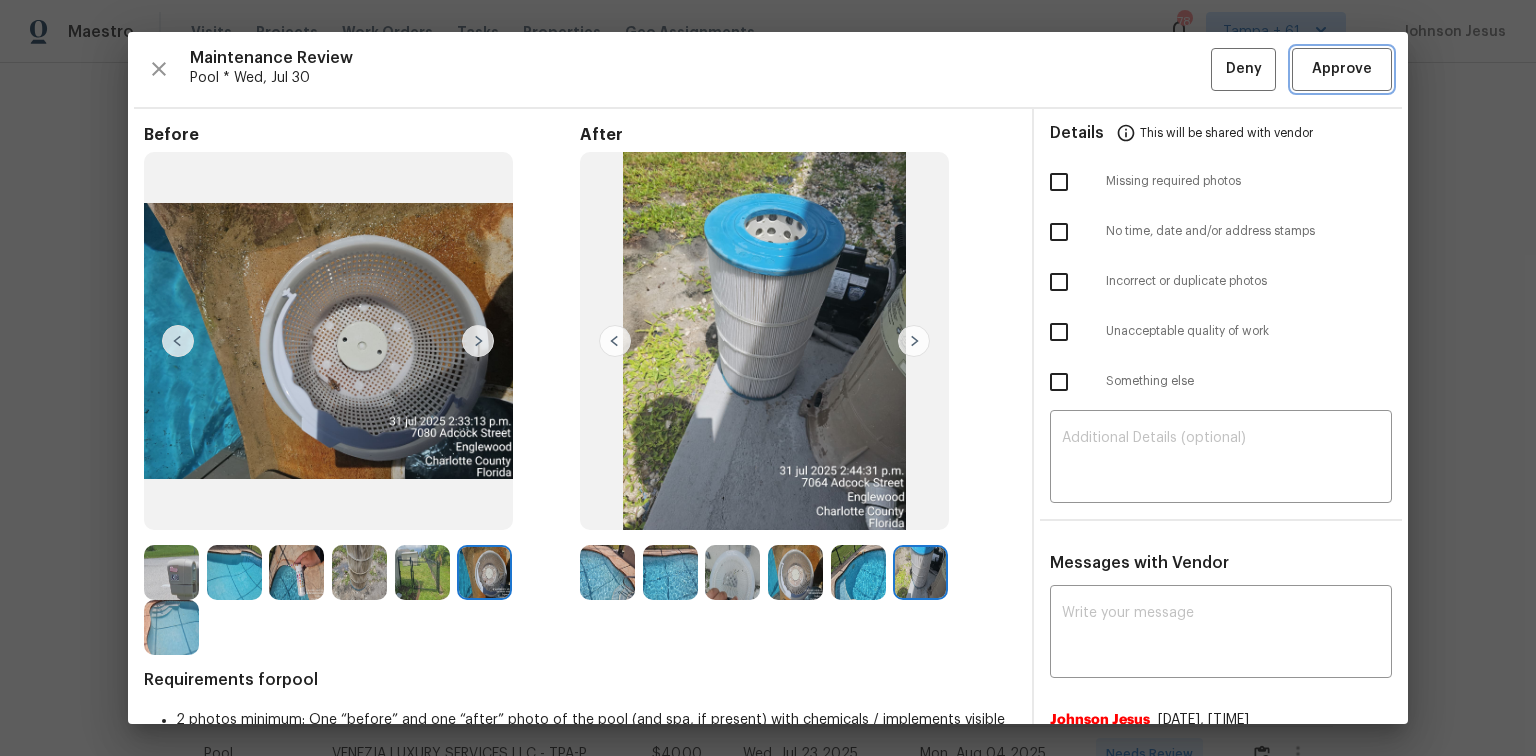 click on "Approve" at bounding box center (1342, 69) 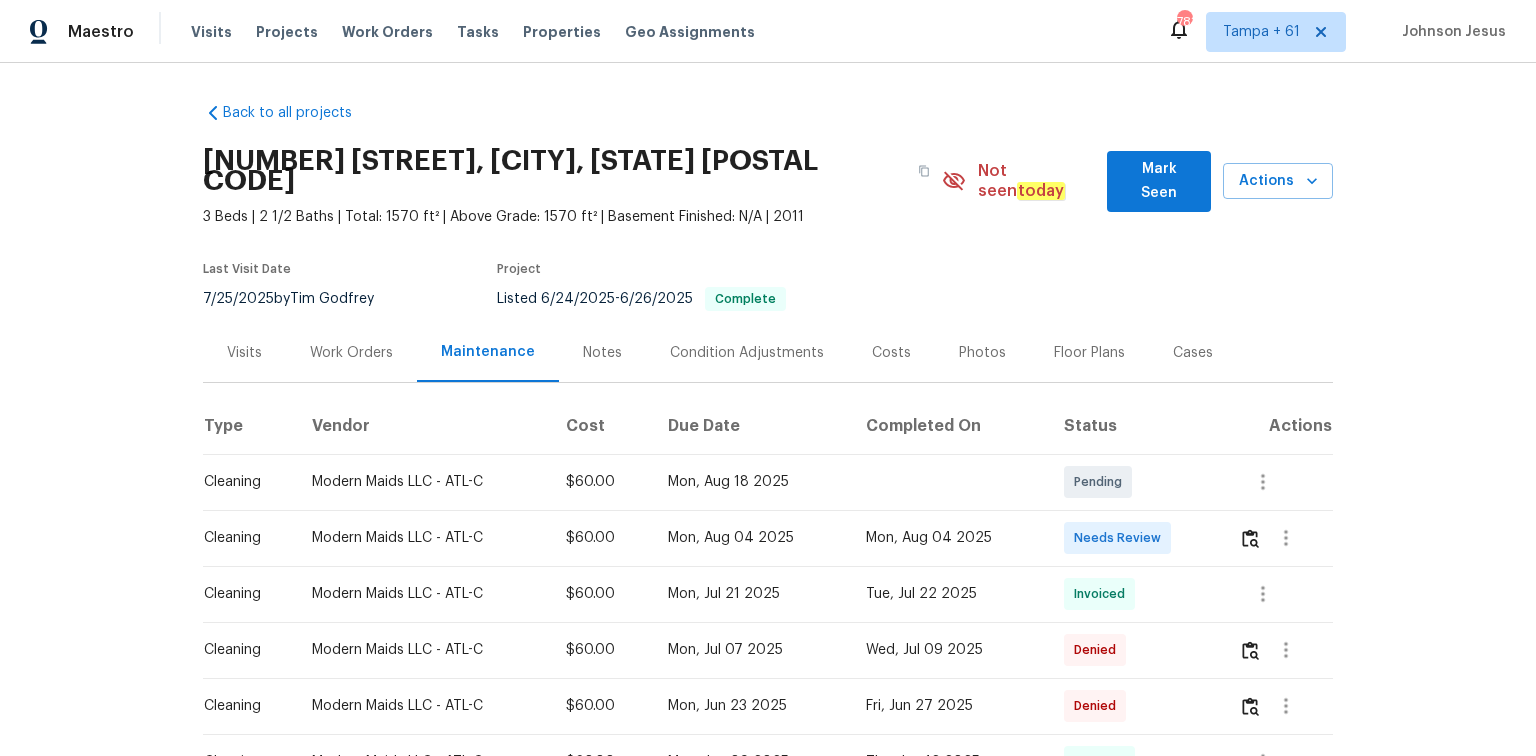 scroll, scrollTop: 0, scrollLeft: 0, axis: both 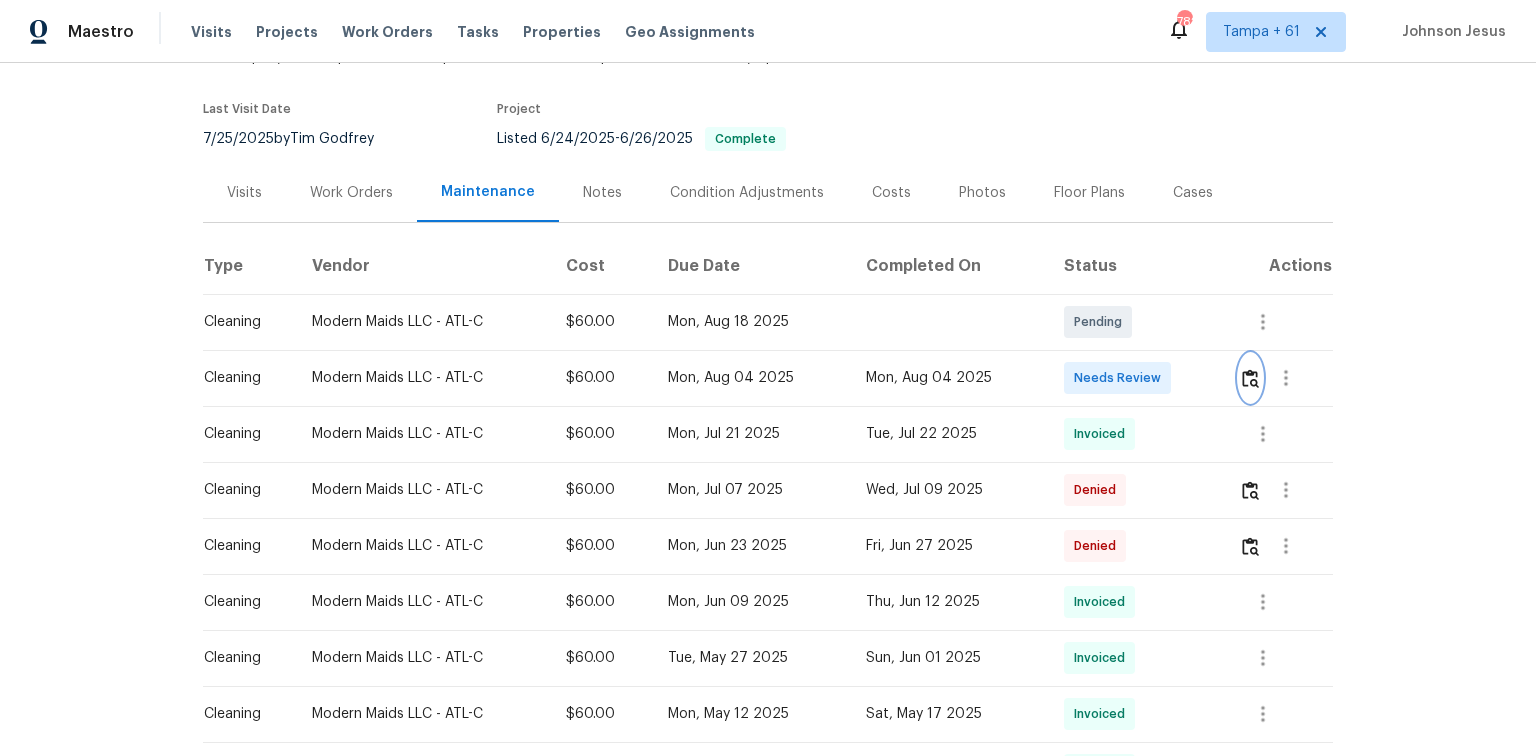 click at bounding box center [1250, 378] 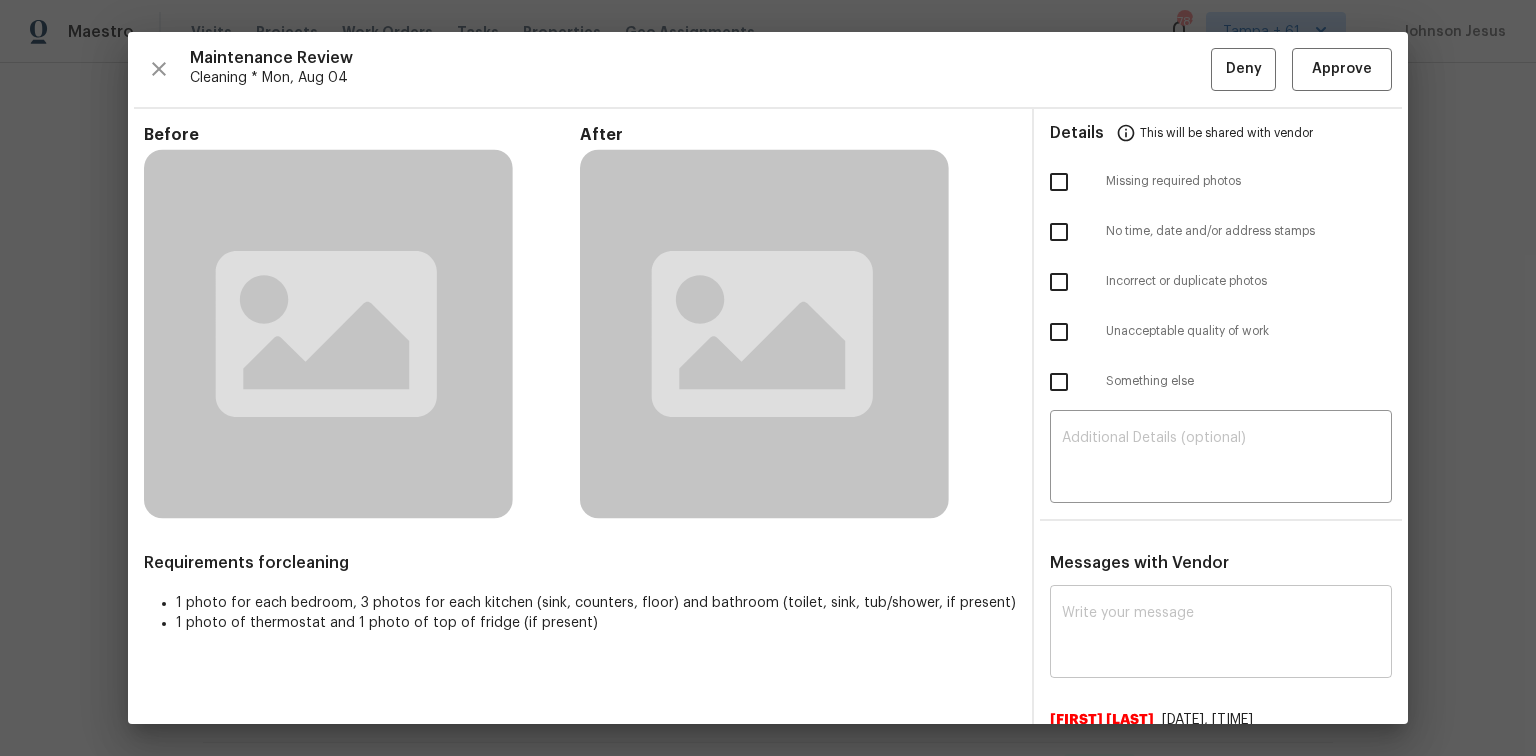 click at bounding box center (1221, 634) 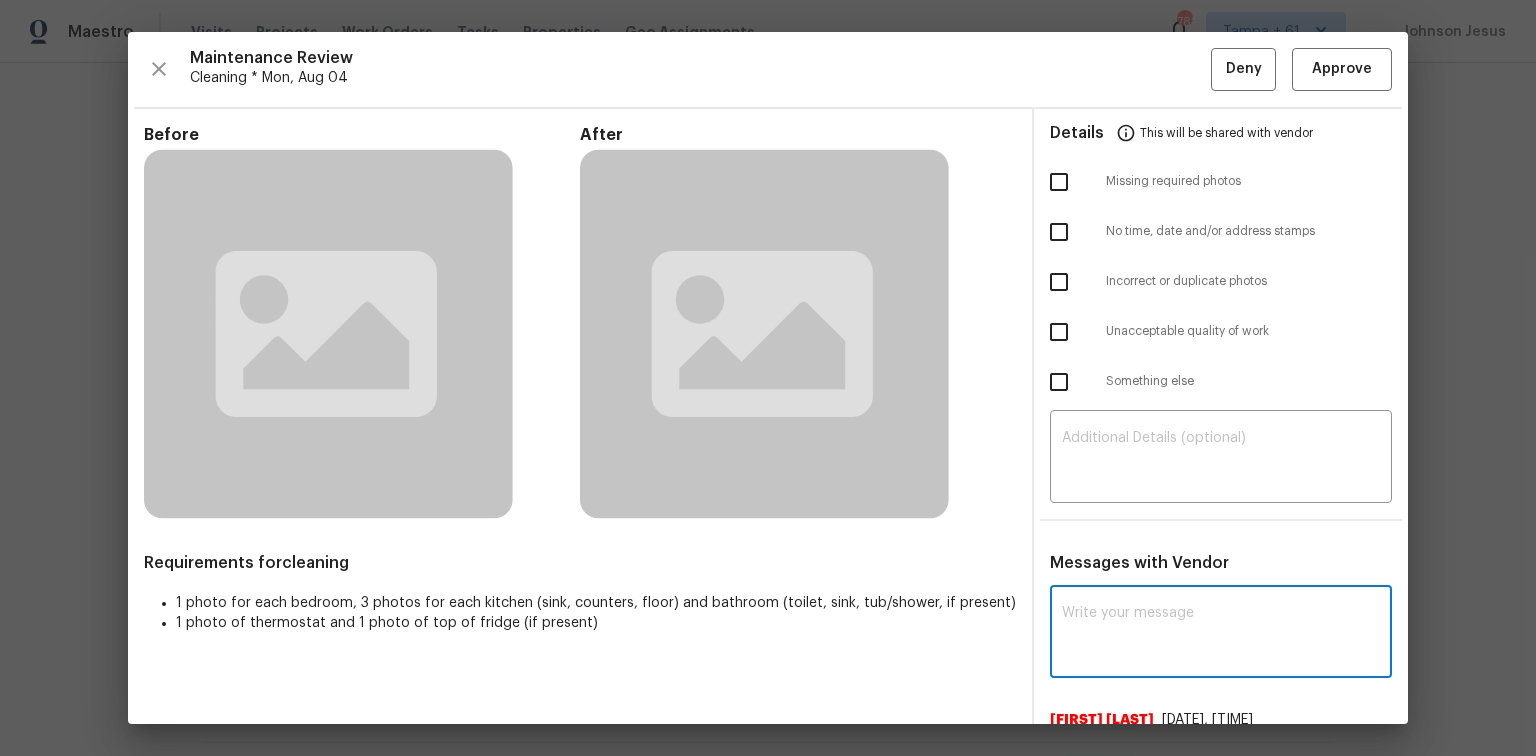 paste on "Maintenance Audit Team: Hello! Unfortunately, this cleaning visit completed on [DATE] has been denied because 1 bathroom sink has dead bugs and needs to be clean .Per the updated Standards of Work, return visits to correct quality issues from a previously denied visit are not permitted. The work must meet quality standards and be fully completed during the initial visit in order to be approved. Please ensure that all standards are met at the next scheduled visit. If you or your team need a refresher on the quality standards and requirements, please refer to the updated Standards of Work that have been distributed via email. Thank you!" 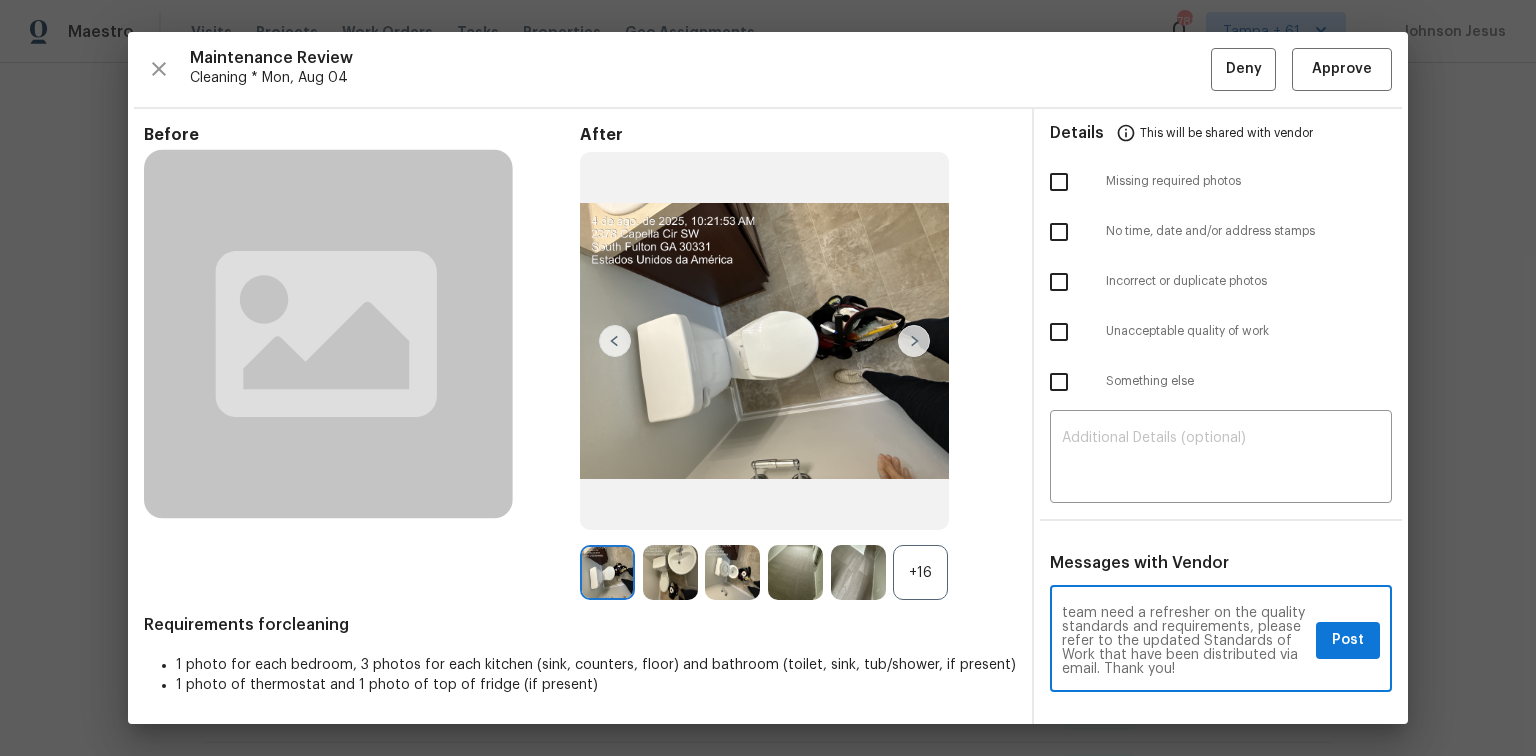 scroll, scrollTop: 0, scrollLeft: 0, axis: both 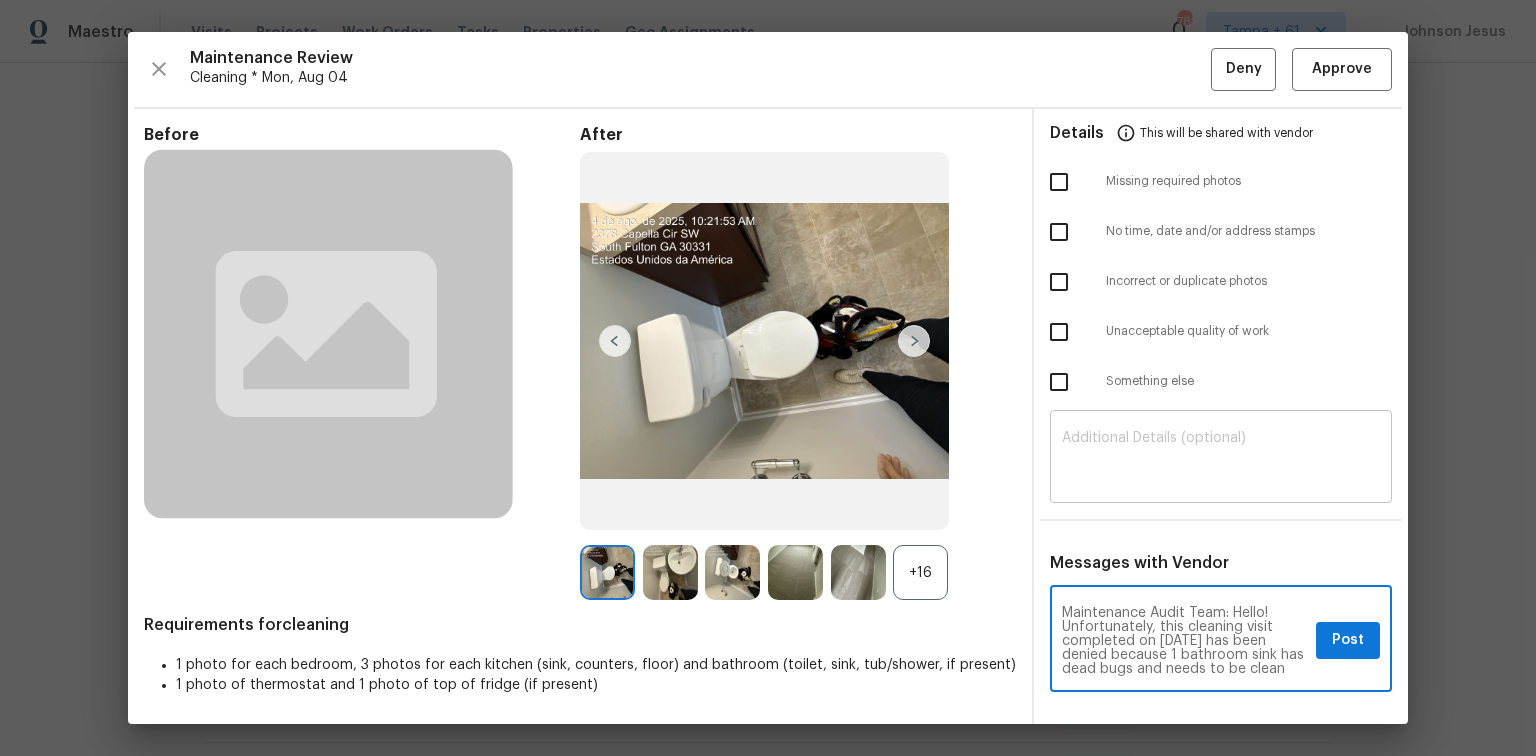 type on "Maintenance Audit Team: Hello! Unfortunately, this cleaning visit completed on [DATE] has been denied because 1 bathroom sink has dead bugs and needs to be clean .Per the updated Standards of Work, return visits to correct quality issues from a previously denied visit are not permitted. The work must meet quality standards and be fully completed during the initial visit in order to be approved. Please ensure that all standards are met at the next scheduled visit. If you or your team need a refresher on the quality standards and requirements, please refer to the updated Standards of Work that have been distributed via email. Thank you!" 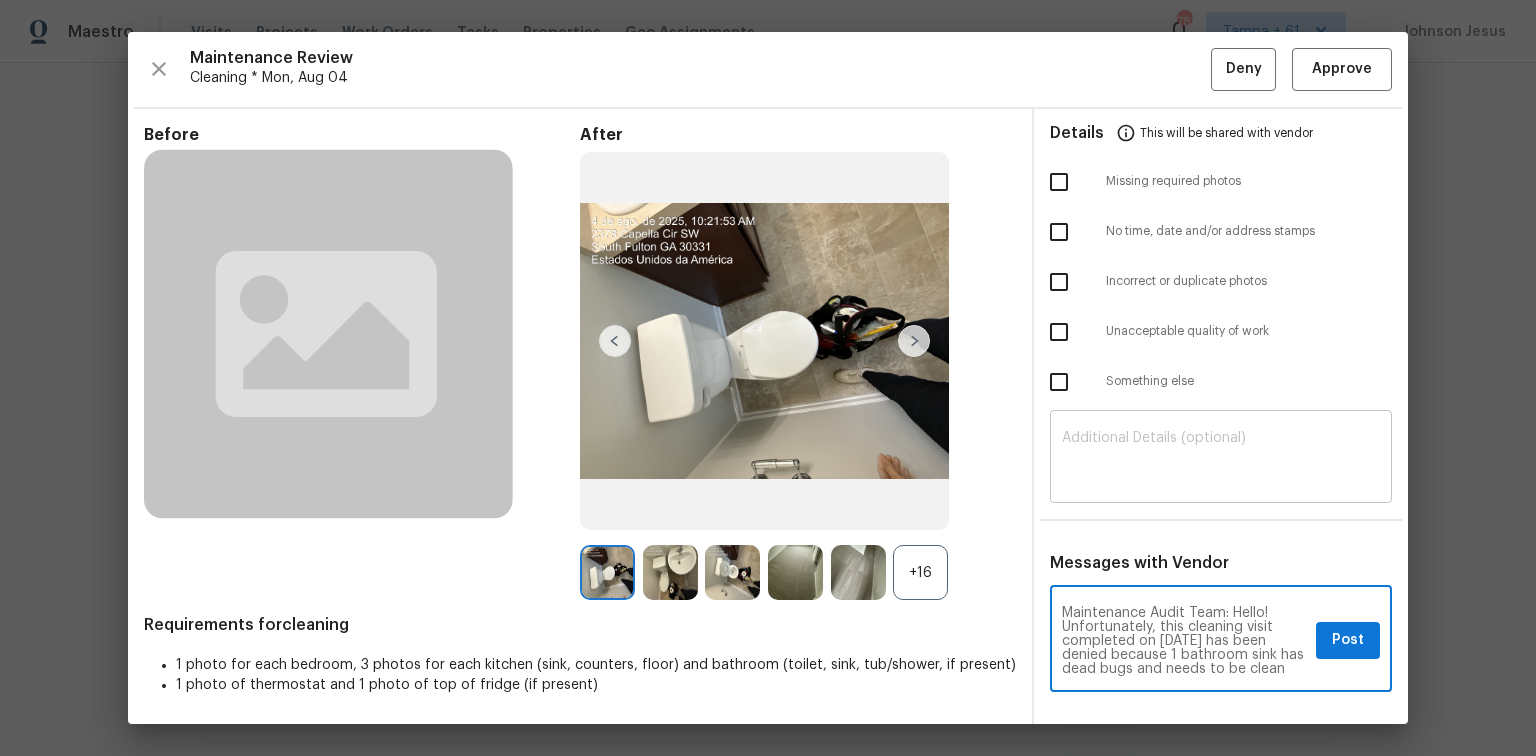 click on "​" at bounding box center (1221, 459) 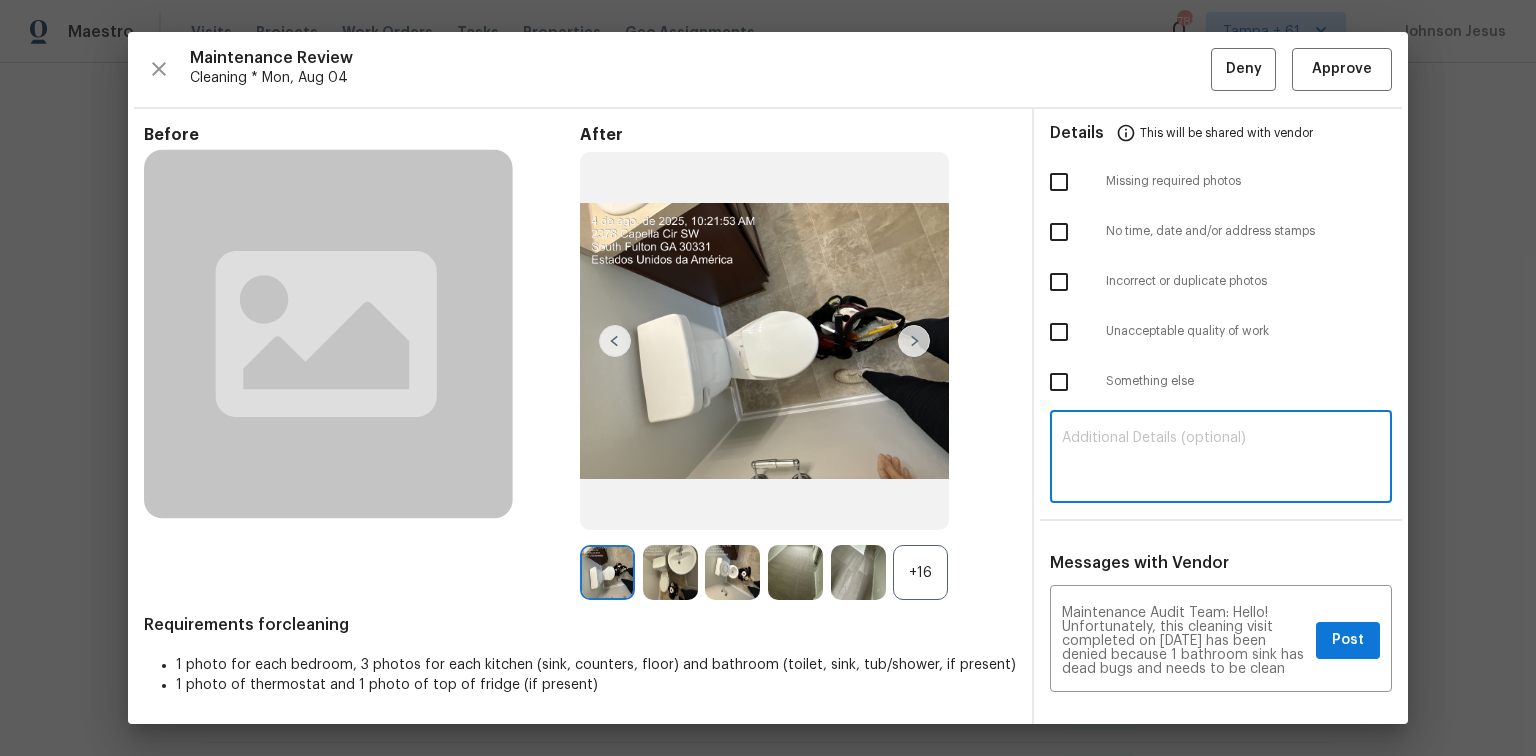 paste on "Maintenance Audit Team: Hello! Unfortunately, this cleaning visit completed on [DATE] has been denied because 1 bathroom sink has dead bugs and needs to be clean .Per the updated Standards of Work, return visits to correct quality issues from a previously denied visit are not permitted. The work must meet quality standards and be fully completed during the initial visit in order to be approved. Please ensure that all standards are met at the next scheduled visit. If you or your team need a refresher on the quality standards and requirements, please refer to the updated Standards of Work that have been distributed via email. Thank you!" 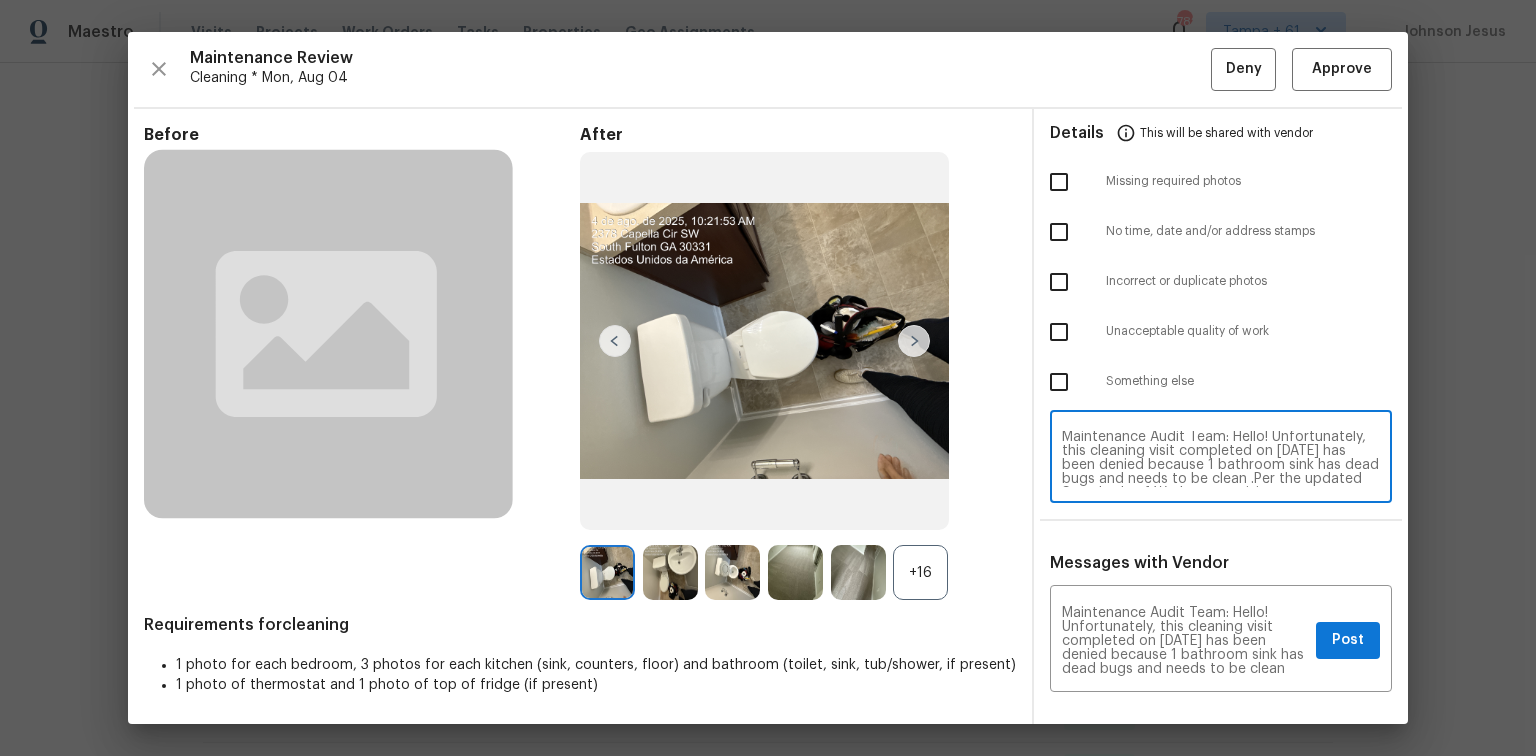 scroll, scrollTop: 0, scrollLeft: 0, axis: both 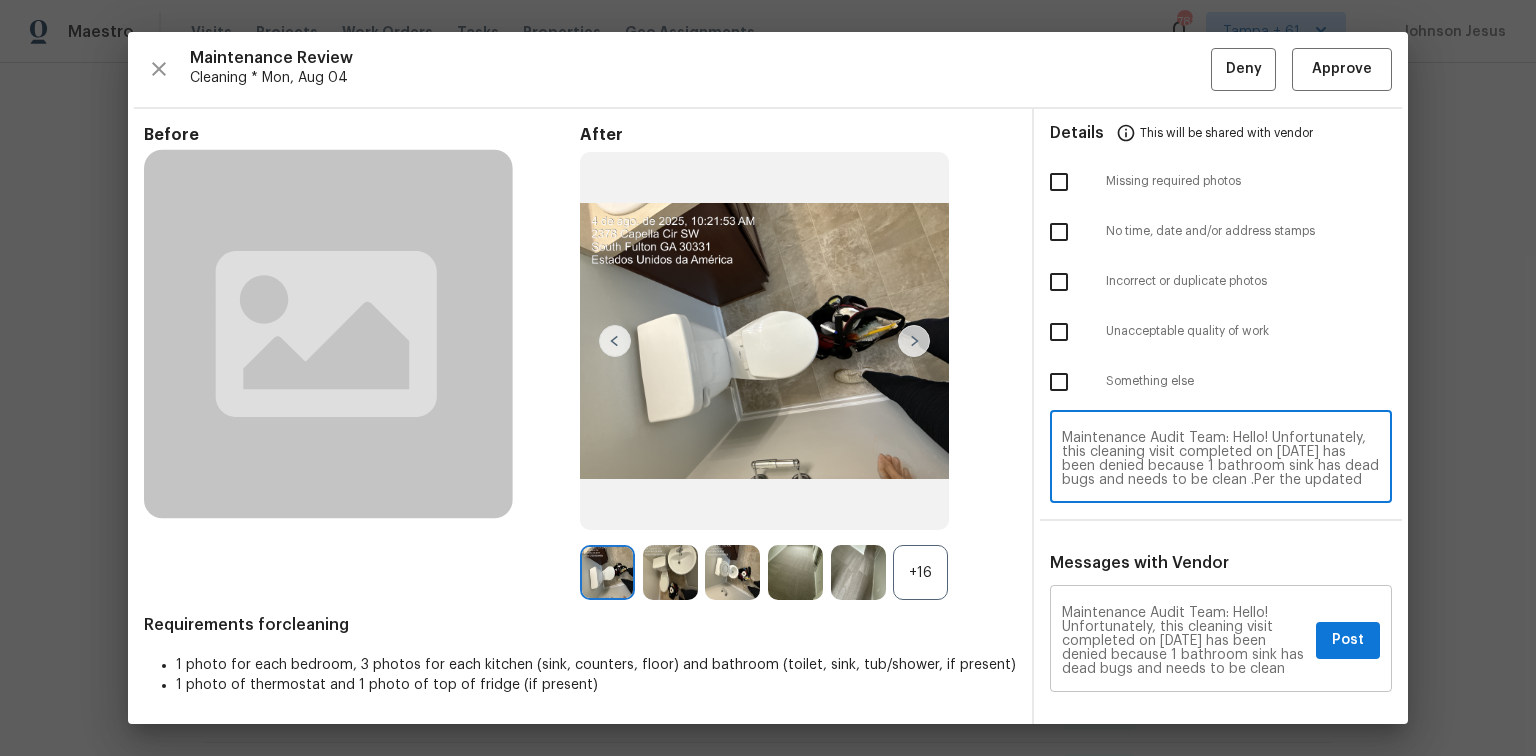 type on "Maintenance Audit Team: Hello! Unfortunately, this cleaning visit completed on [DATE] has been denied because 1 bathroom sink has dead bugs and needs to be clean .Per the updated Standards of Work, return visits to correct quality issues from a previously denied visit are not permitted. The work must meet quality standards and be fully completed during the initial visit in order to be approved. Please ensure that all standards are met at the next scheduled visit. If you or your team need a refresher on the quality standards and requirements, please refer to the updated Standards of Work that have been distributed via email. Thank you!" 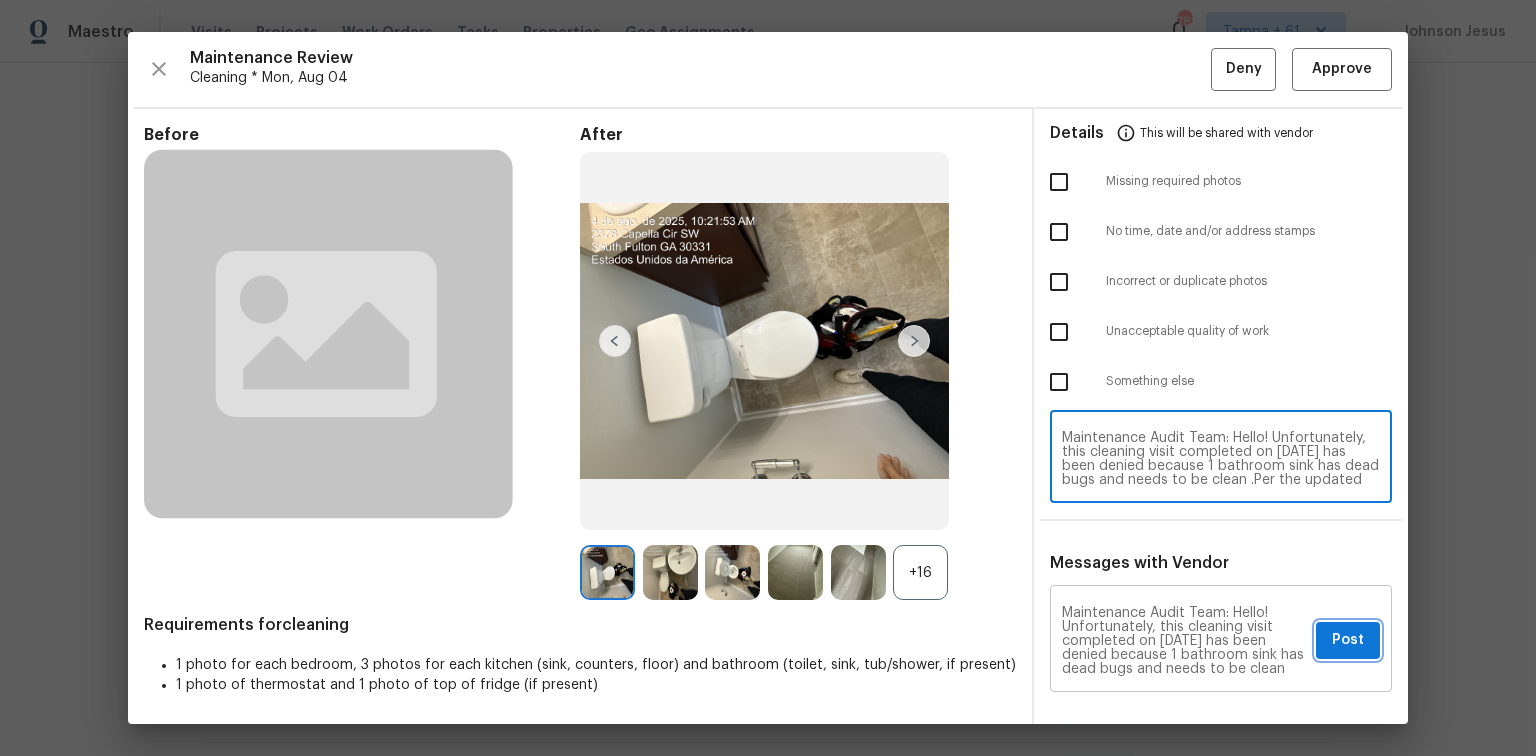 click on "Post" at bounding box center (1348, 640) 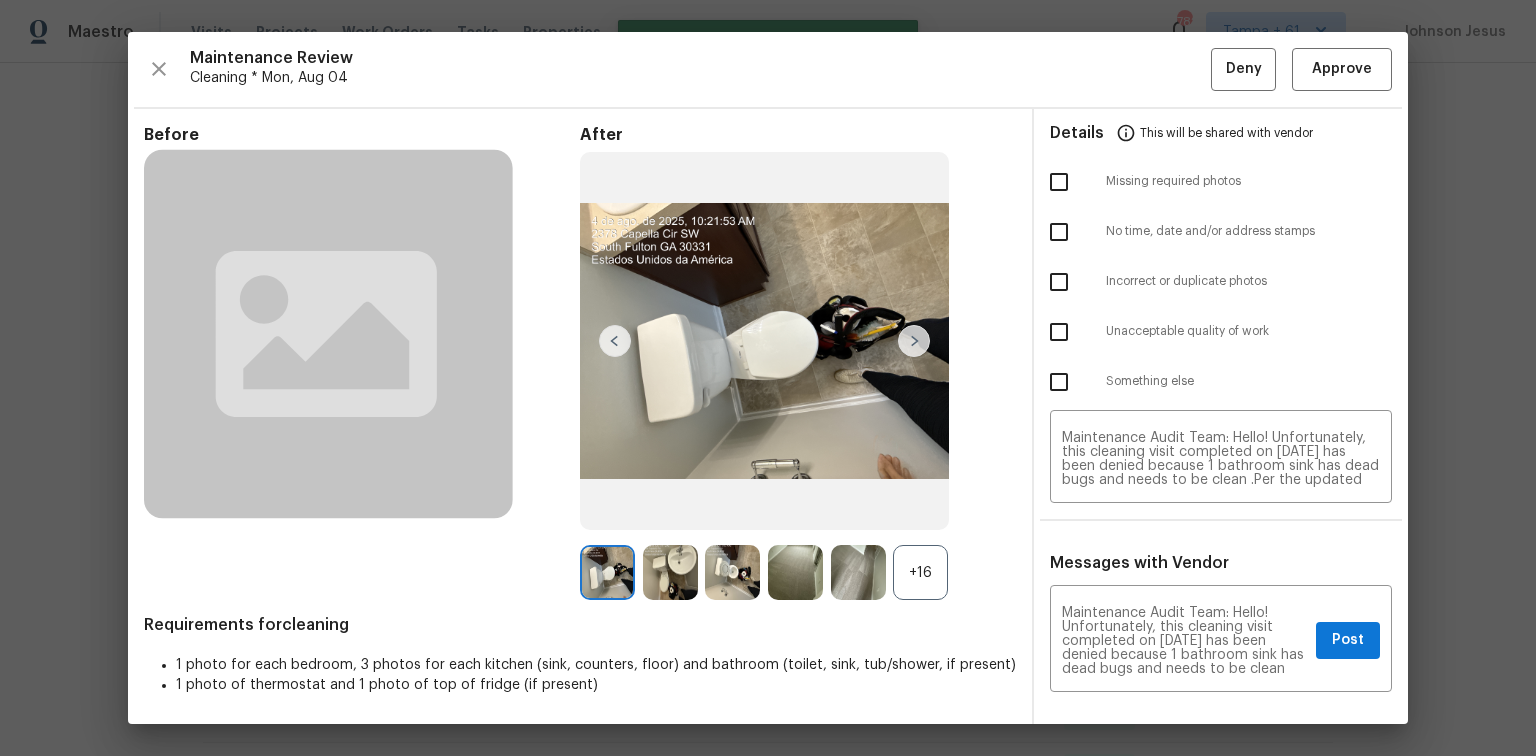 type 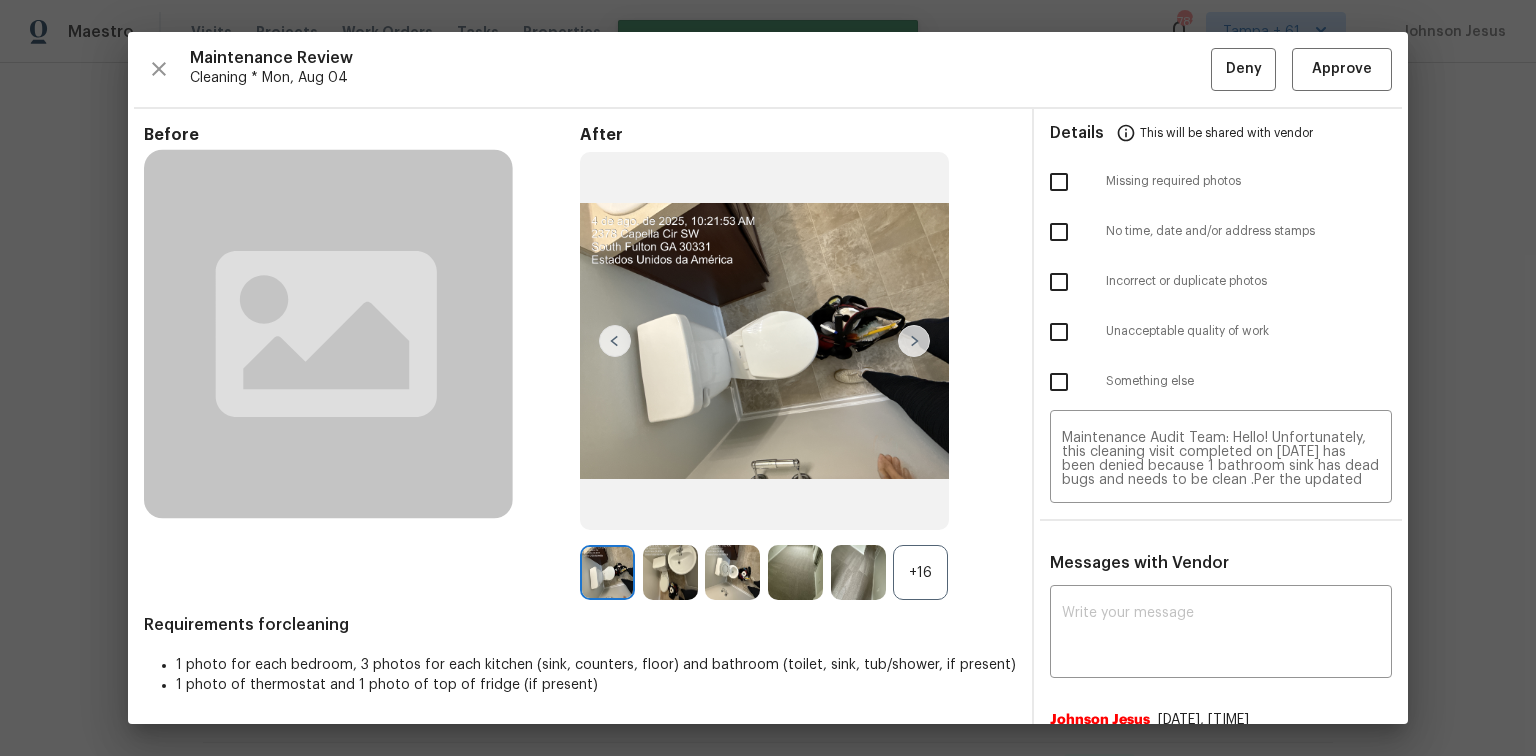 click at bounding box center [1059, 332] 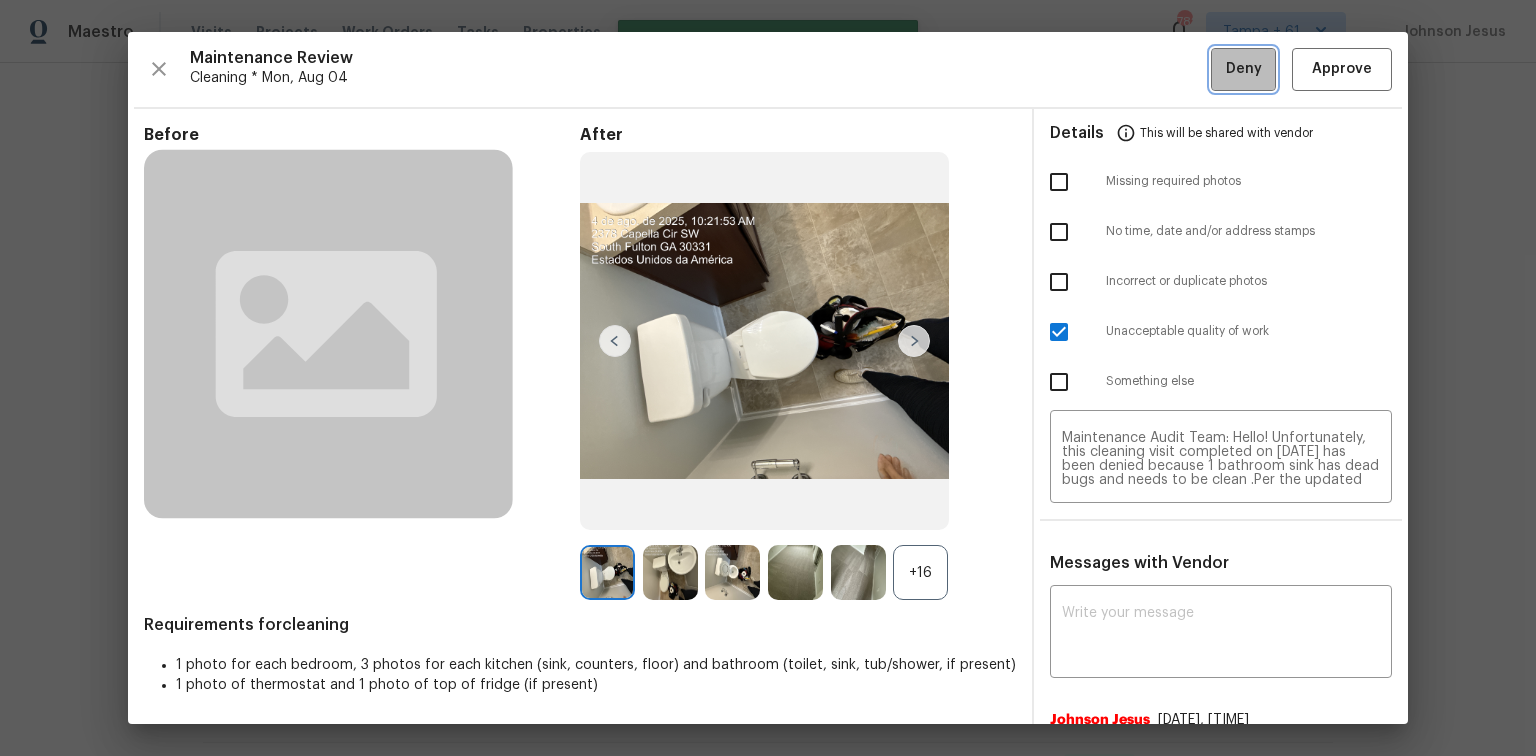click on "Deny" at bounding box center [1243, 69] 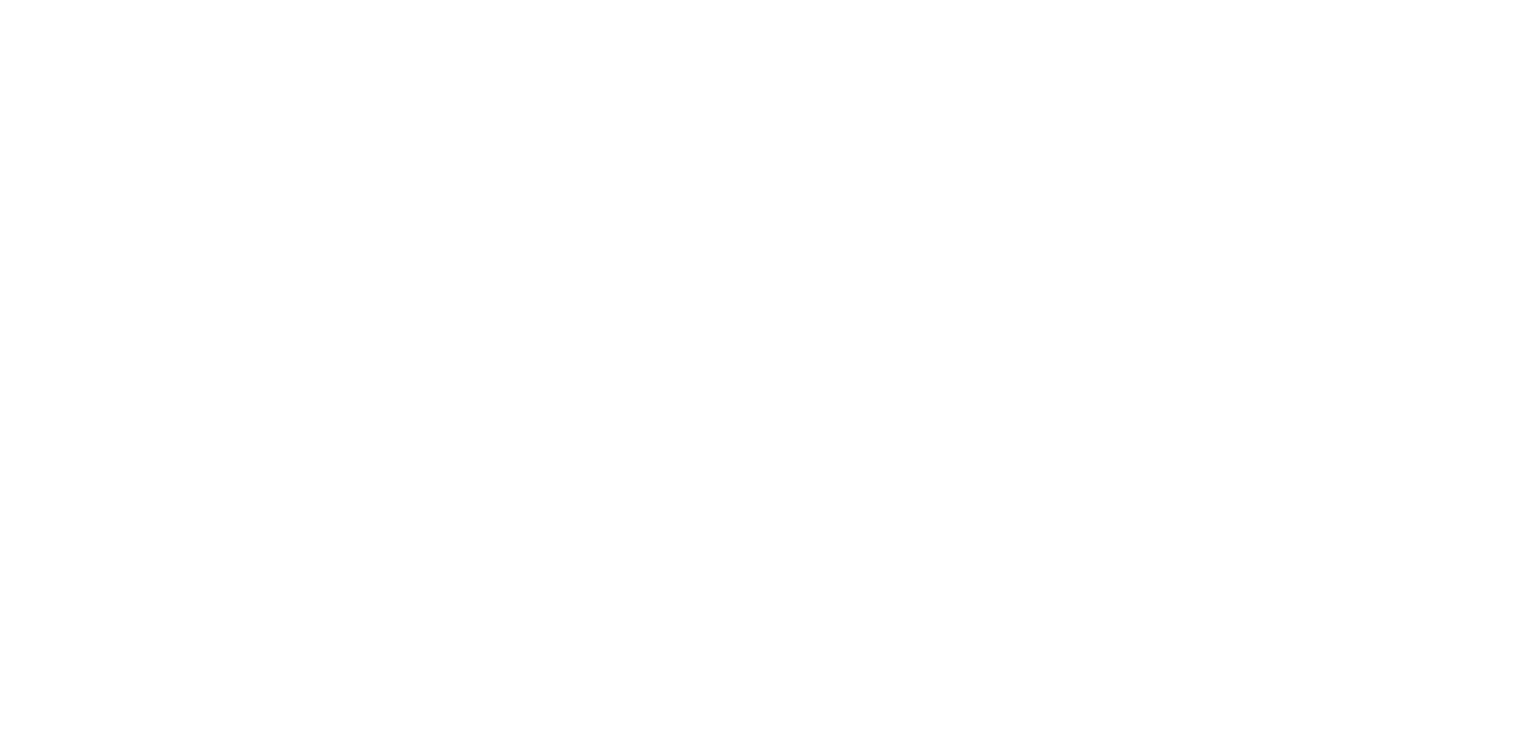 scroll, scrollTop: 0, scrollLeft: 0, axis: both 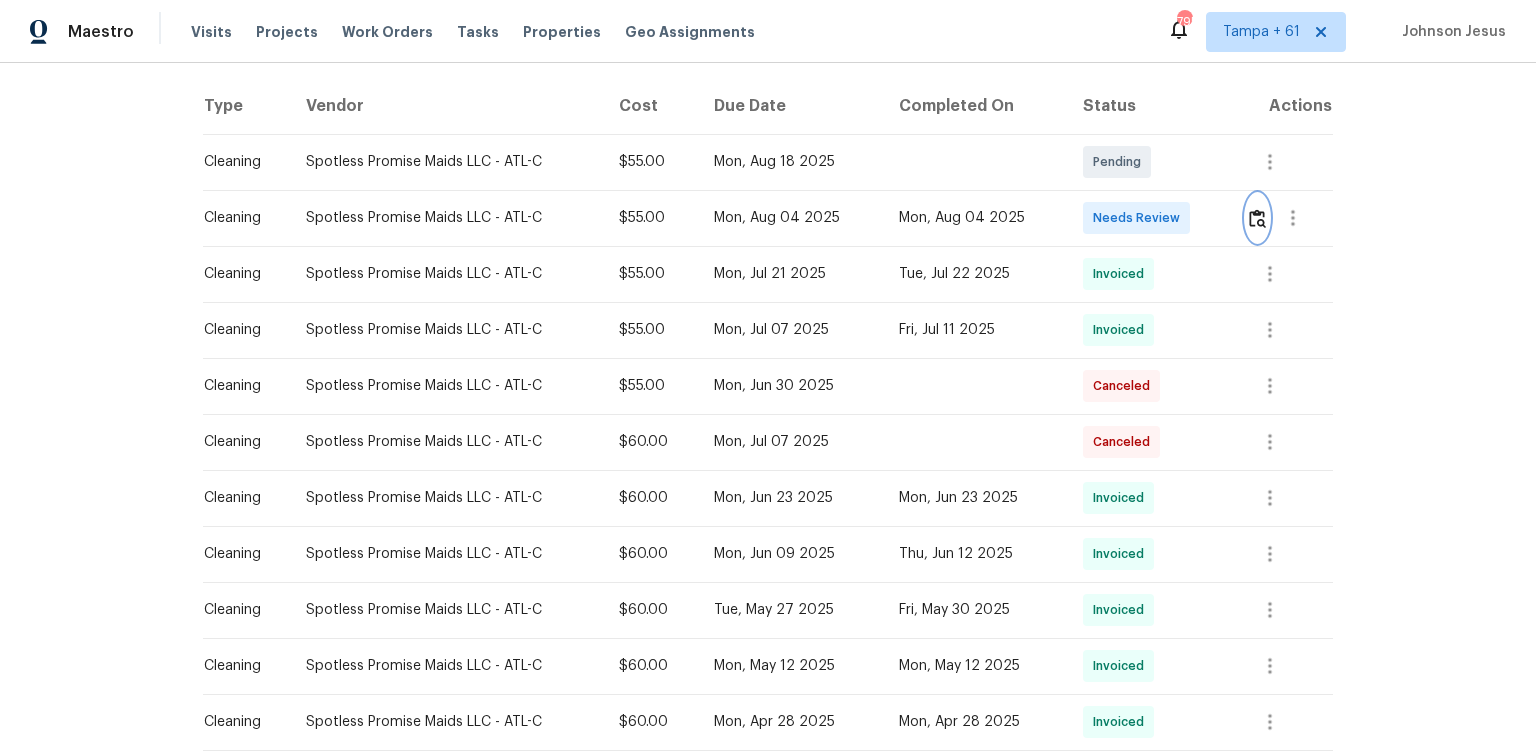 click at bounding box center [1257, 218] 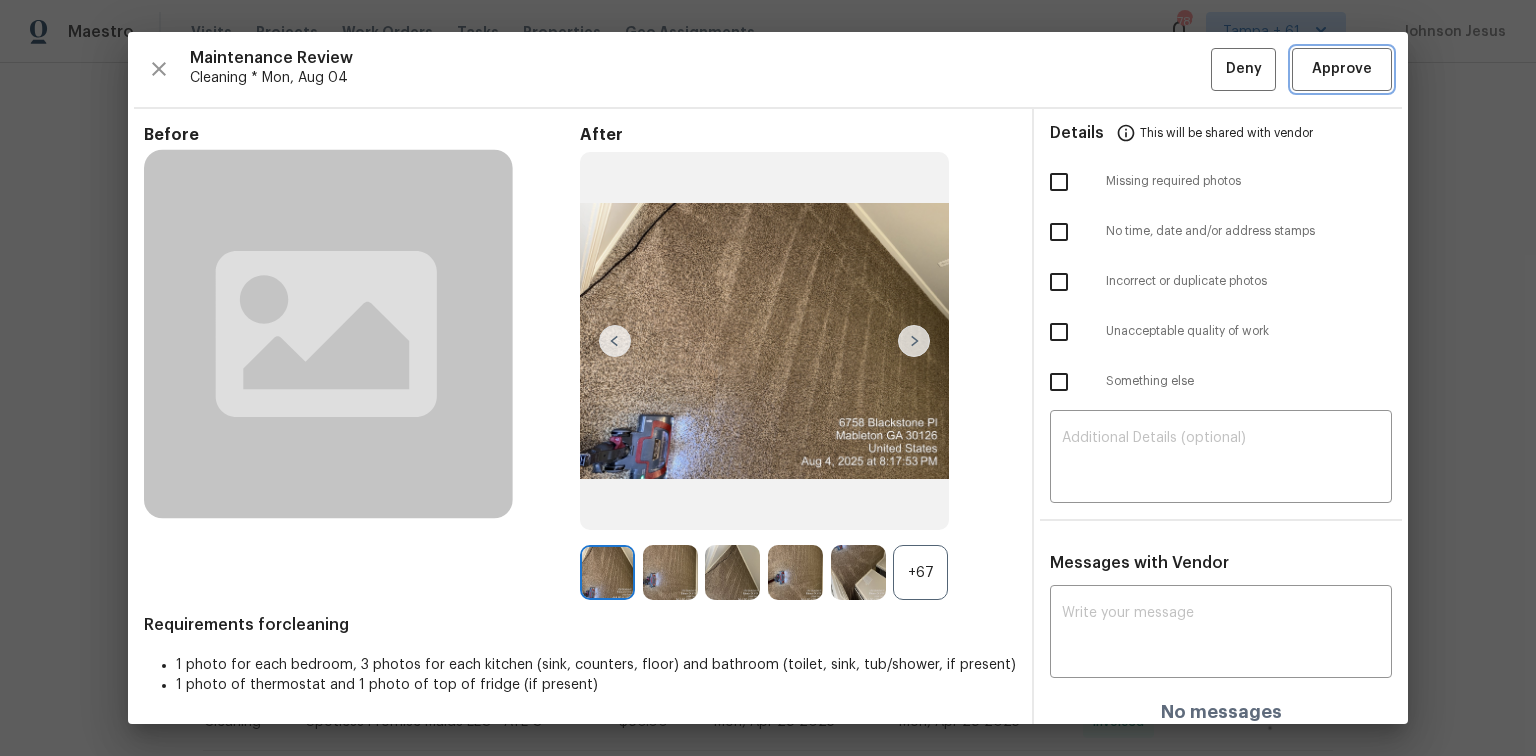click on "Approve" at bounding box center [1342, 69] 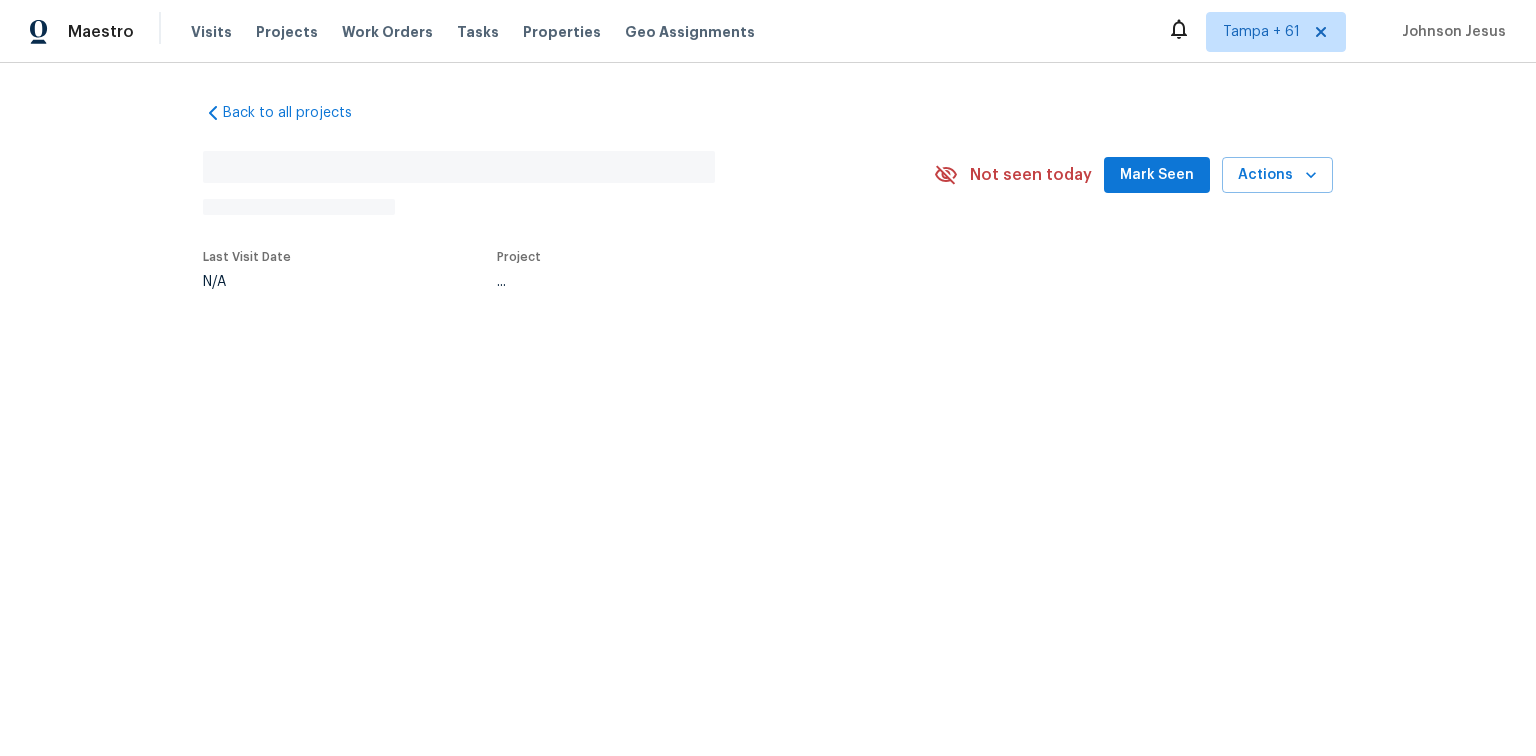 scroll, scrollTop: 0, scrollLeft: 0, axis: both 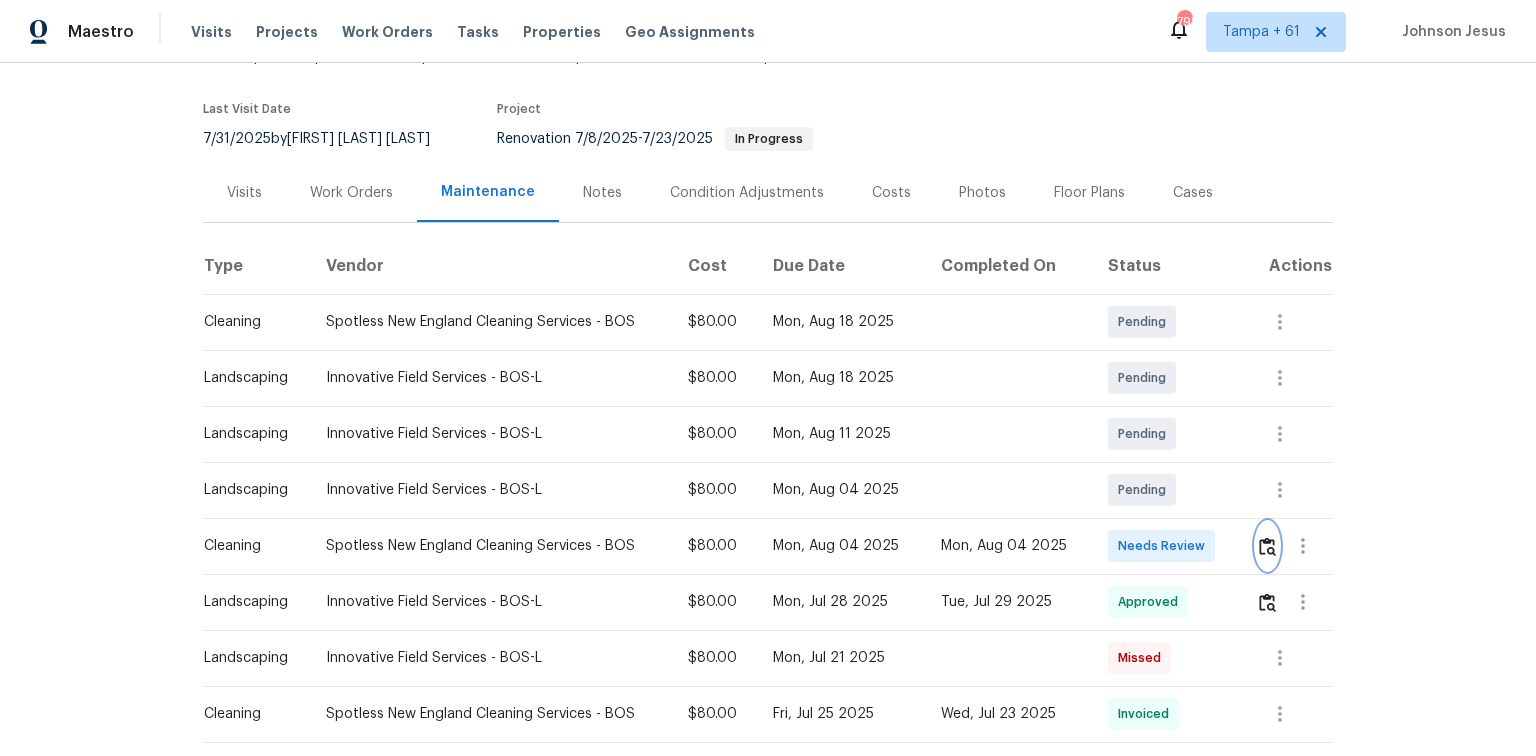 click at bounding box center (1267, 546) 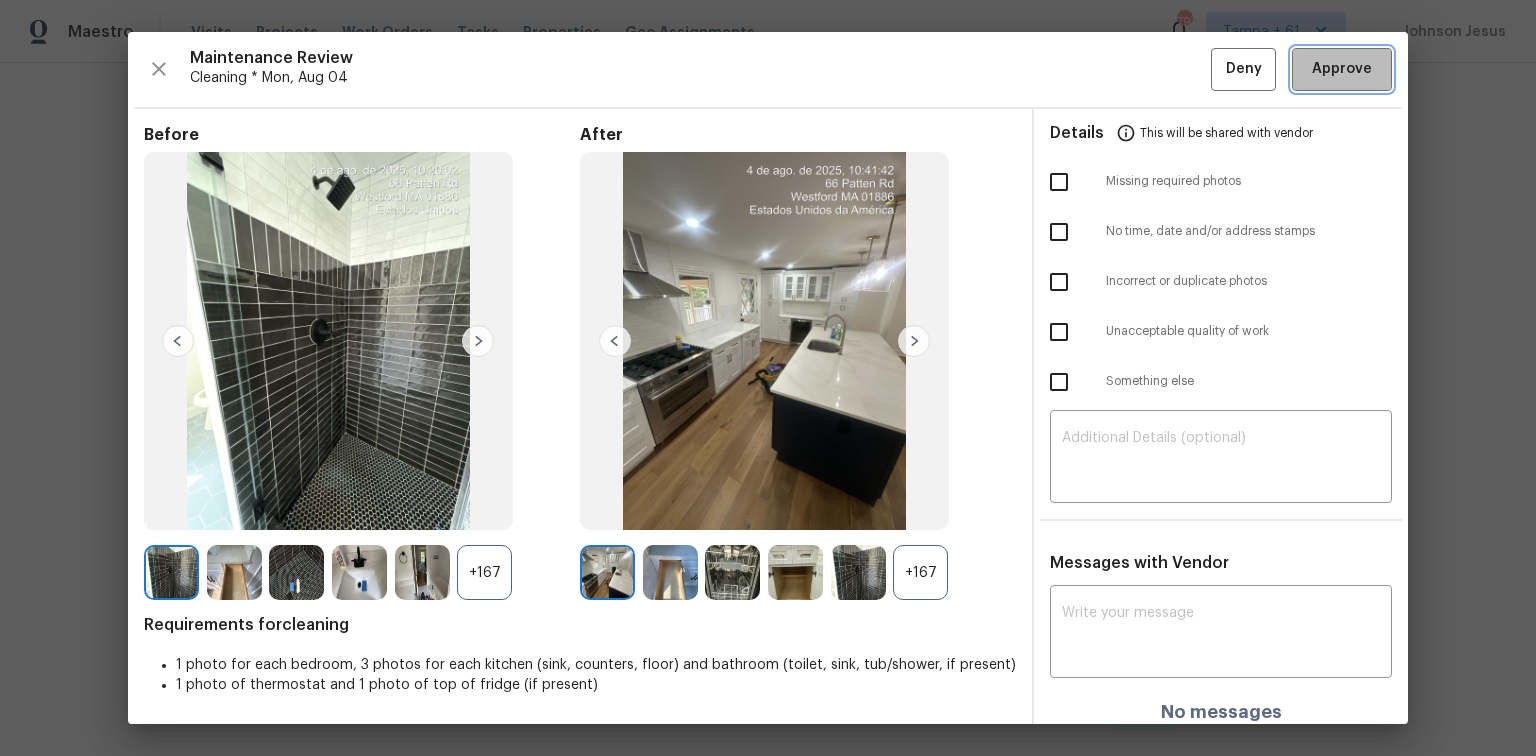 click on "Approve" at bounding box center [1342, 69] 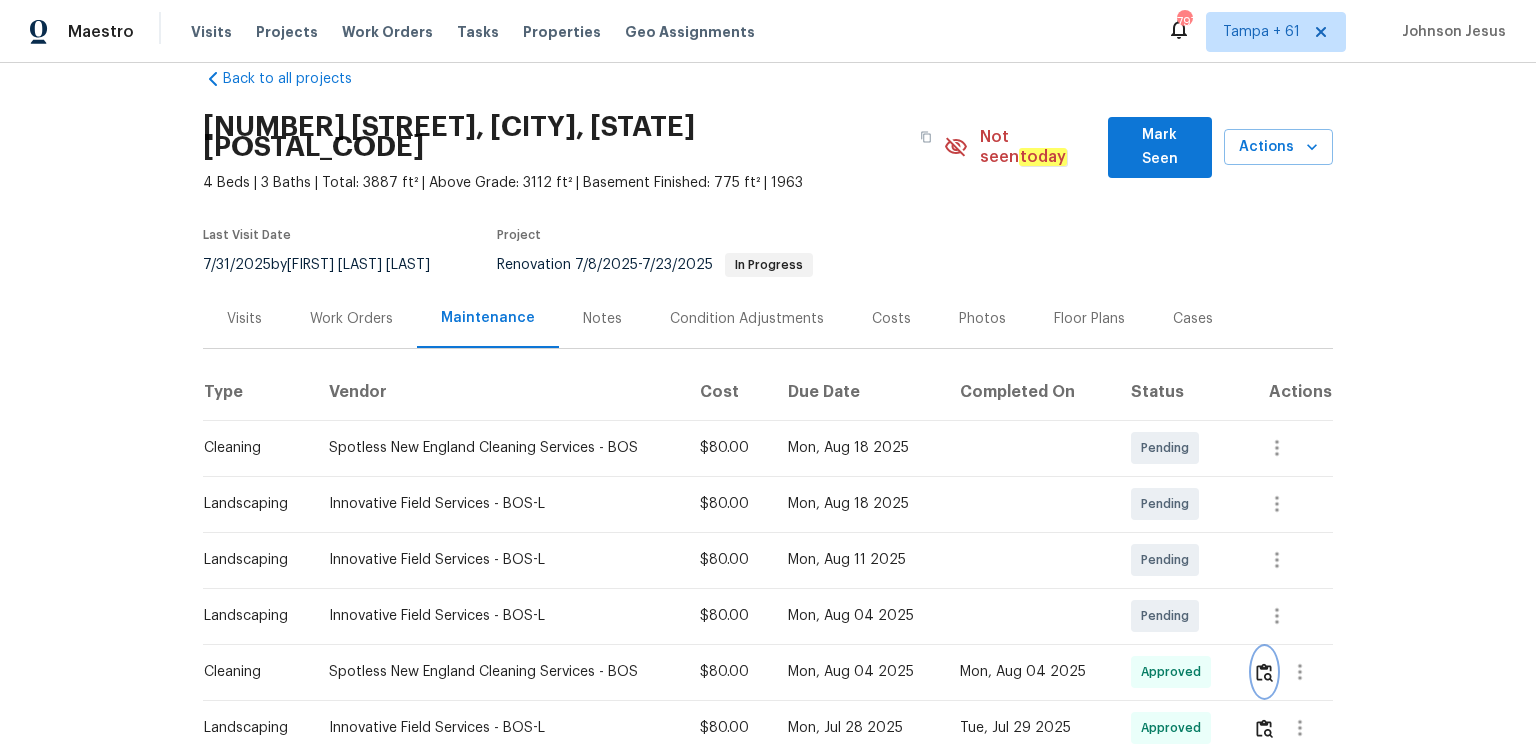 scroll, scrollTop: 0, scrollLeft: 0, axis: both 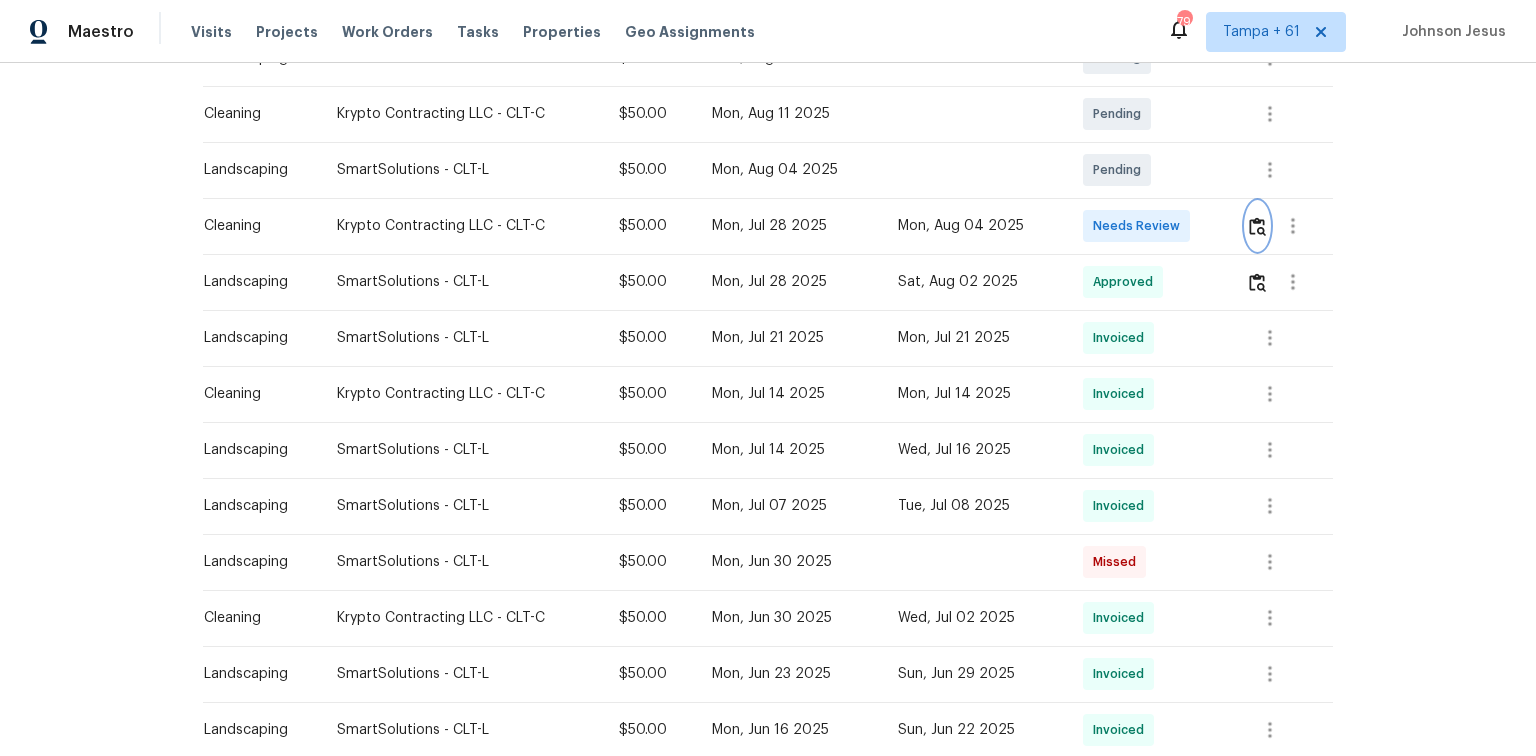 click at bounding box center (1257, 226) 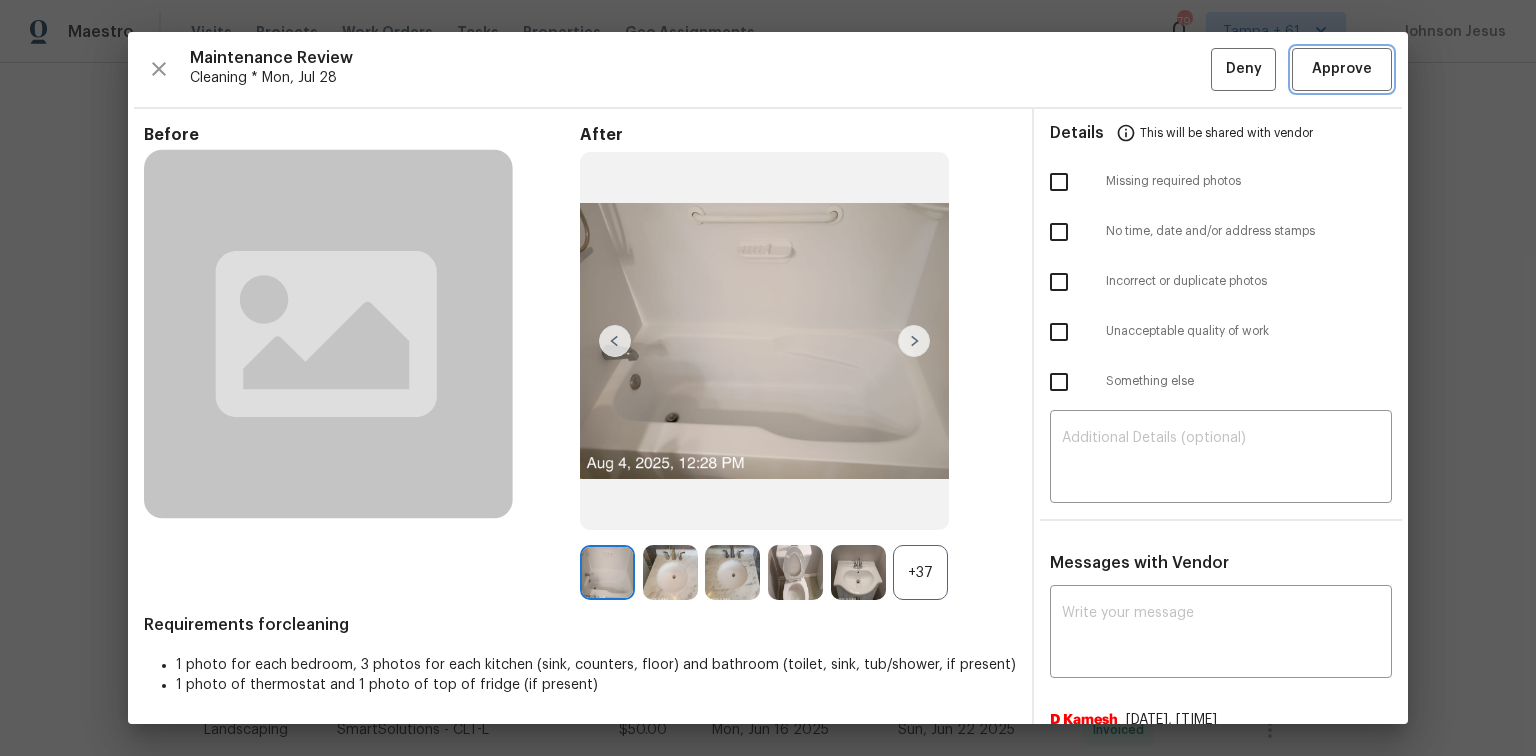 drag, startPoint x: 1324, startPoint y: 73, endPoint x: 1320, endPoint y: 83, distance: 10.770329 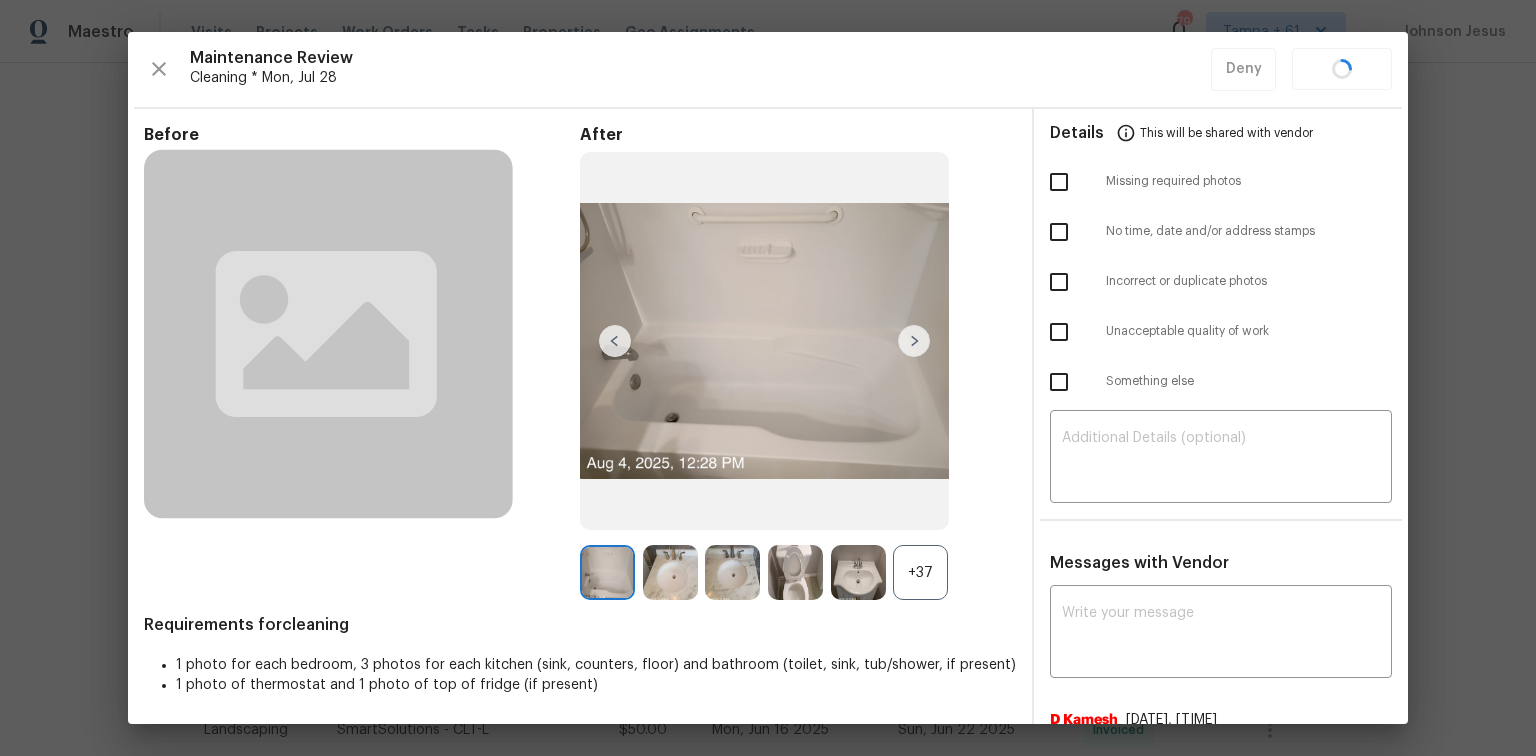scroll, scrollTop: 56, scrollLeft: 0, axis: vertical 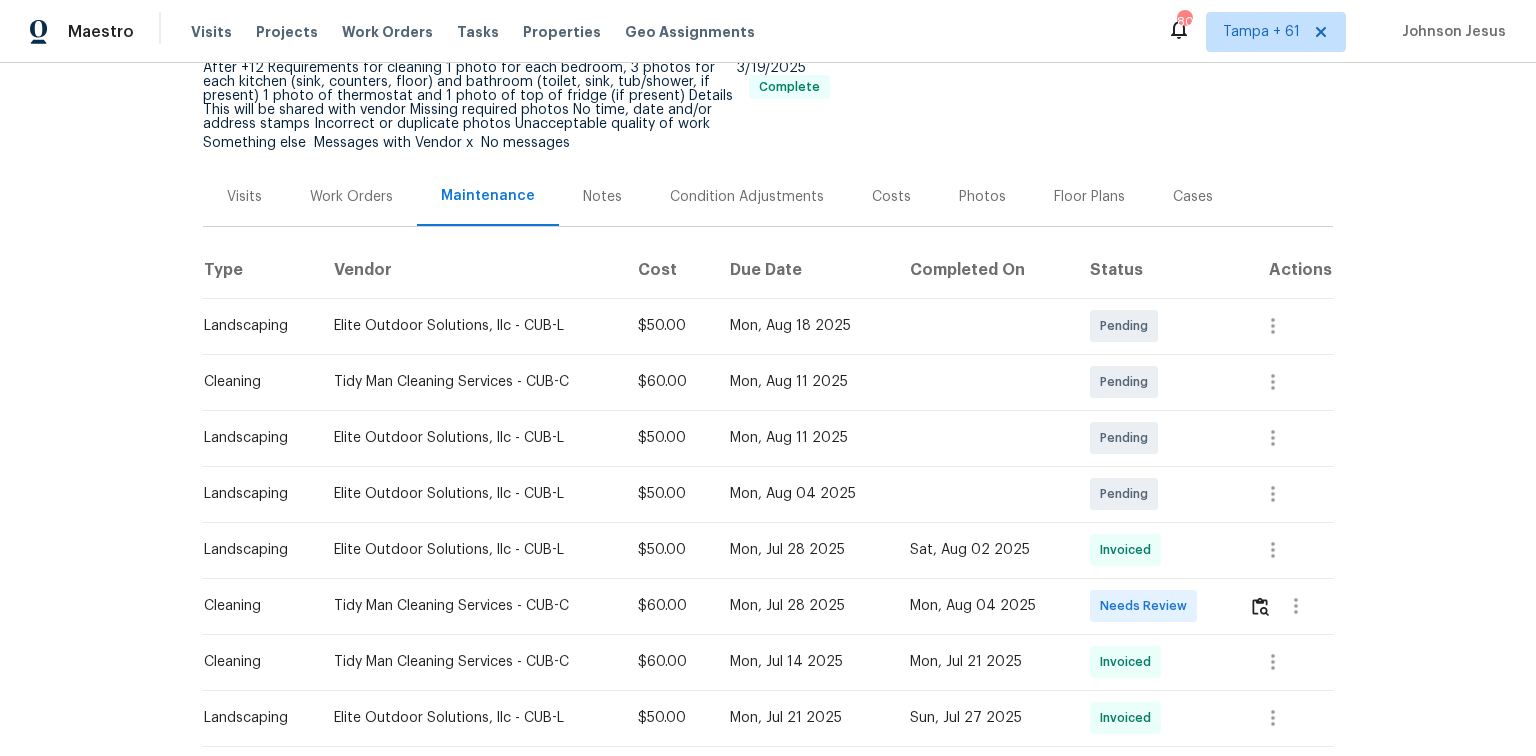 click at bounding box center (1283, 606) 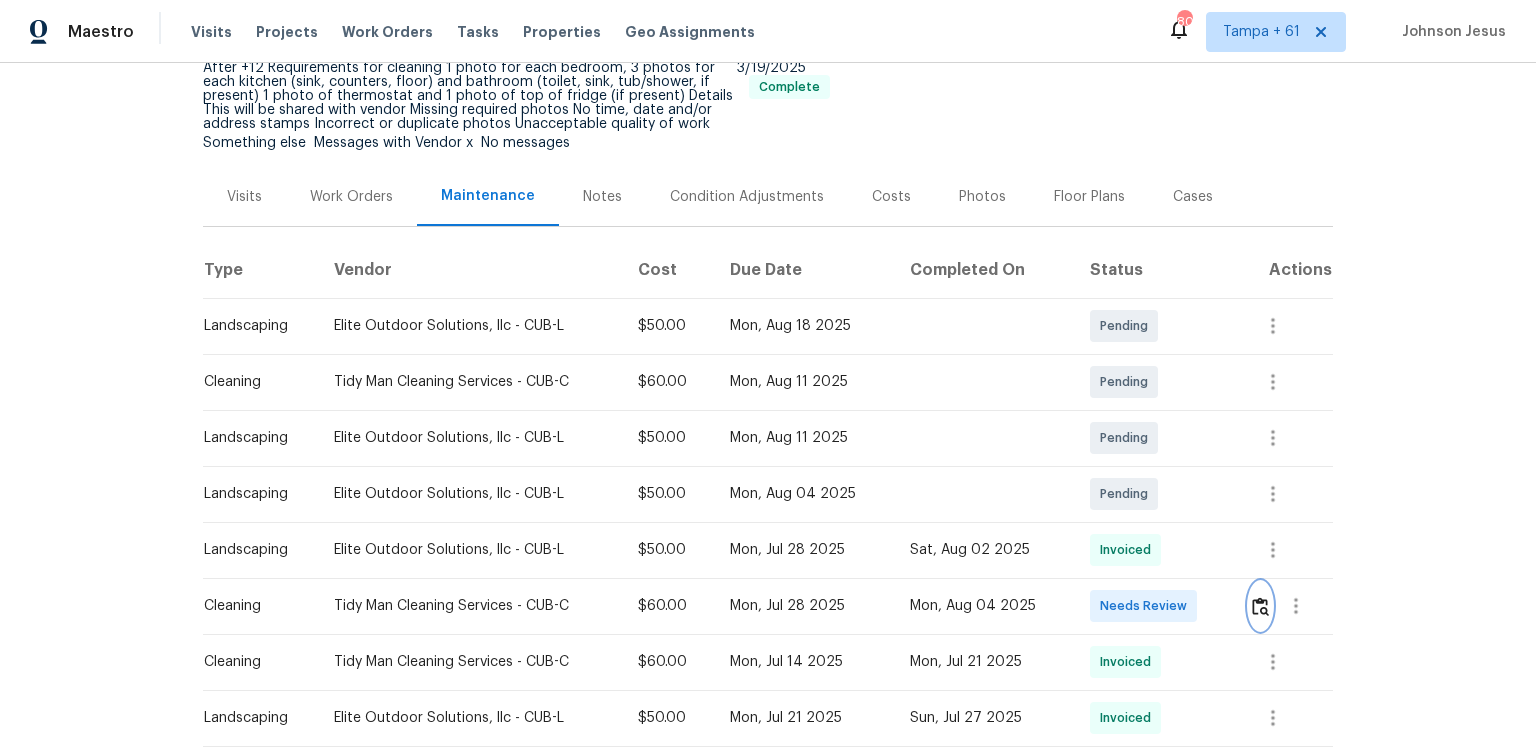 click at bounding box center [1260, 606] 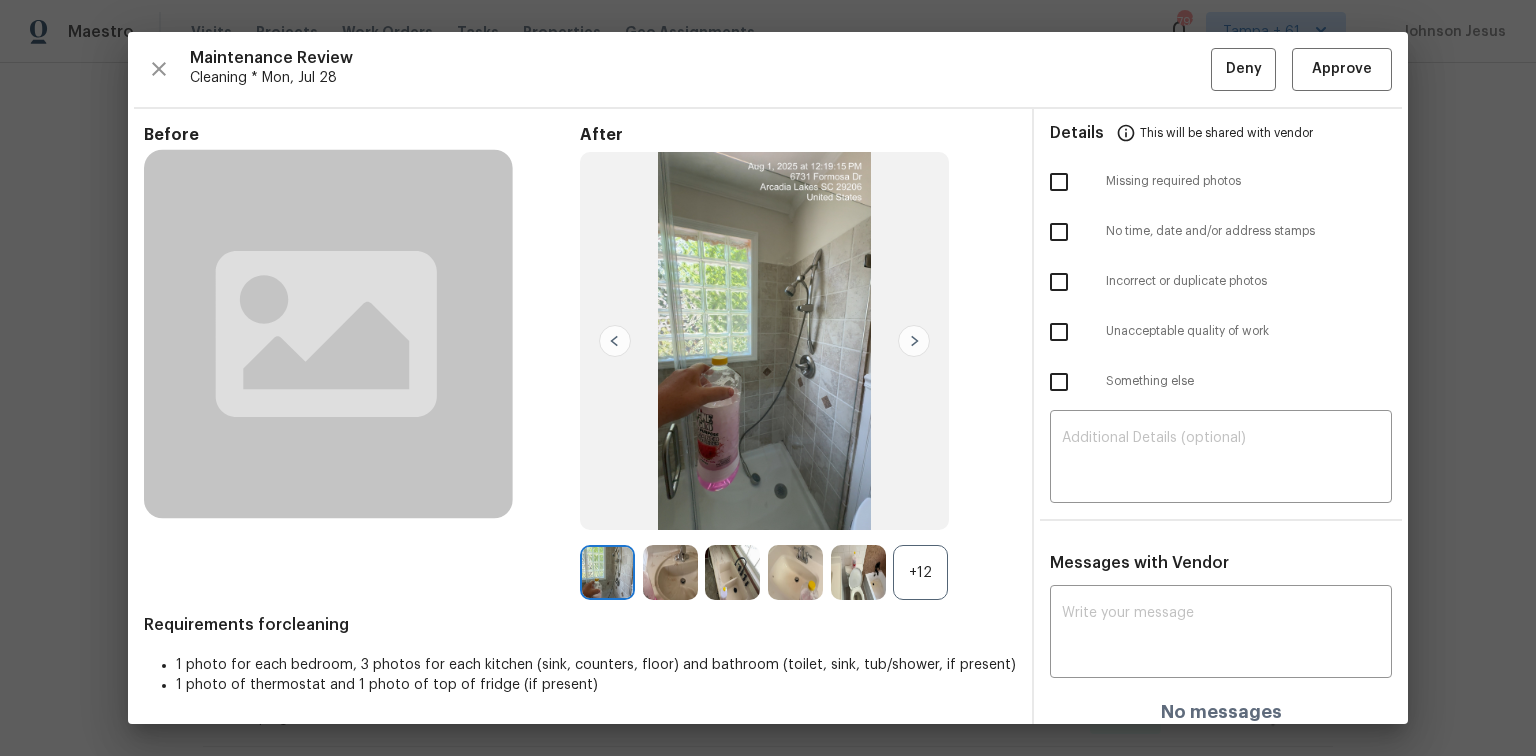 click at bounding box center (914, 341) 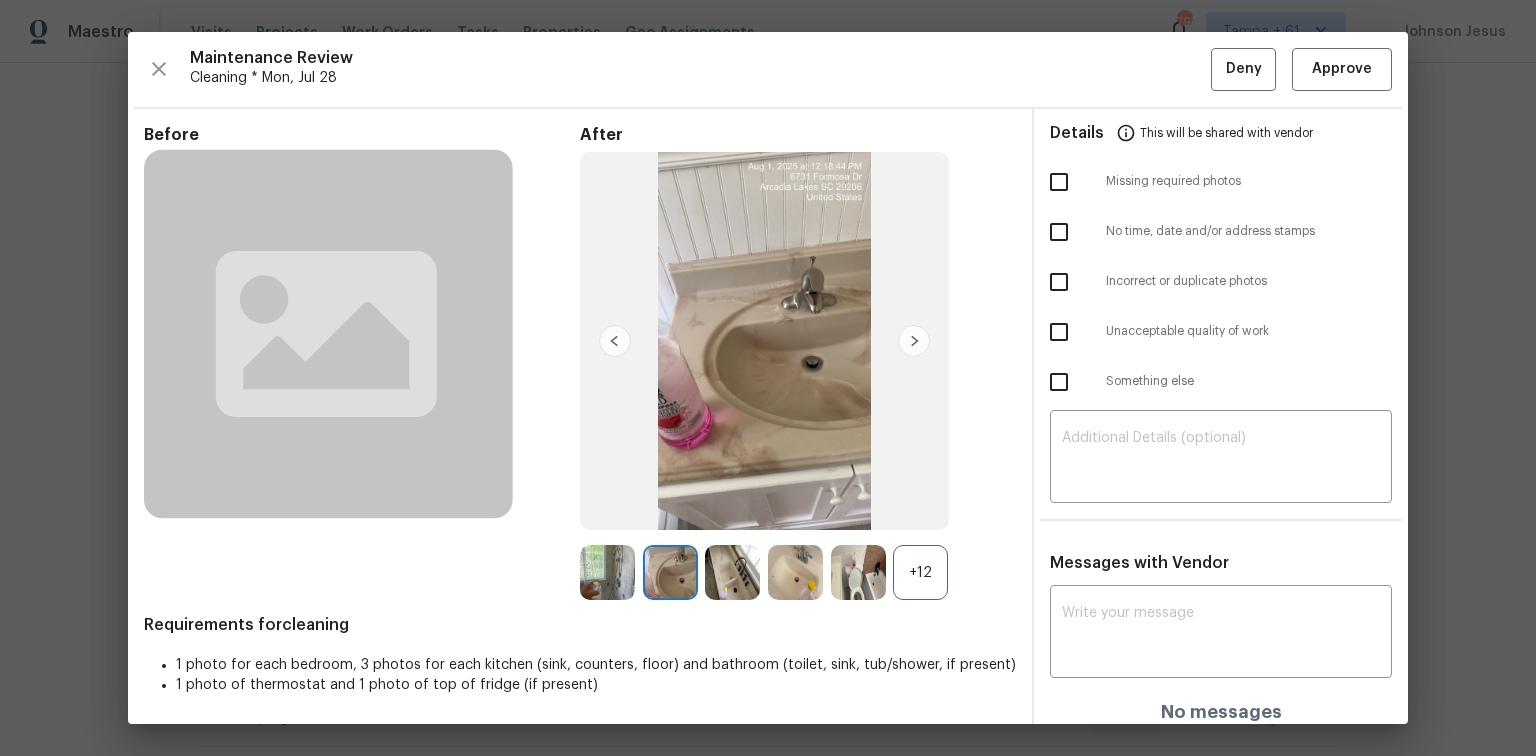 click at bounding box center (914, 341) 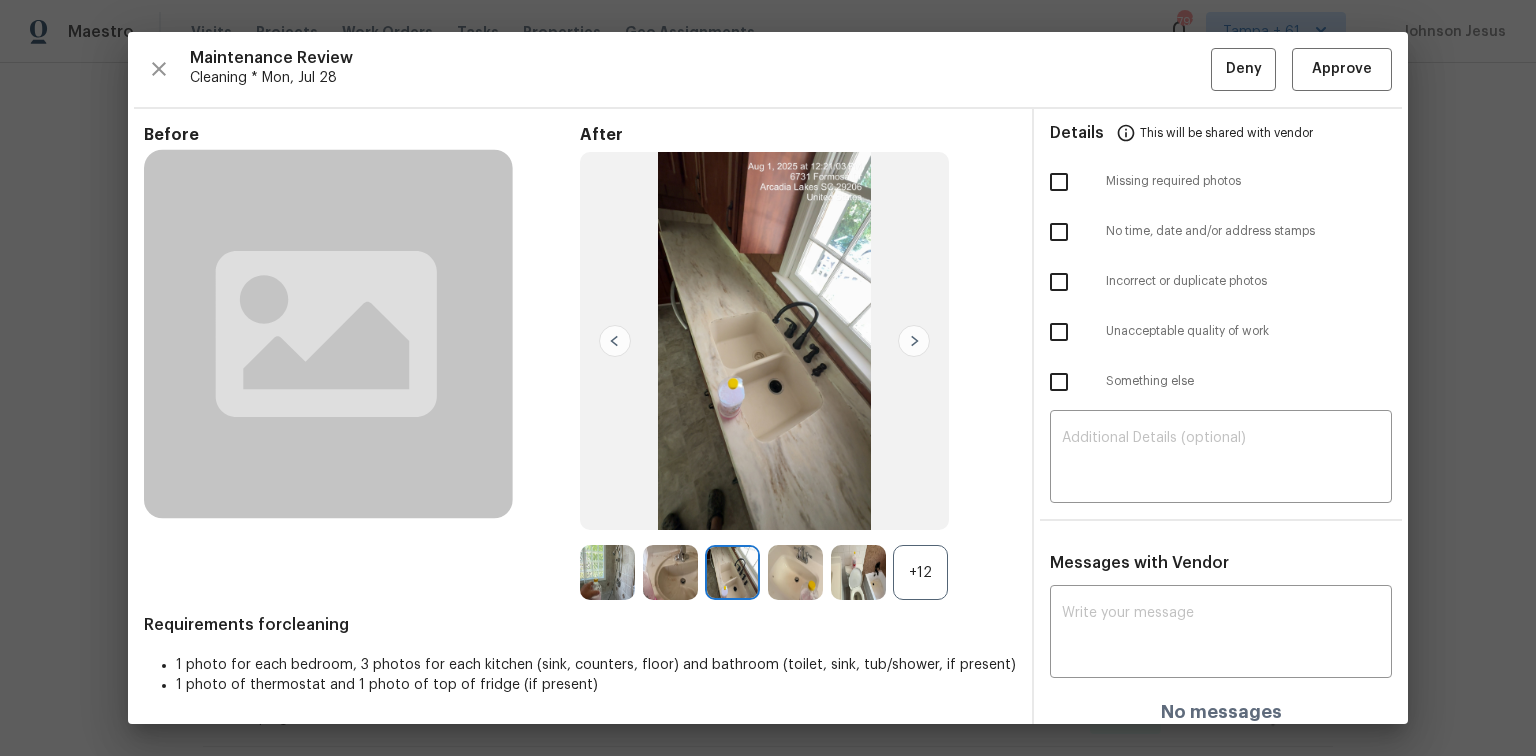 click at bounding box center [914, 341] 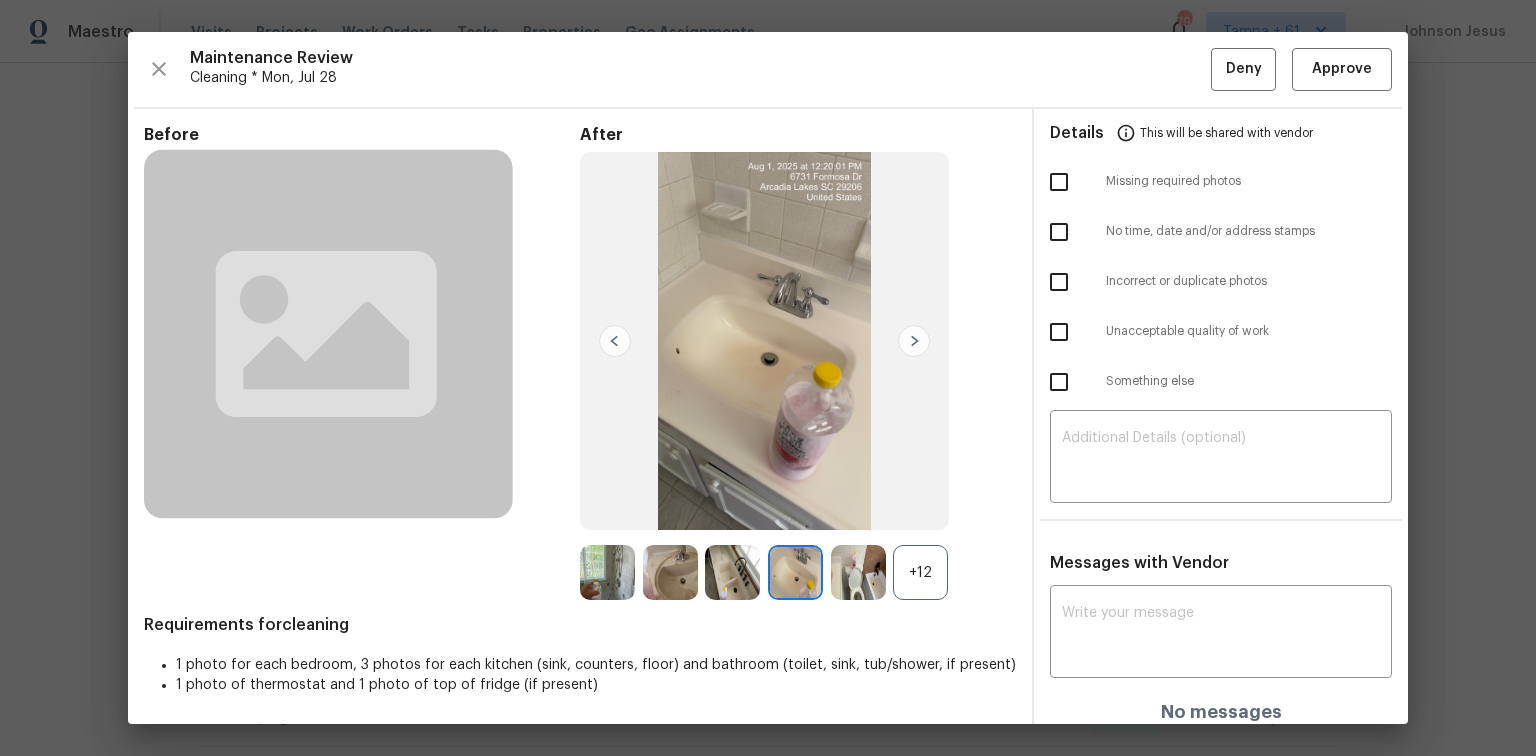 click at bounding box center (914, 341) 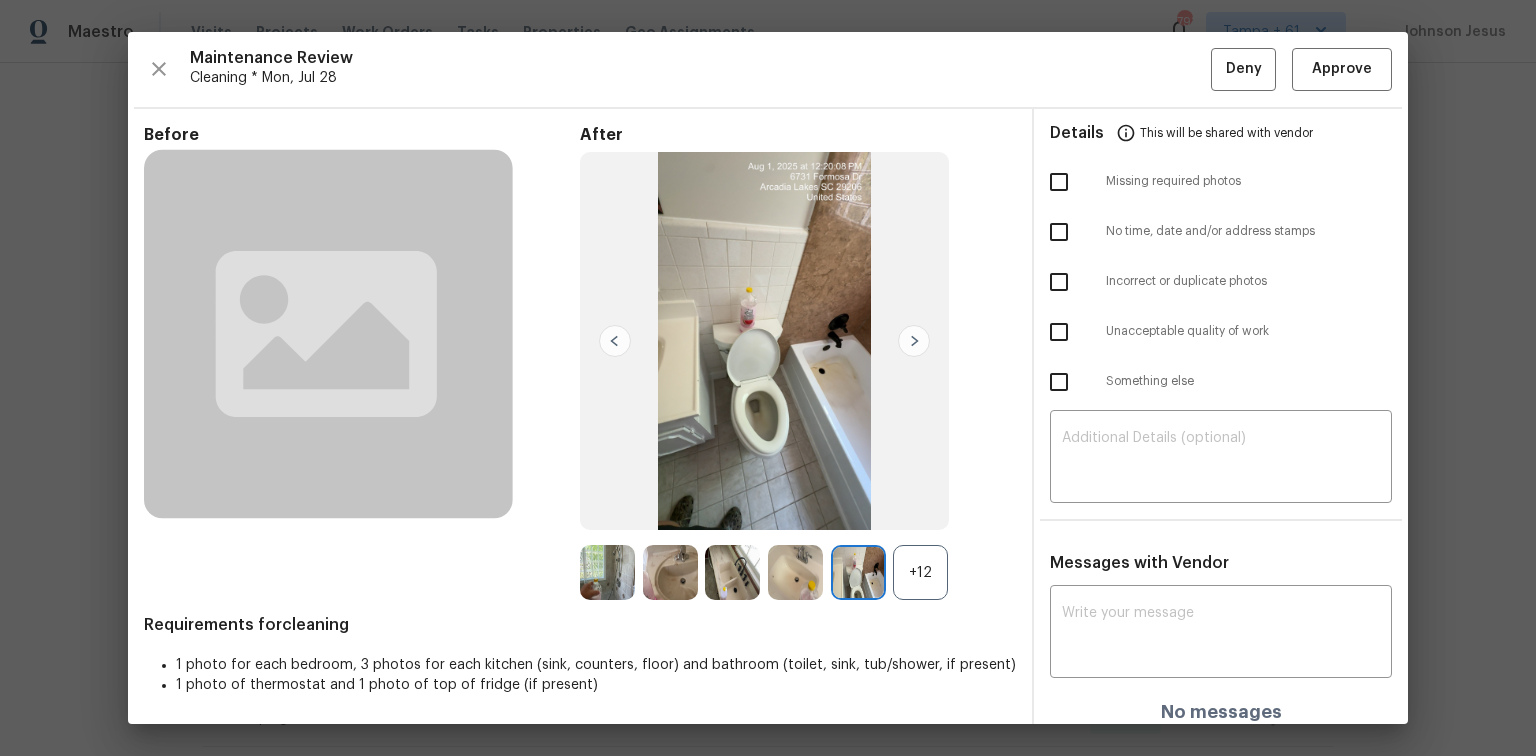 click at bounding box center [914, 341] 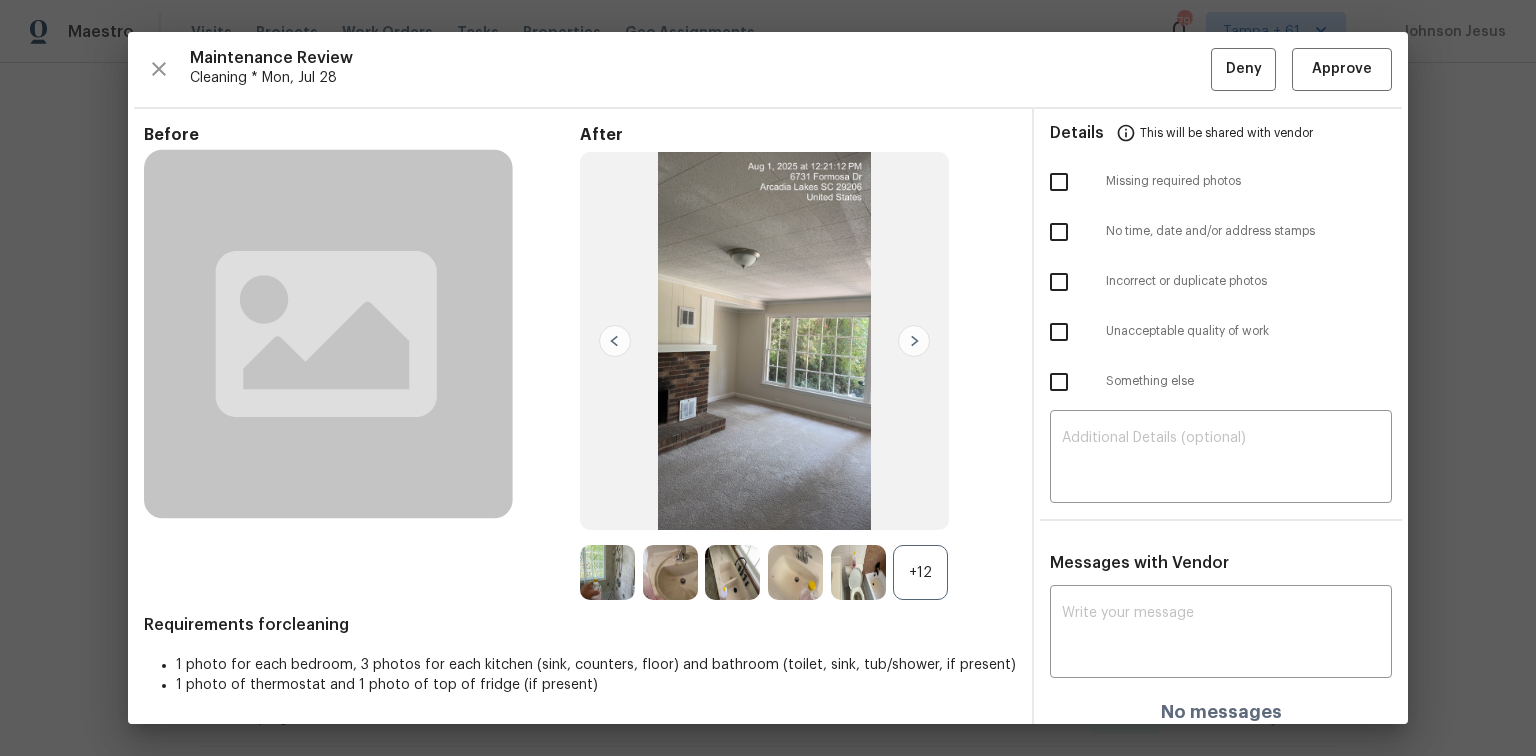 click at bounding box center (914, 341) 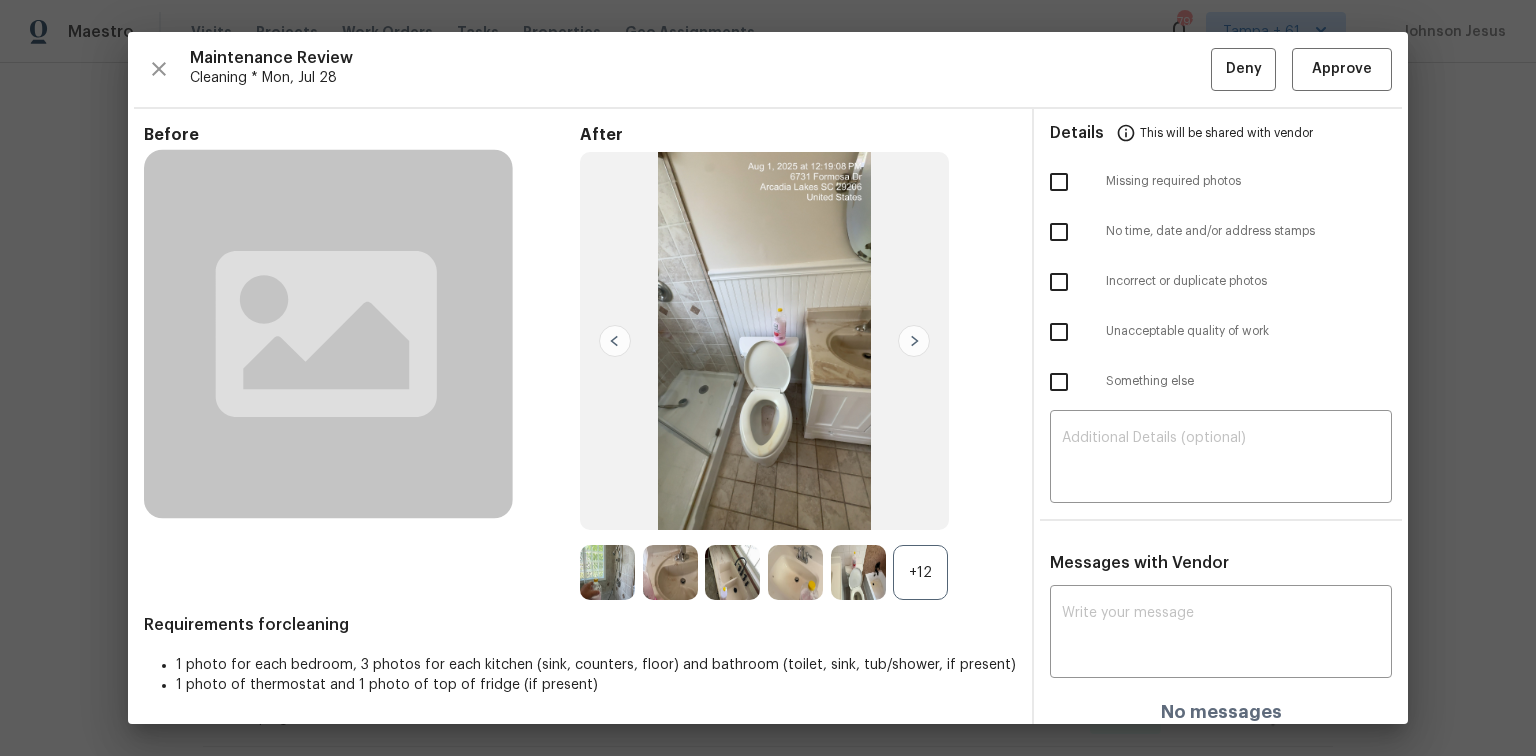 click at bounding box center (914, 341) 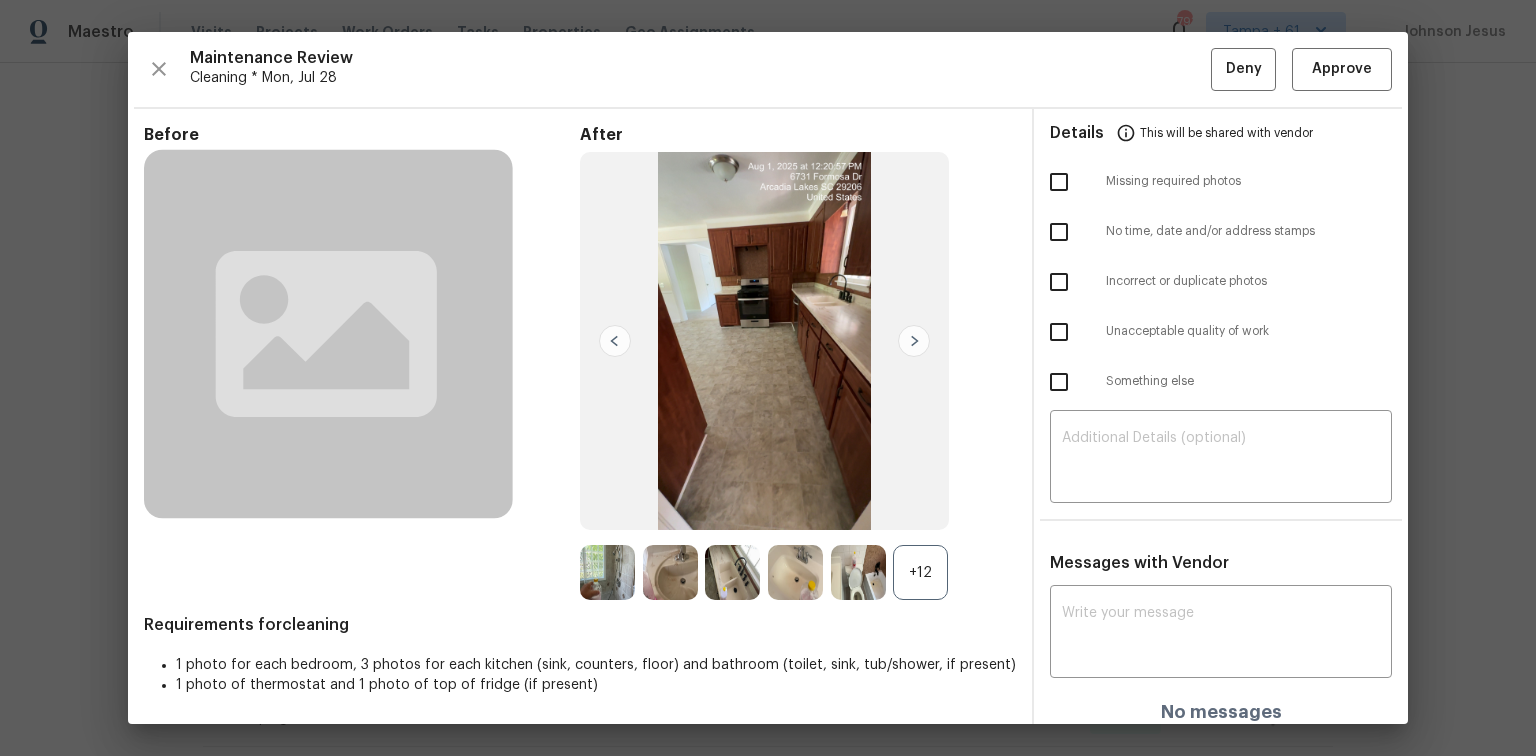 click at bounding box center (914, 341) 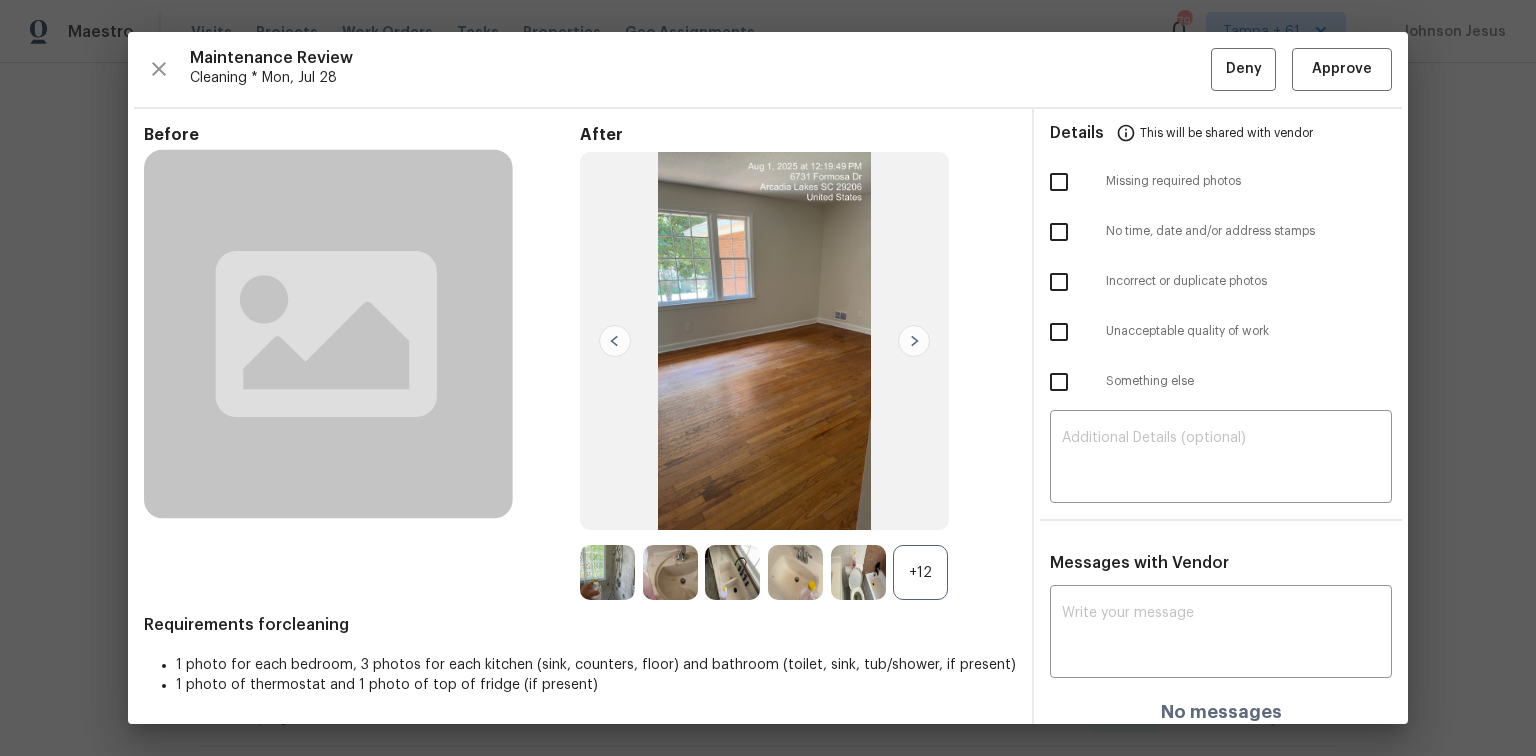click at bounding box center (914, 341) 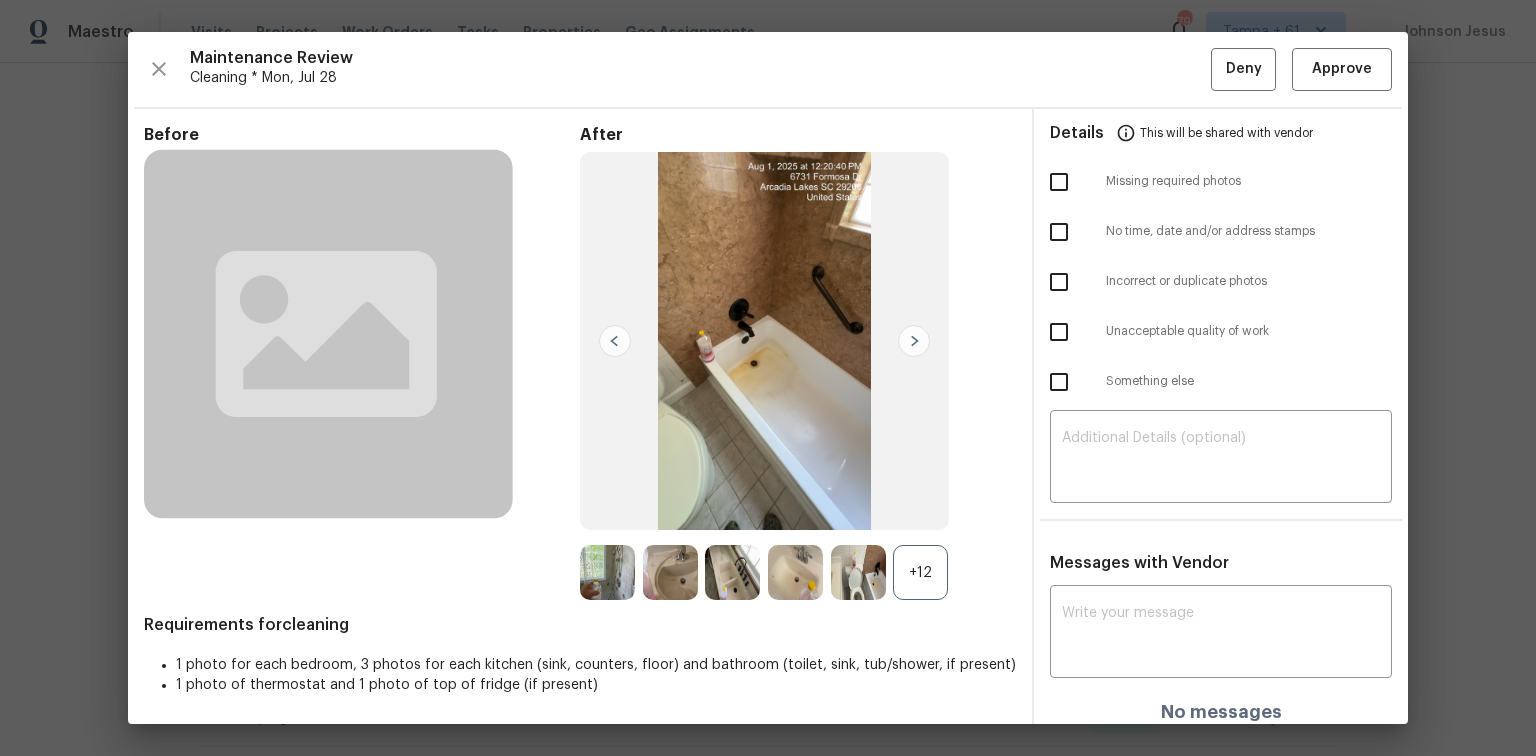 click at bounding box center [914, 341] 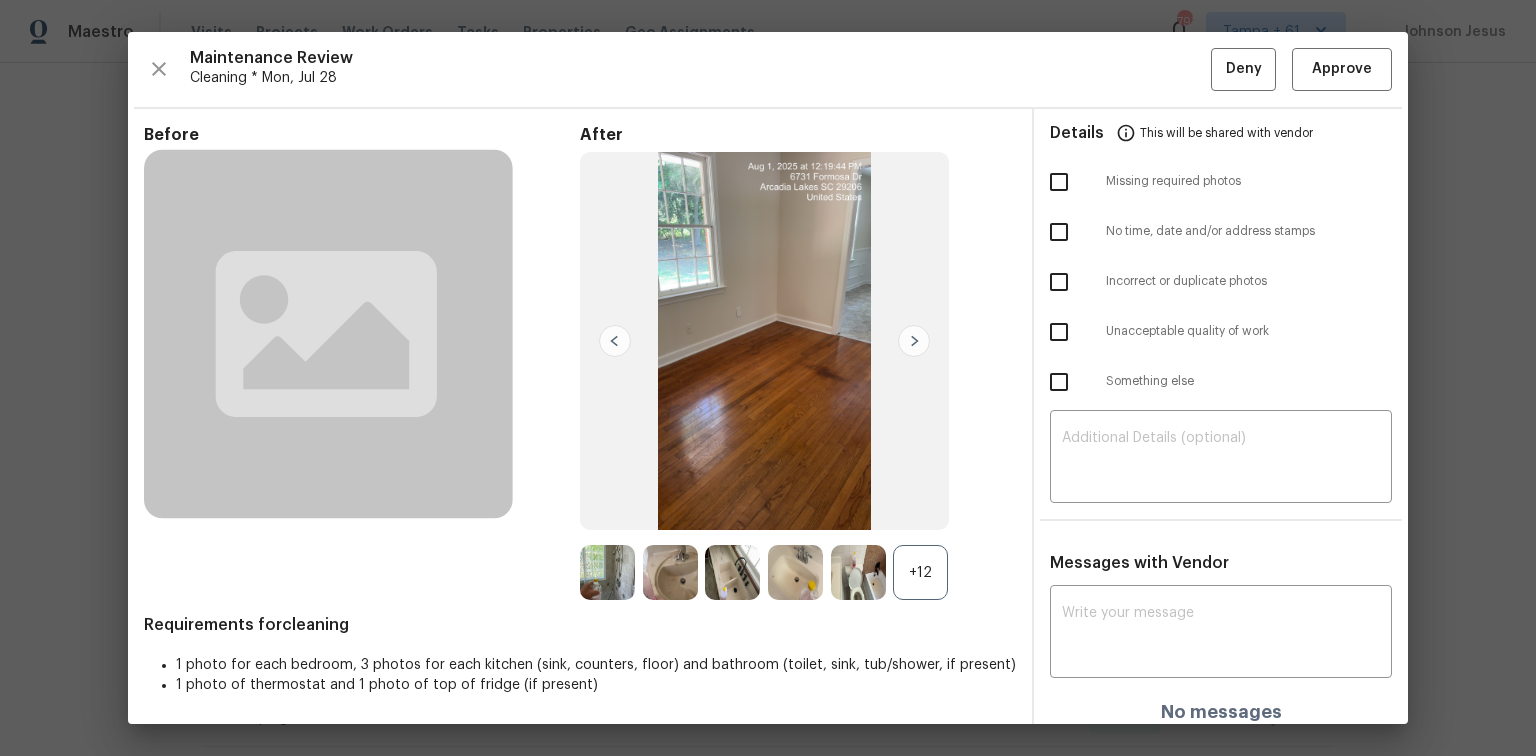 click at bounding box center [914, 341] 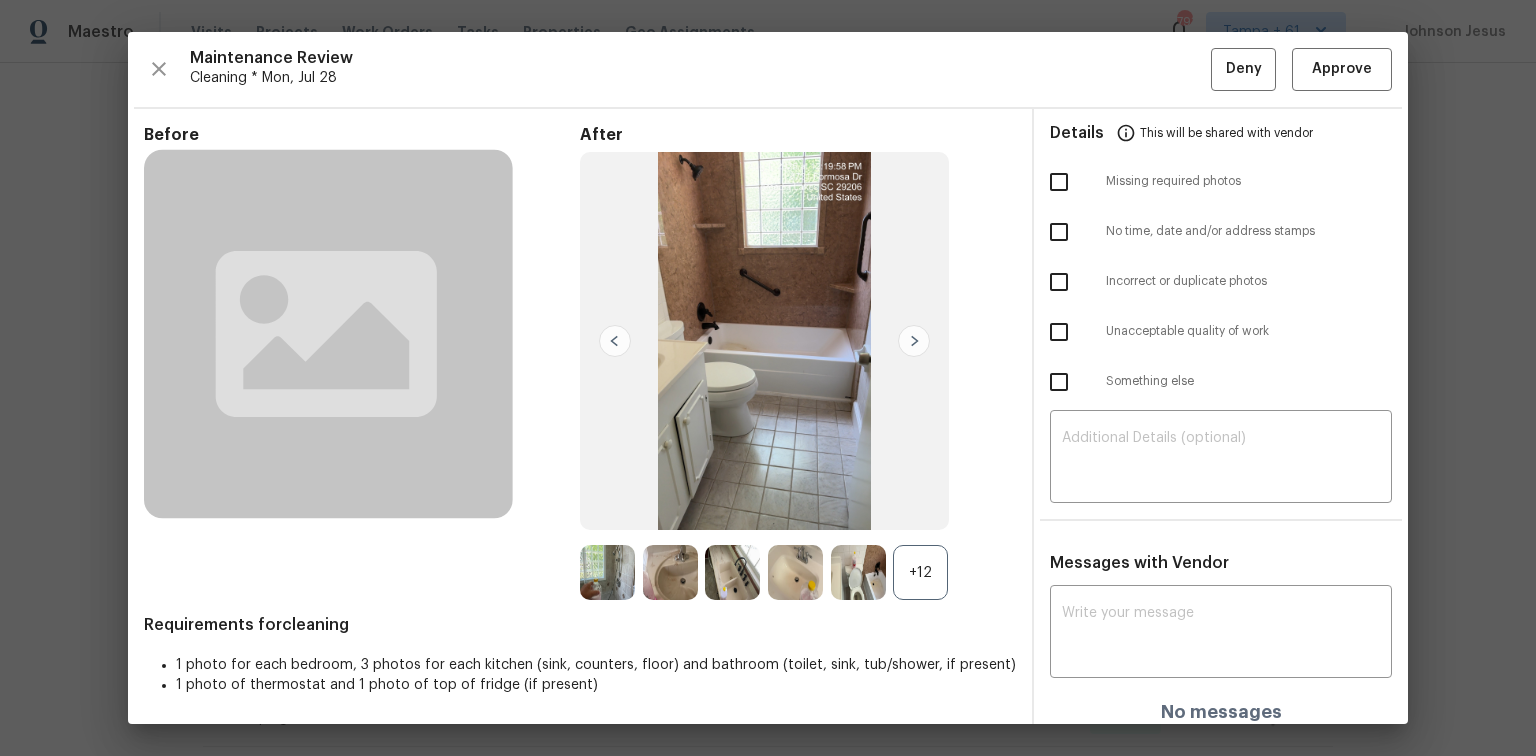 click at bounding box center (914, 341) 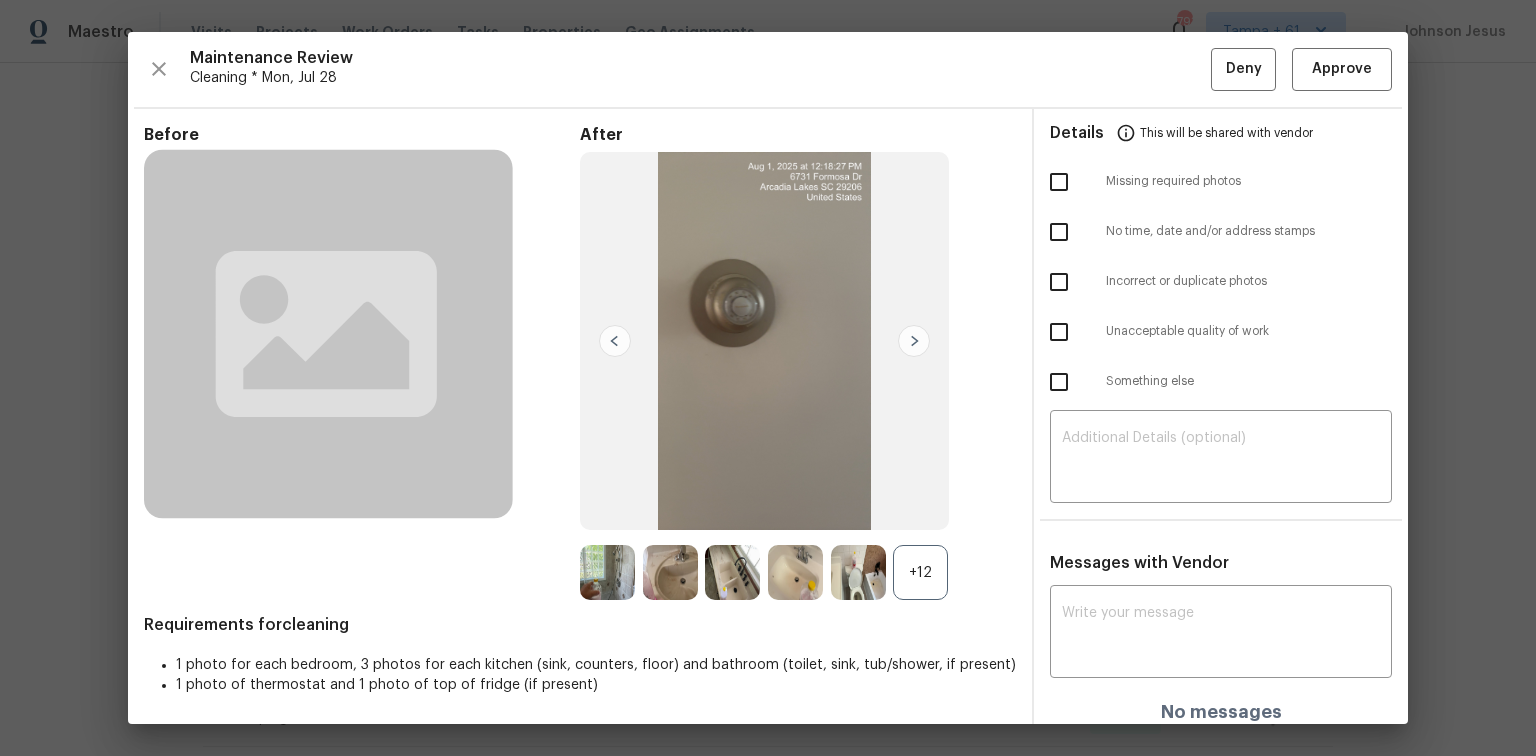 click at bounding box center [914, 341] 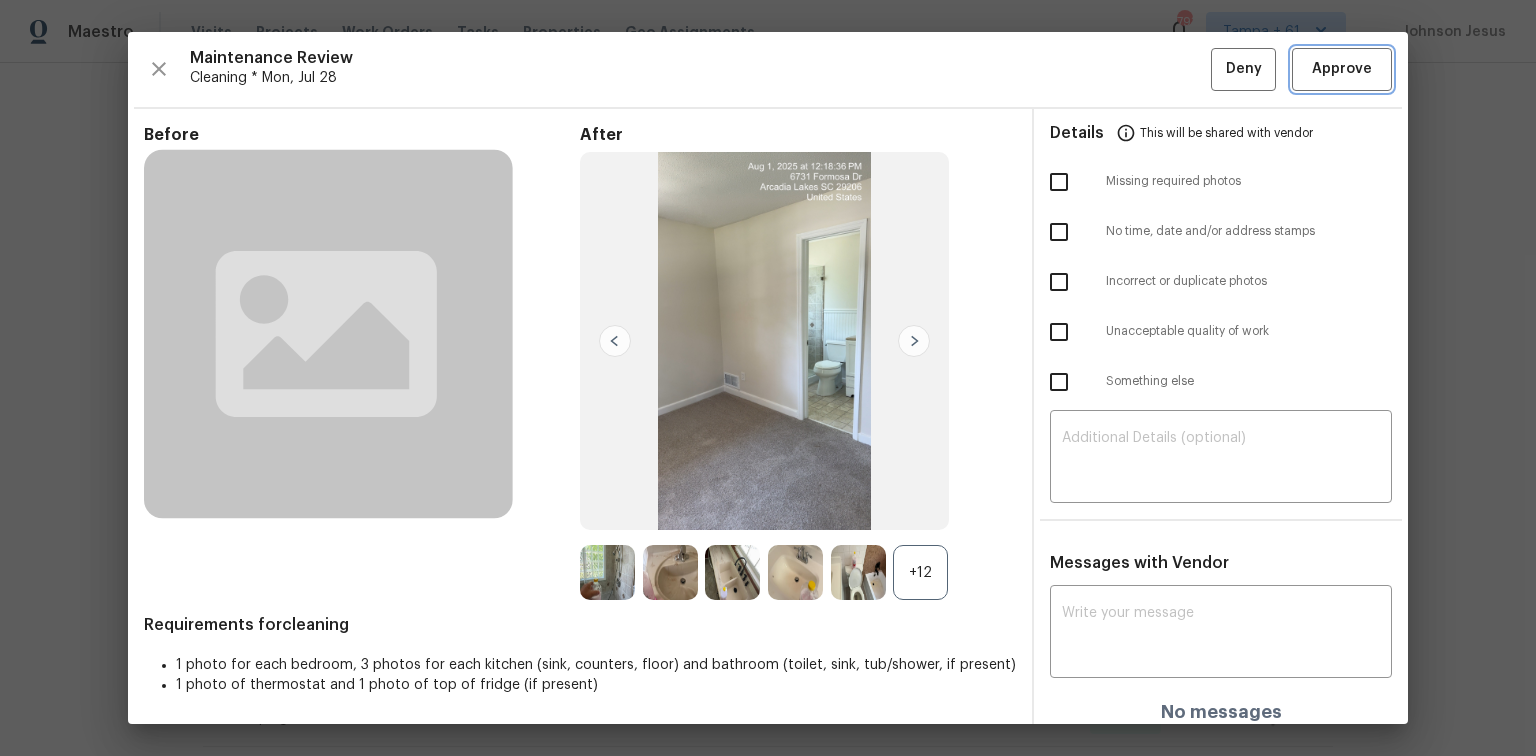 click on "Approve" at bounding box center (1342, 69) 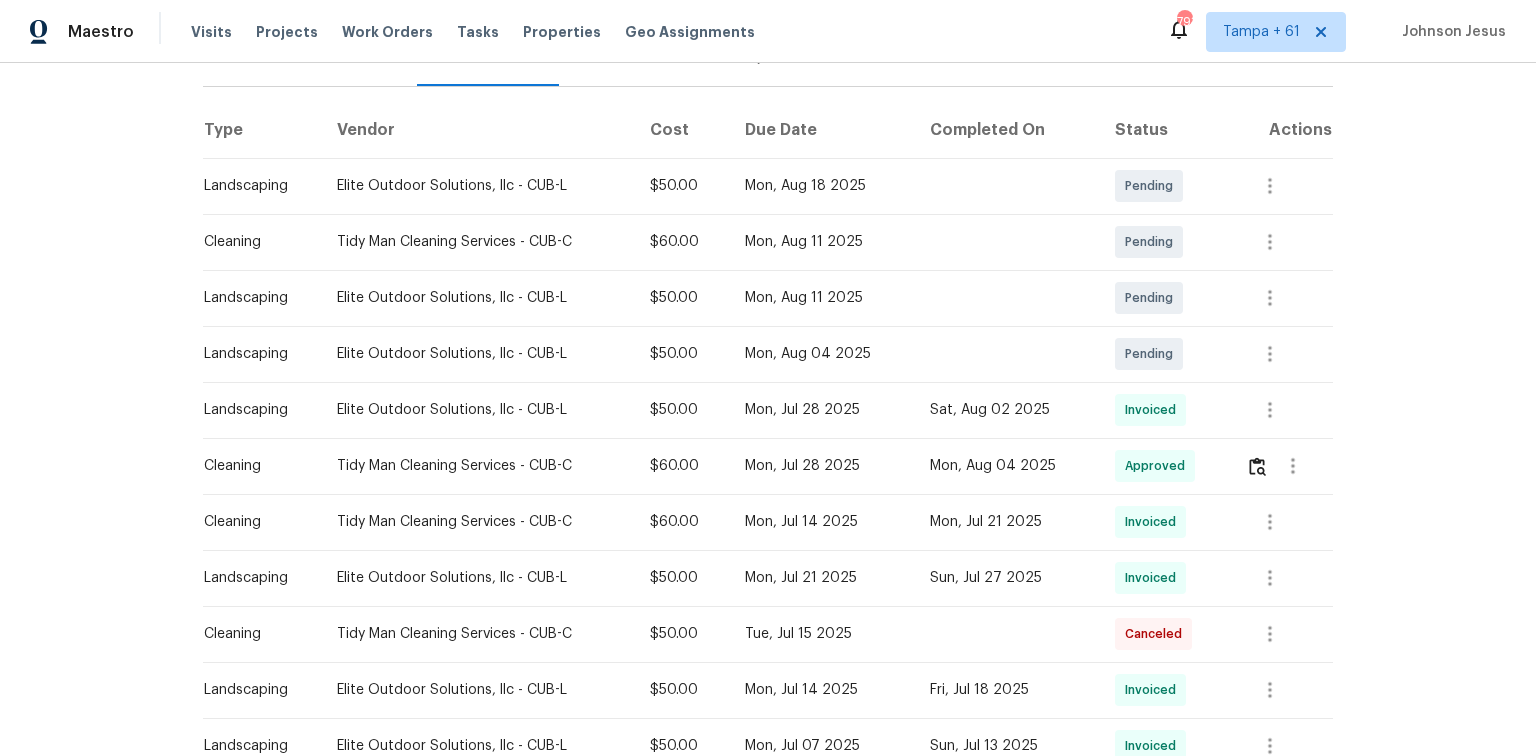 scroll, scrollTop: 240, scrollLeft: 0, axis: vertical 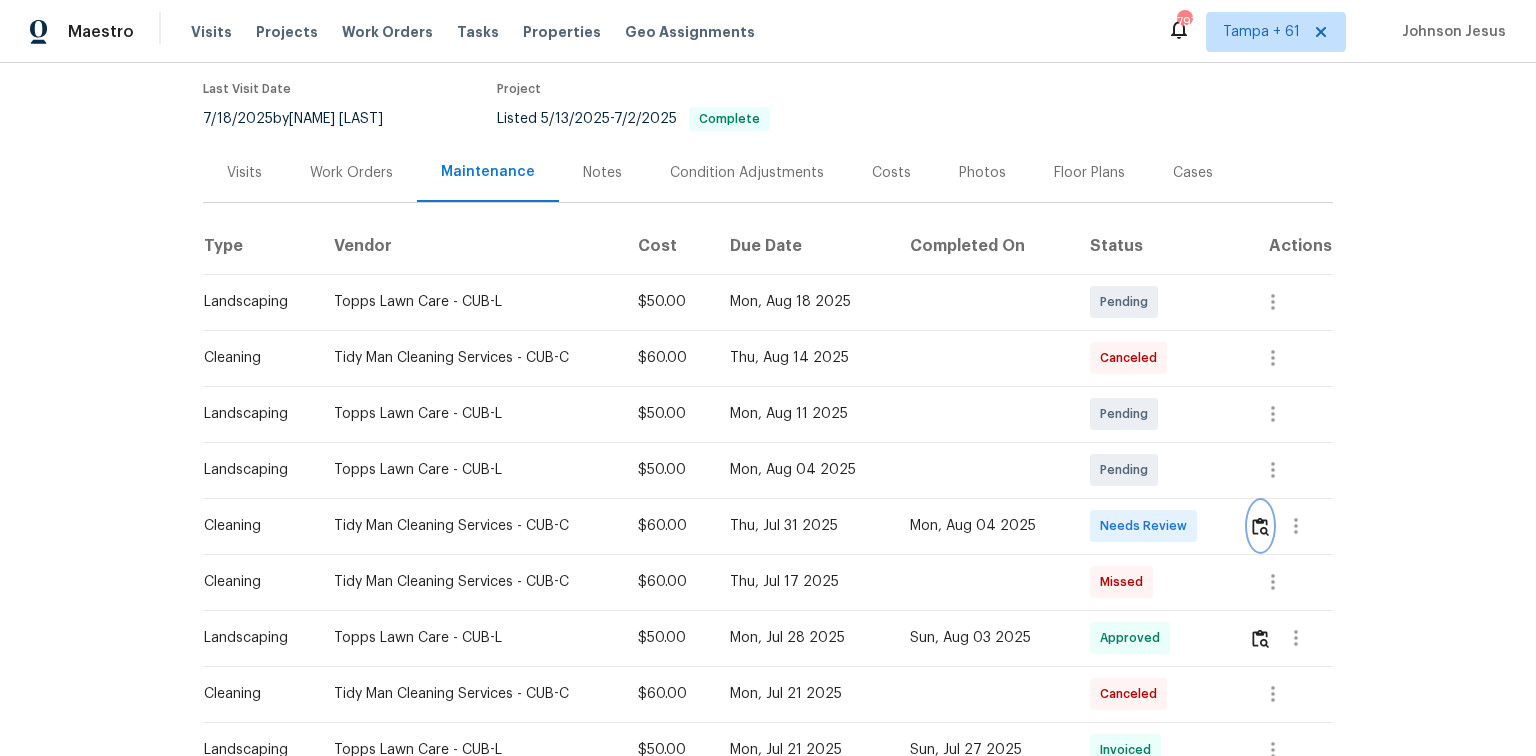 click at bounding box center (1260, 526) 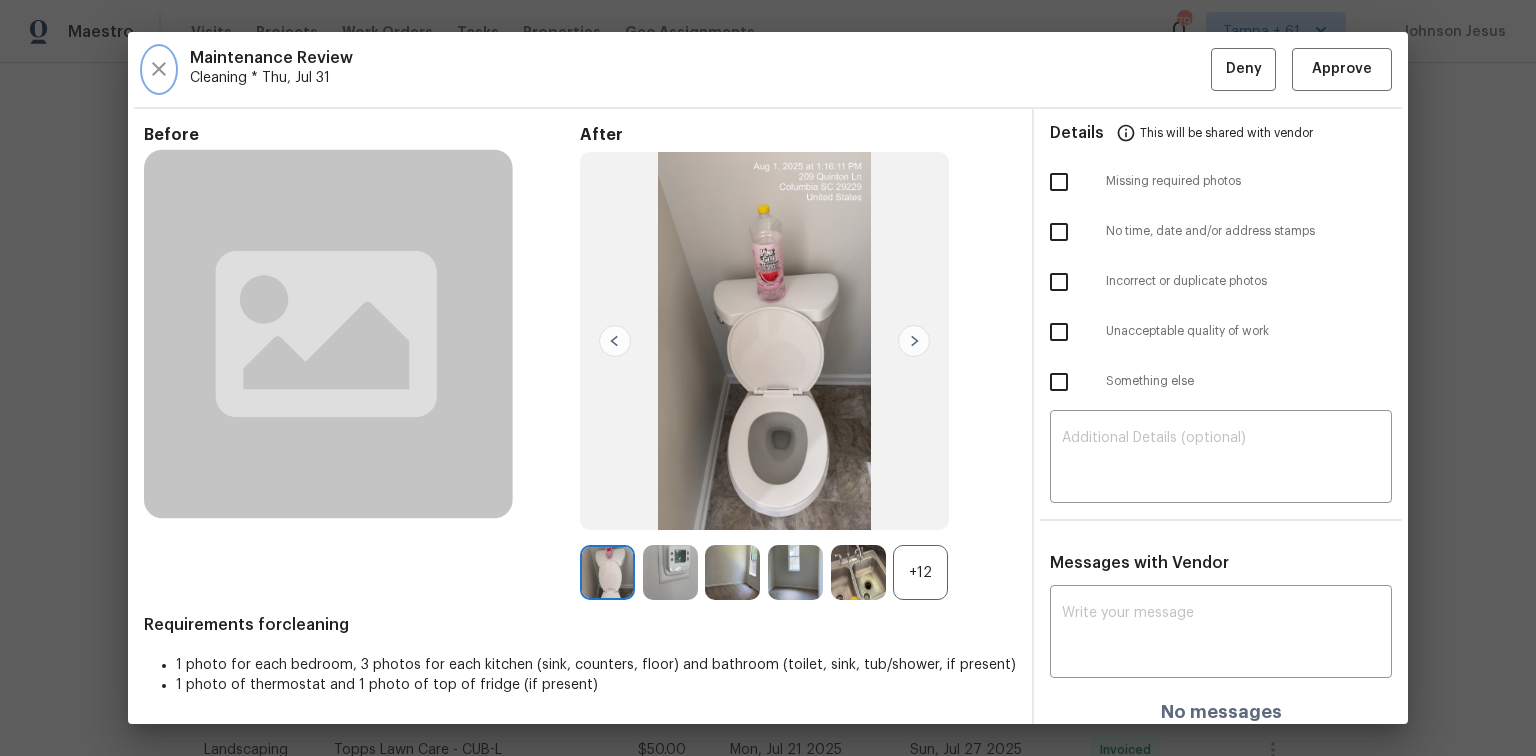 click 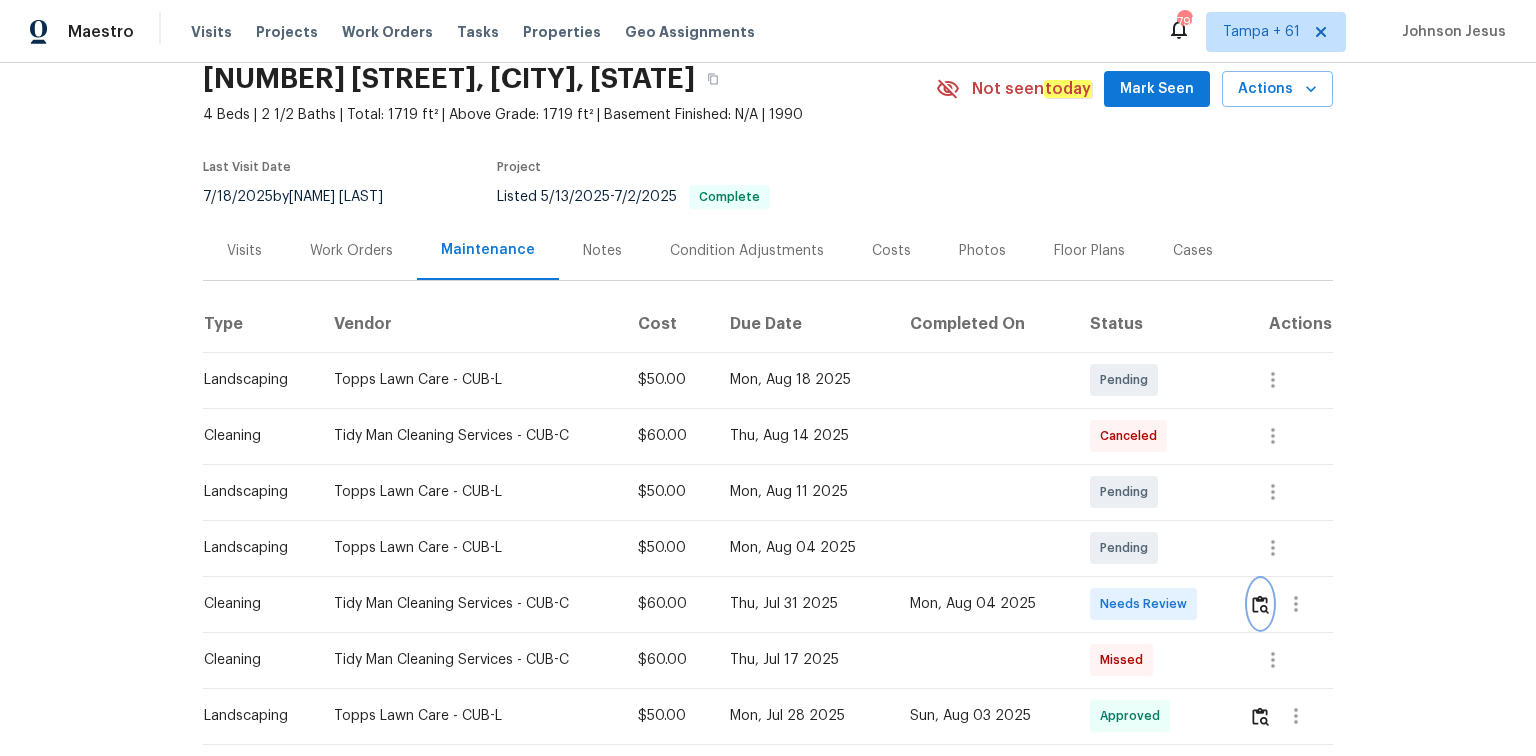 scroll, scrollTop: 0, scrollLeft: 0, axis: both 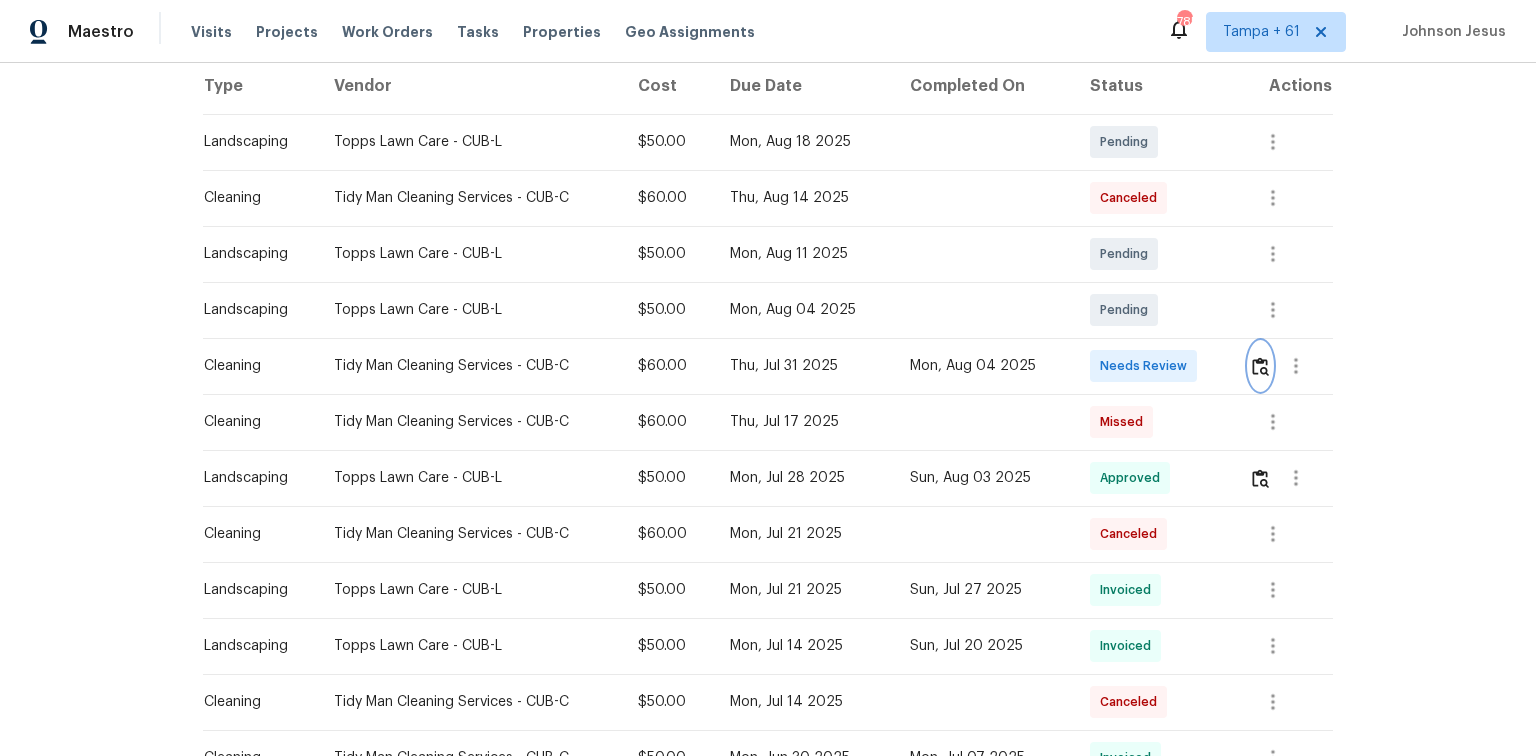 click at bounding box center [1260, 366] 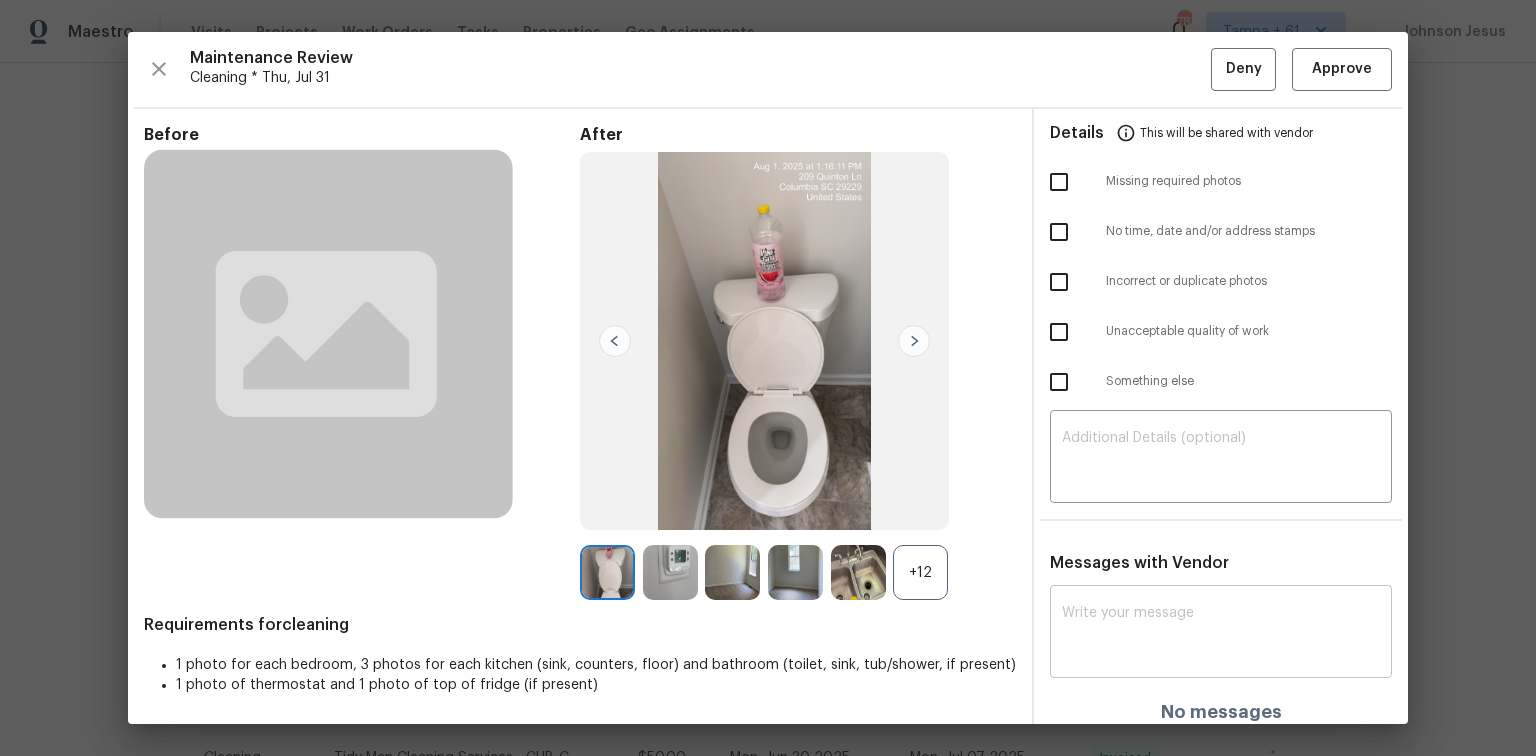 click on "x ​" at bounding box center (1221, 634) 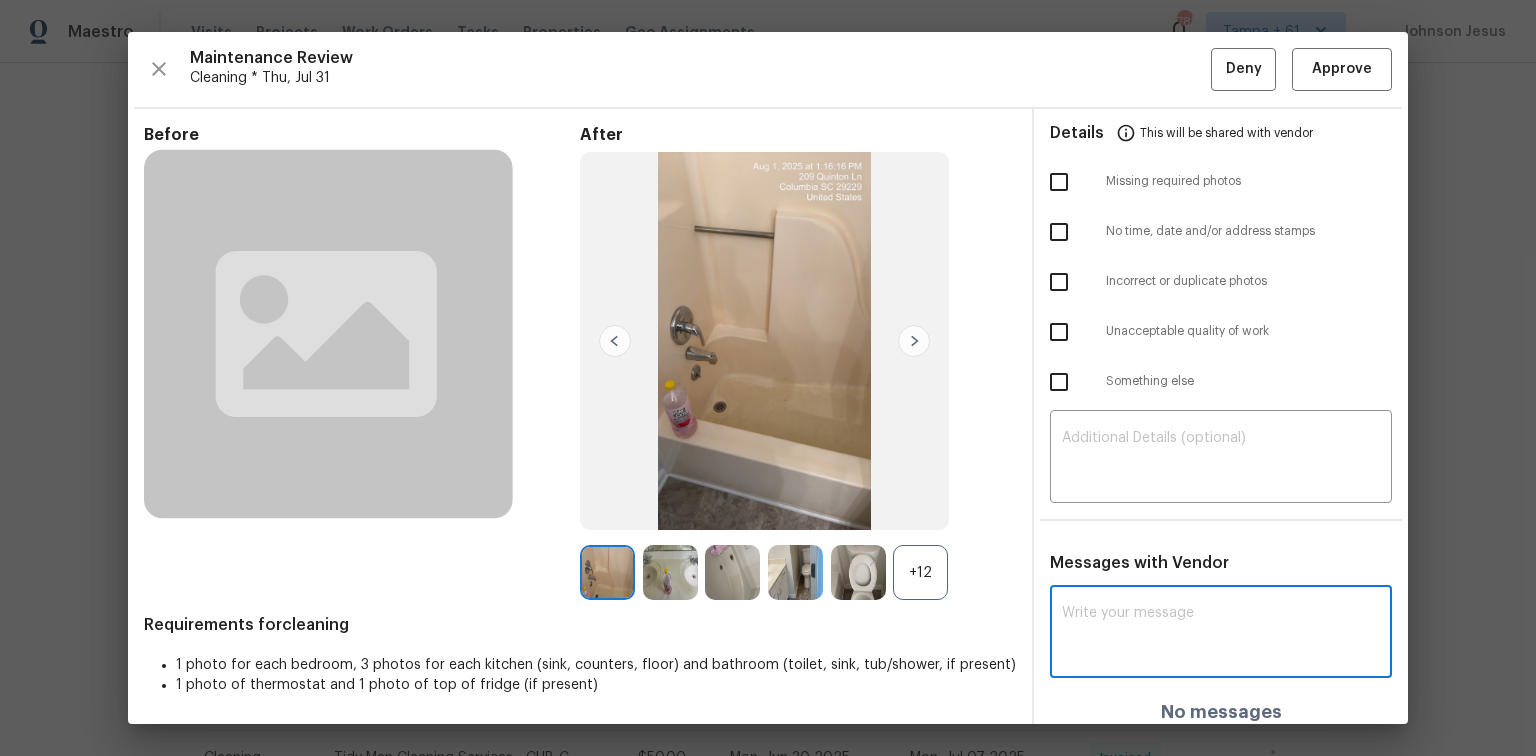 paste on "Maintenance Audit Team: Hello! Unfortunately, this cleaning visit completed on 08/04/2025 has been denied because we are missing the required photos for approval. For approval, please upload One open toilet with the lid and one bathroom sink photo are missing, and one bathtub looks dirty and needs to be cleaned.only if the correct or missing photos were taken on the same day the visit was completed. If those photos are available, they must be uploaded within 48 hours of the original visit date. If the required photos were not taken on the day of the visit, the denial will remain in place. If you or your team need a refresher on the quality standards and requirements, please refer to the updated Standards of Work that have been distributed via email. Thank you!" 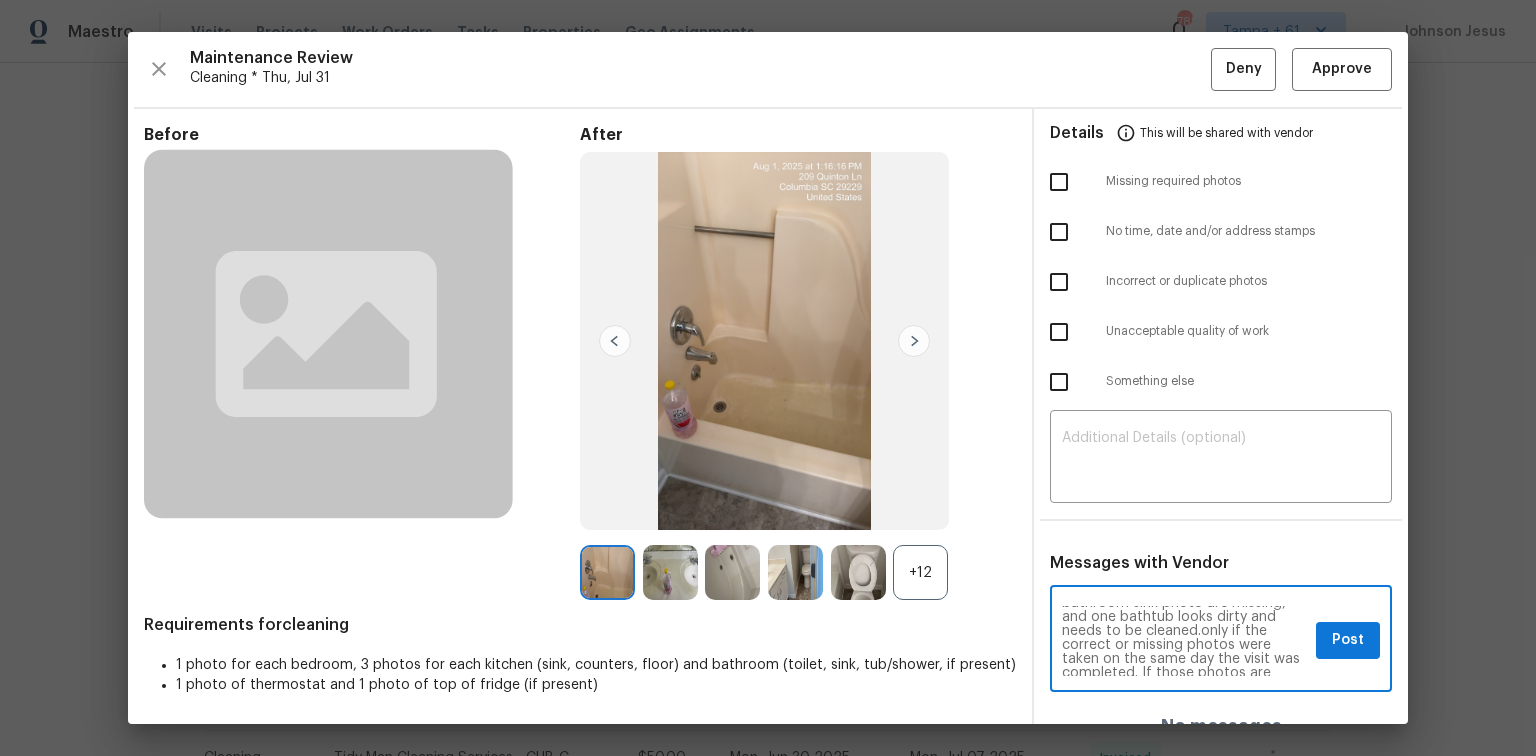 scroll, scrollTop: 0, scrollLeft: 0, axis: both 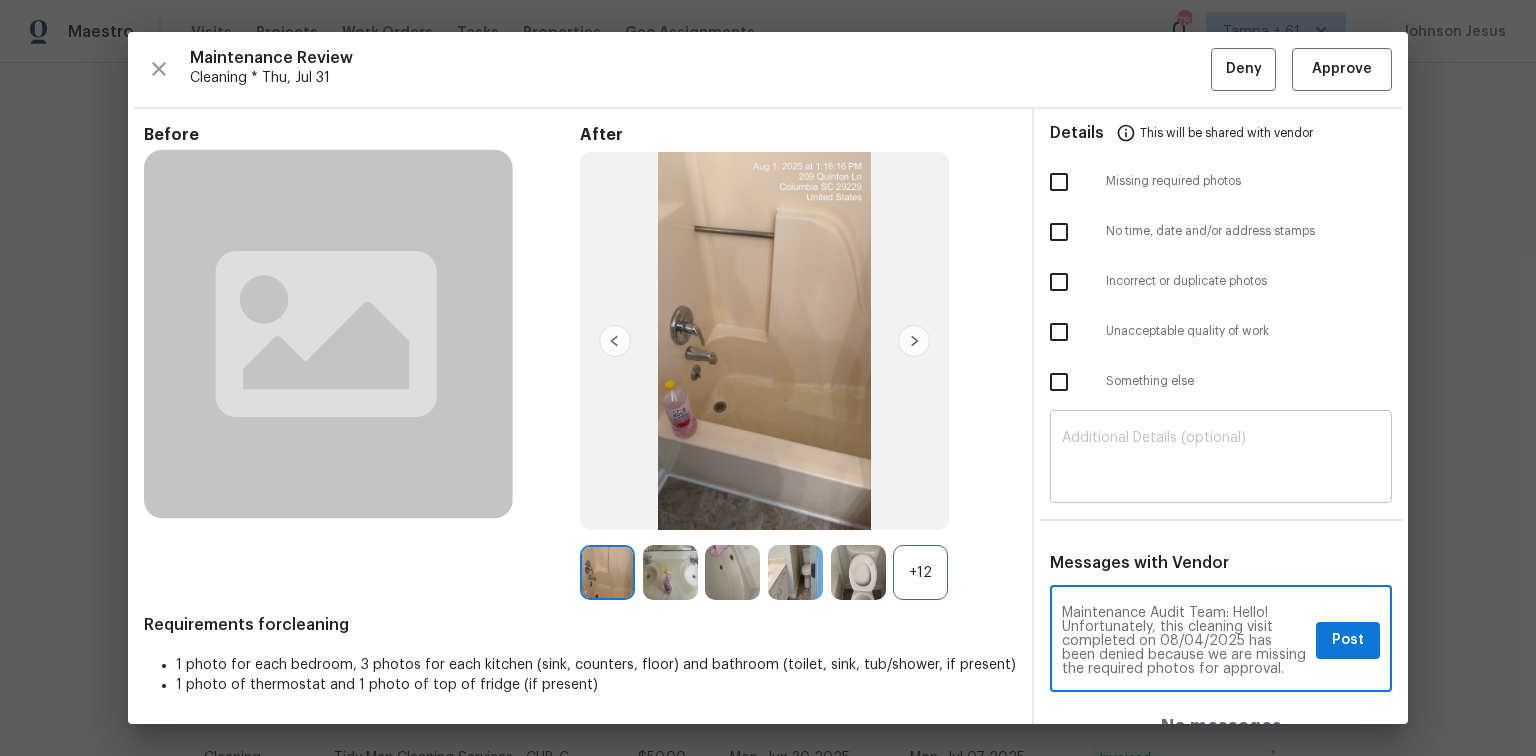 type on "Maintenance Audit Team: Hello! Unfortunately, this cleaning visit completed on 08/04/2025 has been denied because we are missing the required photos for approval. For approval, please upload One open toilet with the lid and one bathroom sink photo are missing, and one bathtub looks dirty and needs to be cleaned.only if the correct or missing photos were taken on the same day the visit was completed. If those photos are available, they must be uploaded within 48 hours of the original visit date. If the required photos were not taken on the day of the visit, the denial will remain in place. If you or your team need a refresher on the quality standards and requirements, please refer to the updated Standards of Work that have been distributed via email. Thank you!" 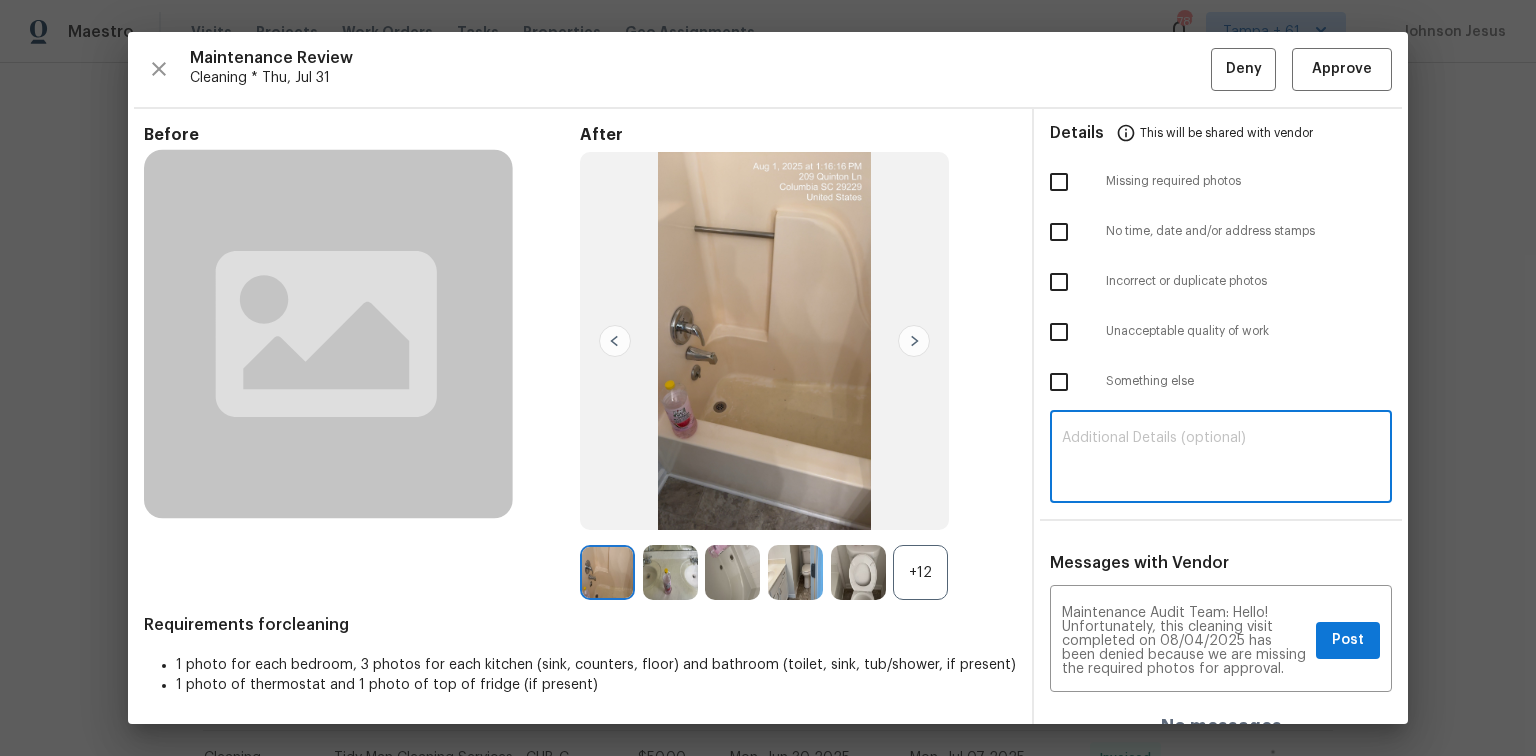 click at bounding box center [1221, 459] 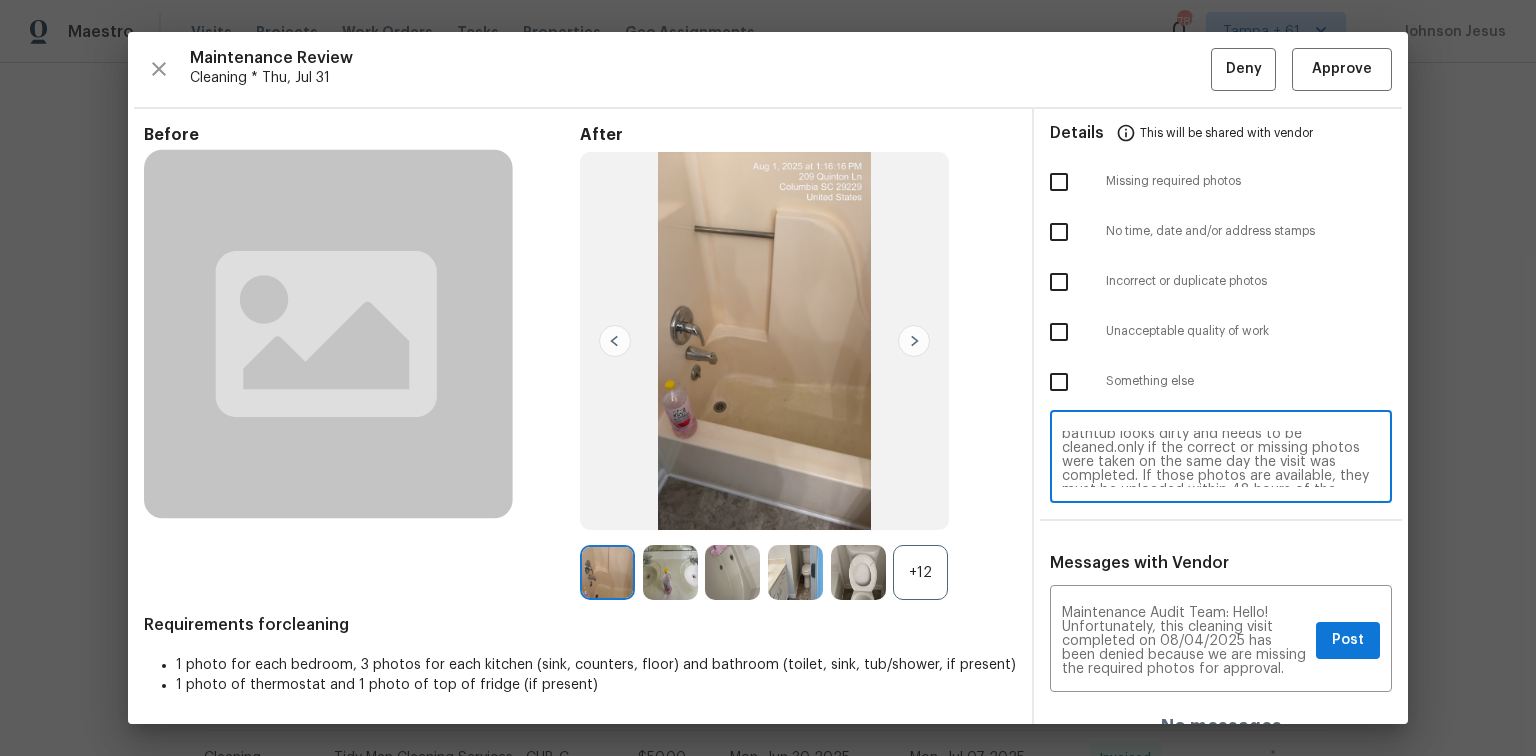 scroll, scrollTop: 0, scrollLeft: 0, axis: both 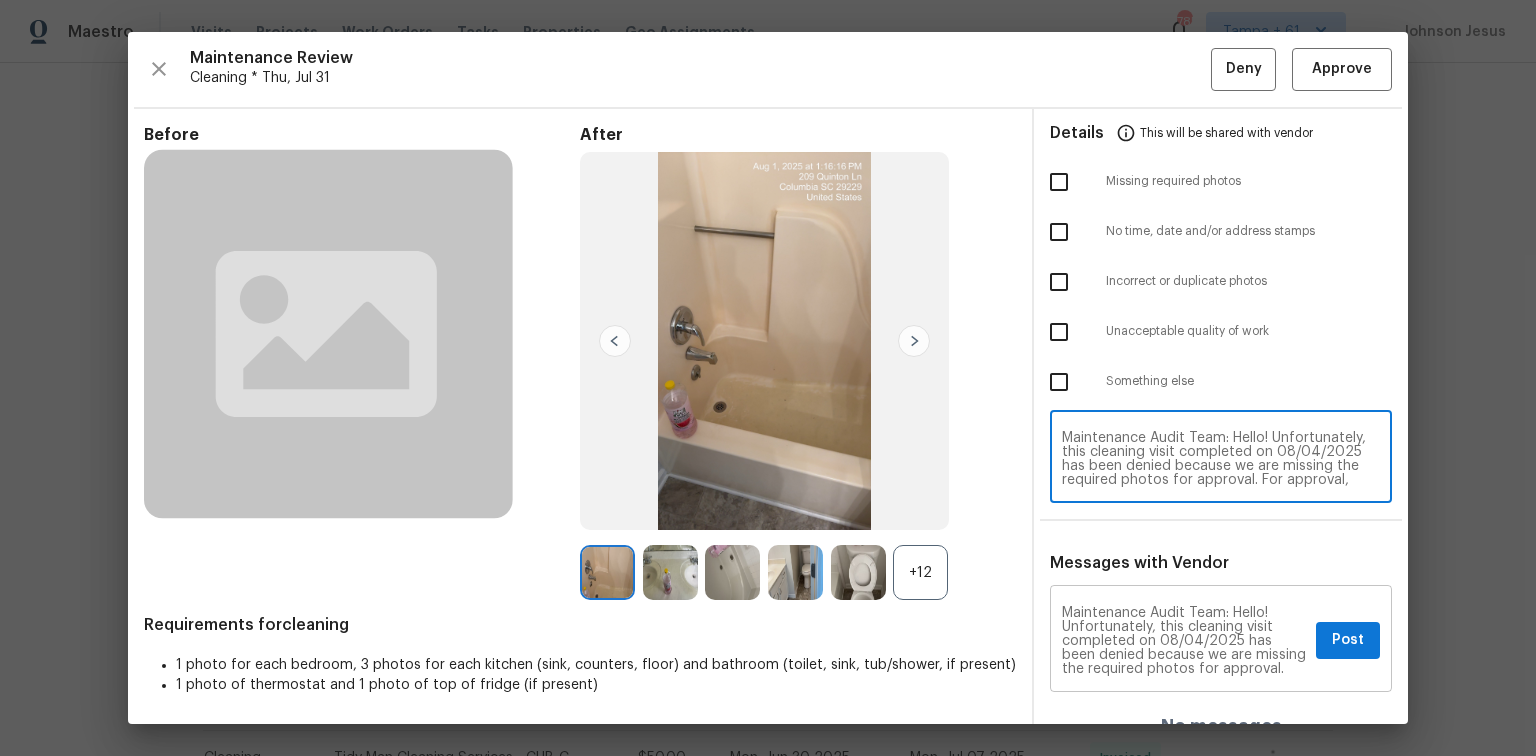 type on "Maintenance Audit Team: Hello! Unfortunately, this cleaning visit completed on 08/04/2025 has been denied because we are missing the required photos for approval. For approval, please upload One open toilet with the lid and one bathroom sink photo are missing, and one bathtub looks dirty and needs to be cleaned.only if the correct or missing photos were taken on the same day the visit was completed. If those photos are available, they must be uploaded within 48 hours of the original visit date. If the required photos were not taken on the day of the visit, the denial will remain in place. If you or your team need a refresher on the quality standards and requirements, please refer to the updated Standards of Work that have been distributed via email. Thank you!" 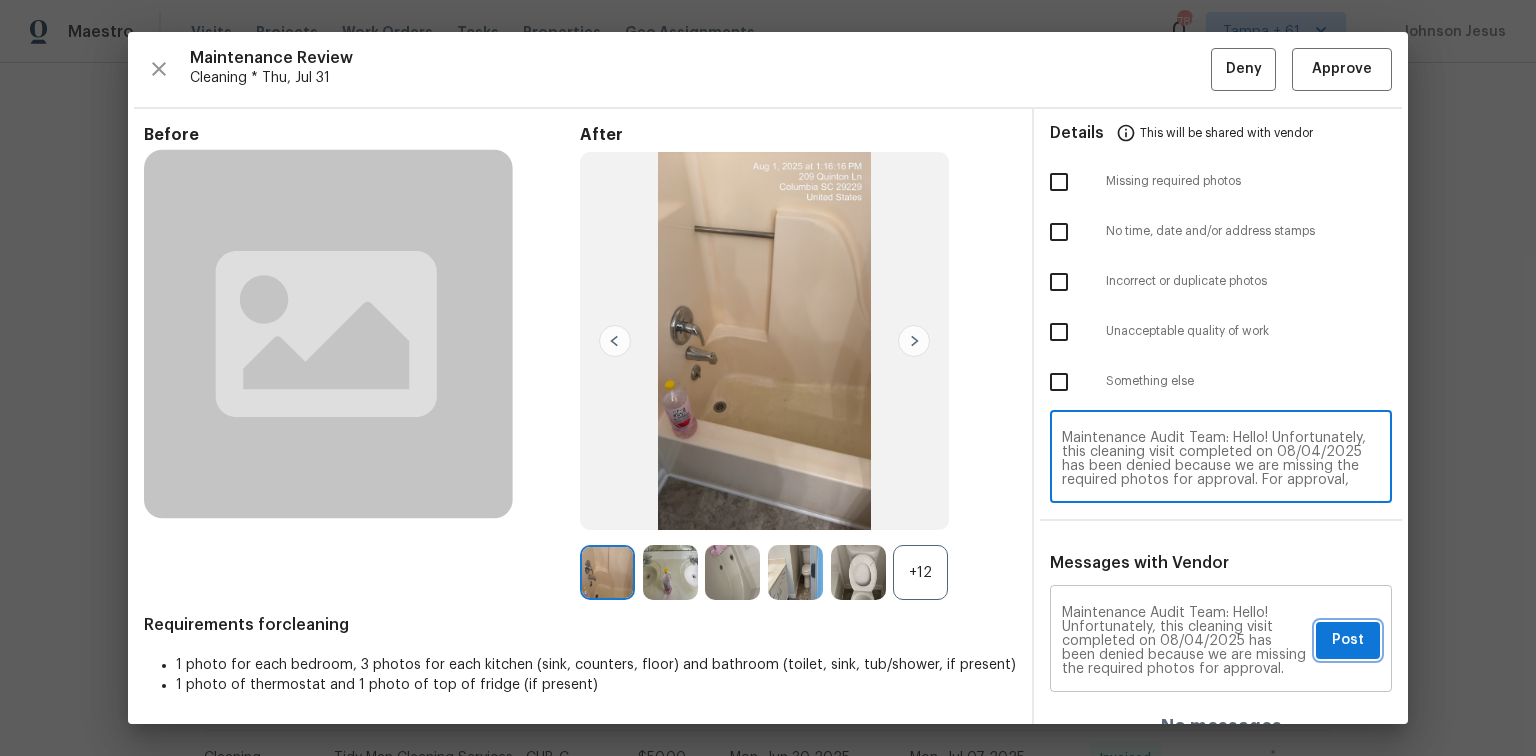 click on "Post" at bounding box center [1348, 640] 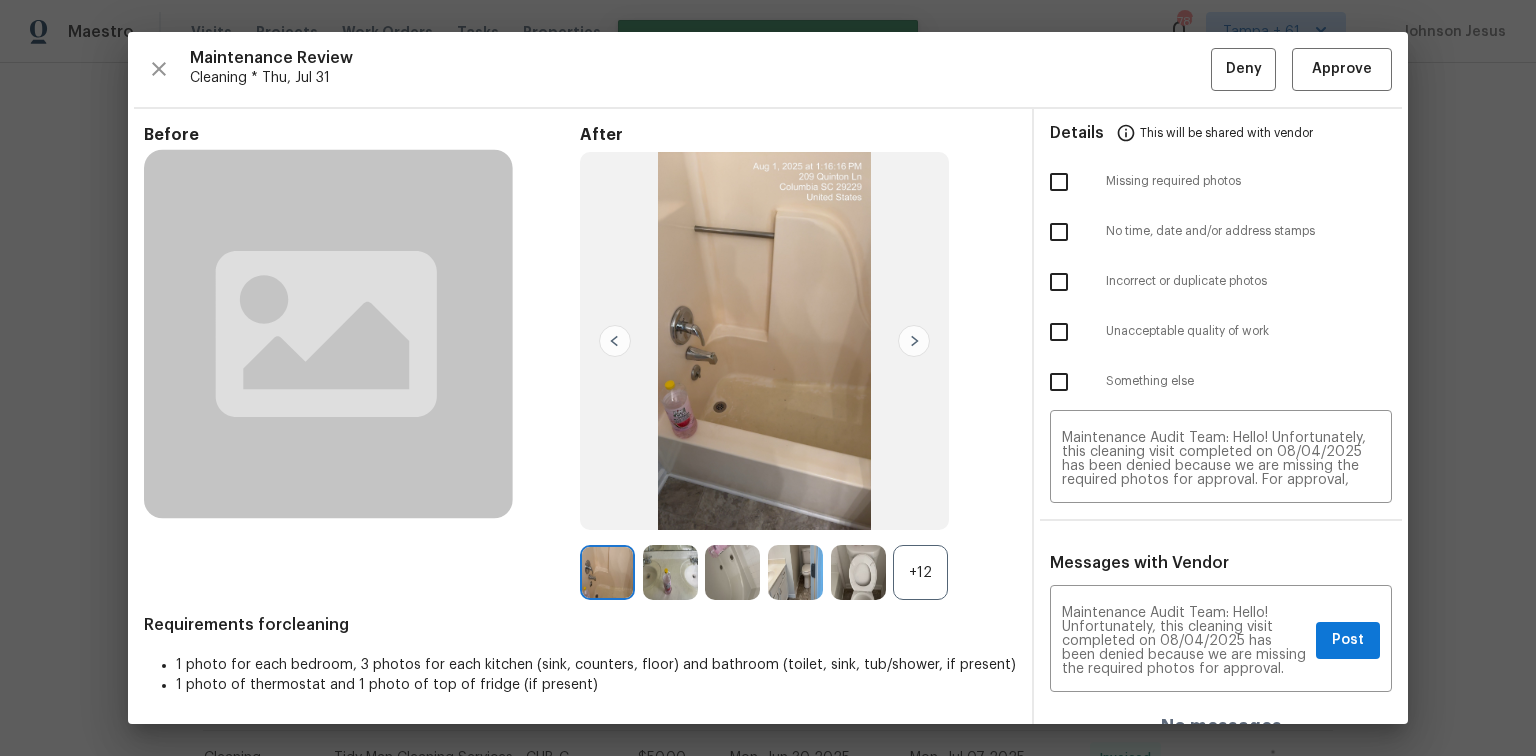 type 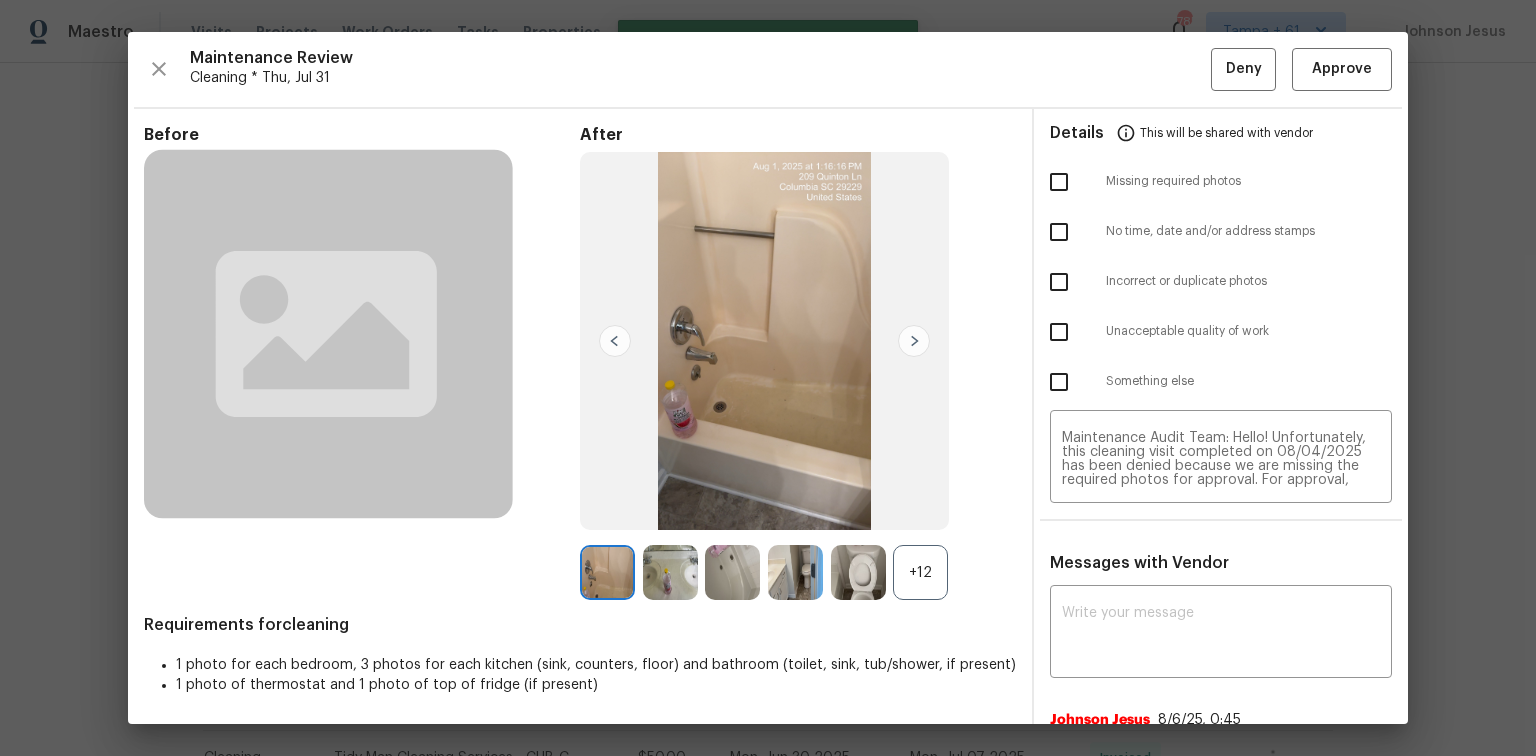 drag, startPoint x: 1045, startPoint y: 332, endPoint x: 1076, endPoint y: 289, distance: 53.009434 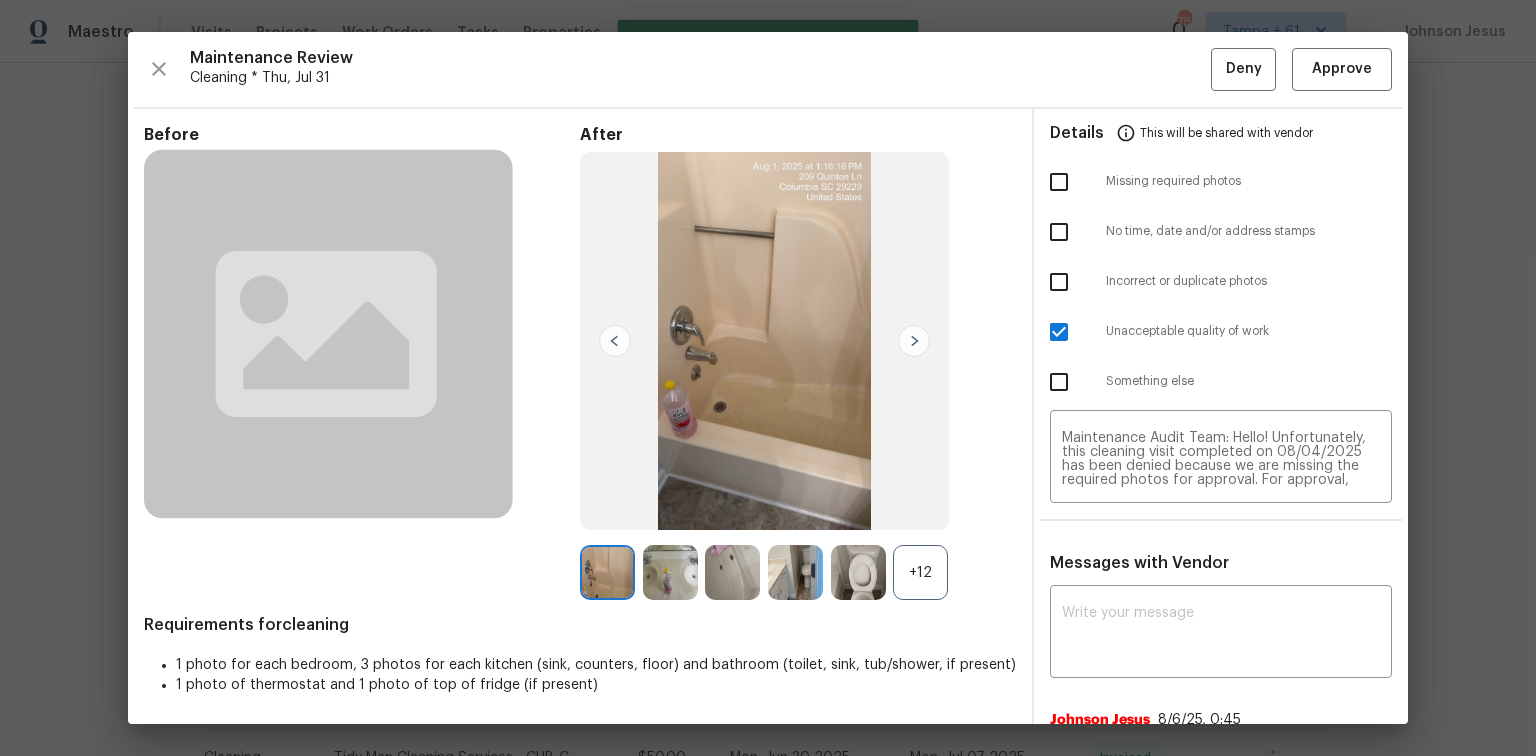 click at bounding box center (1059, 182) 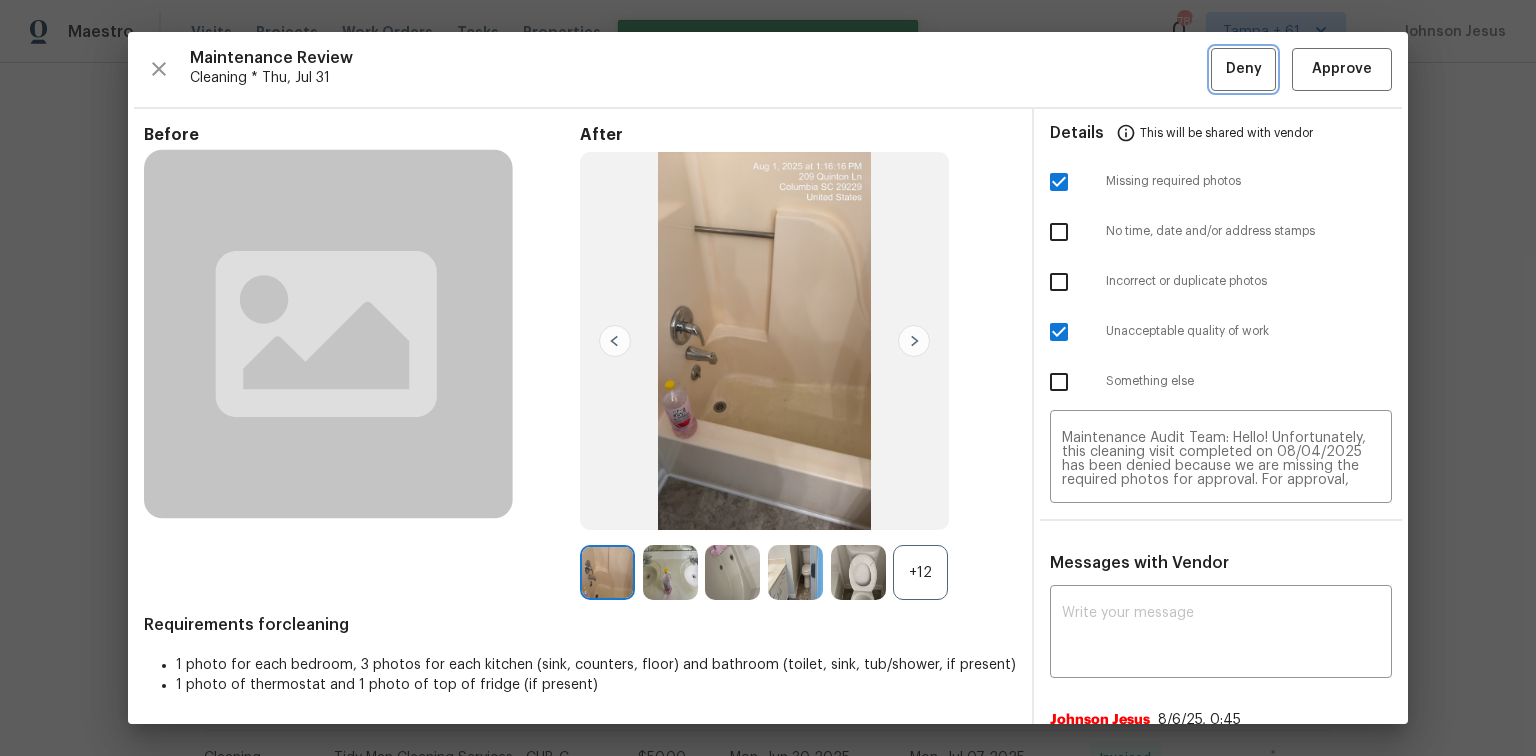 click on "Deny" at bounding box center (1244, 69) 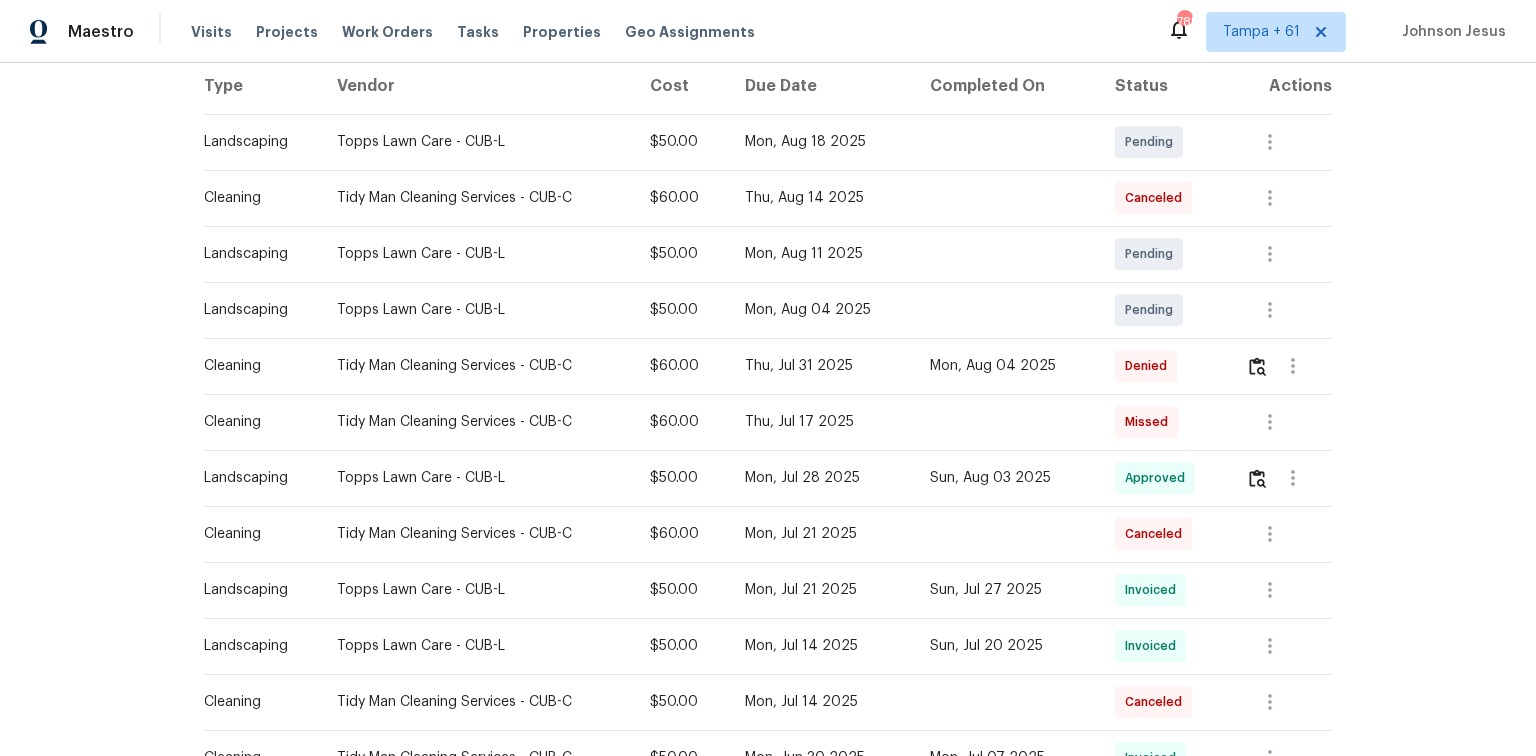 click on "Back to all projects 209 Quinton Ln, Columbia, SC 29229 4 Beds | 2 1/2 Baths | Total: 1719 ft² | Above Grade: 1719 ft² | Basement Finished: N/A | 1990 Not seen  today Mark Seen Actions Last Visit Date 7/18/2025  by  Ryan Middleton   Project Listed   5/13/2025  -  7/2/2025 Complete Visits Work Orders Maintenance Notes Condition Adjustments Costs Photos Floor Plans Cases Type Vendor Cost Due Date Completed On Status Actions Landscaping Topps Lawn Care - CUB-L $50.00 Mon, Aug 18 2025 Pending Cleaning Tidy Man Cleaning Services - CUB-C $60.00 Thu, Aug 14 2025 Canceled Landscaping Topps Lawn Care - CUB-L $50.00 Mon, Aug 11 2025 Pending Landscaping Topps Lawn Care - CUB-L $50.00 Mon, Aug 04 2025 Pending Cleaning Tidy Man Cleaning Services - CUB-C $60.00 Thu, Jul 31 2025 Mon, Aug 04 2025 Denied Cleaning Tidy Man Cleaning Services - CUB-C $60.00 Thu, Jul 17 2025 Missed Landscaping Topps Lawn Care - CUB-L $50.00 Mon, Jul 28 2025 Sun, Aug 03 2025 Approved Cleaning Tidy Man Cleaning Services - CUB-C $60.00 Canceled" at bounding box center (768, 409) 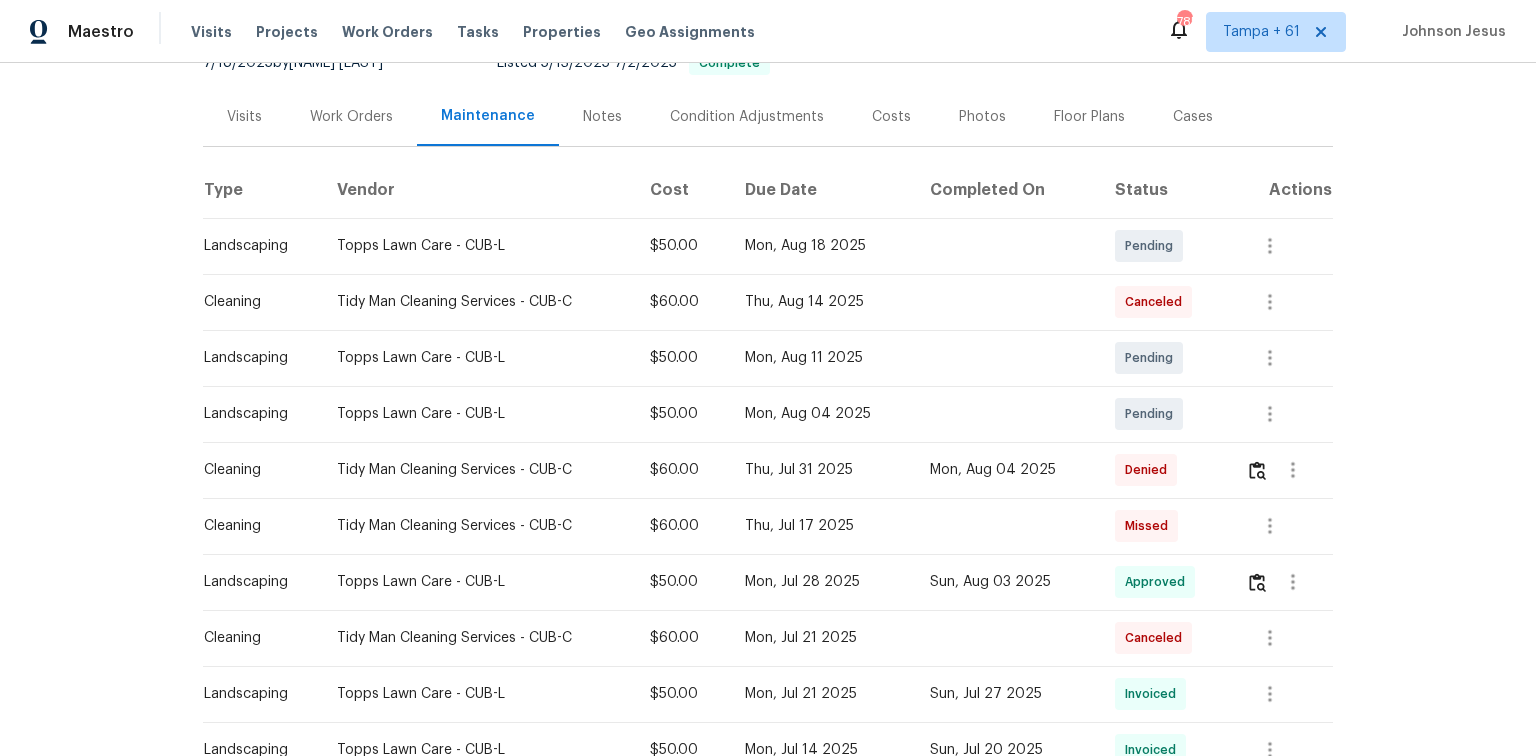 scroll, scrollTop: 80, scrollLeft: 0, axis: vertical 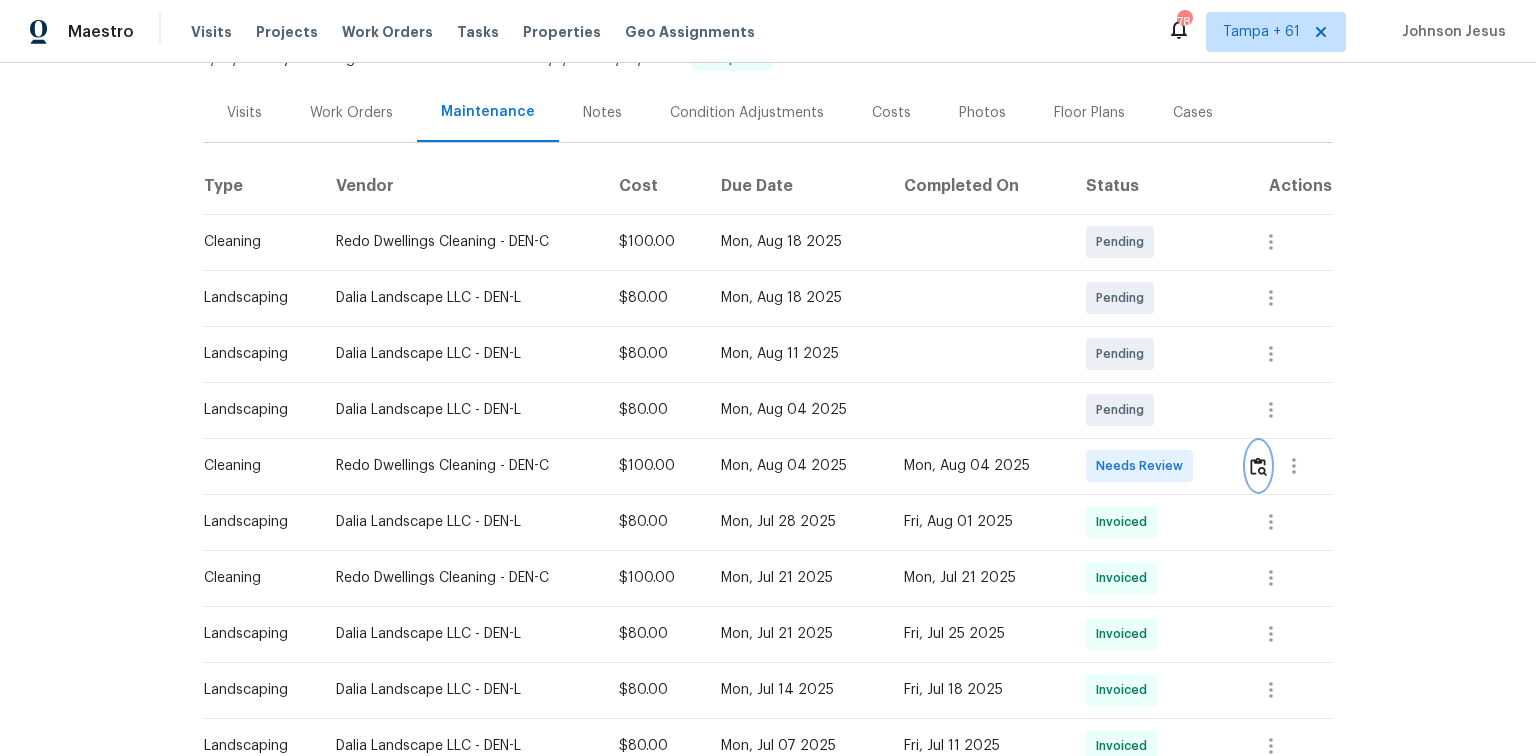 click at bounding box center [1258, 466] 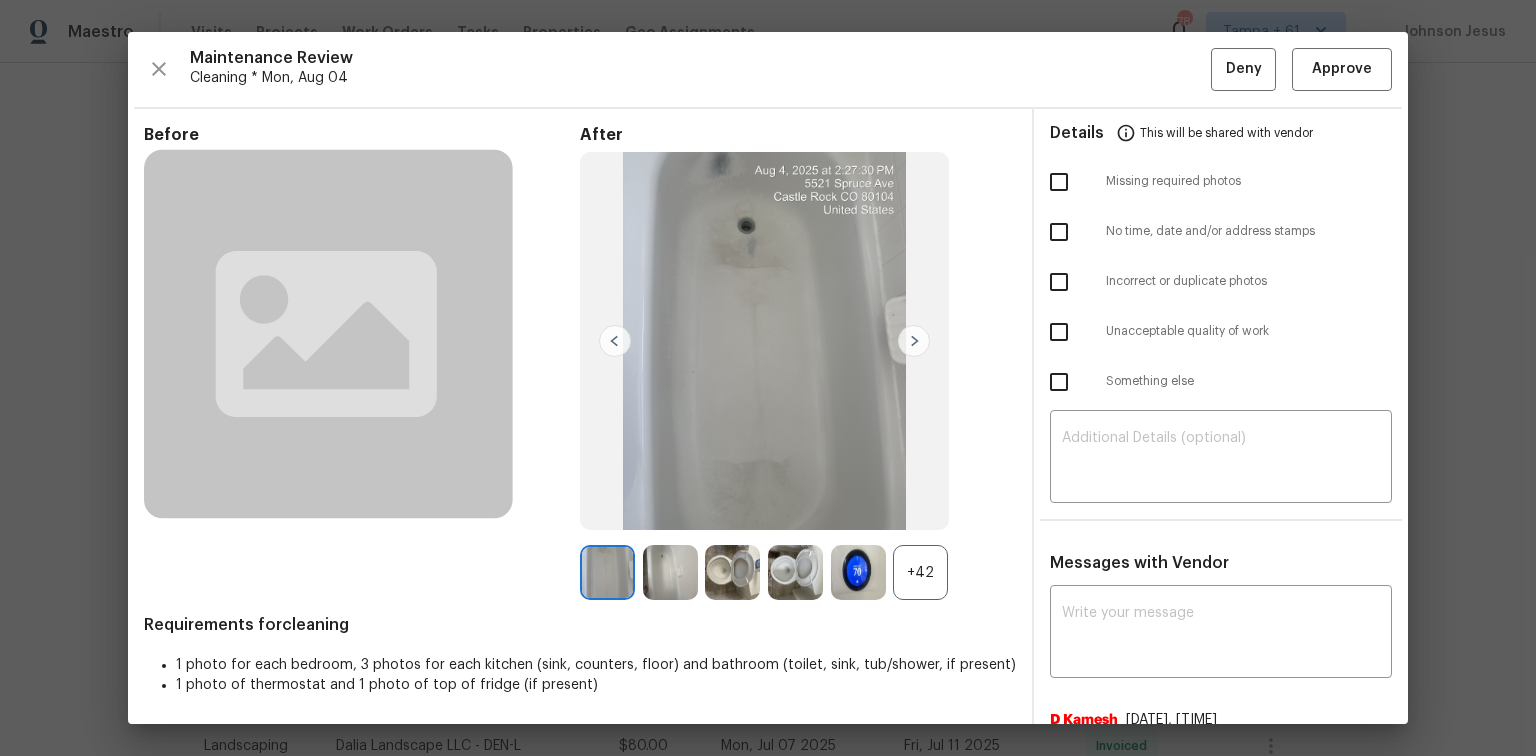 click on "Maintenance Review Cleaning * Mon, Aug 04 Deny Approve Before After +42 Requirements for cleaning 1 photo for each bedroom, 3 photos for each kitchen (sink, counters, floor) and bathroom (toilet, sink, tub/shower, if present) 1 photo of thermostat and 1 photo of top of fridge (if present) Details This will be shared with vendor Missing required photos No time, date and/or address stamps Incorrect or duplicate photos Unacceptable quality of work Something else ​   Messages with Vendor   x ​ D Kamesh [DATE], [TIME] Hello Team, Thank you for letting us know. [FIRST] [LAST] [DATE], [TIME] Dishwasher needs to be secured it’s coming out from the space. [FIRST] [LAST] [DATE], [TIME] Hello Team, Thank you for letting us know. [FIRST] [LAST] [DATE], [TIME] Both upstairs bathtubs have stubborn stains that will not come out, should be refinished inside the tubs. Also bathroom sink has permanent rust stains. Kitchen sink has scratches and water stains in the stainless steel." at bounding box center (768, 378) 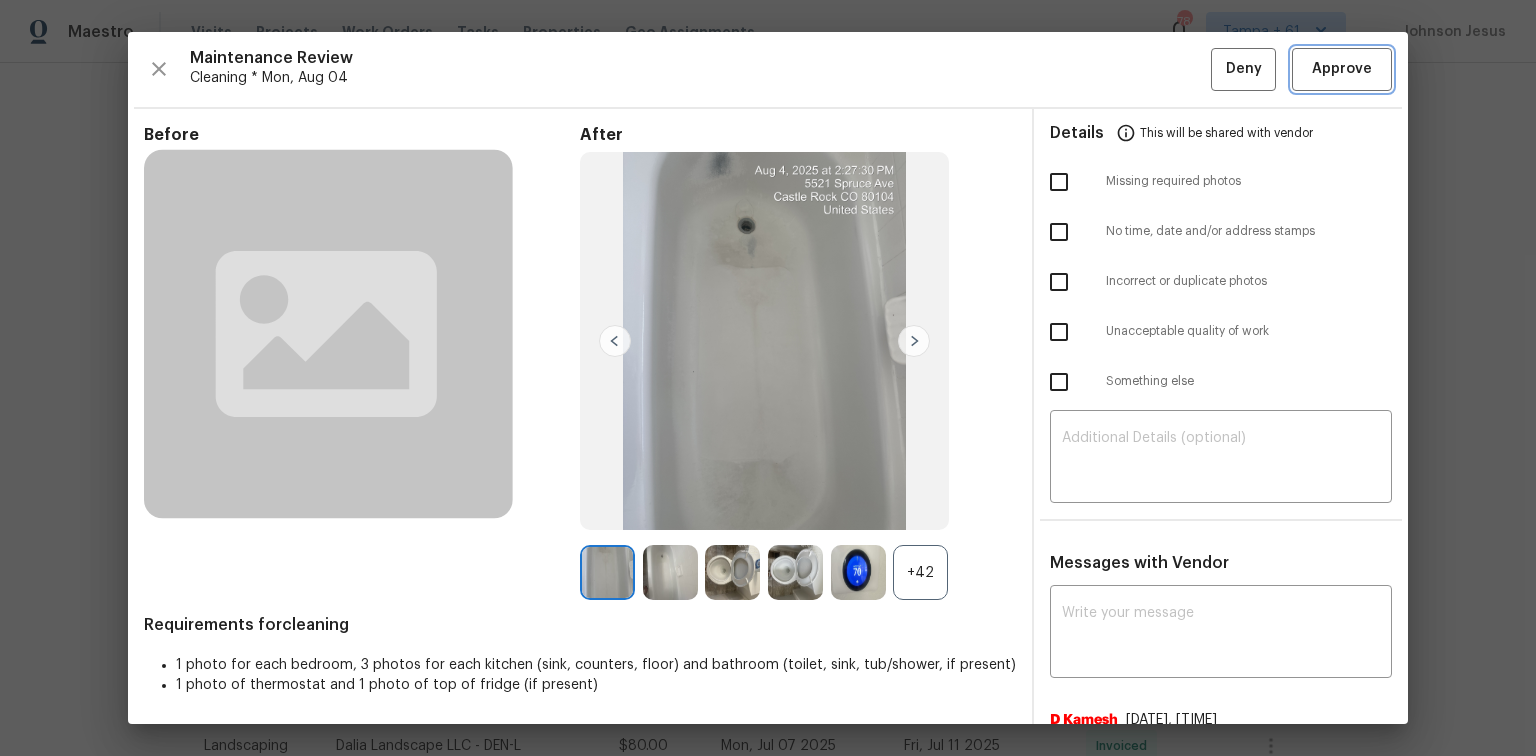 click on "Approve" at bounding box center (1342, 69) 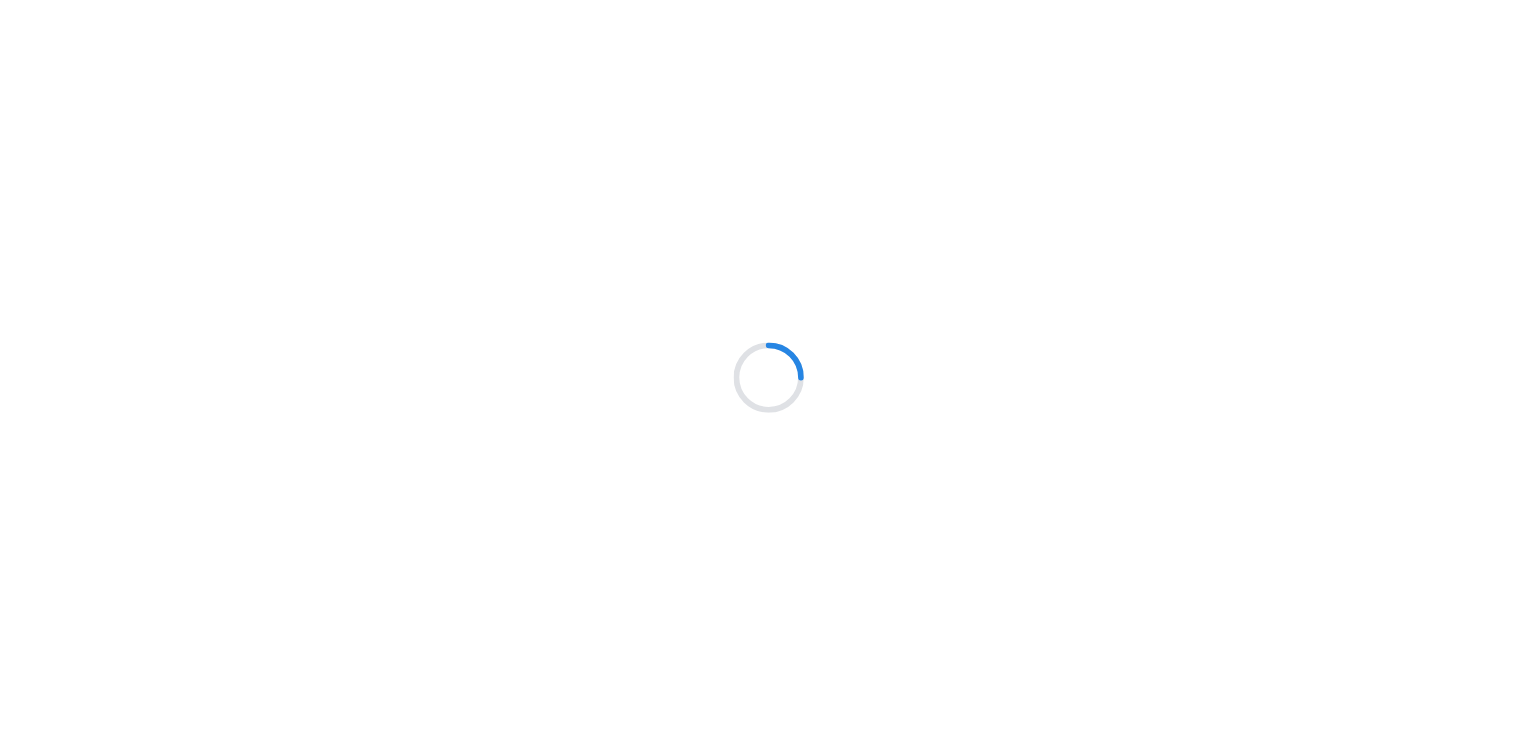 scroll, scrollTop: 0, scrollLeft: 0, axis: both 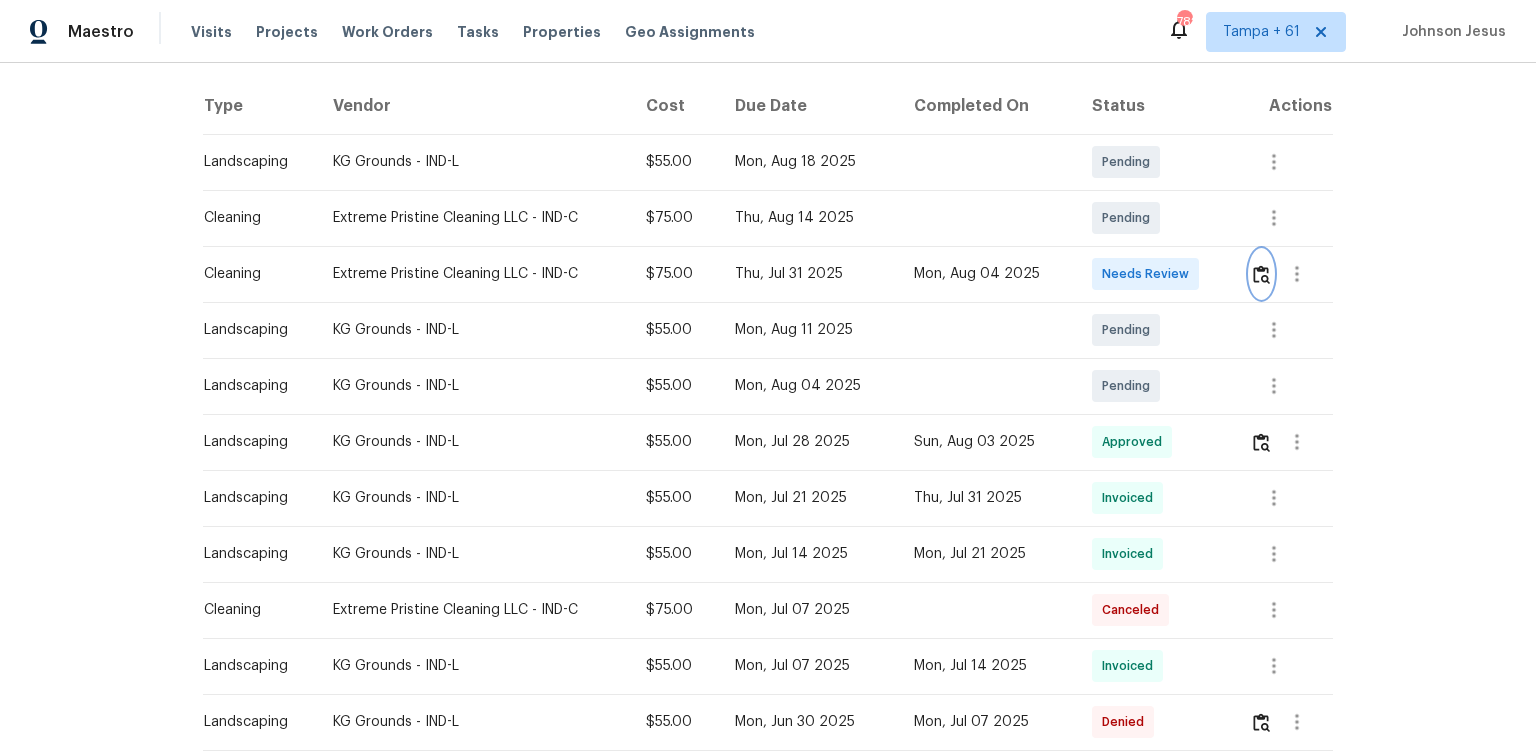 click at bounding box center [1261, 274] 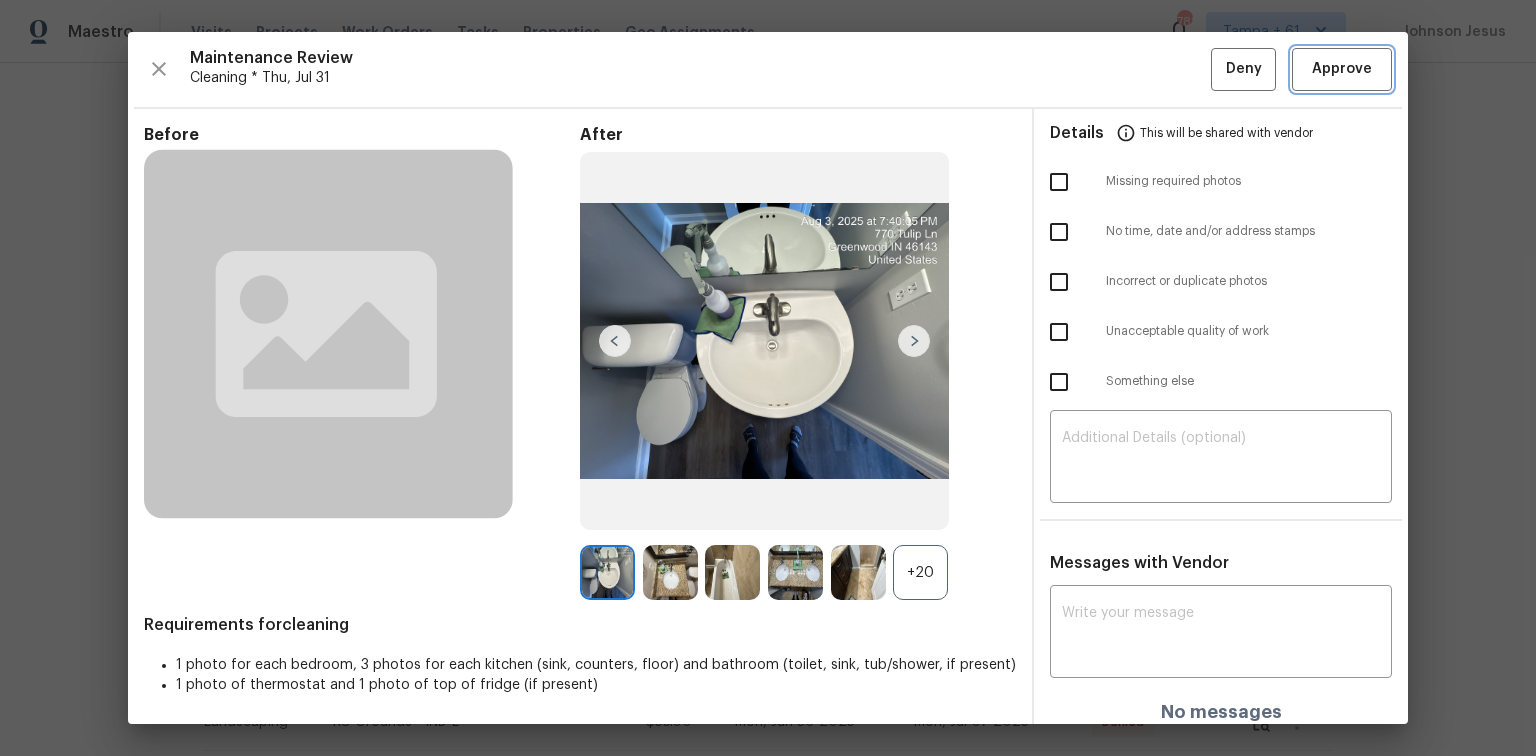 click on "Approve" at bounding box center [1342, 69] 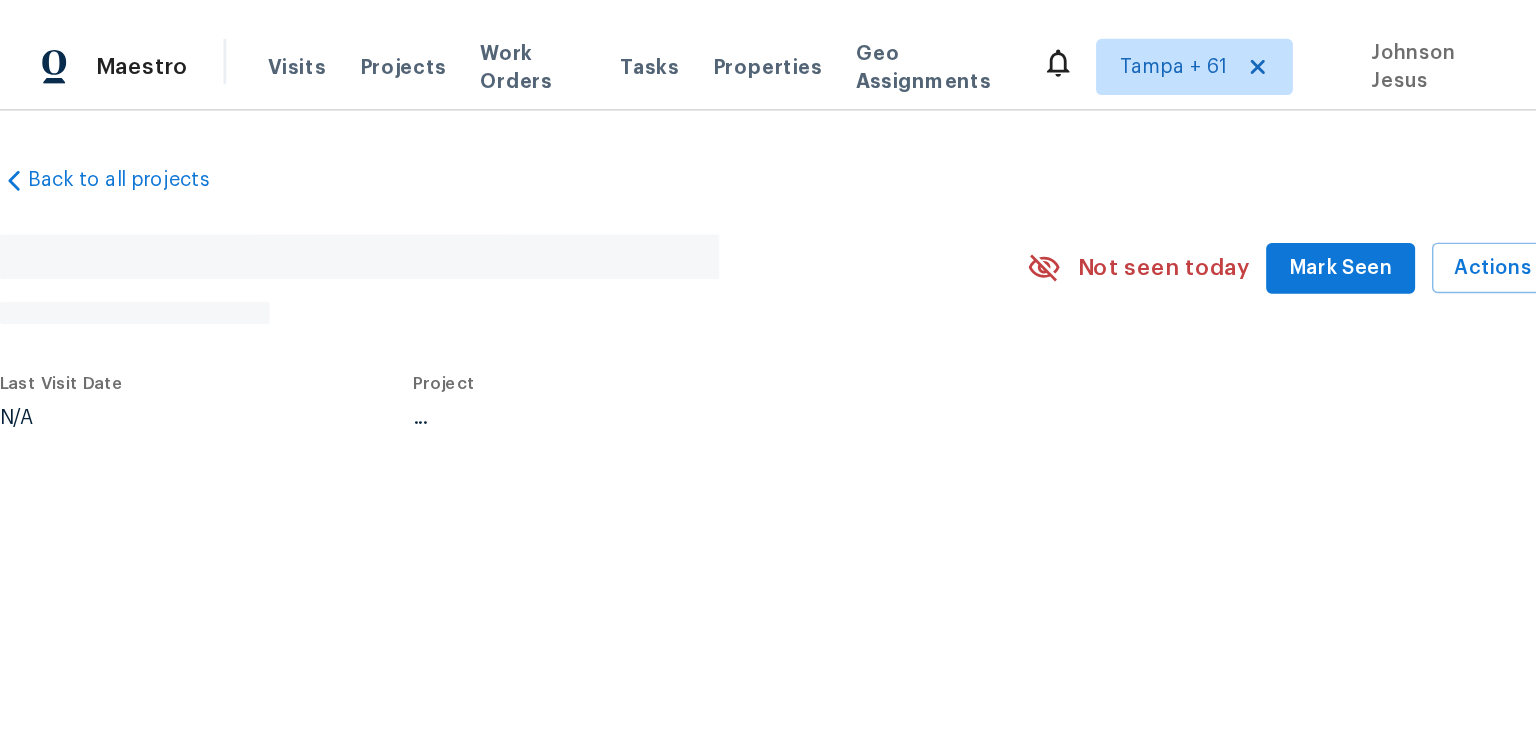 scroll, scrollTop: 0, scrollLeft: 0, axis: both 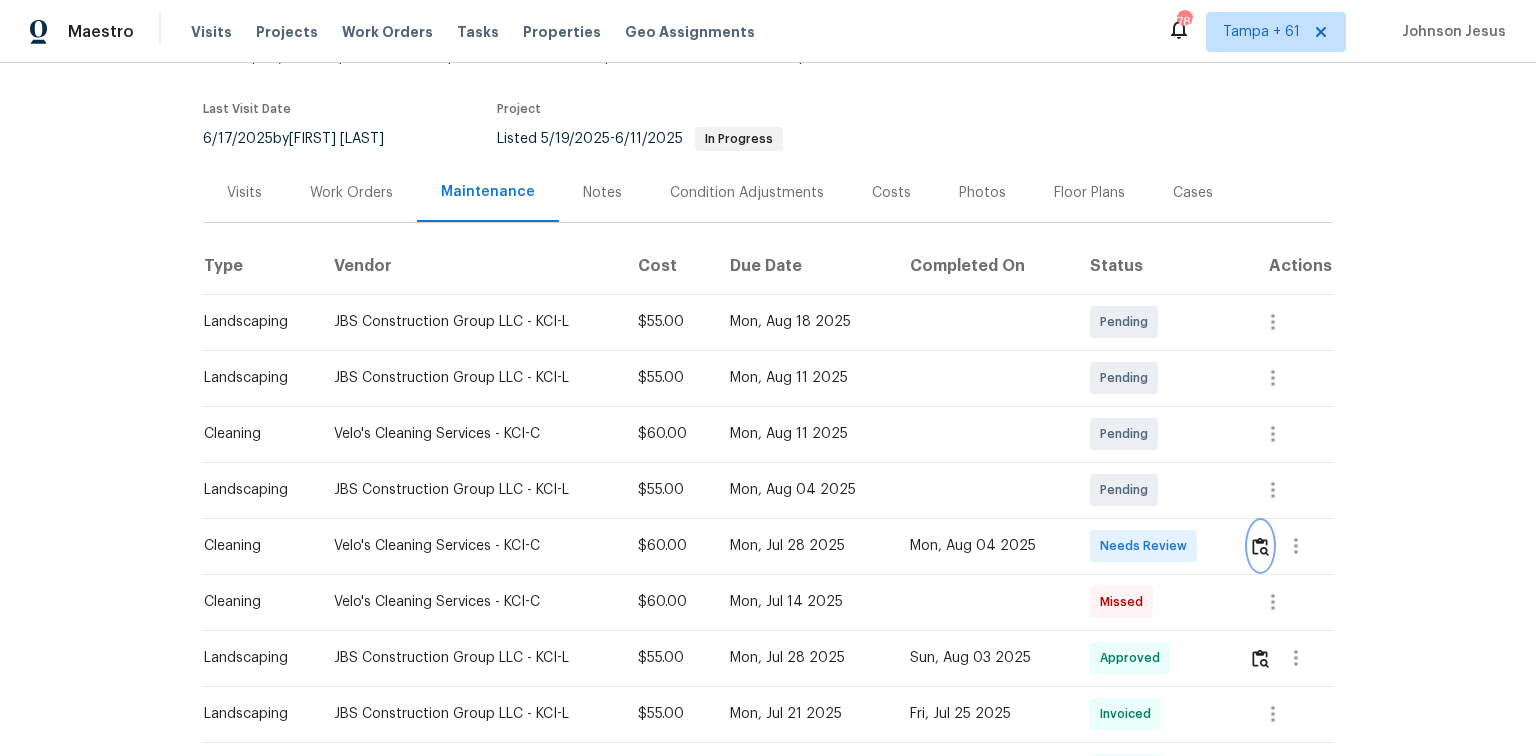 click at bounding box center (1260, 546) 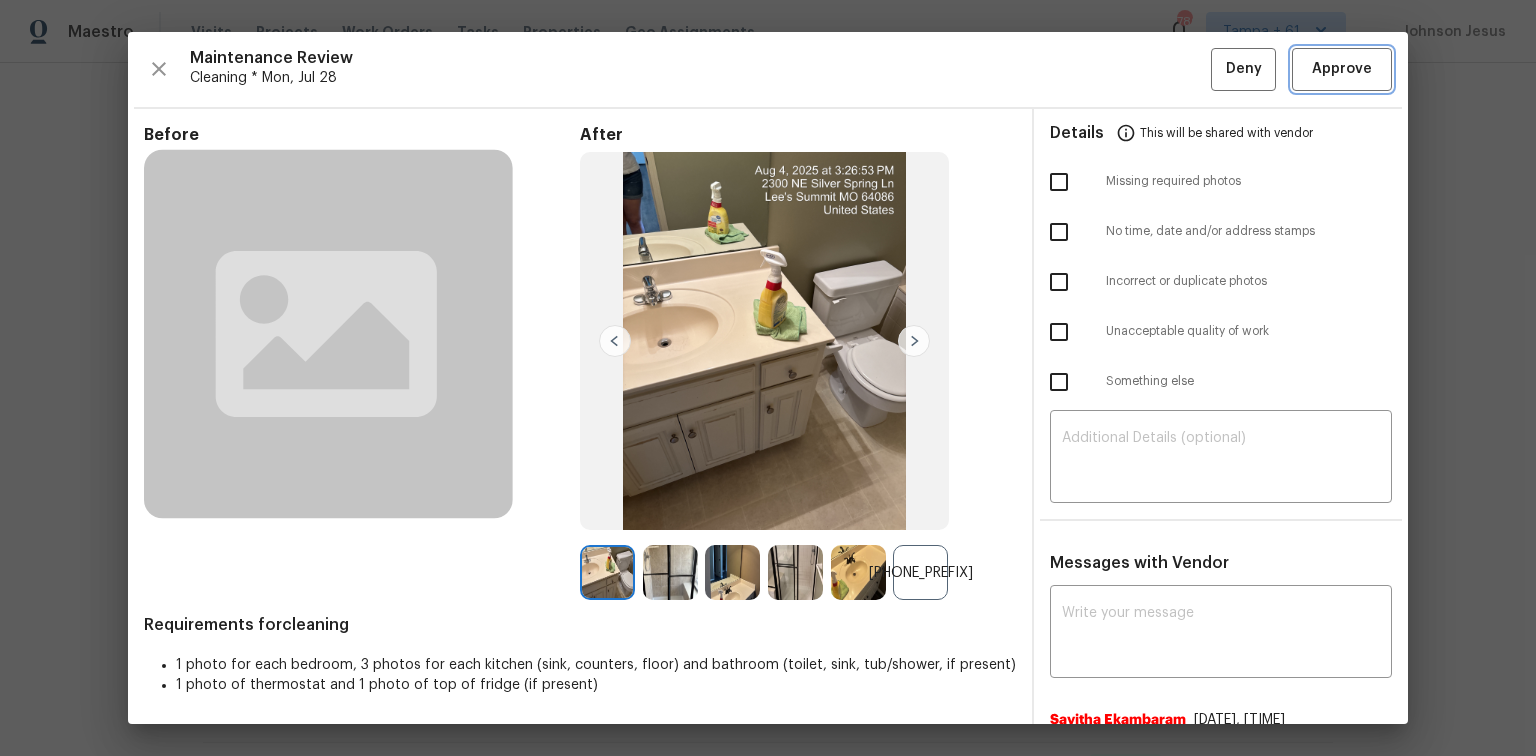 click on "Approve" at bounding box center [1342, 69] 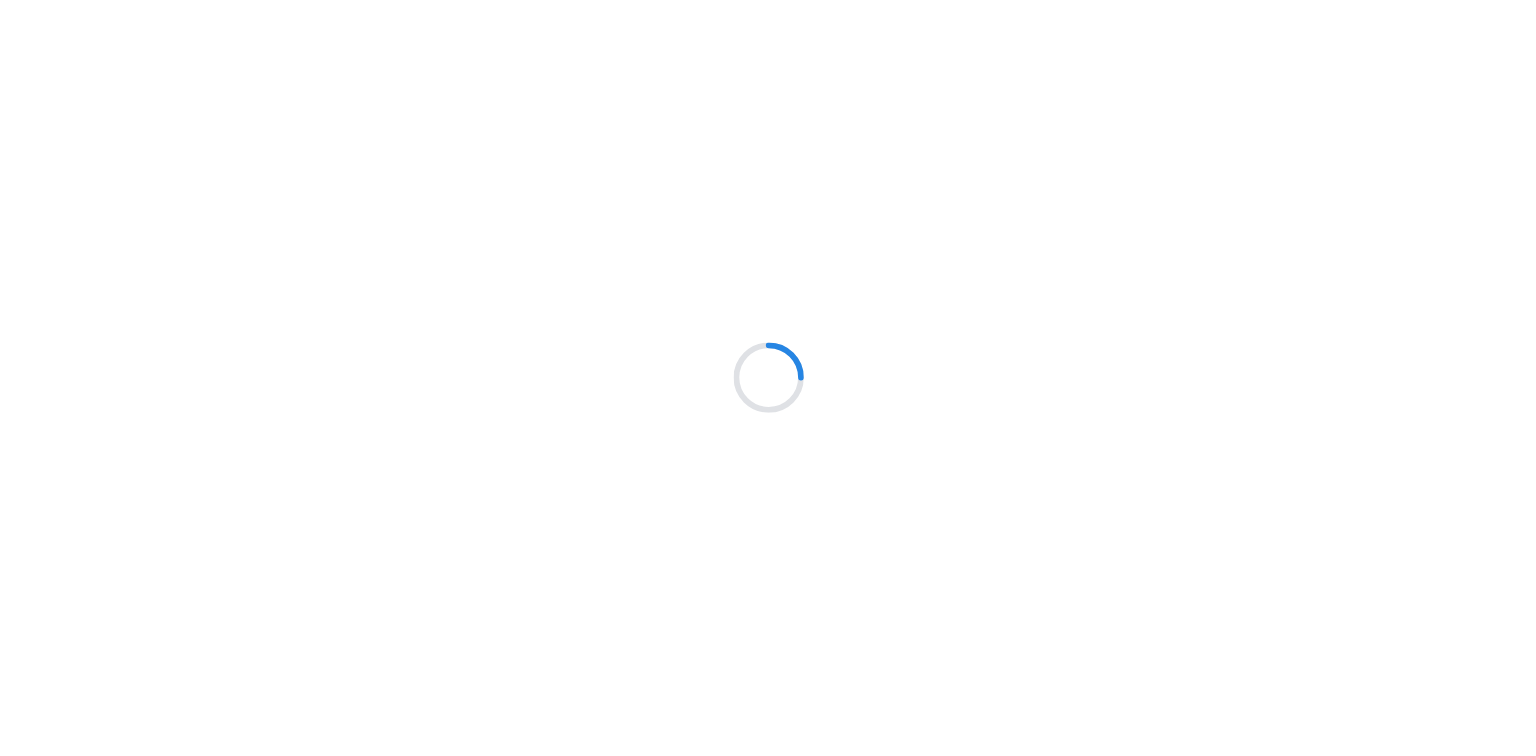 scroll, scrollTop: 0, scrollLeft: 0, axis: both 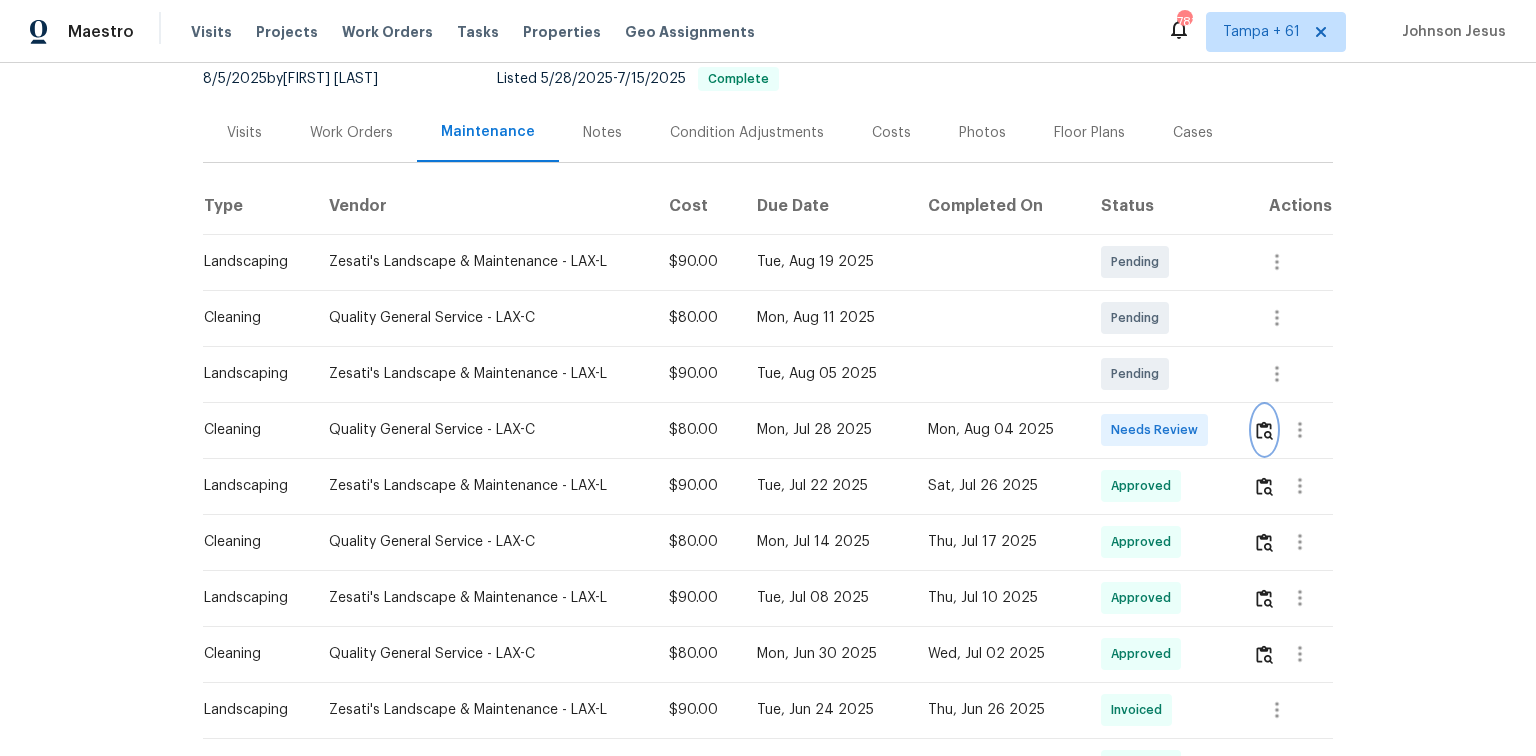 click at bounding box center (1264, 430) 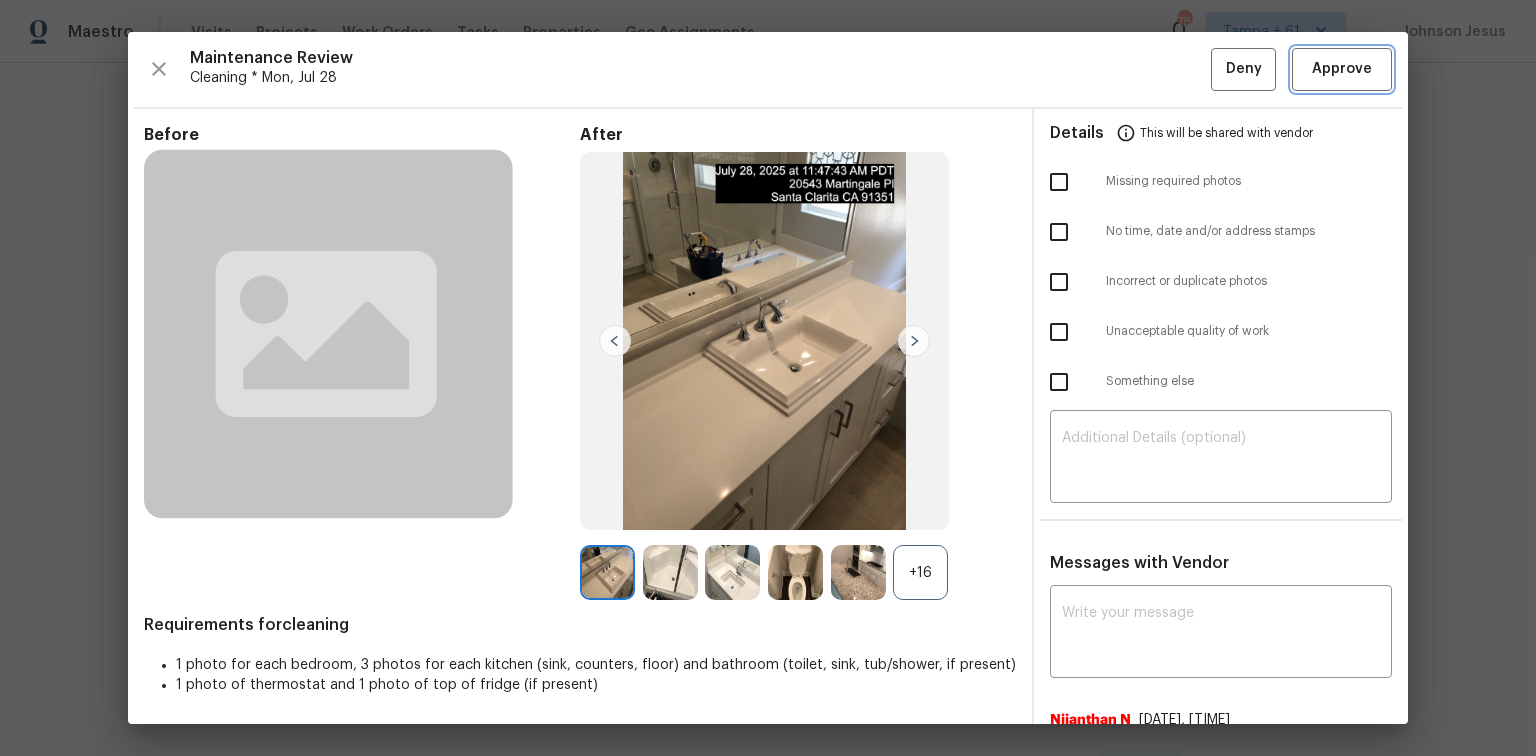 click on "Approve" at bounding box center (1342, 69) 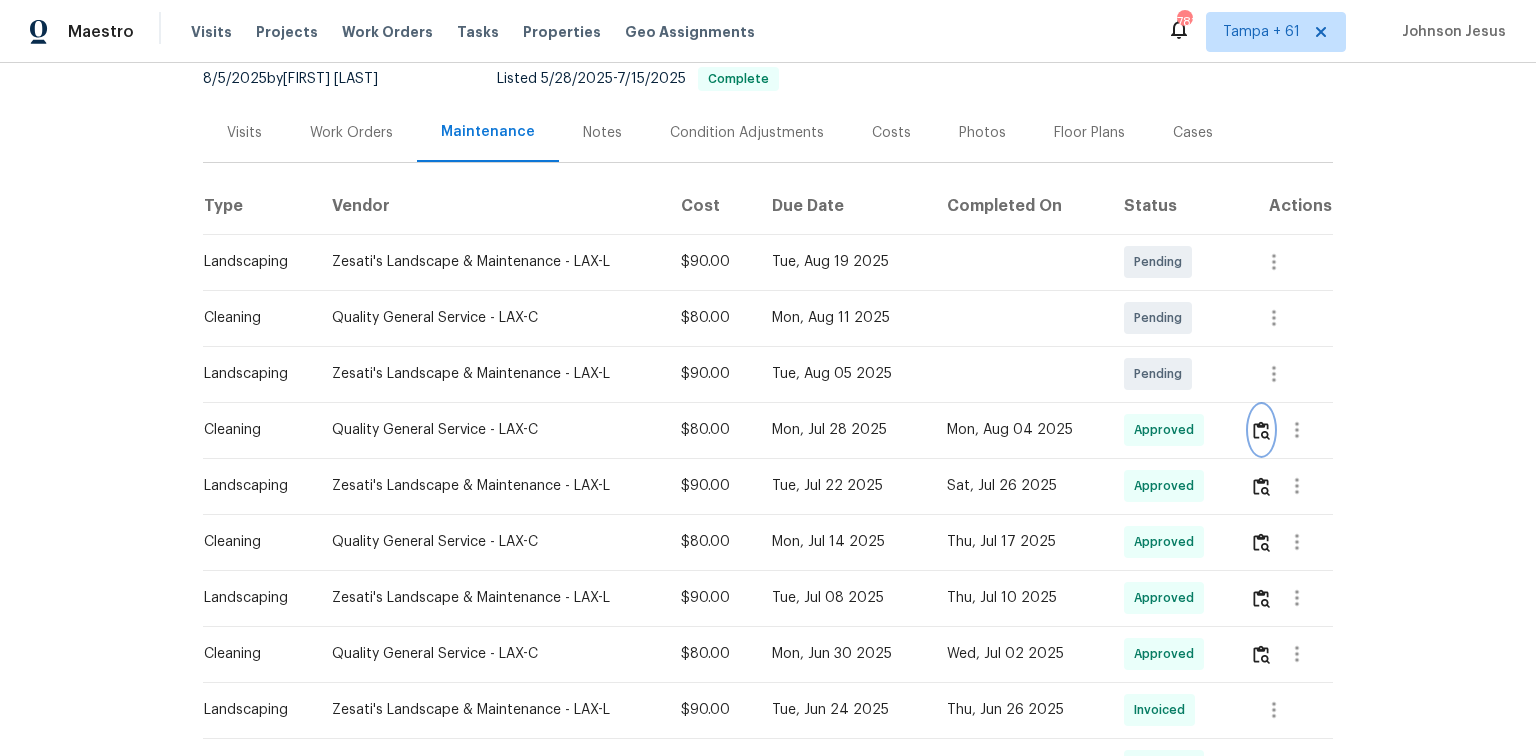 type 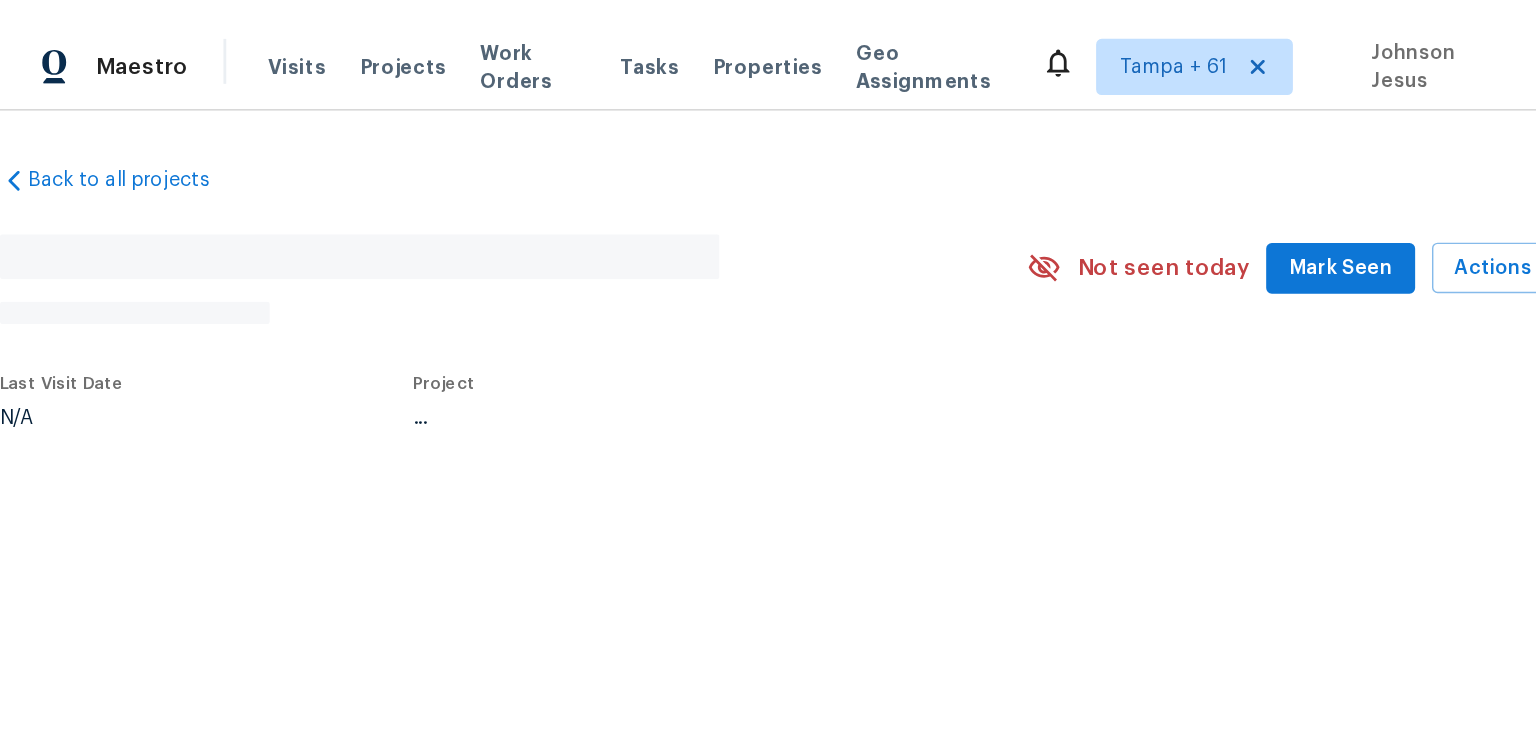scroll, scrollTop: 0, scrollLeft: 0, axis: both 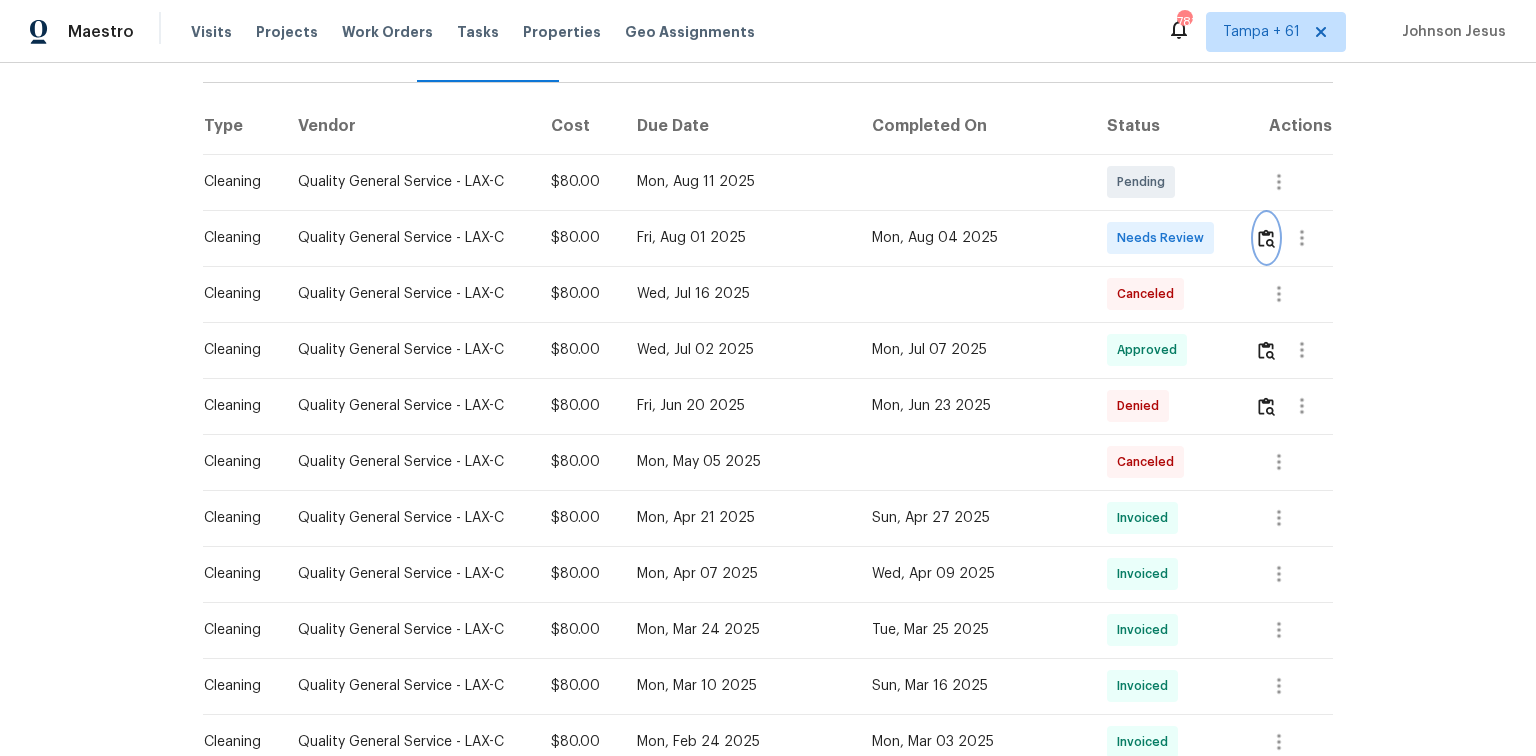 click at bounding box center (1266, 238) 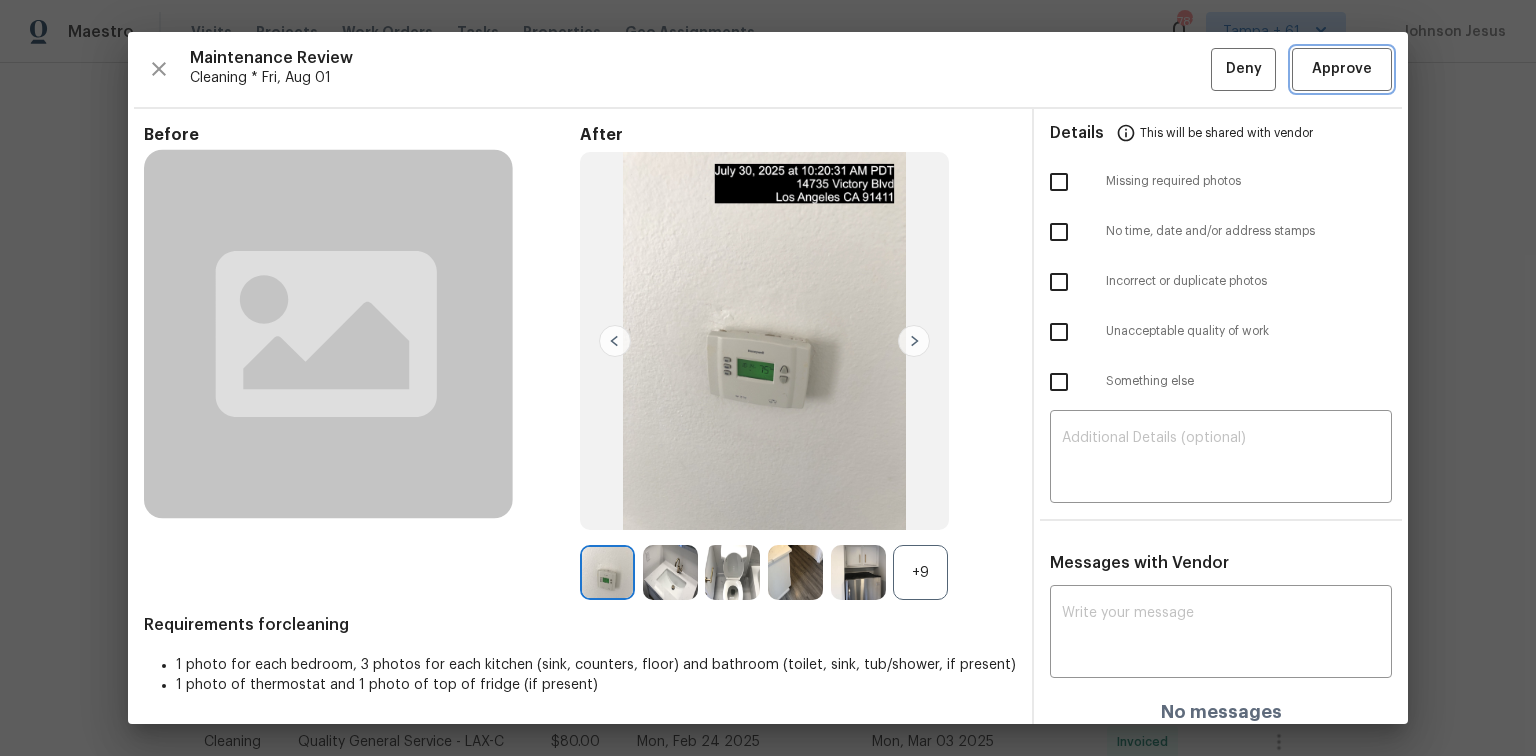 click on "Approve" at bounding box center (1342, 69) 